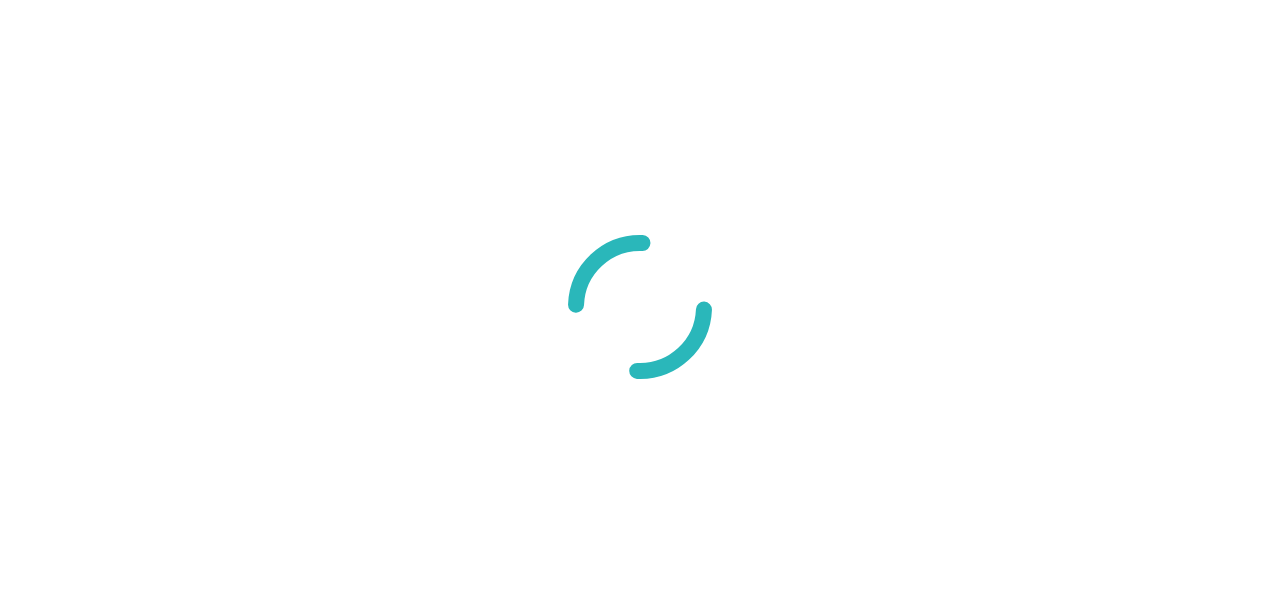 scroll, scrollTop: 0, scrollLeft: 0, axis: both 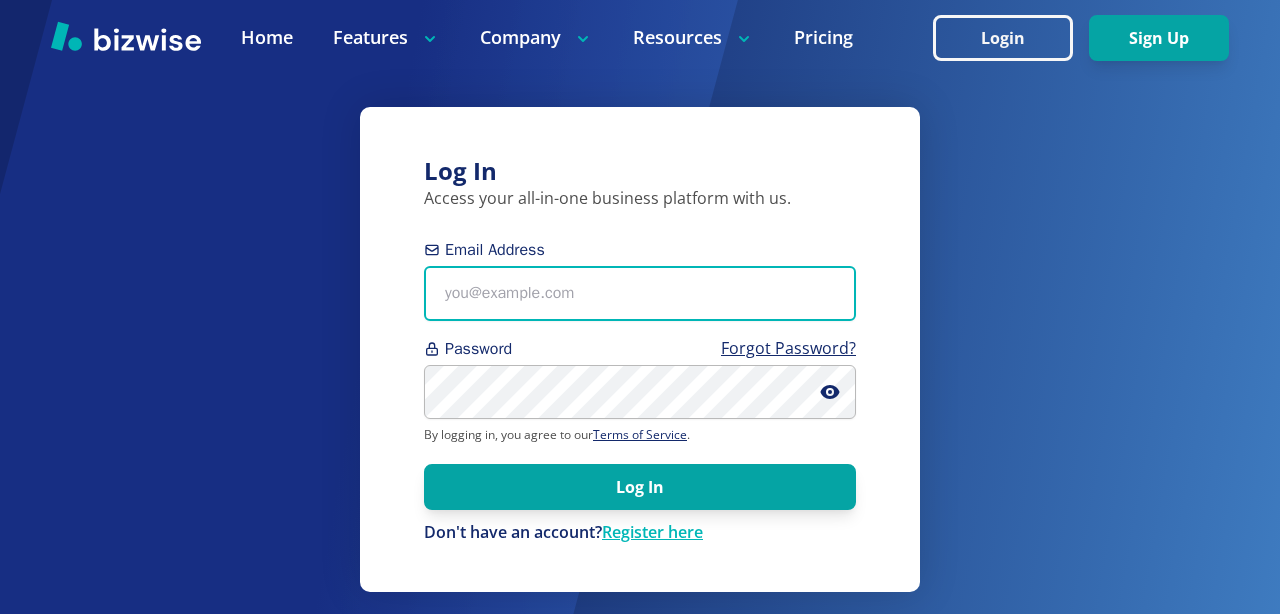 click on "Email Address" at bounding box center (640, 293) 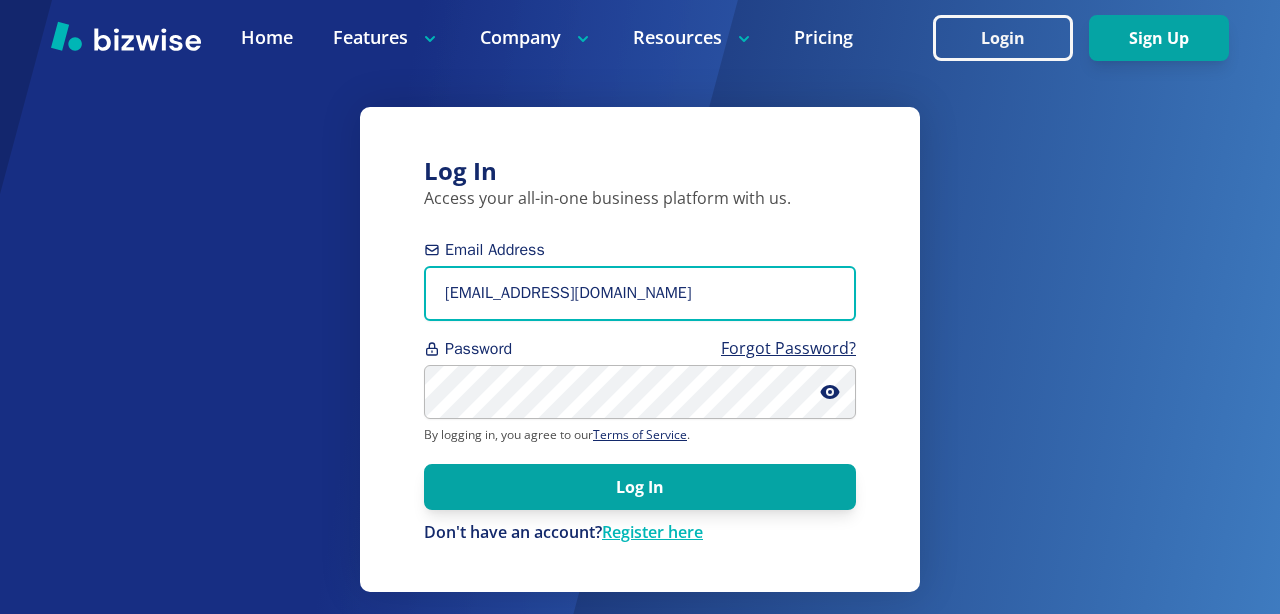 type on "[EMAIL_ADDRESS][DOMAIN_NAME]" 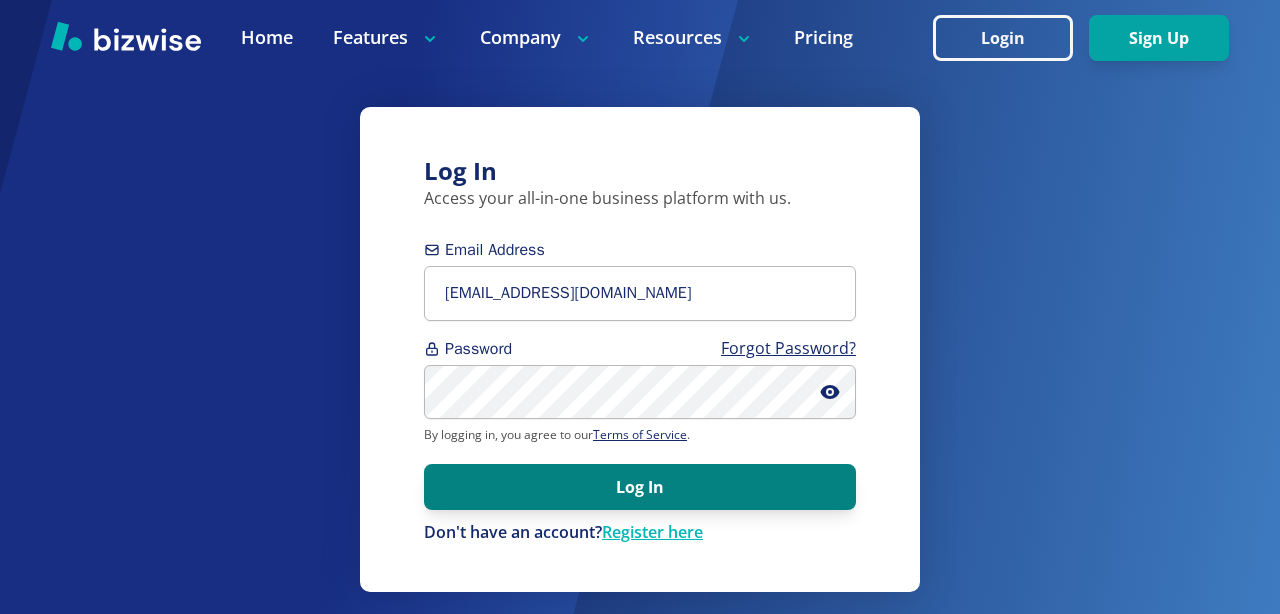 click on "Log In" at bounding box center (640, 487) 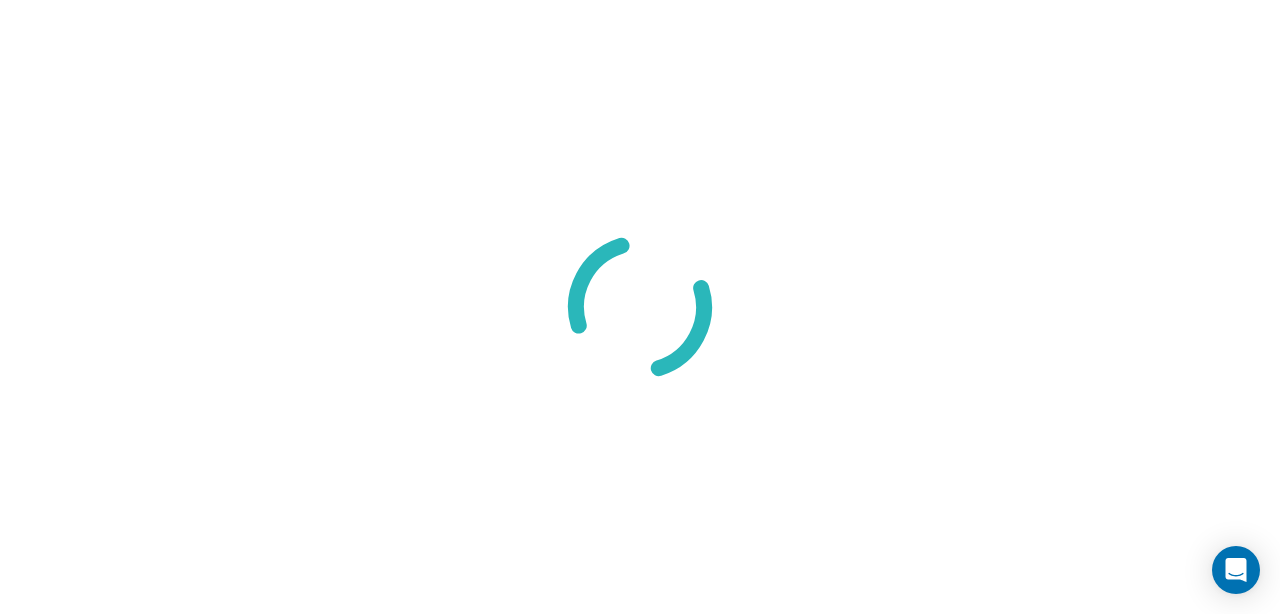 scroll, scrollTop: 0, scrollLeft: 0, axis: both 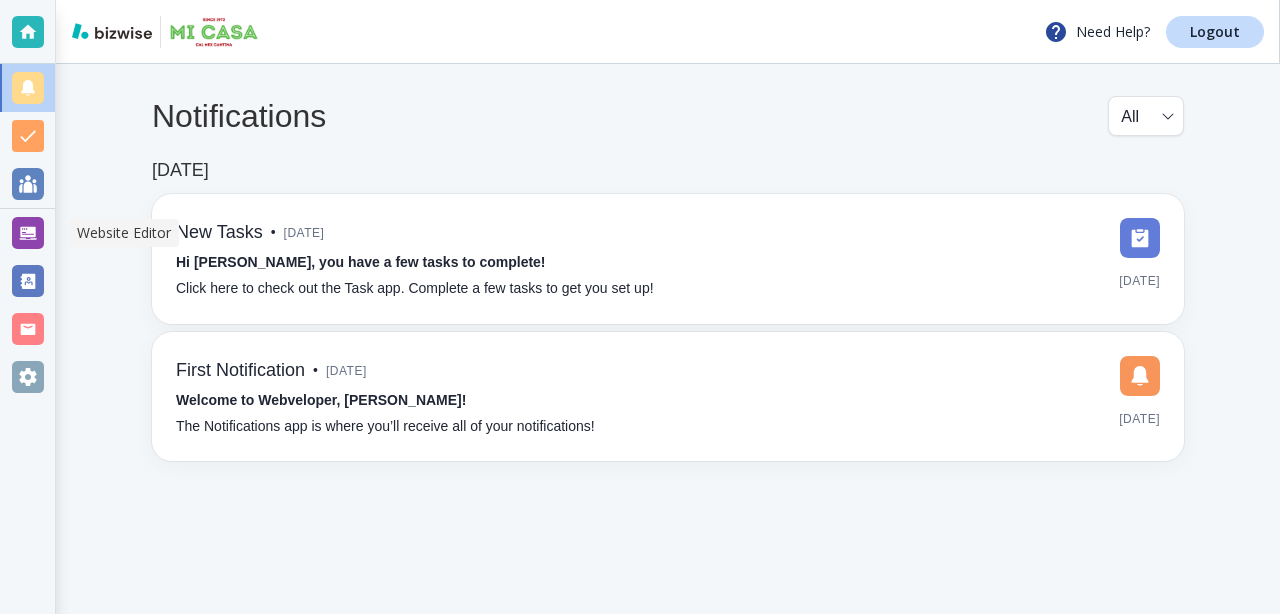 click at bounding box center [28, 233] 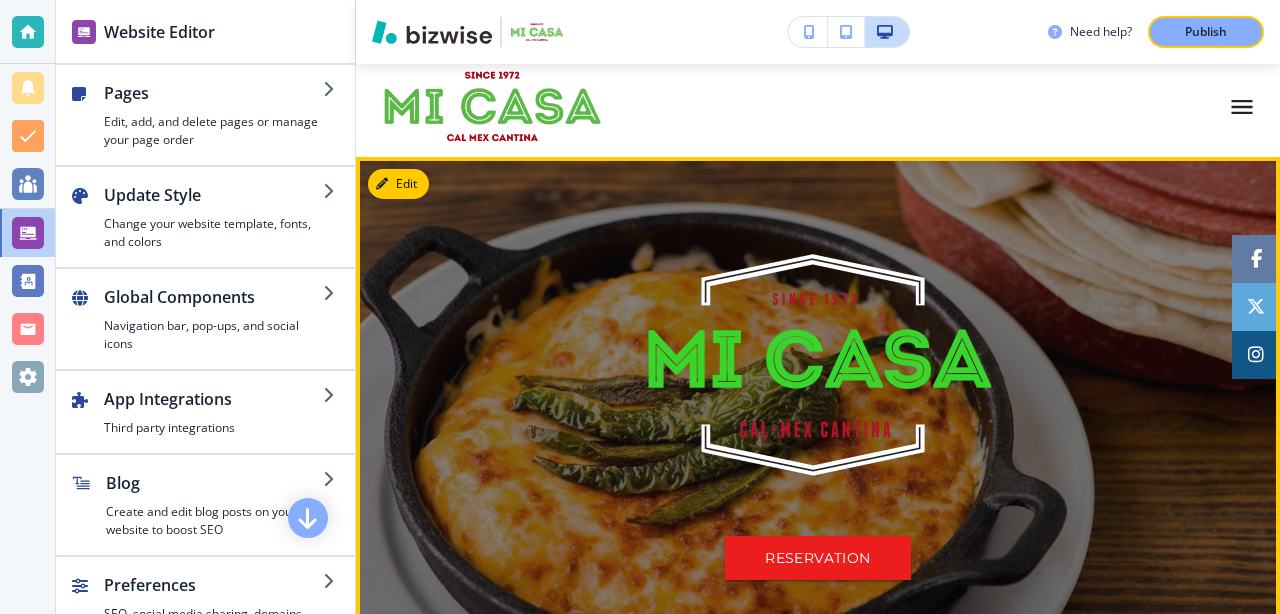 scroll, scrollTop: 0, scrollLeft: 0, axis: both 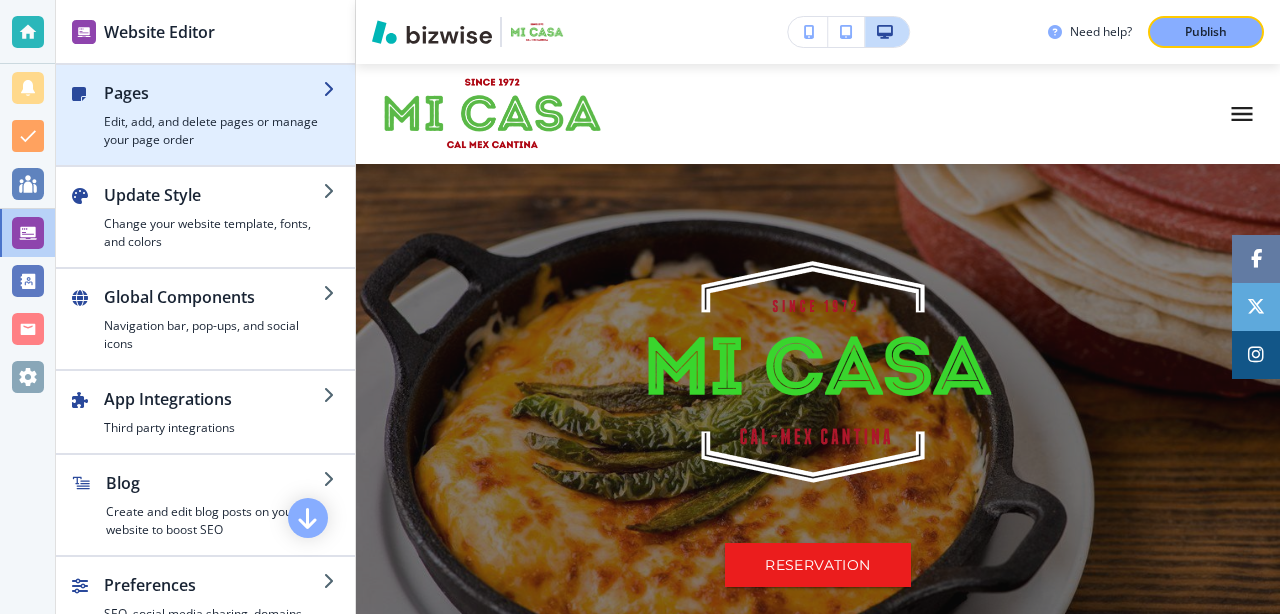 click on "Pages" at bounding box center (213, 93) 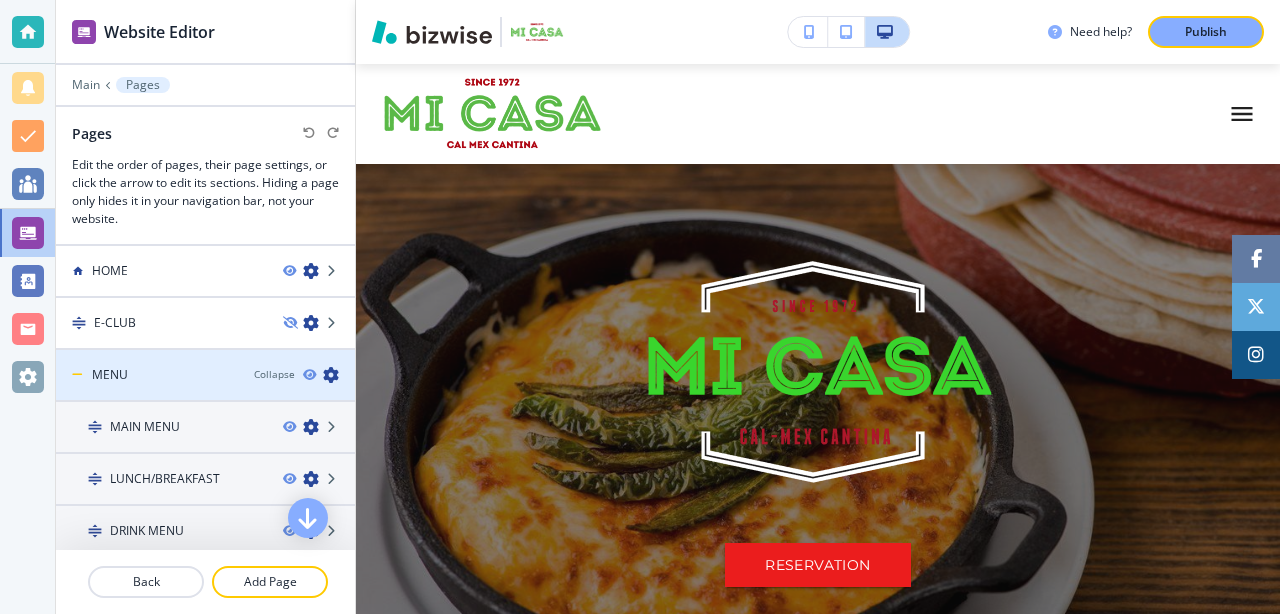 click on "MENU" at bounding box center [147, 375] 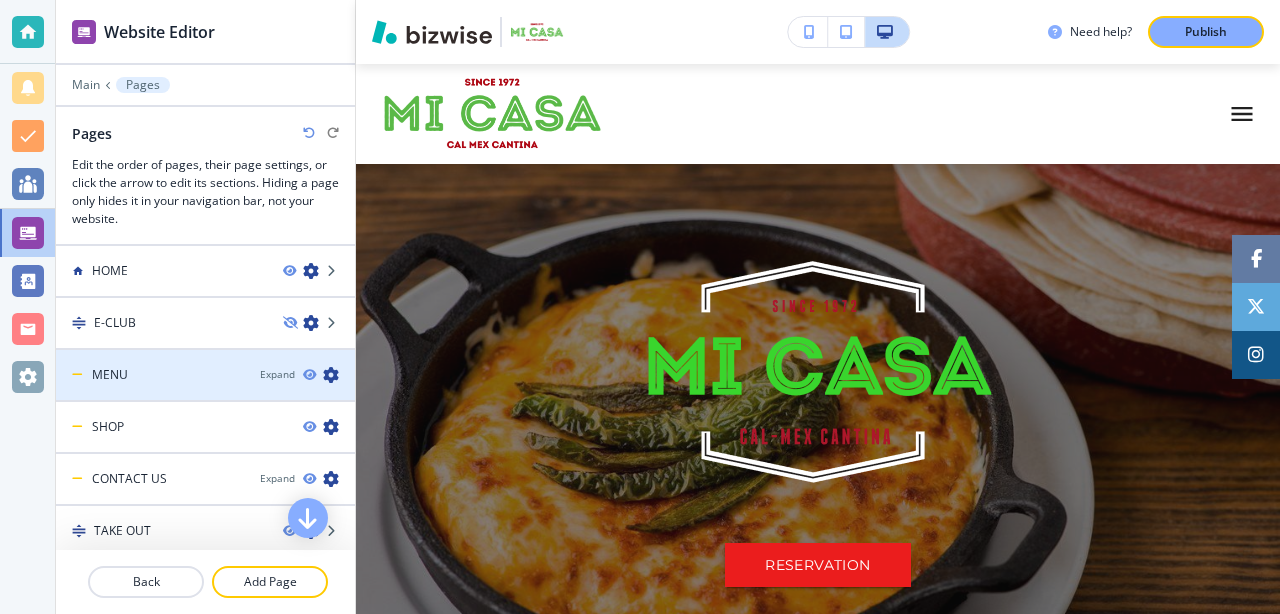 click on "MENU" at bounding box center [150, 375] 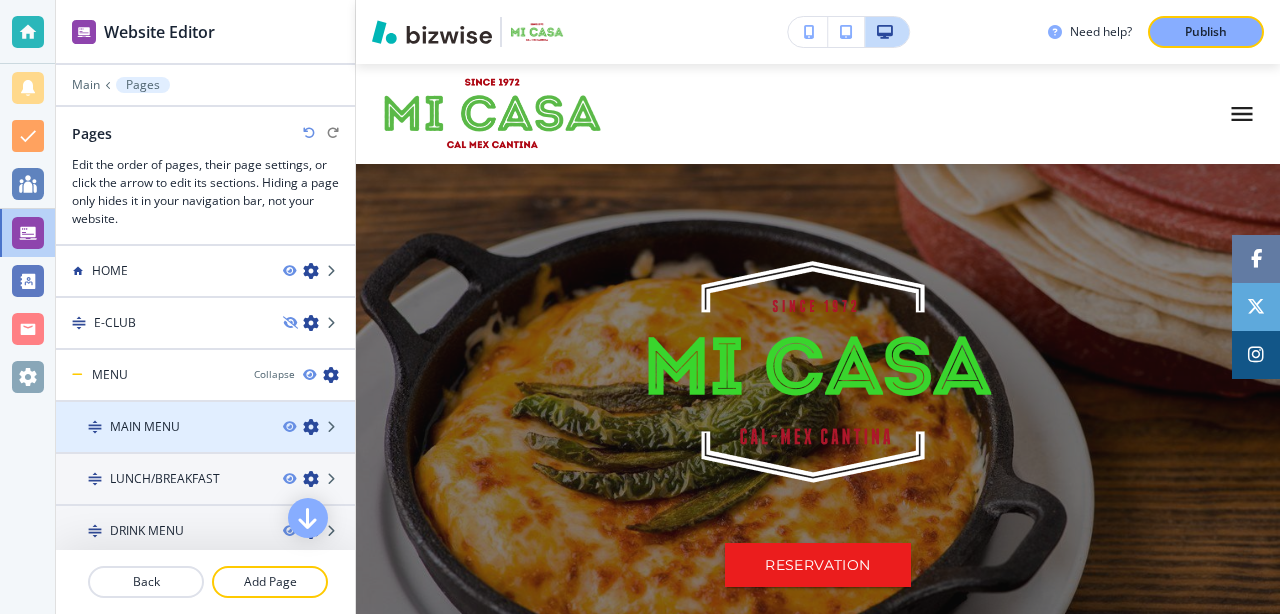 click on "MAIN MENU" at bounding box center [145, 427] 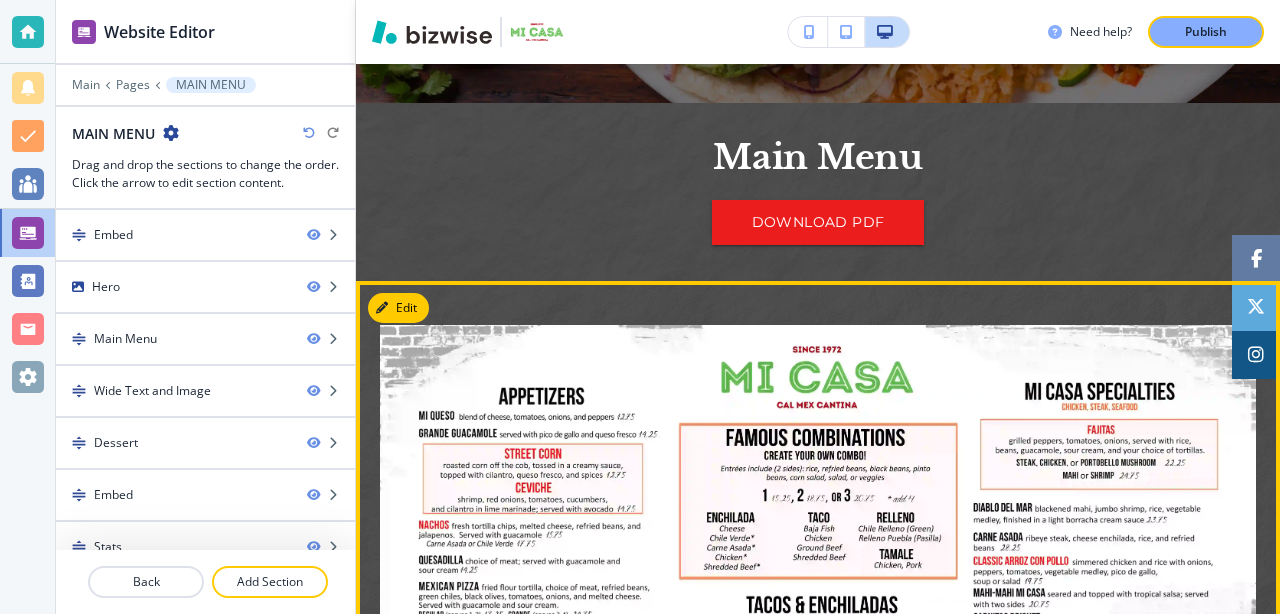 scroll, scrollTop: 625, scrollLeft: 0, axis: vertical 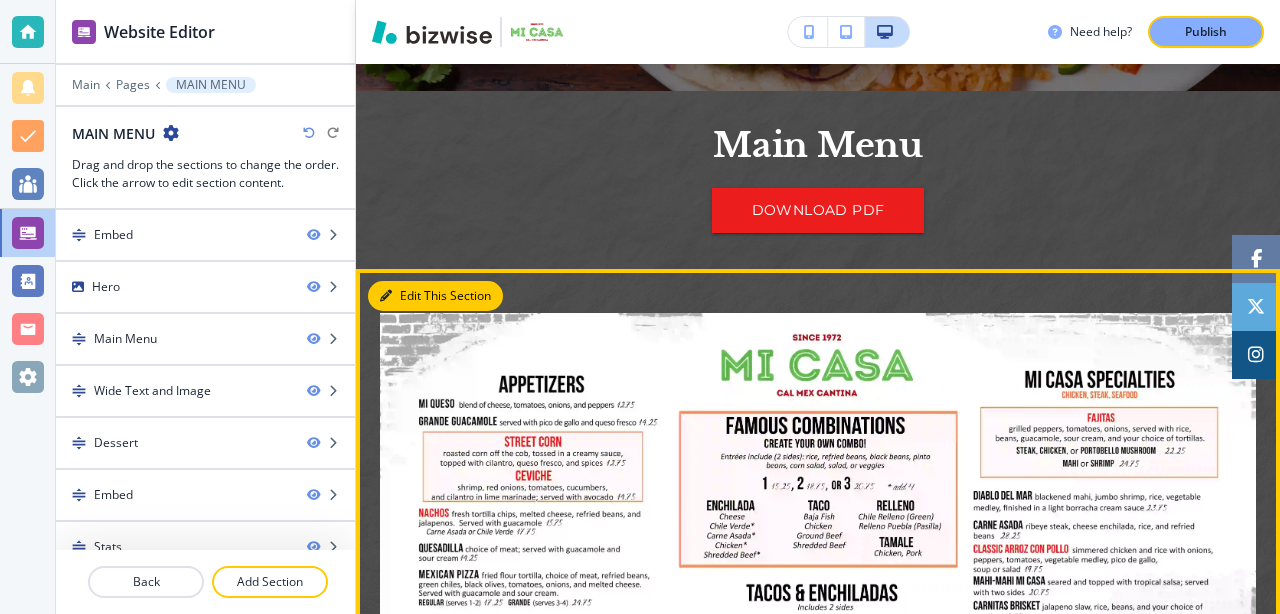 click on "Edit This Section" at bounding box center (435, 296) 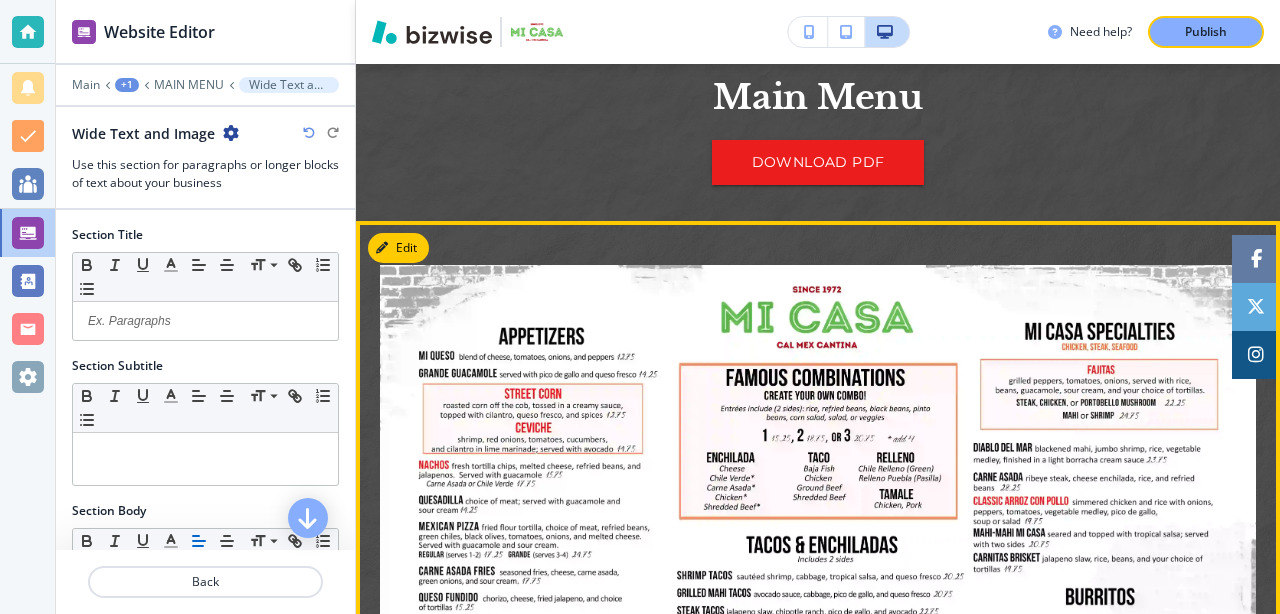 scroll, scrollTop: 672, scrollLeft: 0, axis: vertical 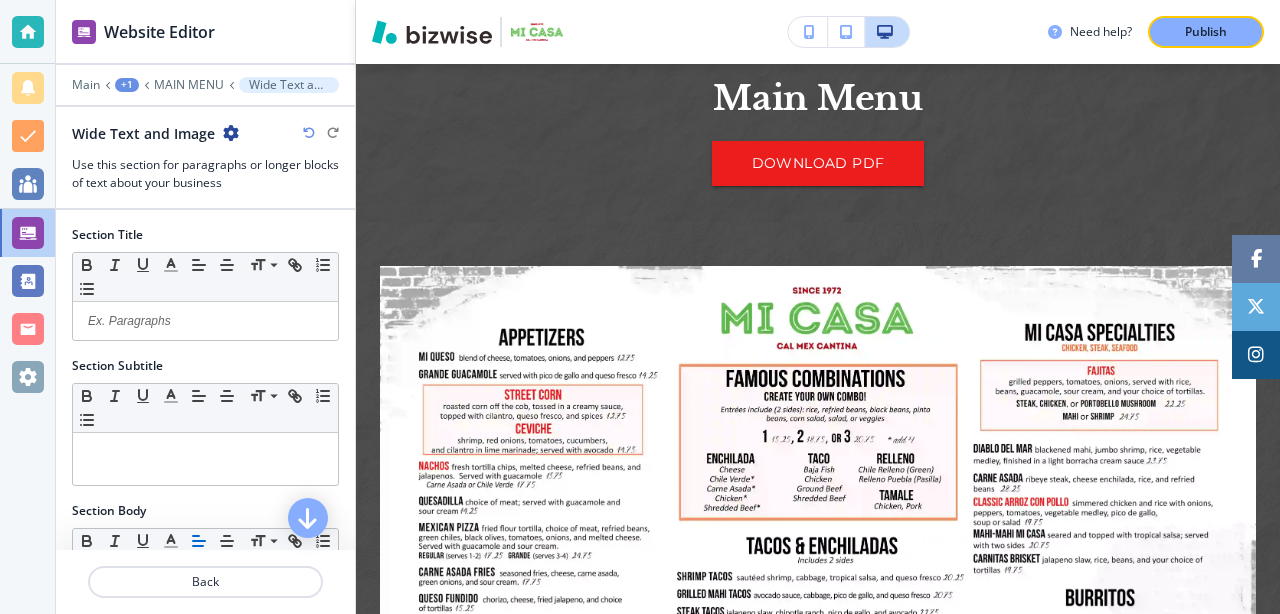 click at bounding box center [818, 575] 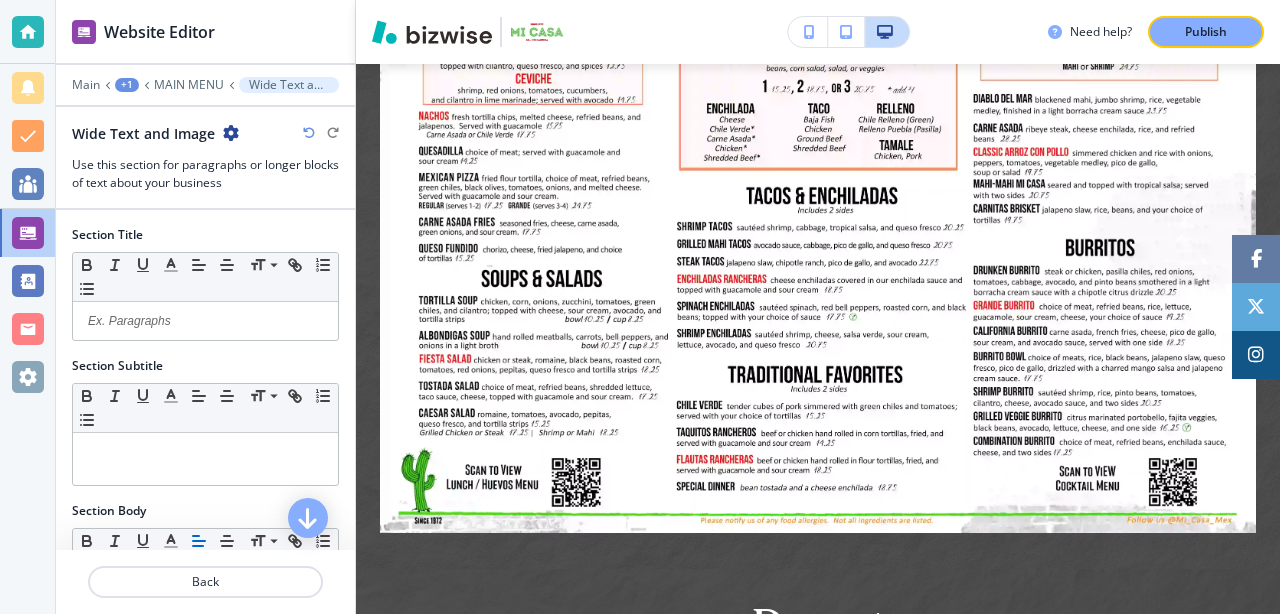 scroll, scrollTop: 1254, scrollLeft: 0, axis: vertical 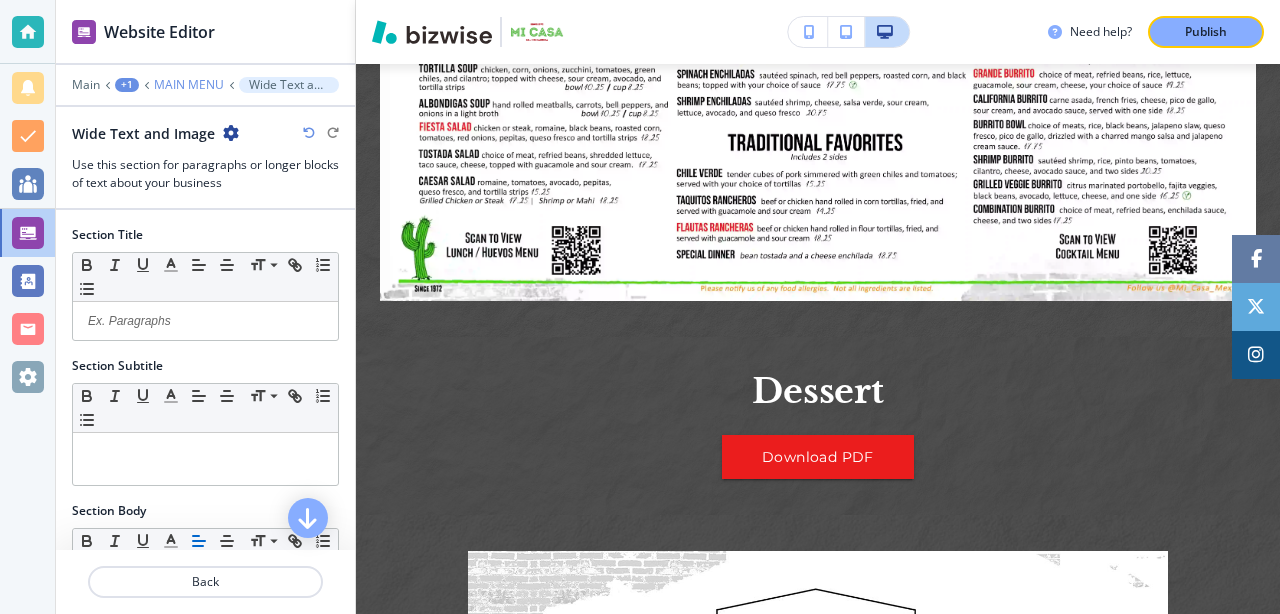 click on "MAIN MENU" at bounding box center (189, 85) 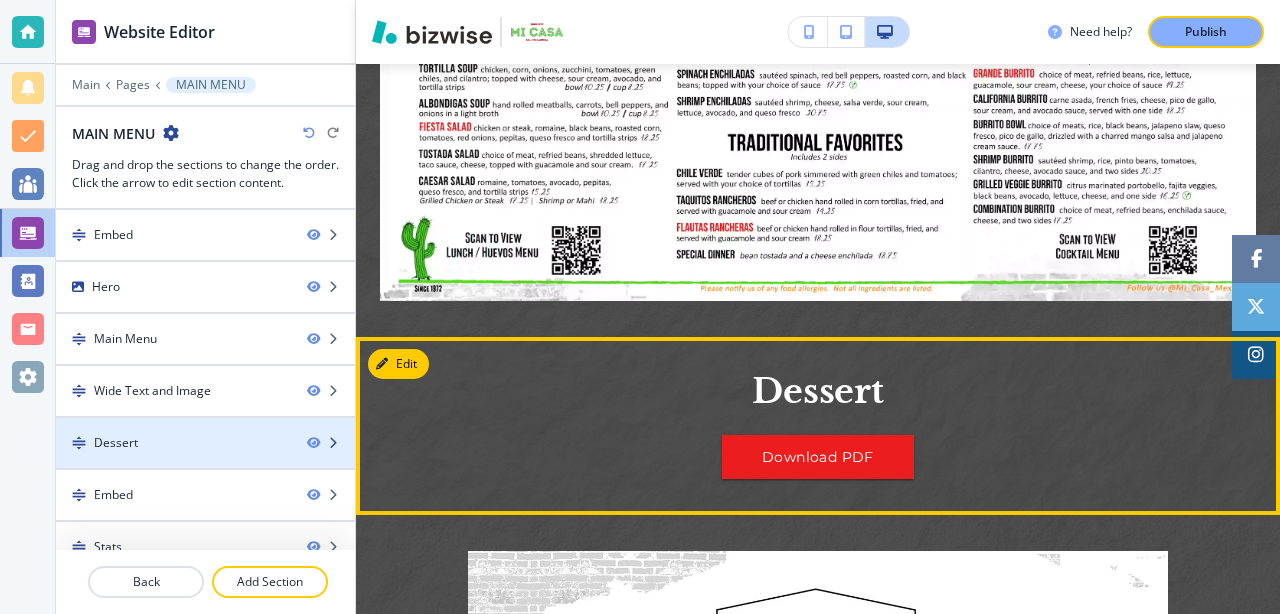 scroll, scrollTop: 24, scrollLeft: 0, axis: vertical 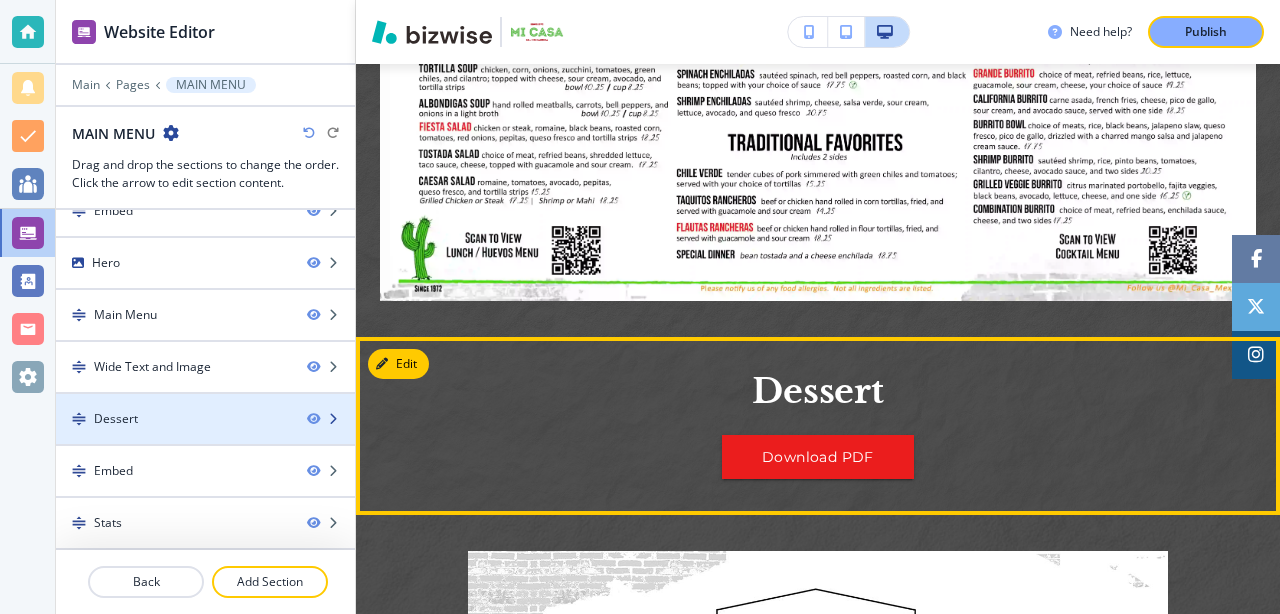 click at bounding box center [205, 436] 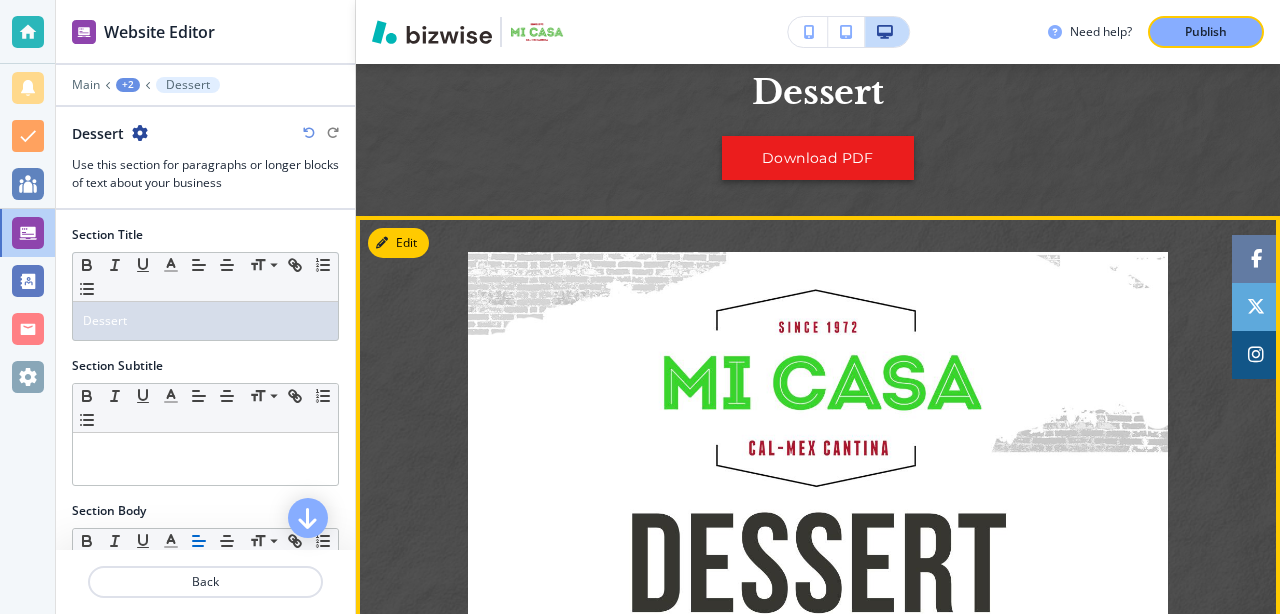scroll, scrollTop: 1445, scrollLeft: 0, axis: vertical 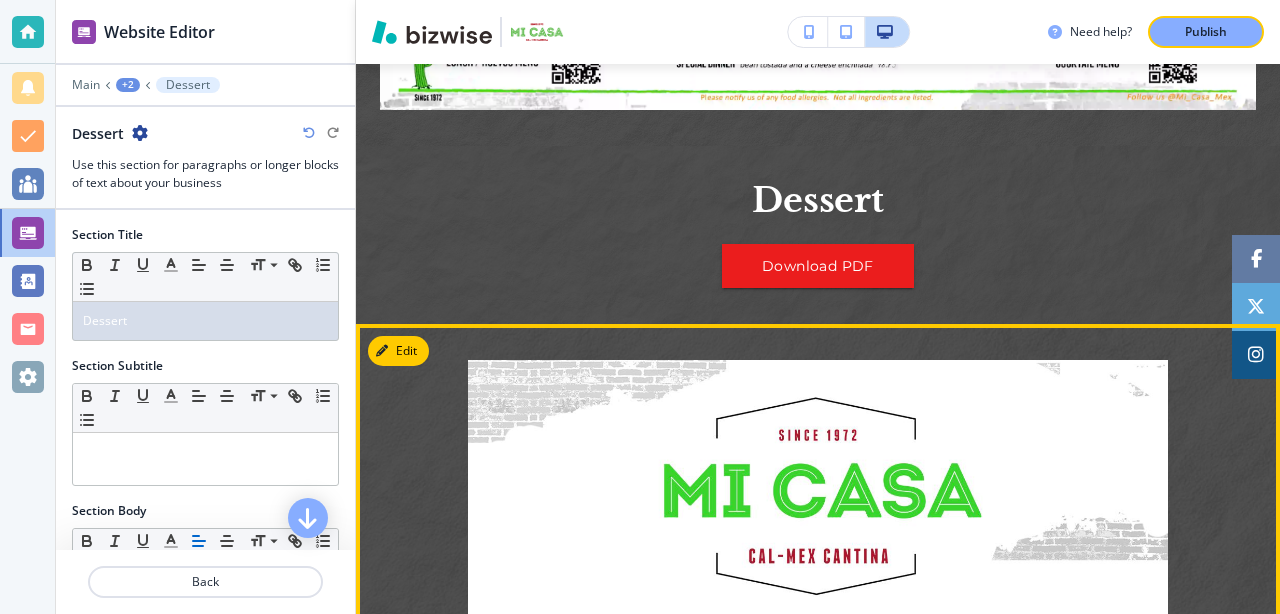 click at bounding box center (818, 983) 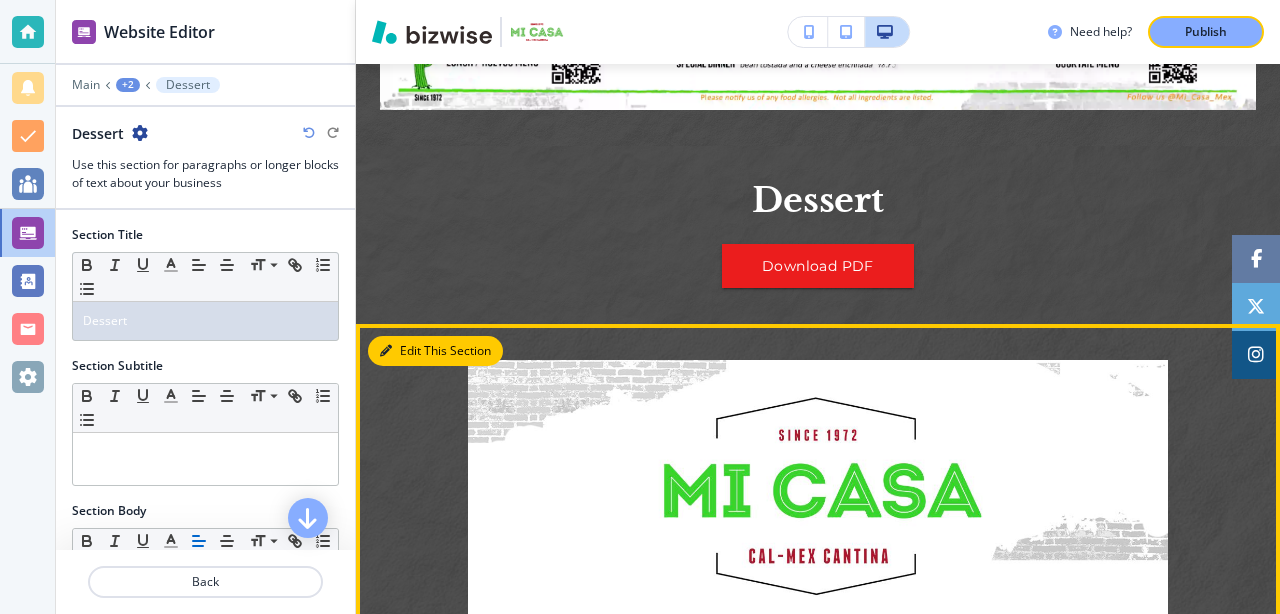 click on "Edit This Section" at bounding box center (435, 351) 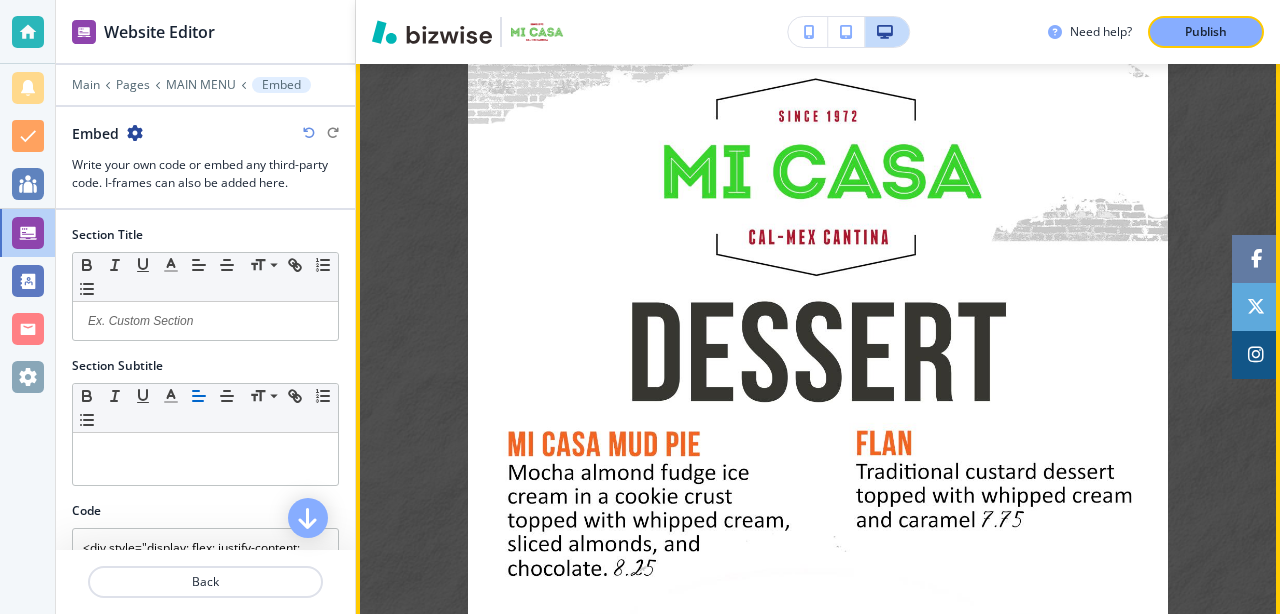 scroll, scrollTop: 1766, scrollLeft: 0, axis: vertical 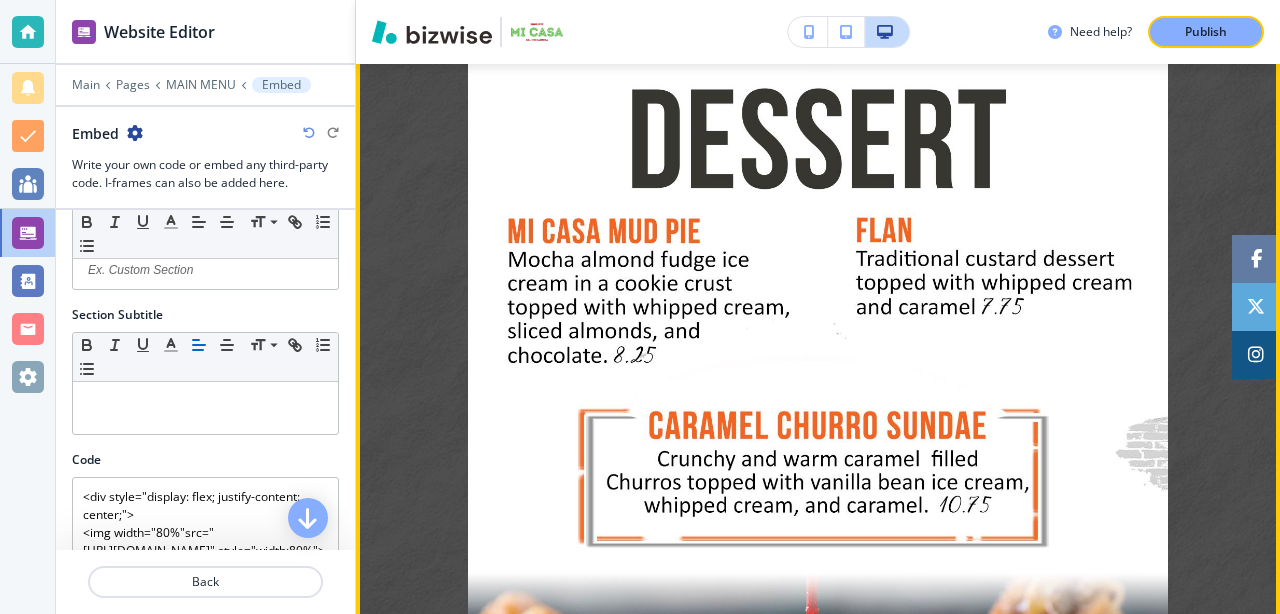 click at bounding box center (818, 451) 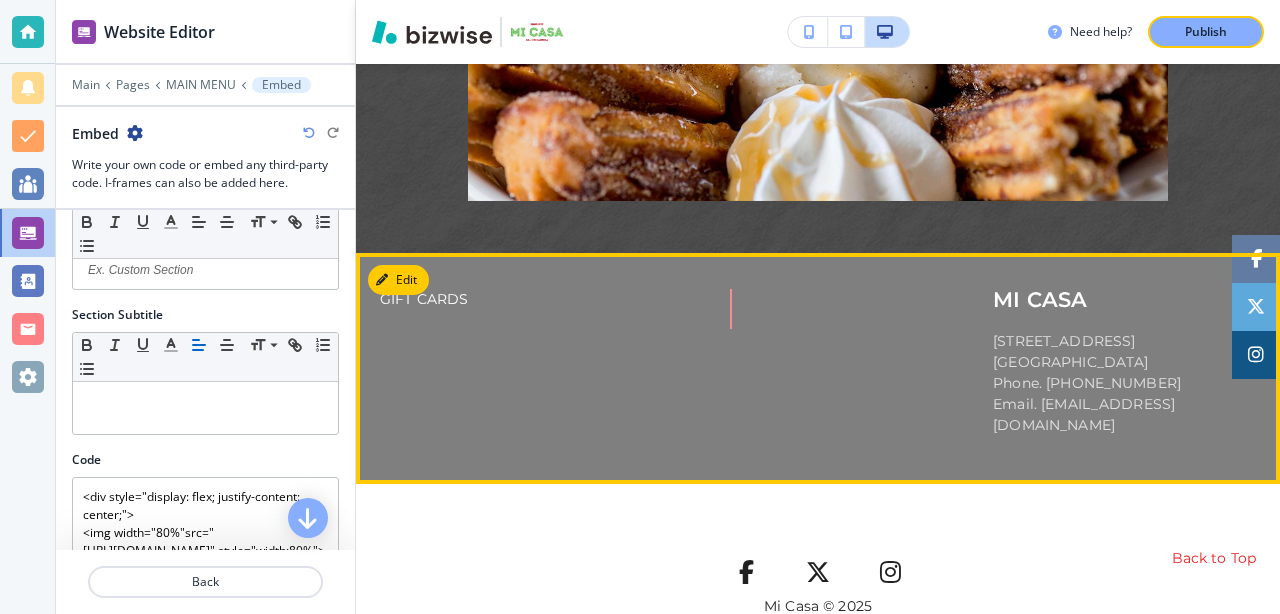 scroll, scrollTop: 2849, scrollLeft: 0, axis: vertical 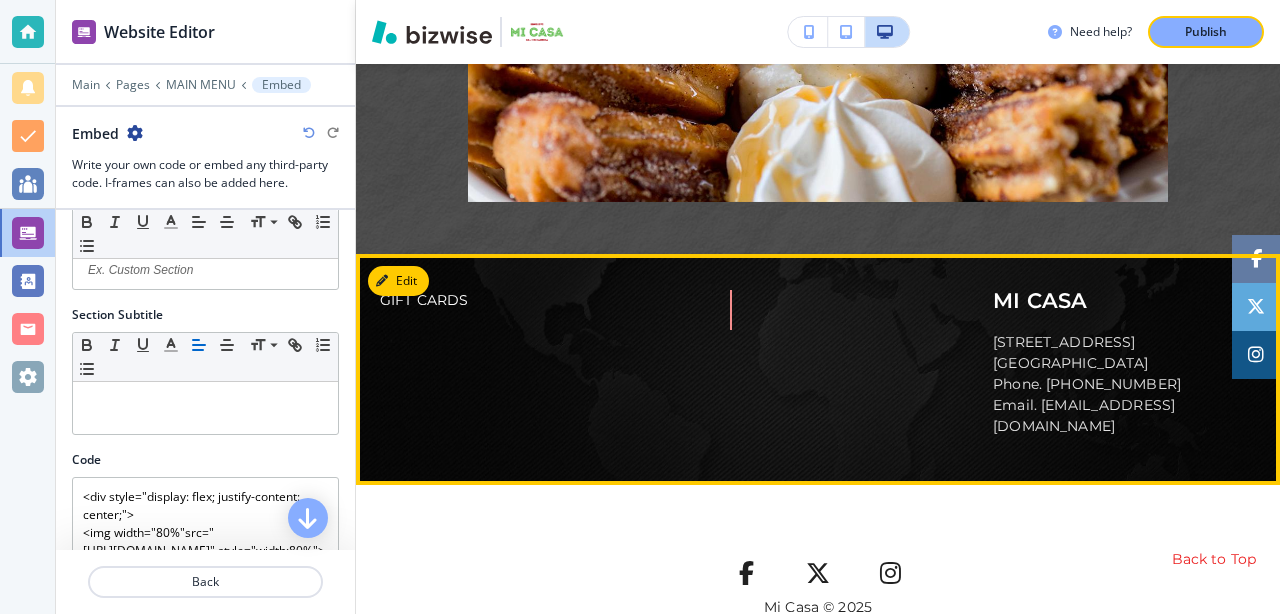 click on "GIFT CARDS MI [GEOGRAPHIC_DATA][STREET_ADDRESS] Phone. [PHONE_NUMBER] Email. [EMAIL_ADDRESS][DOMAIN_NAME]" 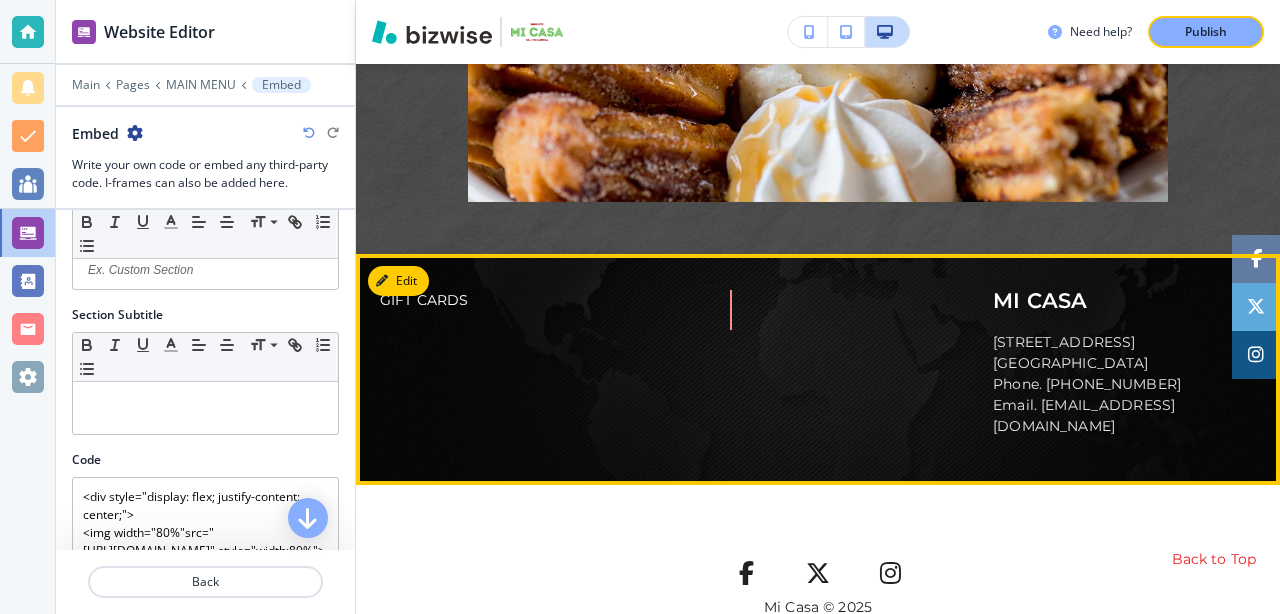 click on "GIFT CARDS MI [GEOGRAPHIC_DATA][STREET_ADDRESS] Phone. [PHONE_NUMBER] Email. [EMAIL_ADDRESS][DOMAIN_NAME]" 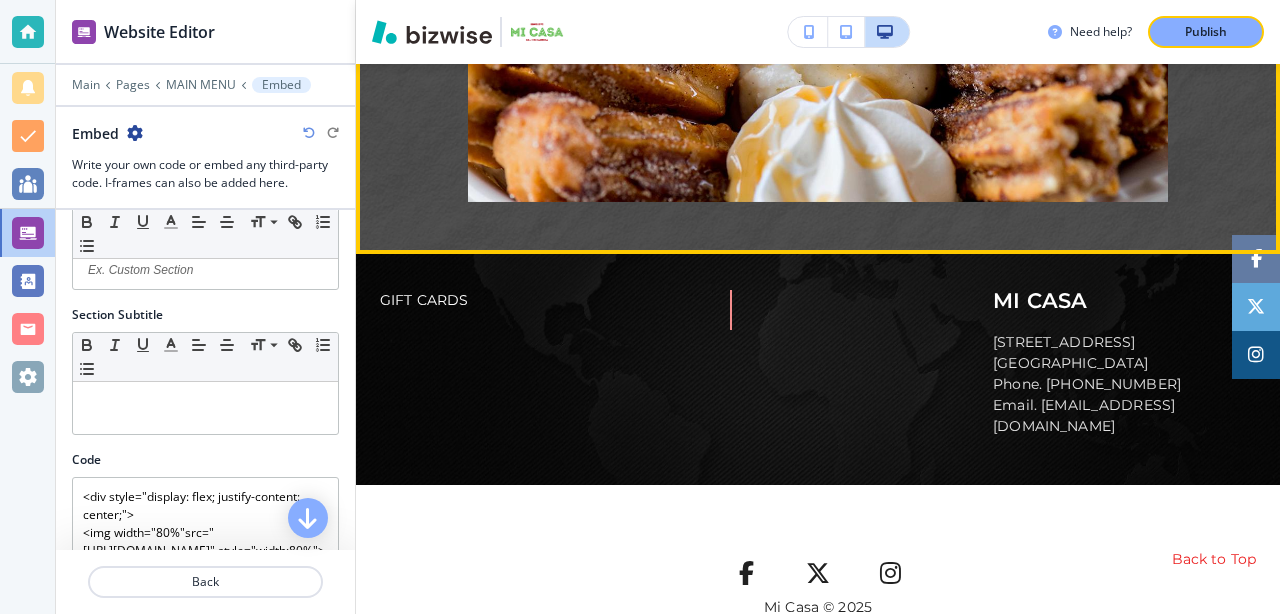 click at bounding box center [818, -421] 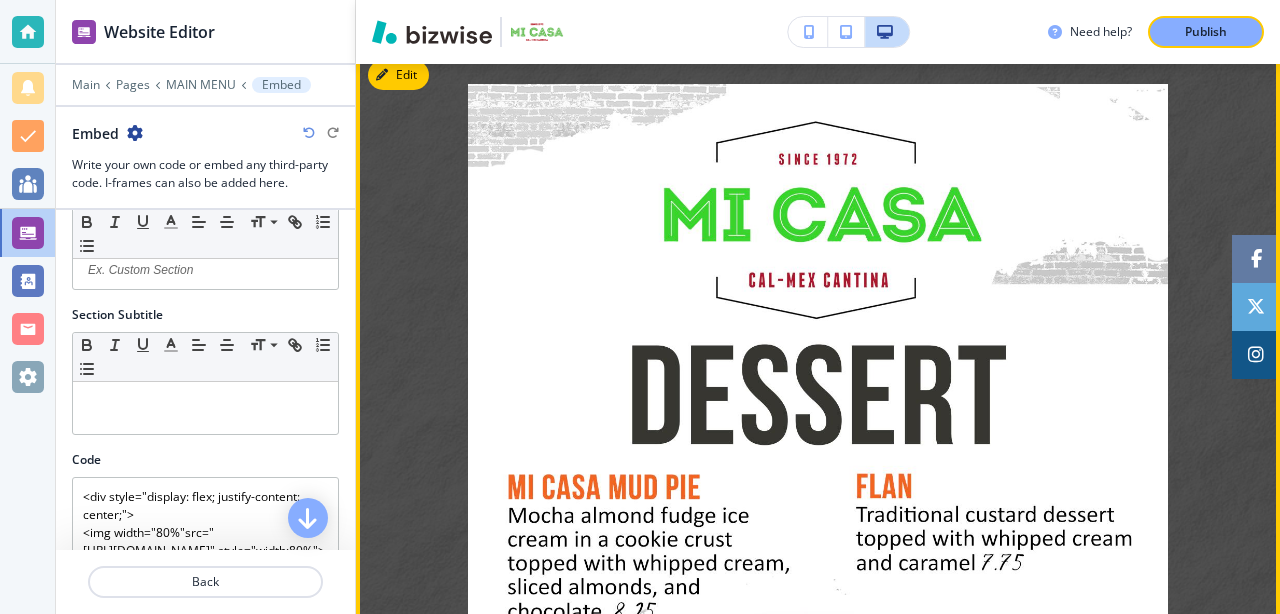 scroll, scrollTop: 1574, scrollLeft: 0, axis: vertical 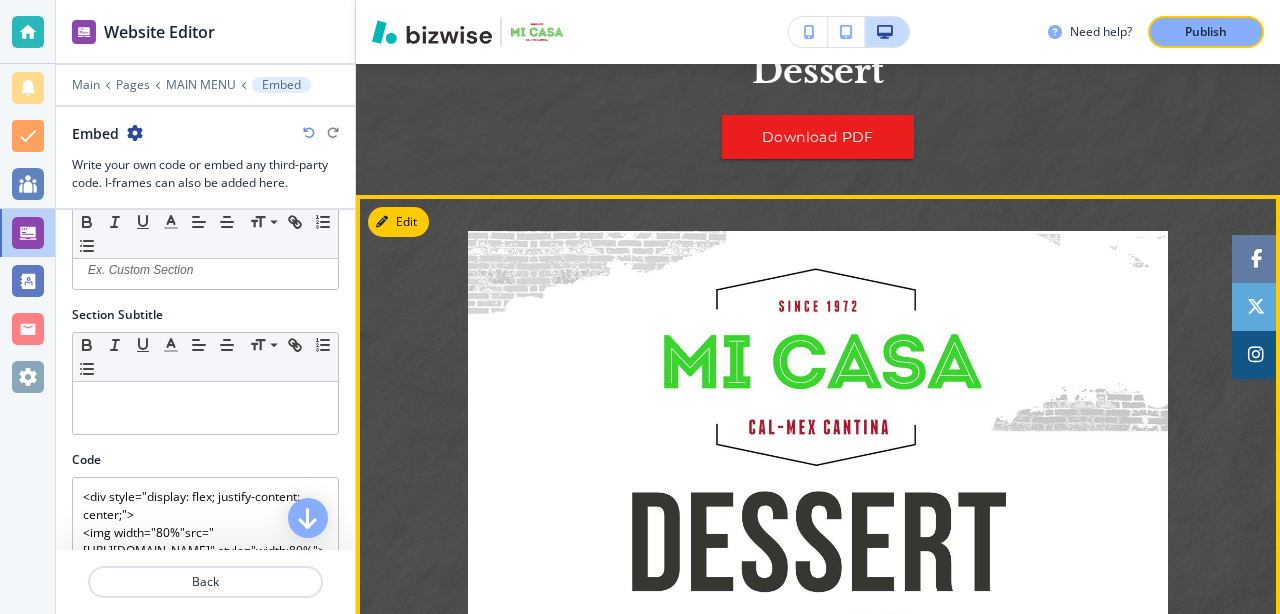 click at bounding box center [818, 854] 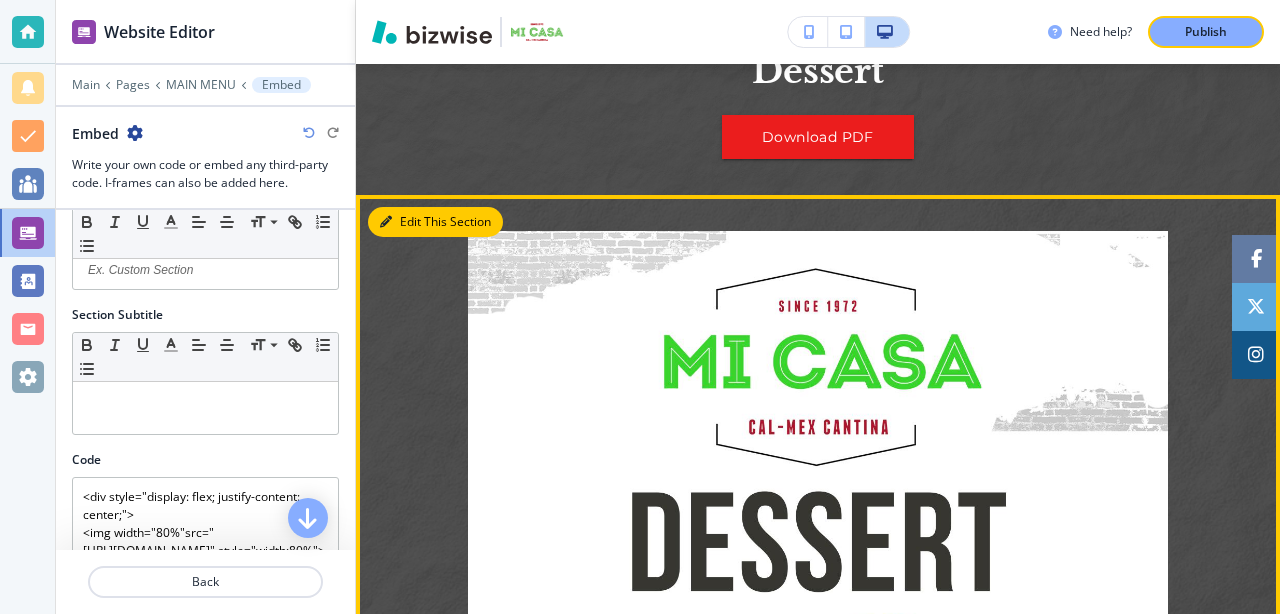 click on "Edit This Section" at bounding box center (435, 222) 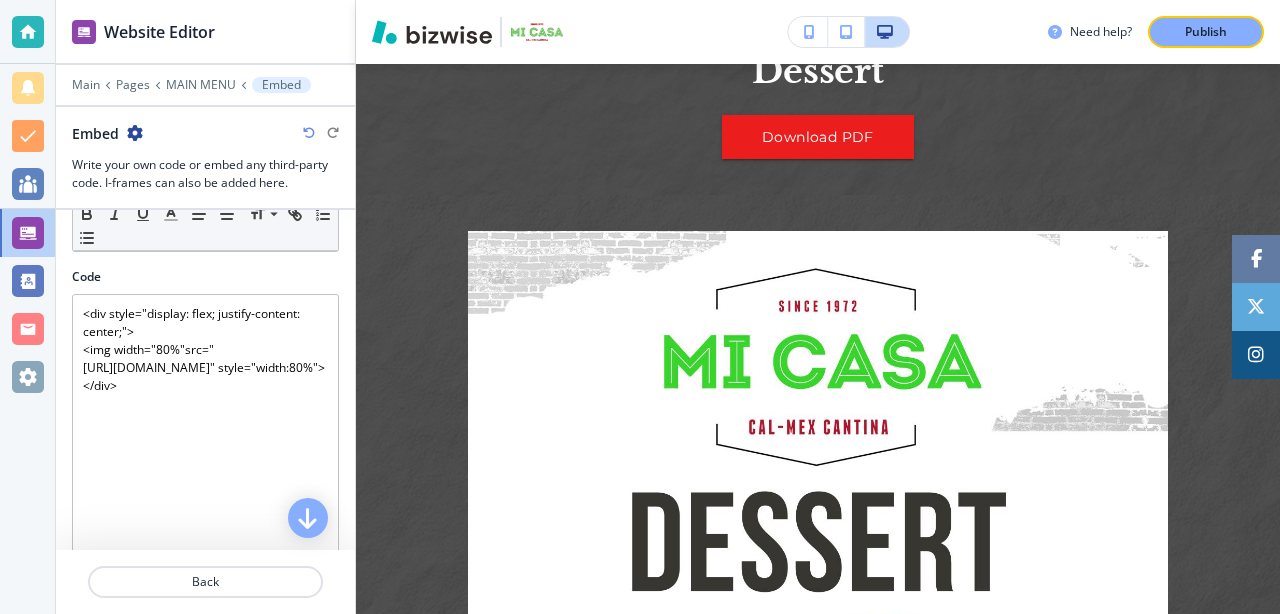 scroll, scrollTop: 0, scrollLeft: 0, axis: both 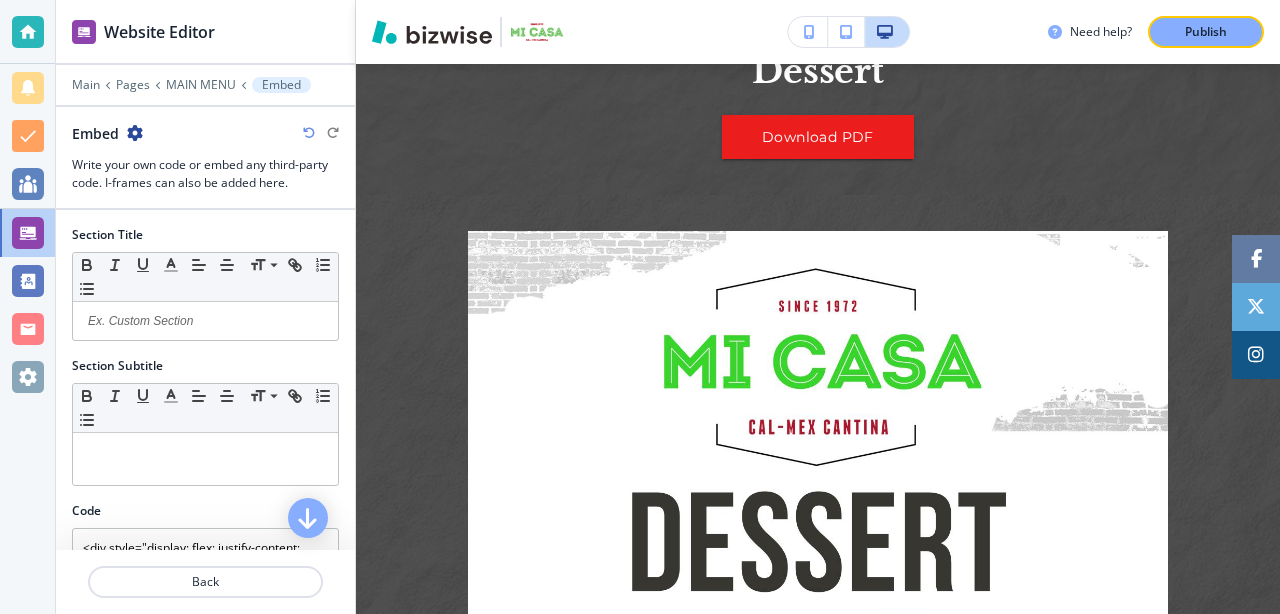 click at bounding box center [135, 133] 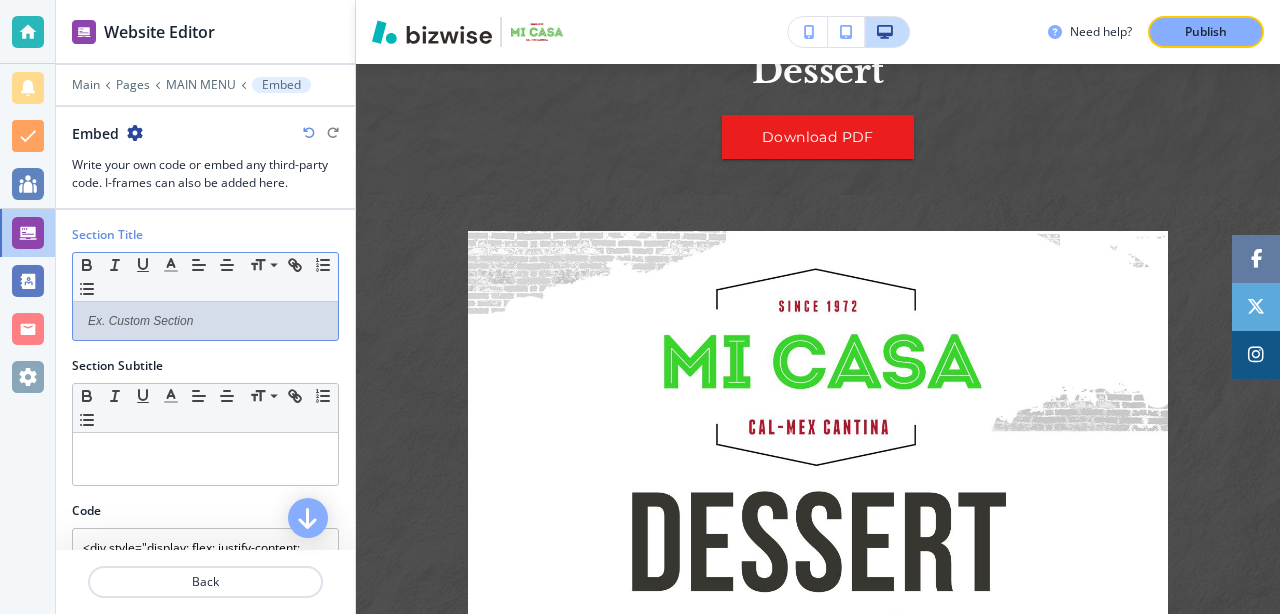 click at bounding box center [205, 321] 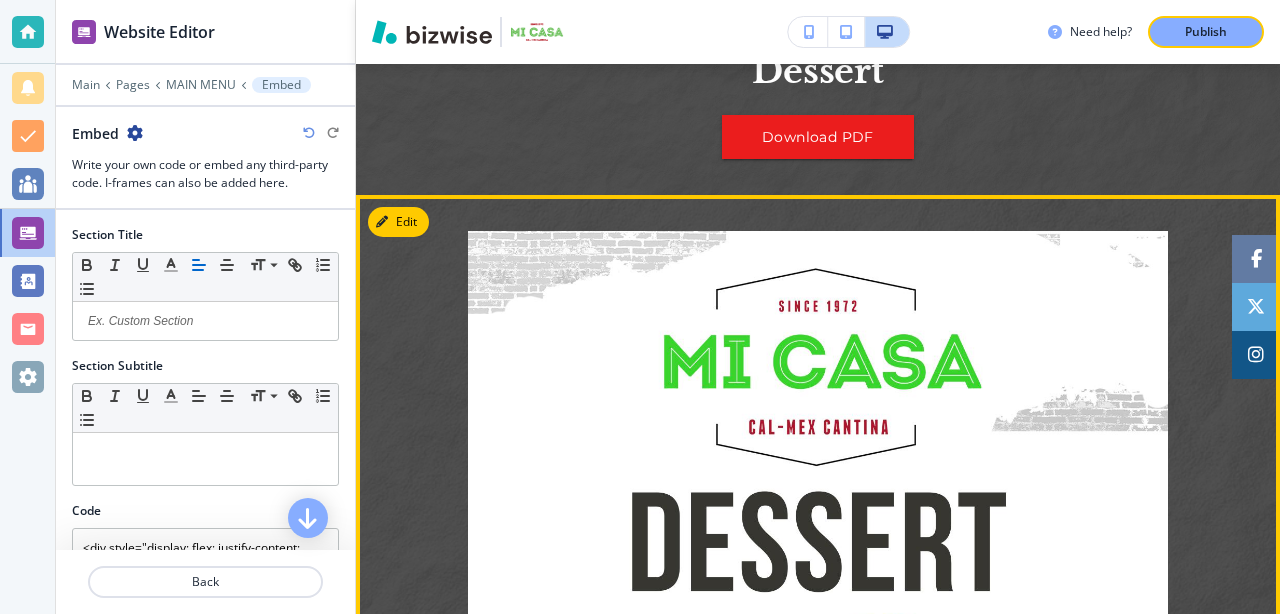click at bounding box center (818, 854) 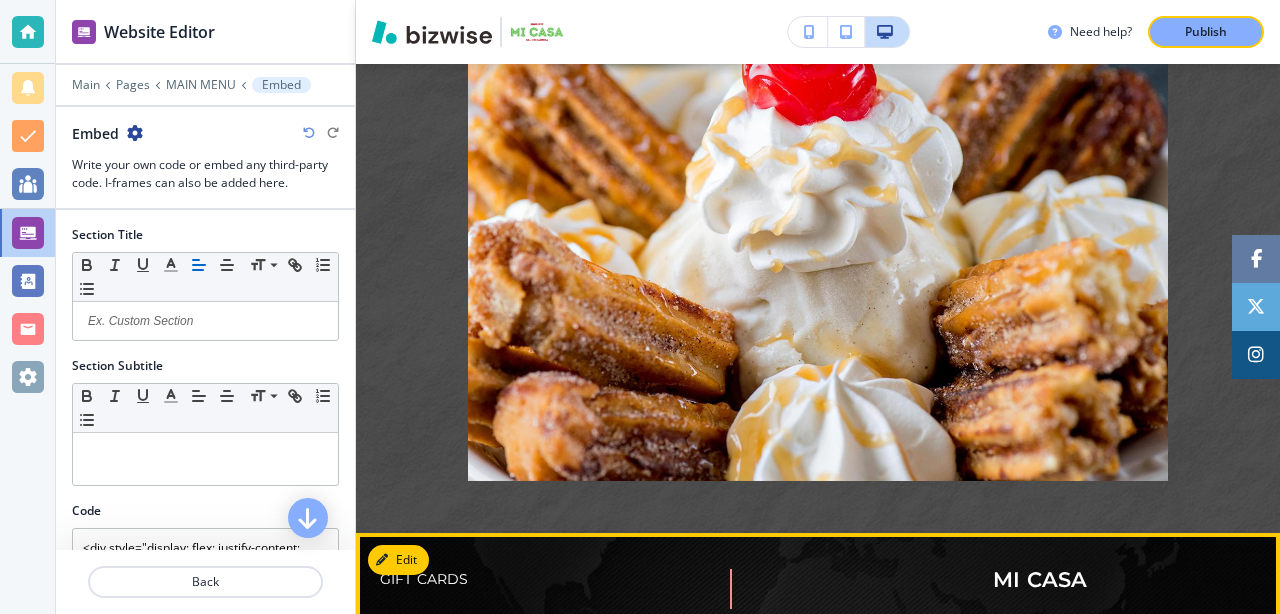 scroll, scrollTop: 2209, scrollLeft: 0, axis: vertical 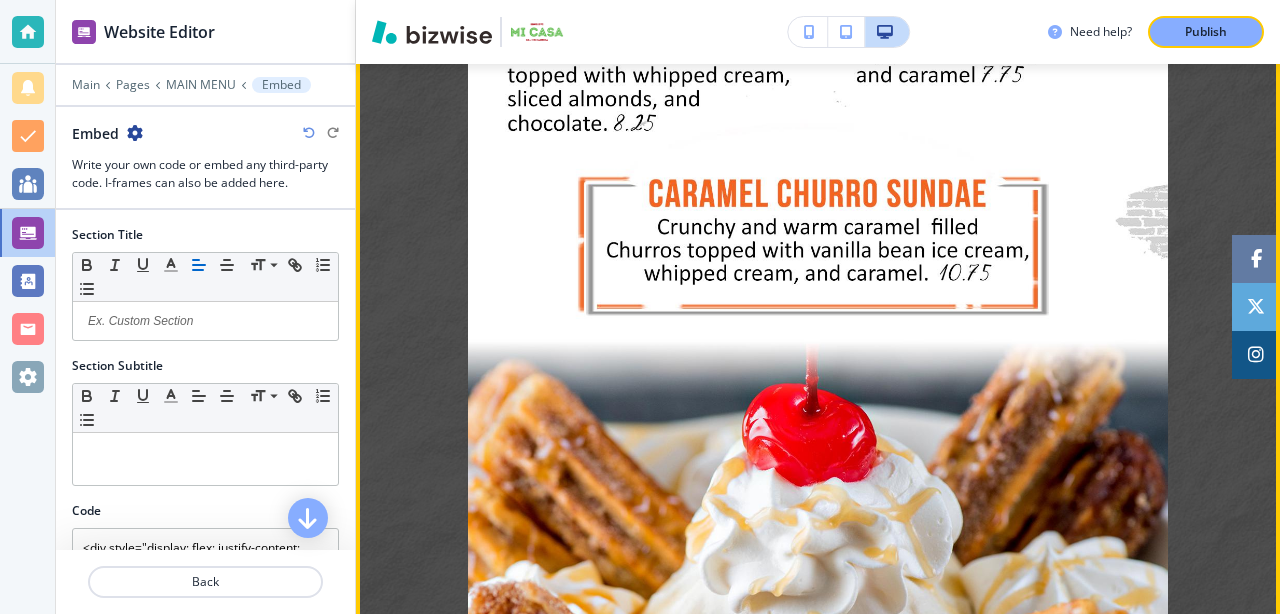 click at bounding box center (818, 219) 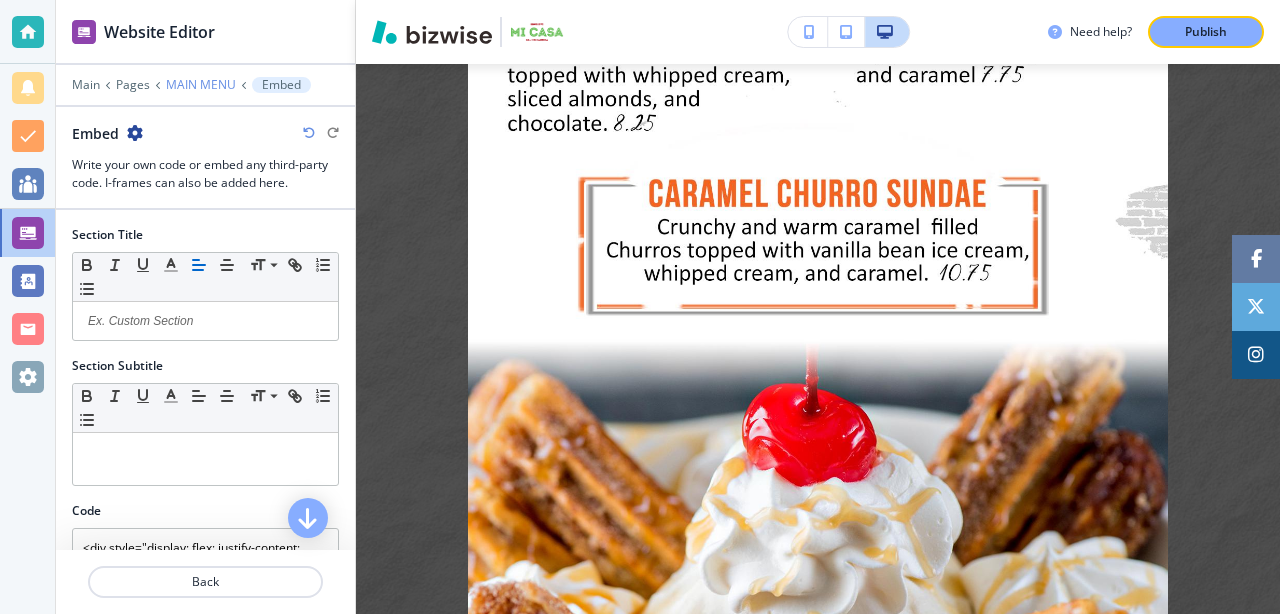 click on "MAIN MENU" at bounding box center (201, 85) 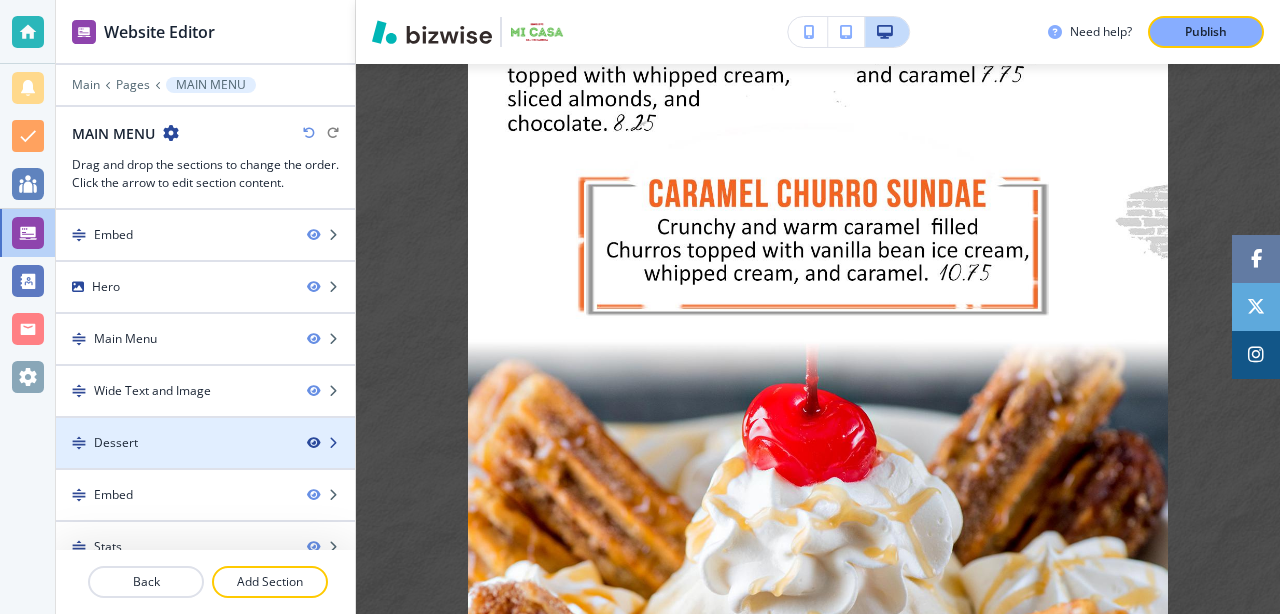click at bounding box center [313, 443] 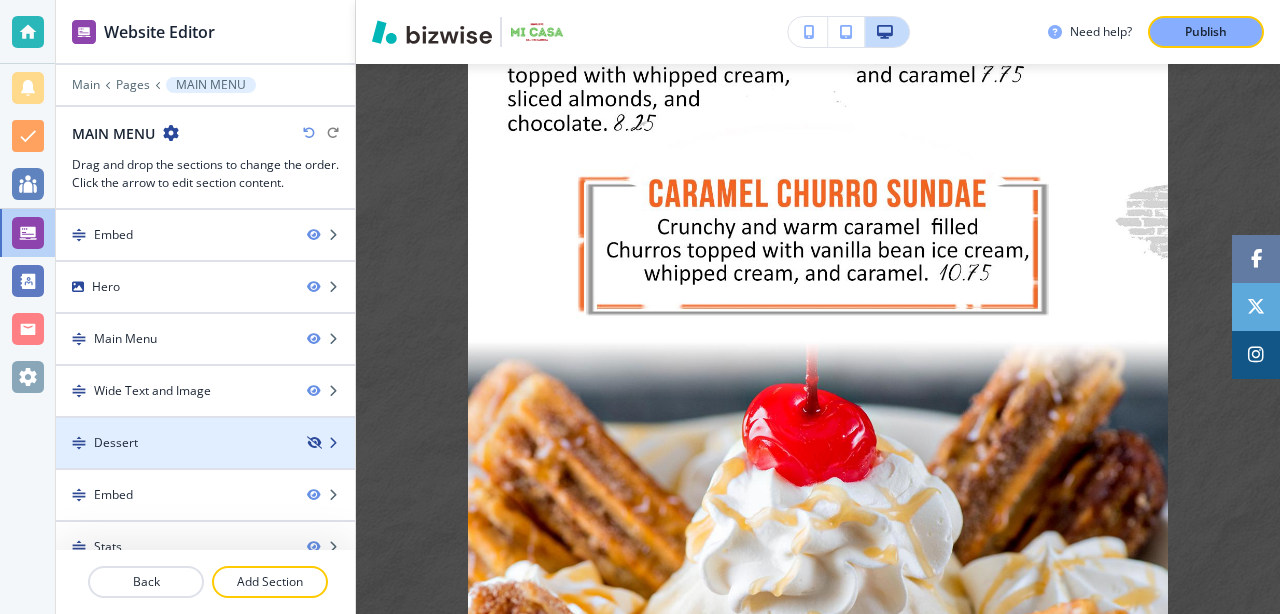 click at bounding box center (313, 443) 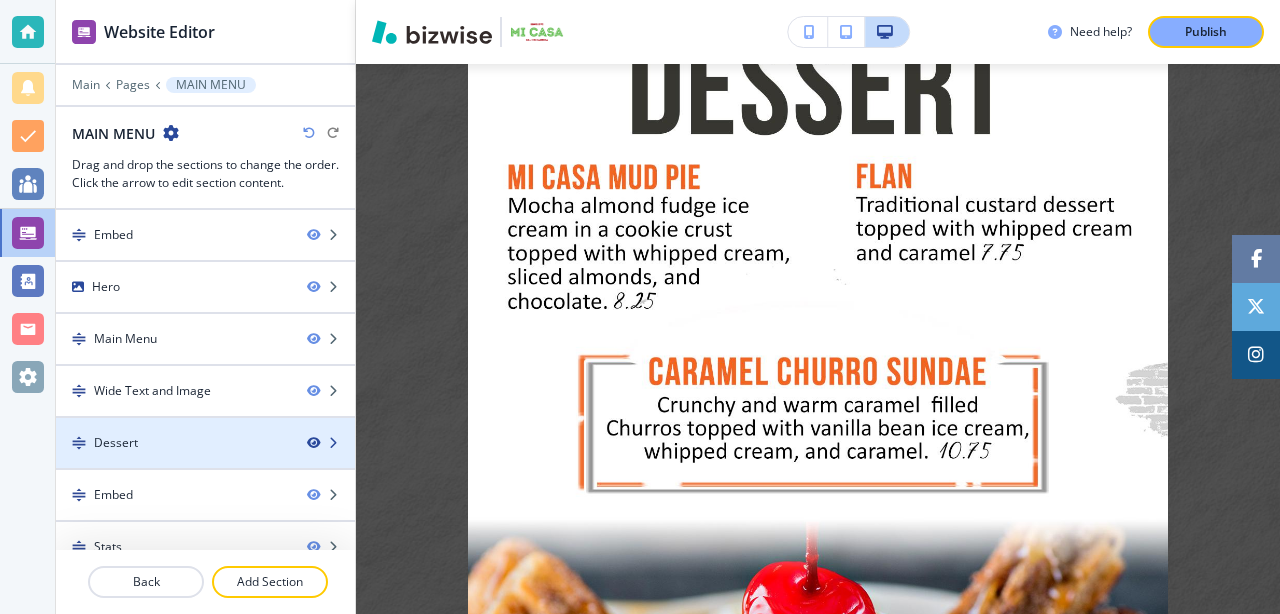 scroll, scrollTop: 2209, scrollLeft: 0, axis: vertical 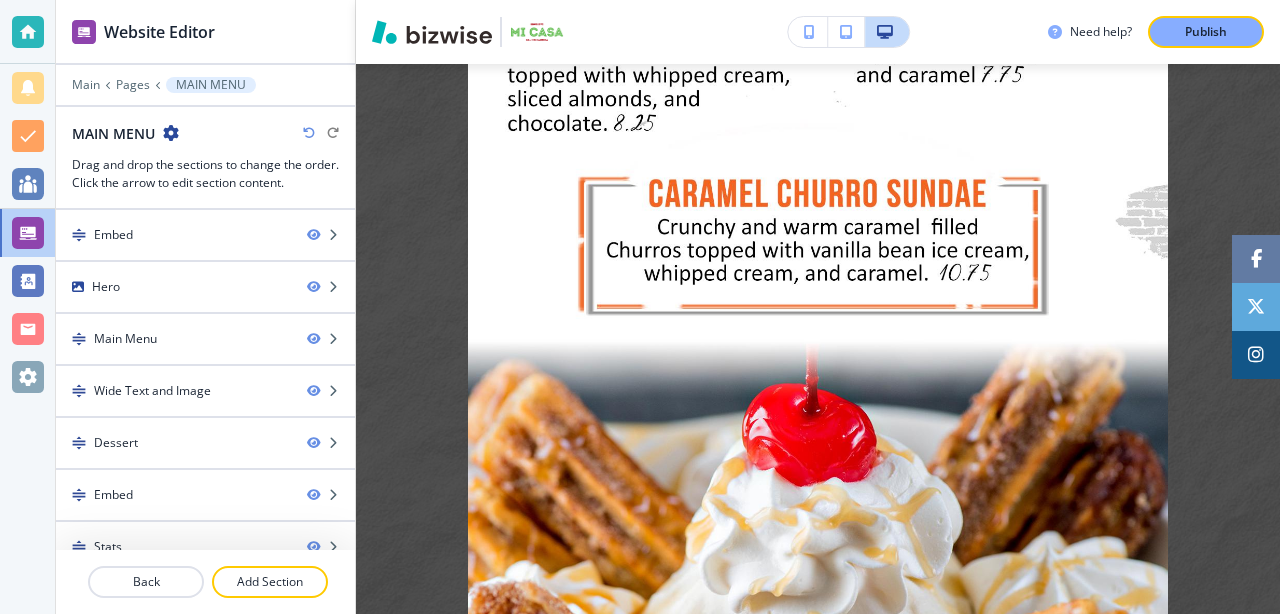 click at bounding box center (331, 443) 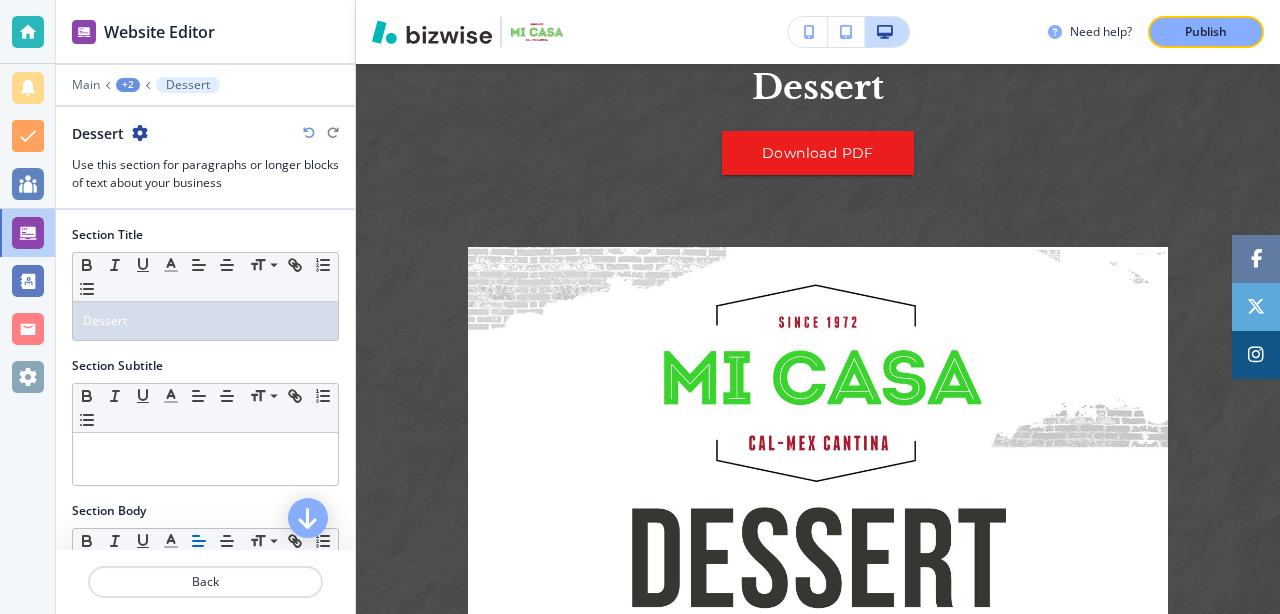 scroll, scrollTop: 1527, scrollLeft: 0, axis: vertical 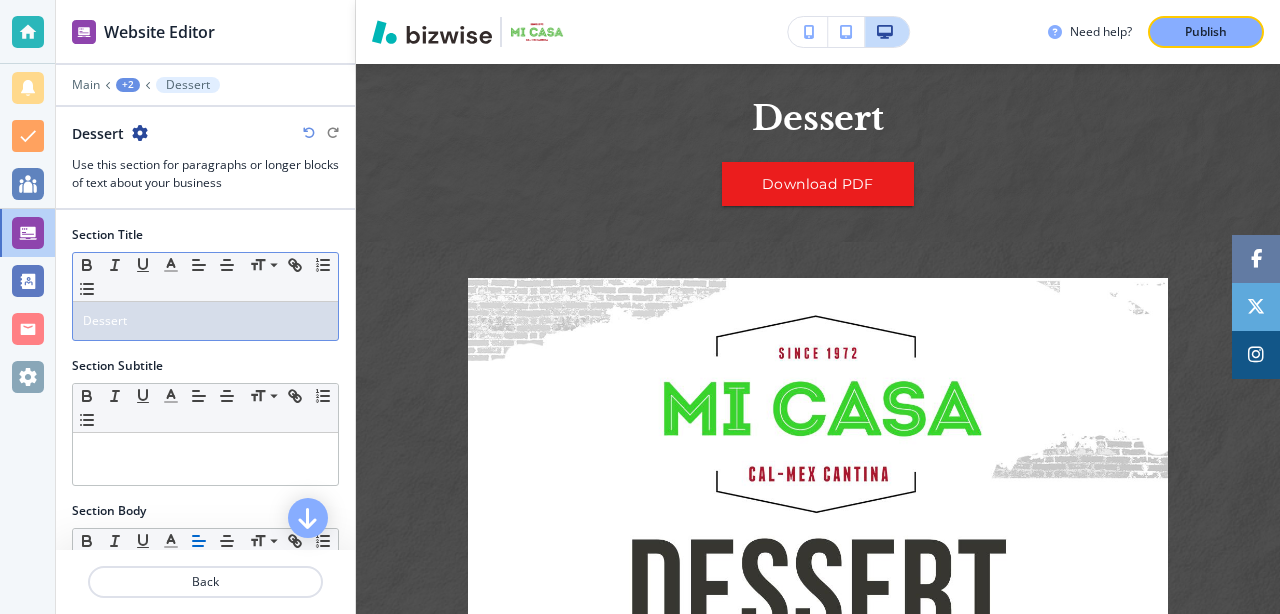 click on "Dessert" at bounding box center [205, 321] 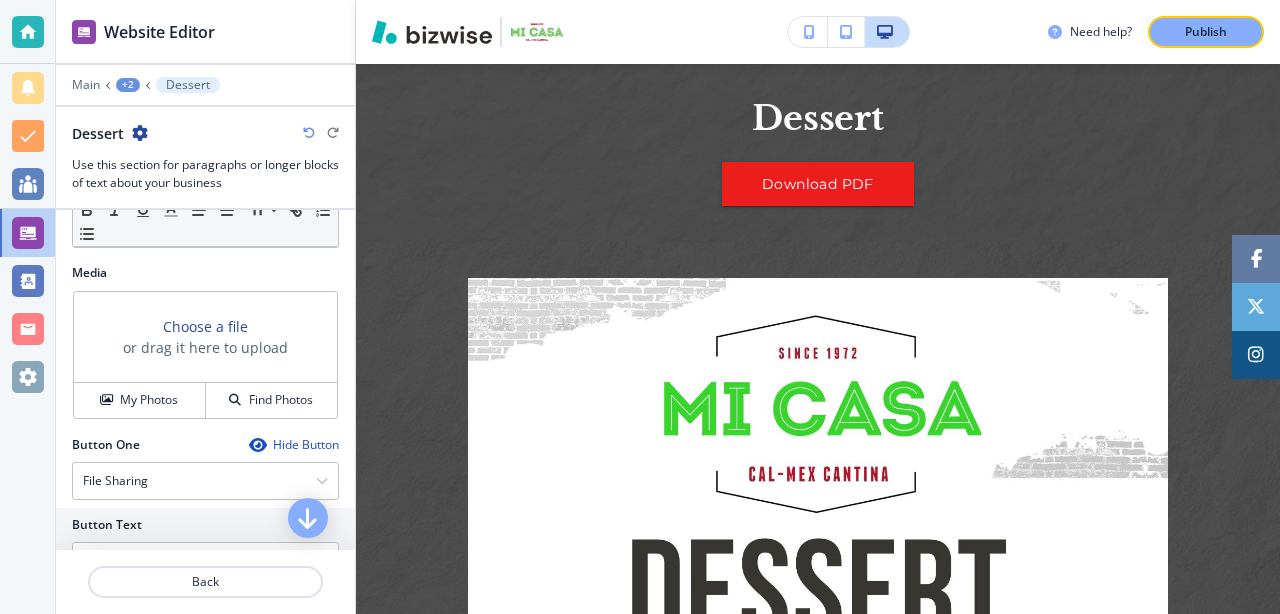 scroll, scrollTop: 610, scrollLeft: 0, axis: vertical 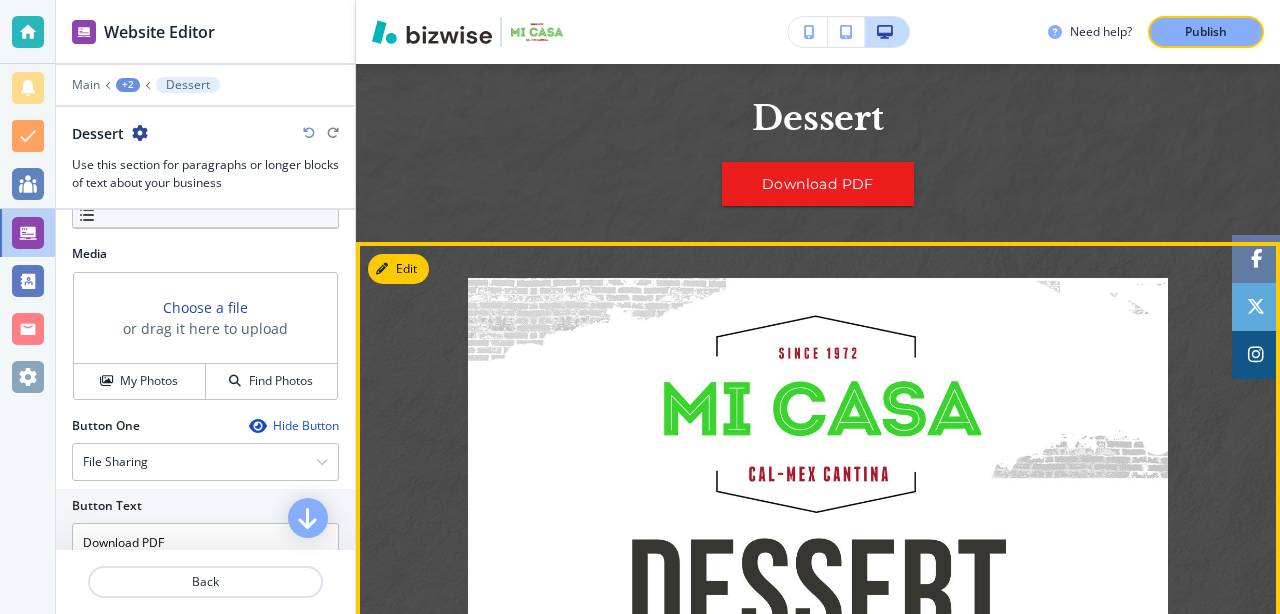 click at bounding box center (818, 901) 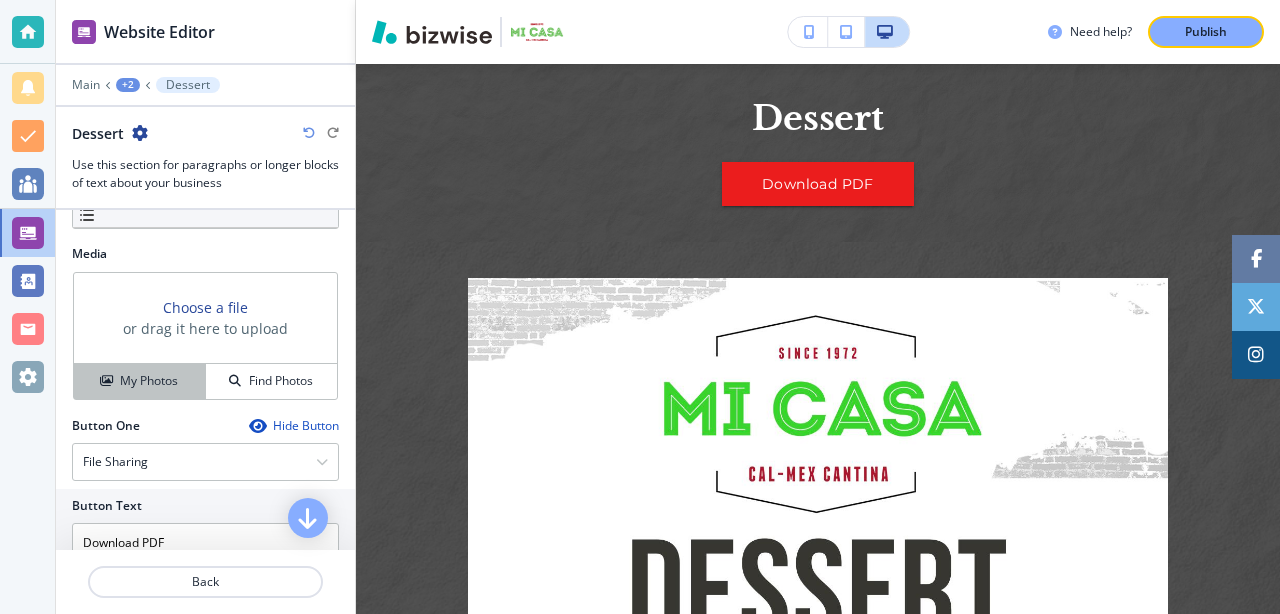 click on "My Photos" at bounding box center [149, 381] 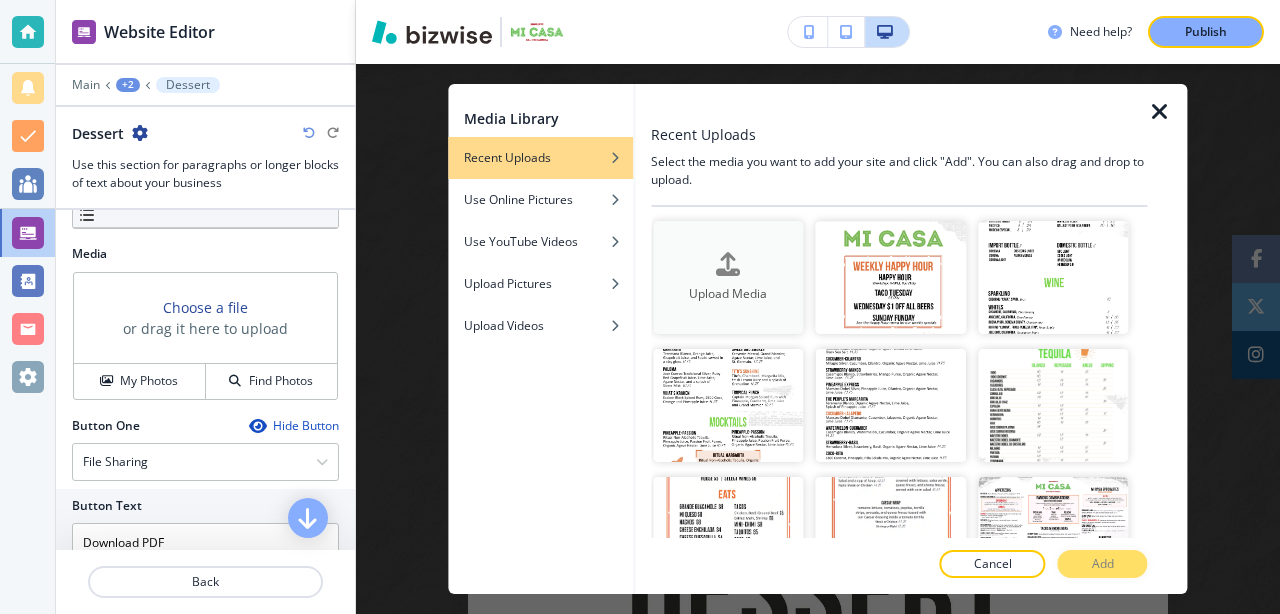 click on "Upload Media" at bounding box center (728, 277) 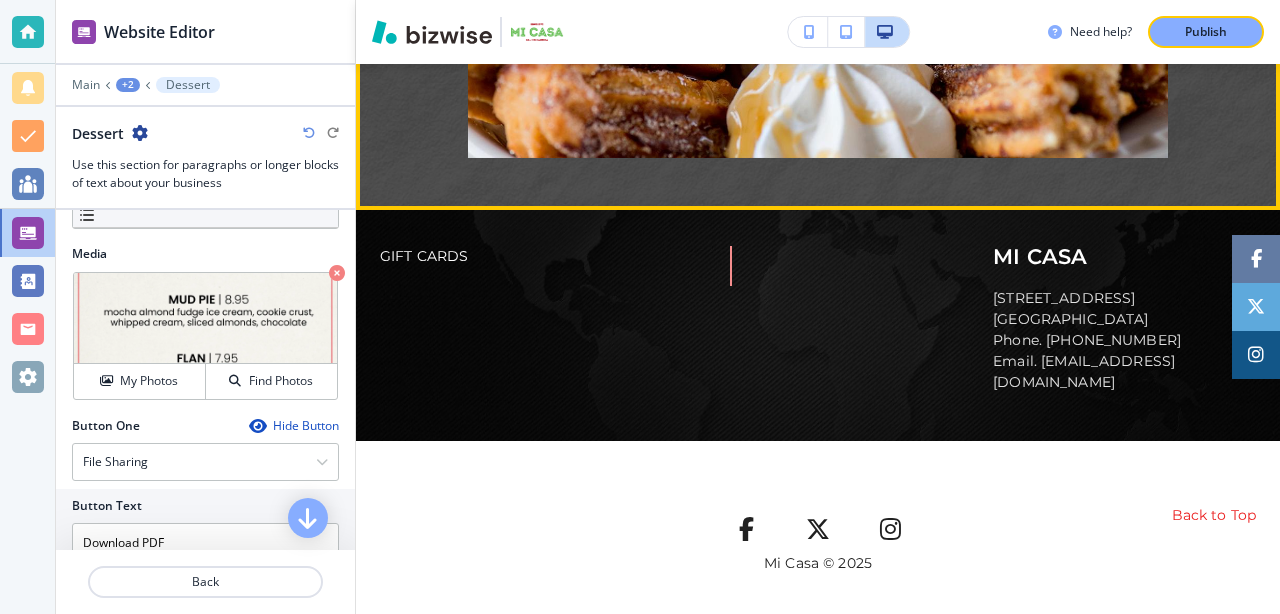 scroll, scrollTop: 3001, scrollLeft: 0, axis: vertical 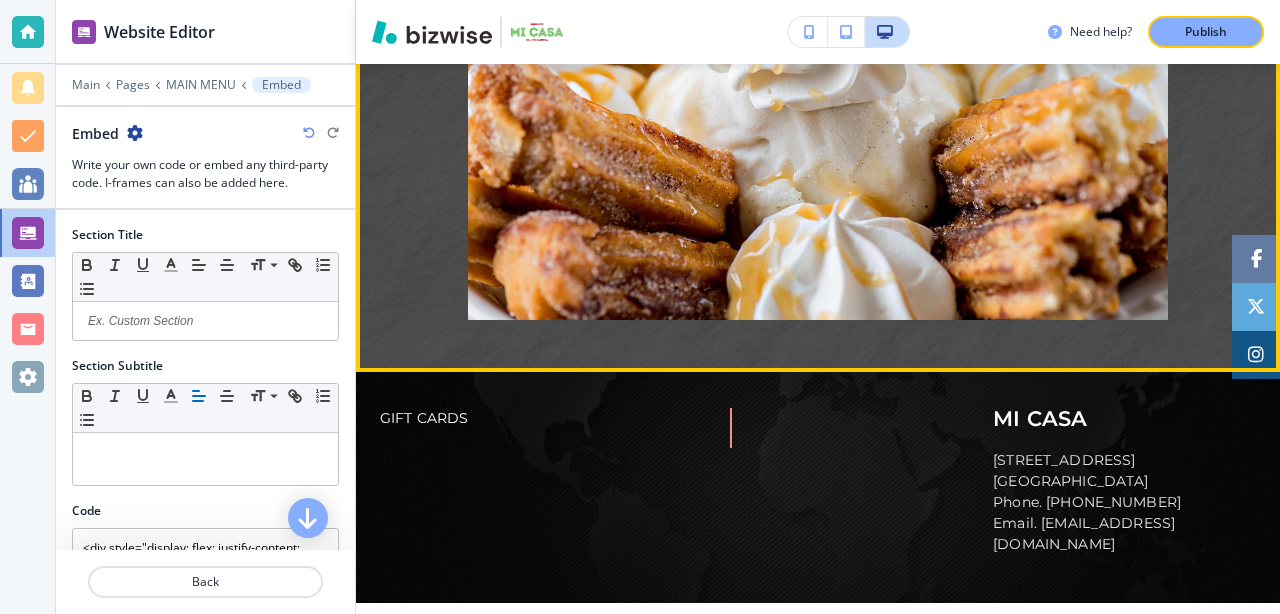click on "Edit This Section" at bounding box center (435, -935) 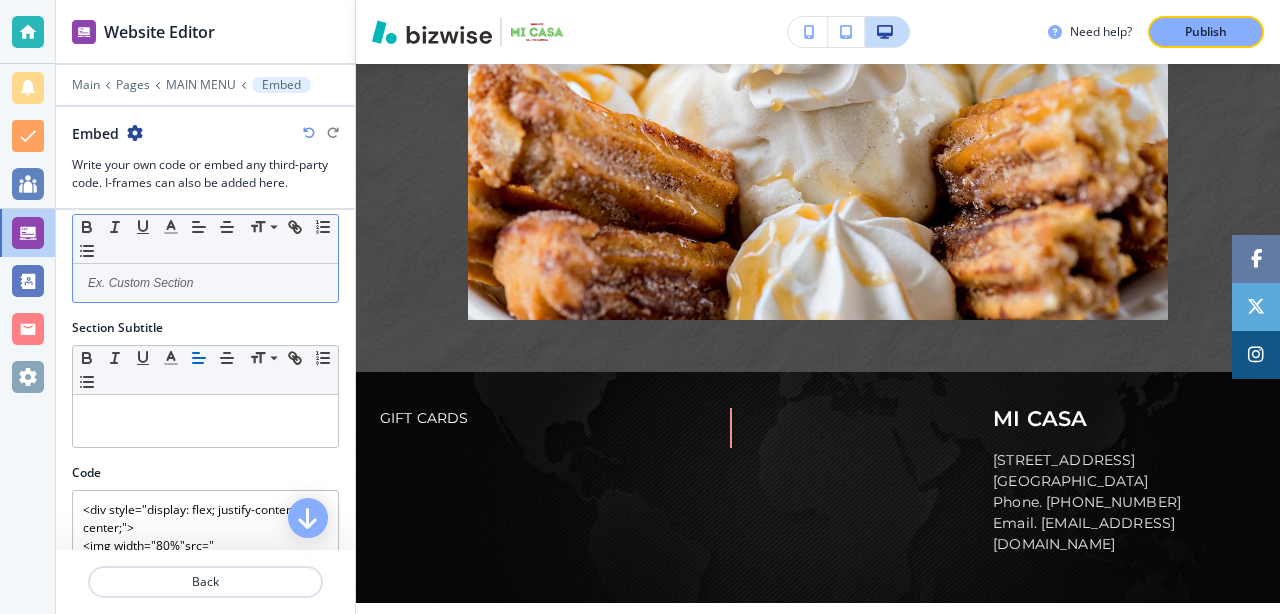 scroll, scrollTop: 0, scrollLeft: 0, axis: both 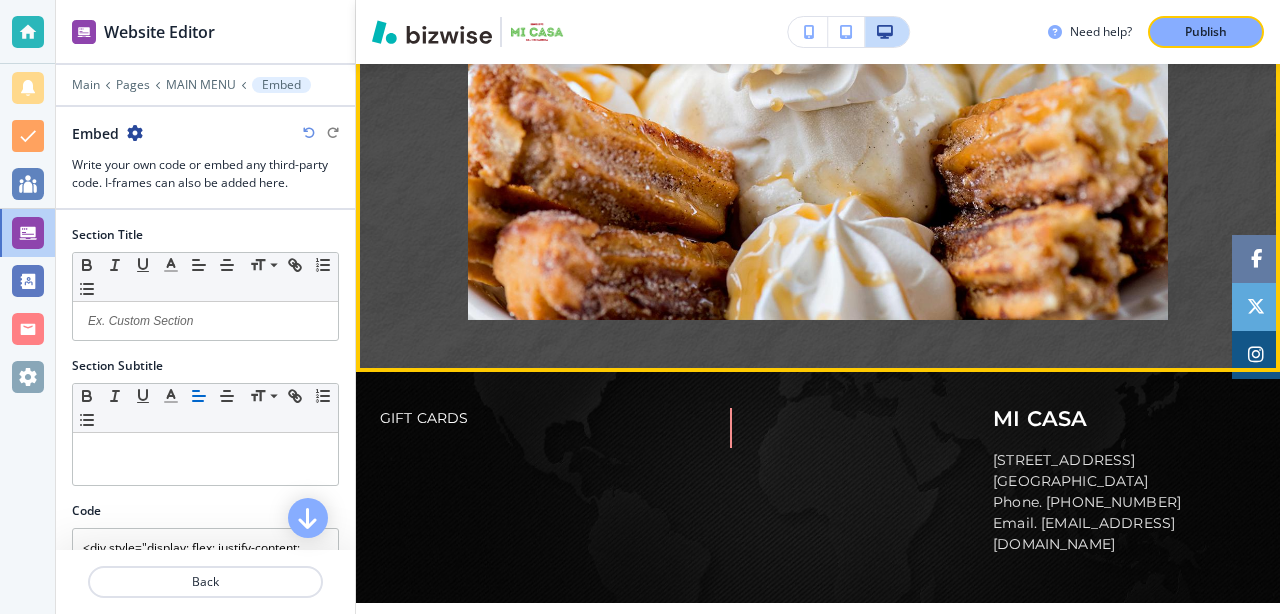 click at bounding box center [818, -303] 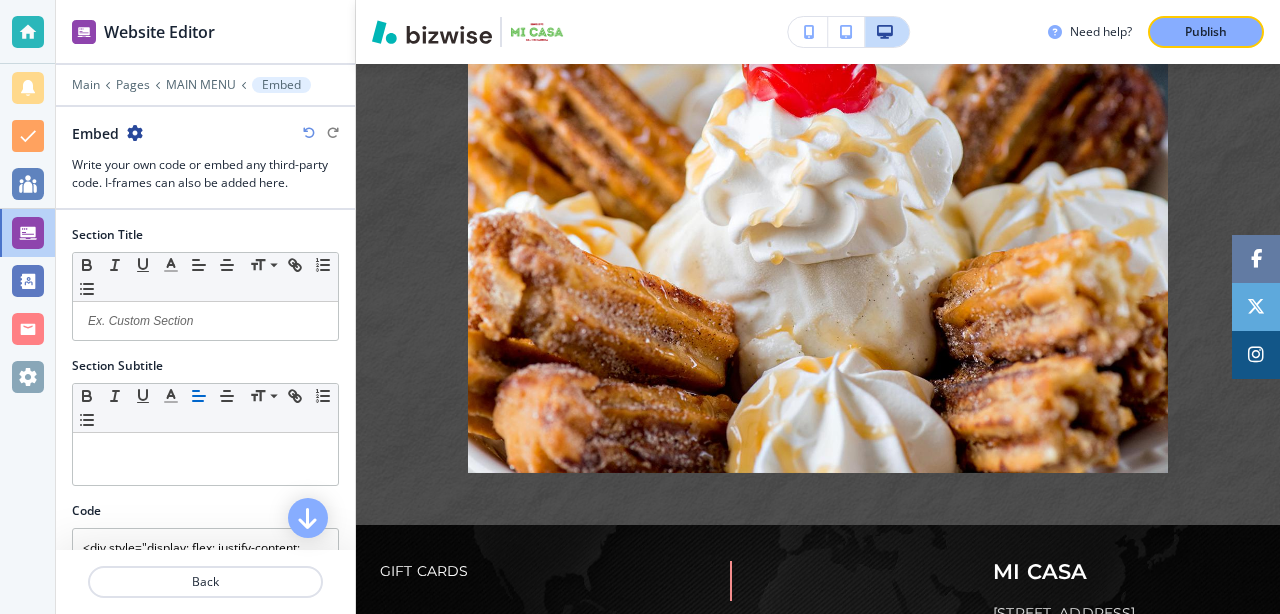 scroll, scrollTop: 2589, scrollLeft: 0, axis: vertical 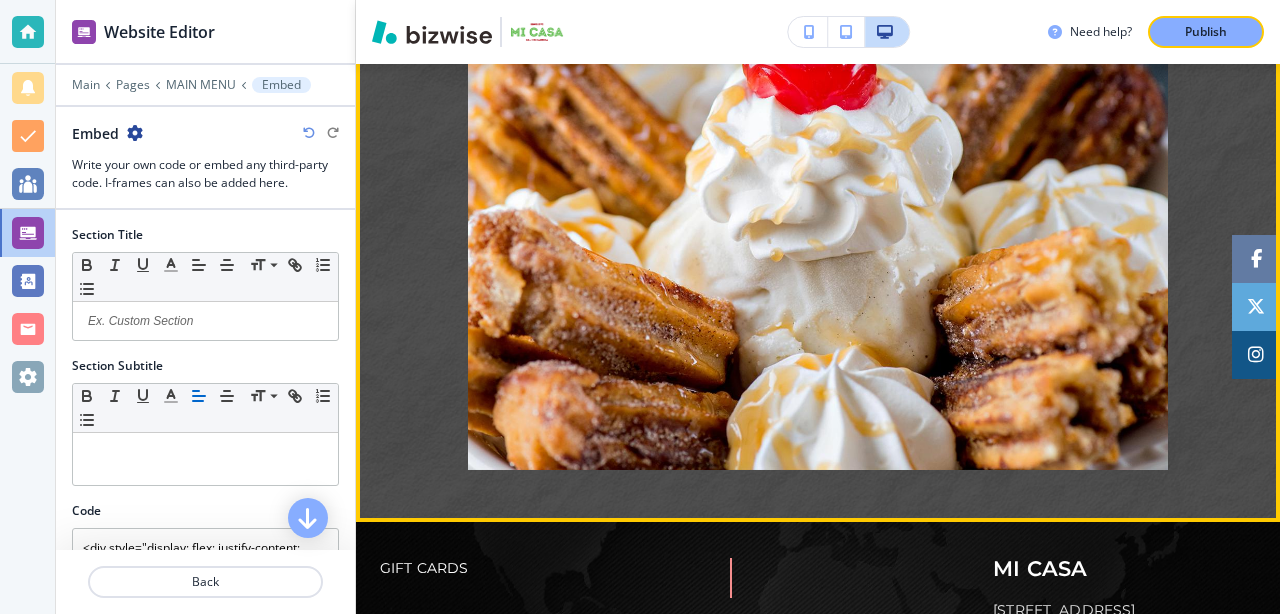 click at bounding box center (818, -145) 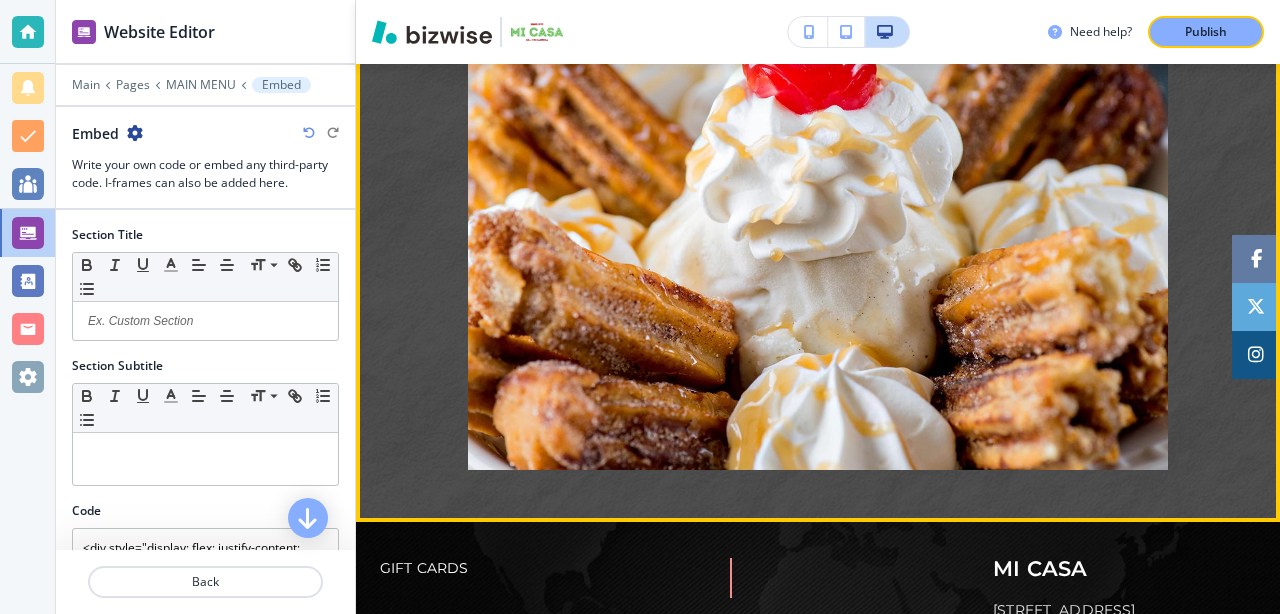 click at bounding box center [818, -145] 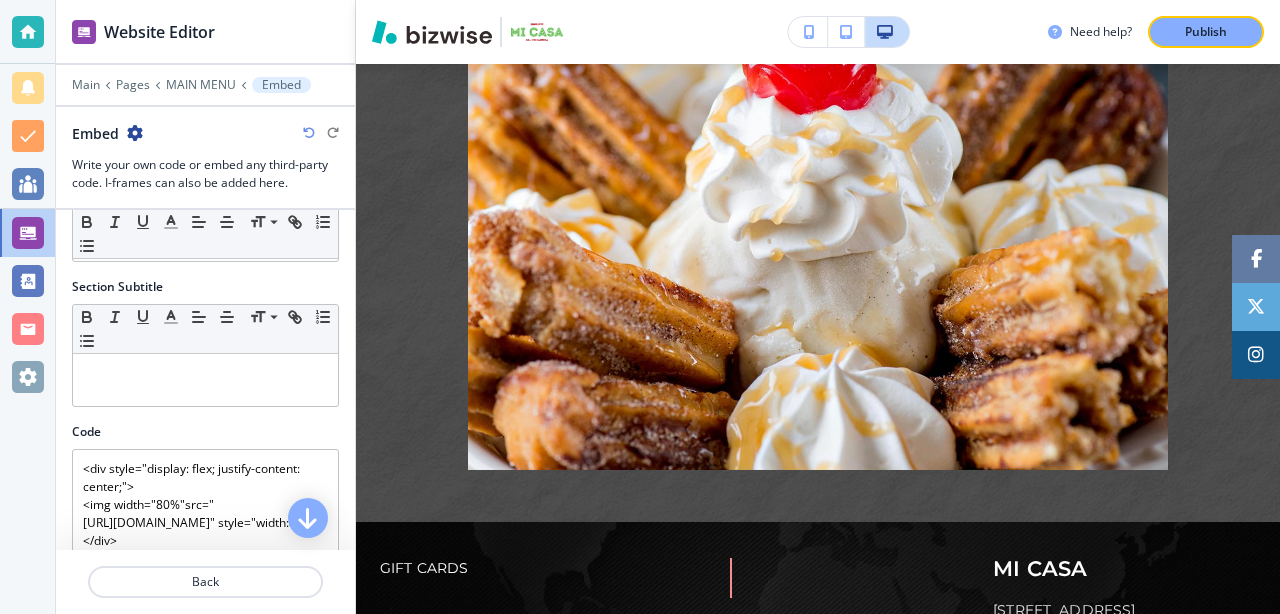 scroll, scrollTop: 0, scrollLeft: 0, axis: both 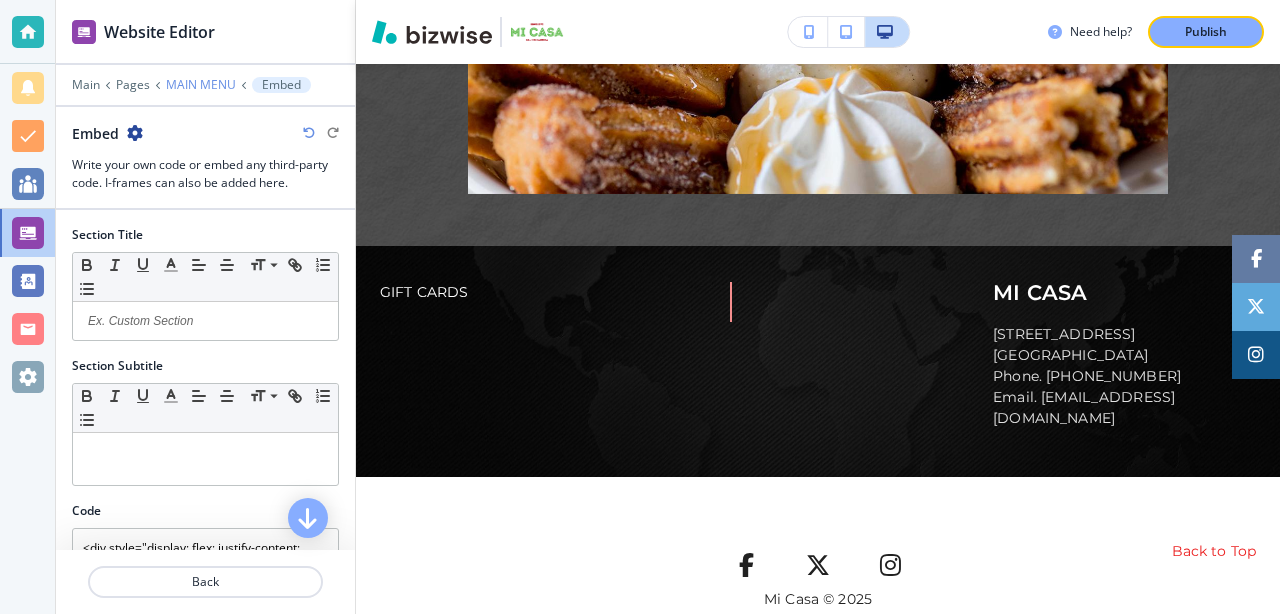 click on "MAIN MENU" at bounding box center [201, 85] 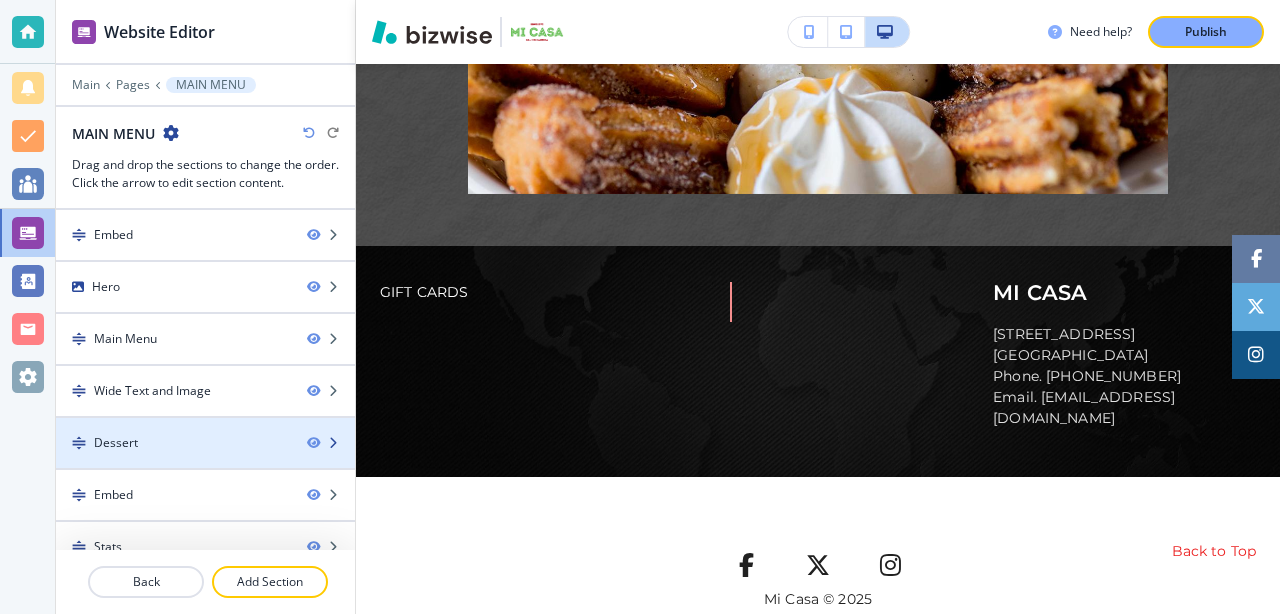 click at bounding box center [333, 443] 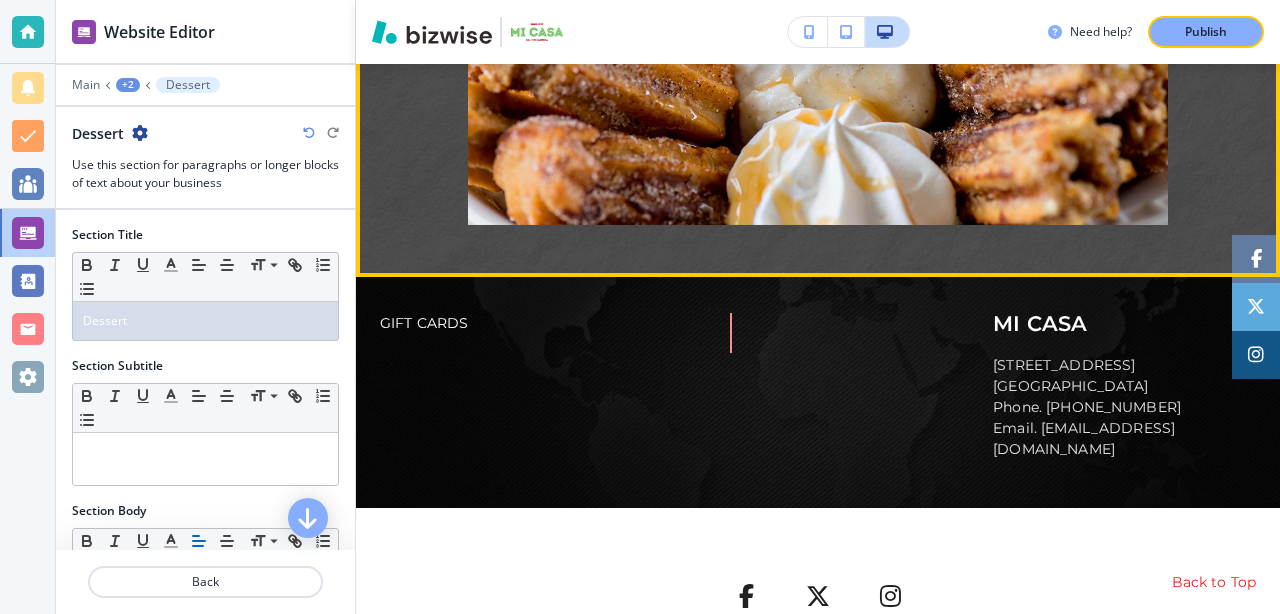 scroll, scrollTop: 2845, scrollLeft: 0, axis: vertical 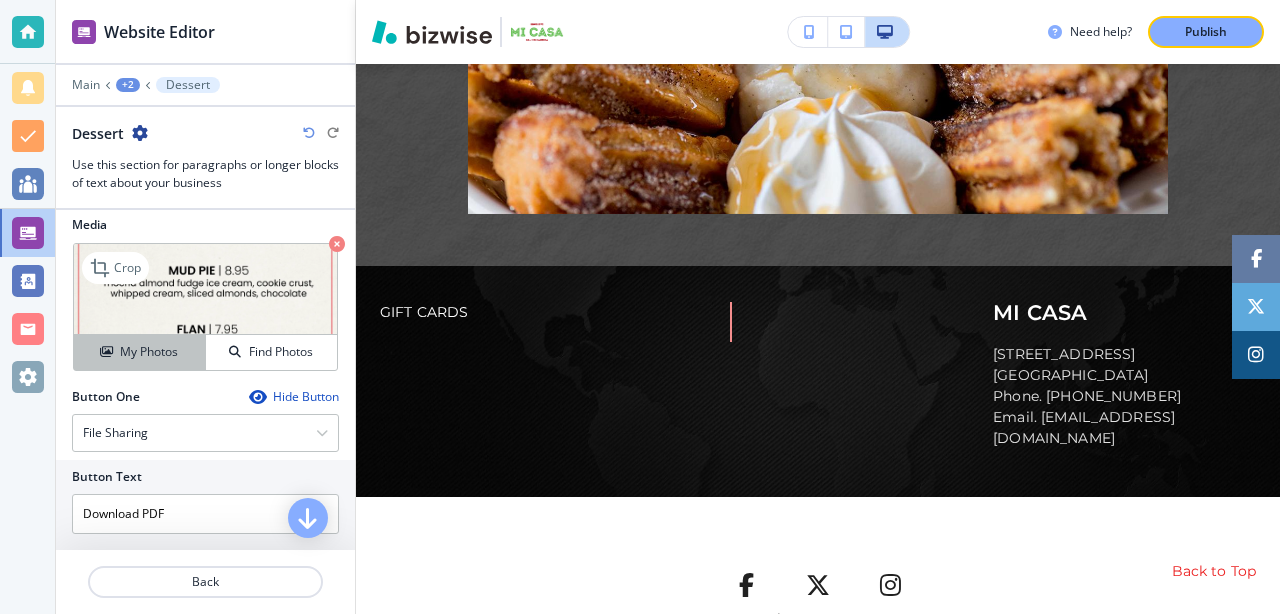 click on "My Photos" at bounding box center (149, 352) 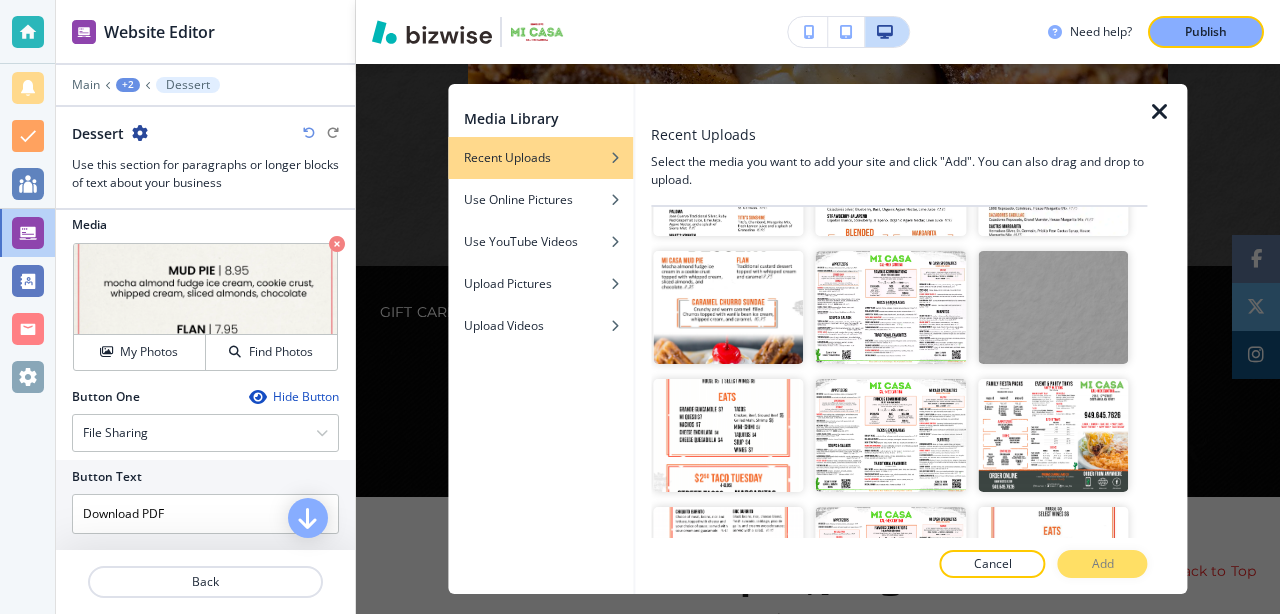scroll, scrollTop: 872, scrollLeft: 0, axis: vertical 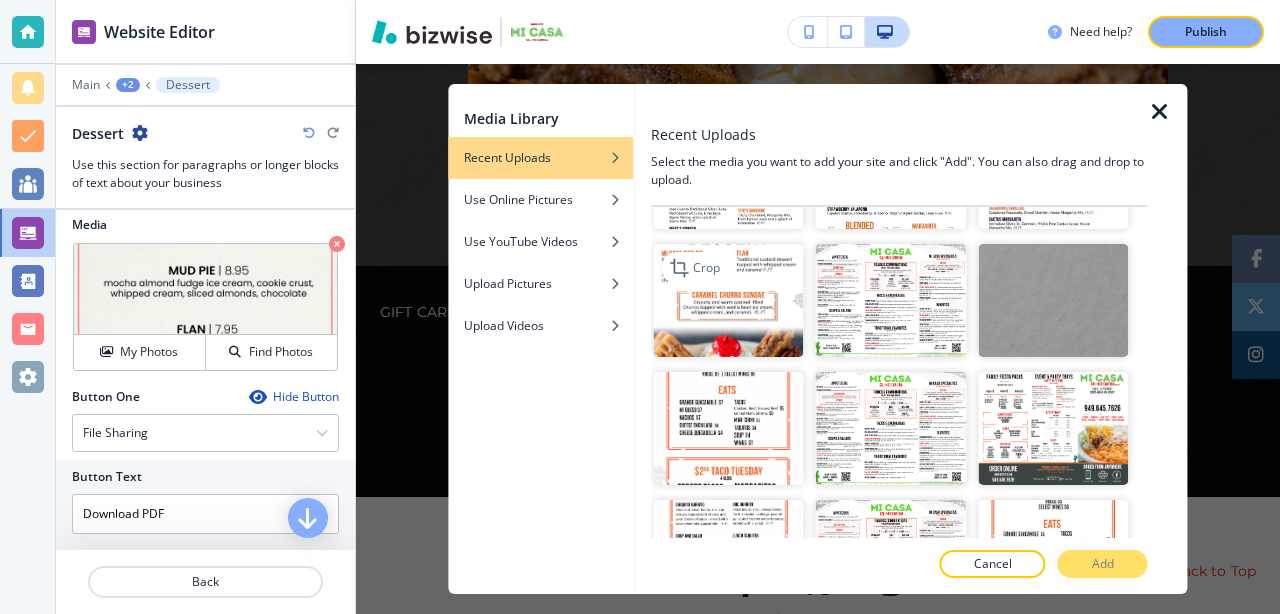 click at bounding box center [728, 300] 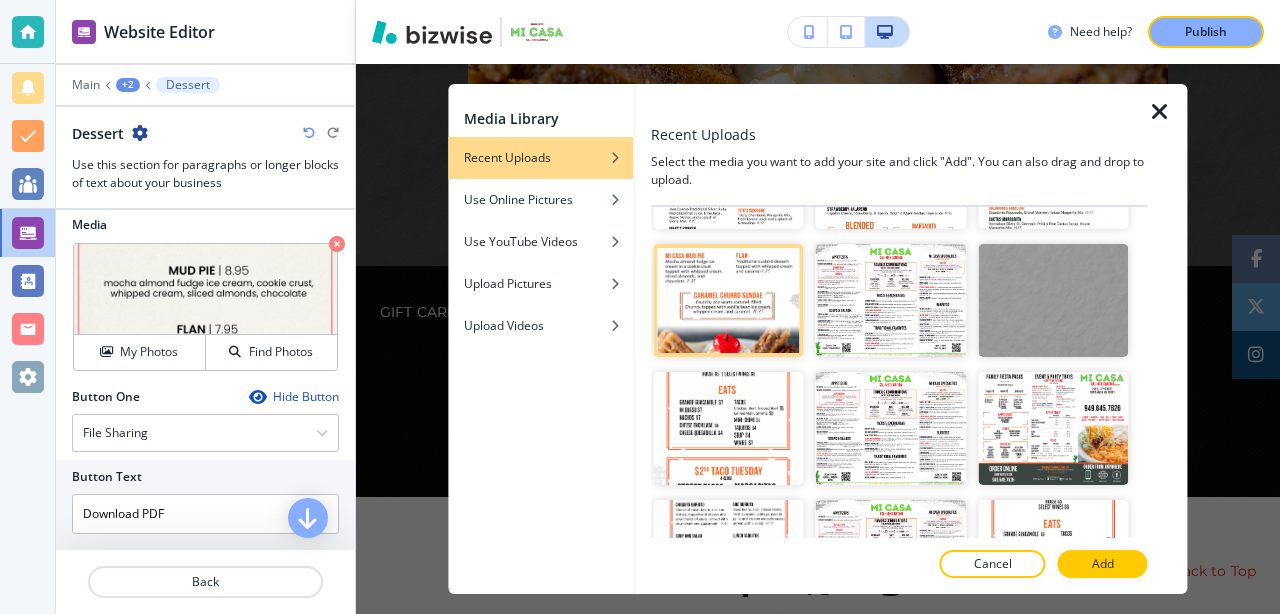 click on "Media Library Recent Uploads Use Online Pictures Use YouTube Videos Upload Pictures Upload Videos Recent Uploads Select the media you want to add your site and click "Add". You can also drag and drop to upload. Upload Media Crop Crop Crop Crop Crop Crop Crop Crop Crop Crop Crop Crop Crop Crop Crop Crop Crop Crop Crop Crop Crop Crop Crop Crop Crop Crop Crop Crop Crop Crop Crop Crop Crop Crop Crop Crop Crop Crop Crop Crop Crop Crop Crop Crop Crop Crop Crop Crop Crop Crop Crop Crop Crop Crop Crop Crop Crop Crop Crop Crop Crop Crop Crop Crop Crop Crop Crop Crop Crop Crop Crop Crop Crop Crop Crop Crop Crop Crop Crop Crop Crop Crop Crop Crop Crop Crop Crop Crop Crop Crop Crop Crop Crop Crop Crop Crop Crop Crop Crop Crop Crop Crop Crop Crop Crop Crop Crop Crop Crop Crop Crop Crop Crop Crop Crop Crop Crop Crop Crop Crop Crop Crop Crop Crop Crop Crop Crop Crop Cancel Add" at bounding box center [818, 339] 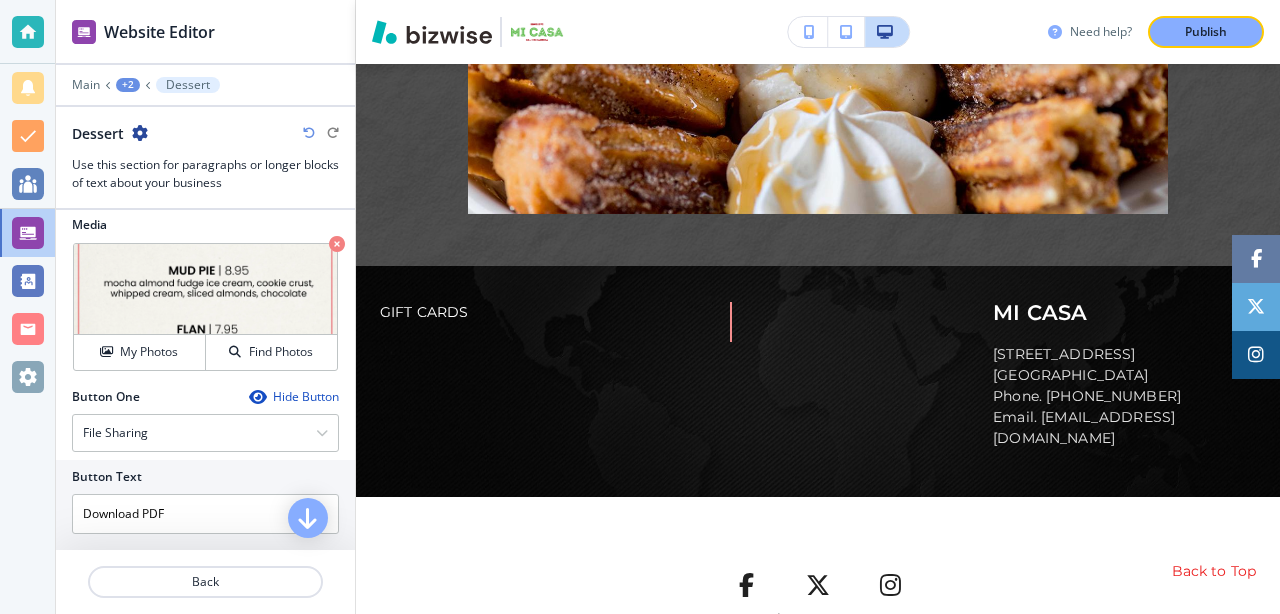 click on "Need help?" at bounding box center [1101, 32] 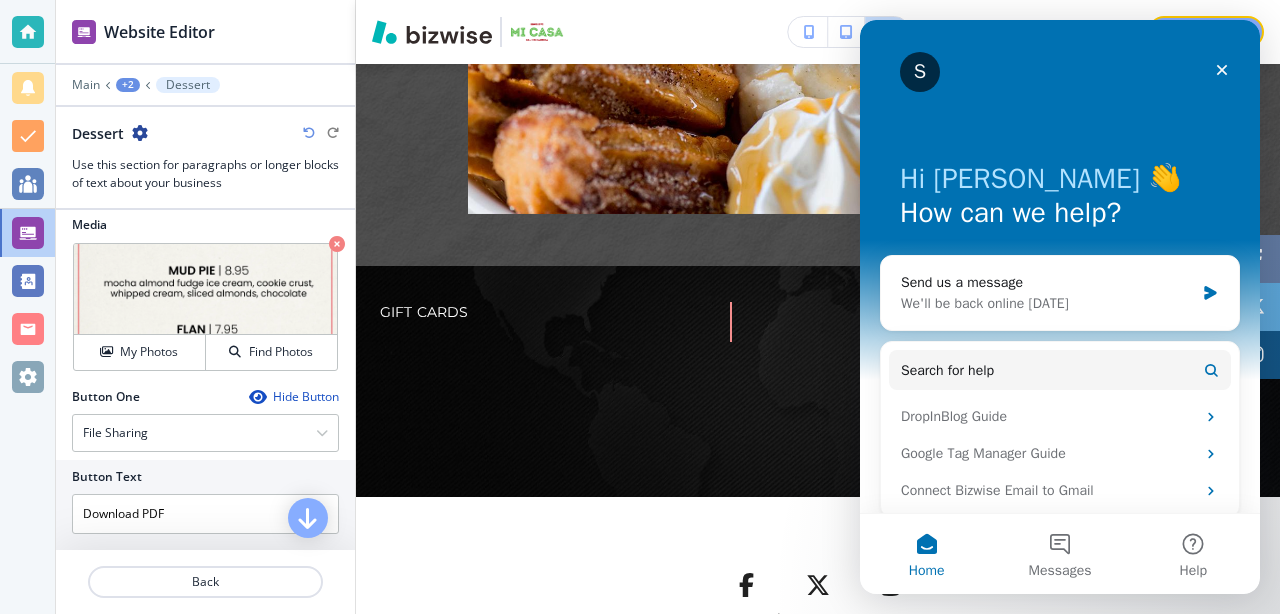 scroll, scrollTop: 0, scrollLeft: 0, axis: both 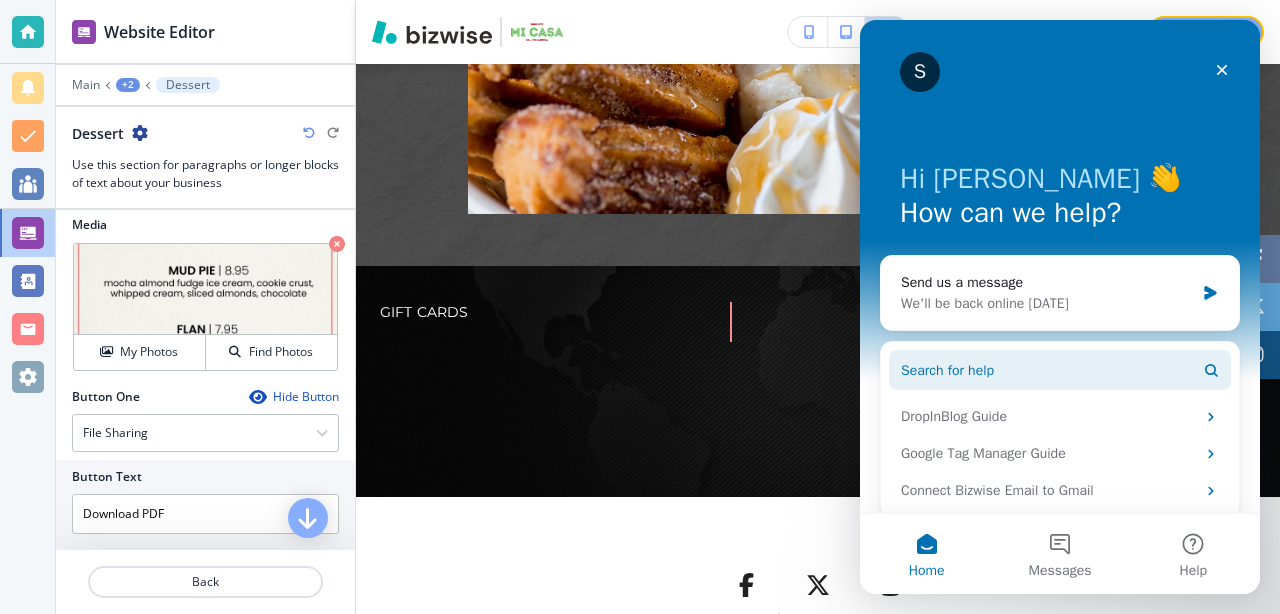 click on "Search for help" at bounding box center (947, 370) 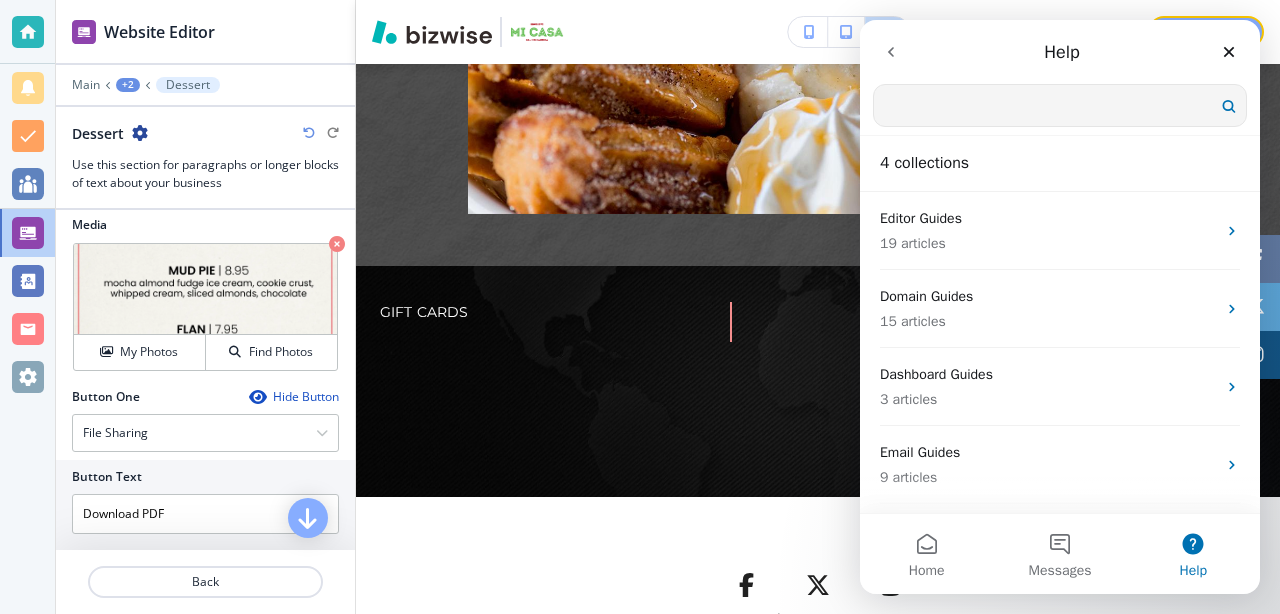 scroll, scrollTop: 0, scrollLeft: 0, axis: both 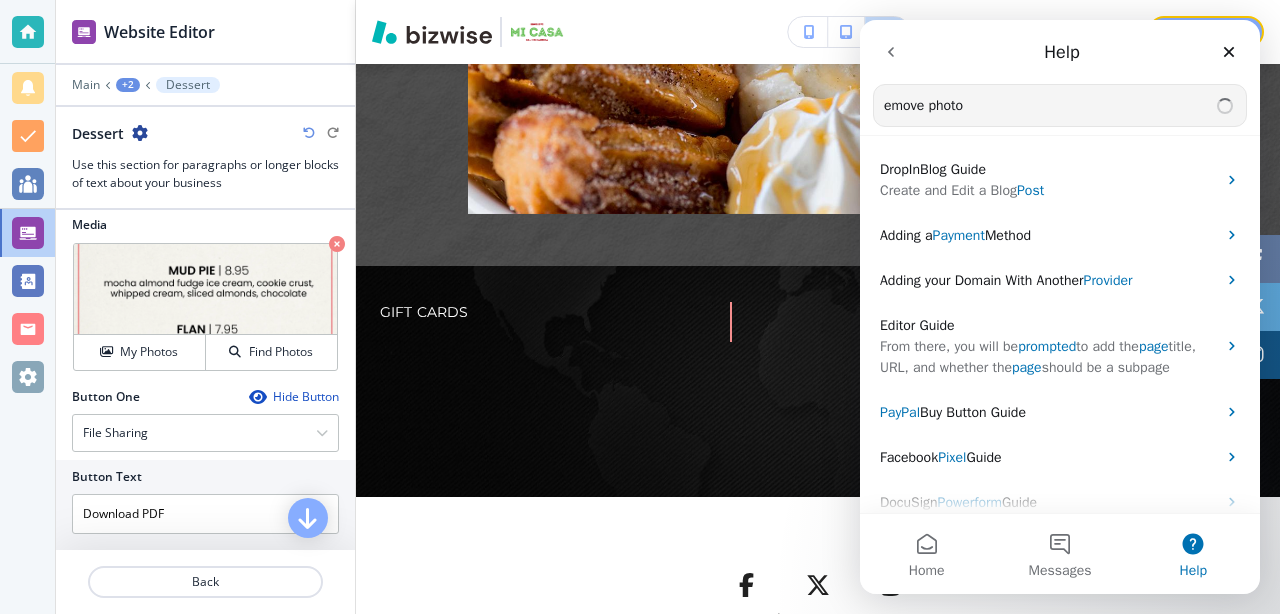 type on "emove photo" 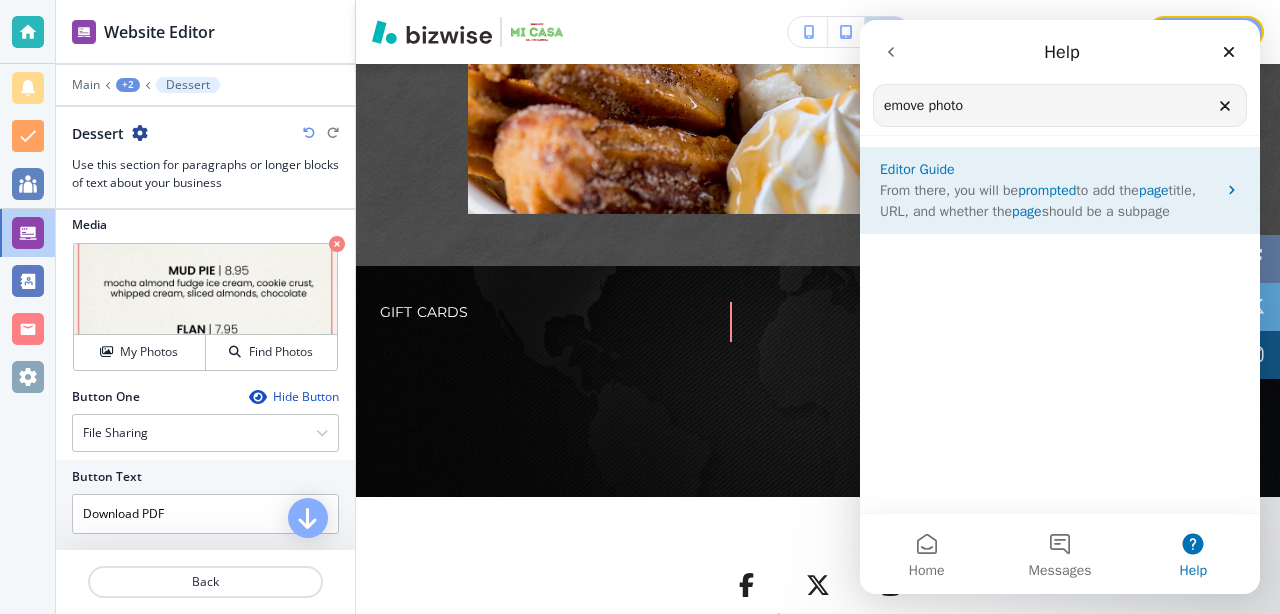 click on "title, URL, and whether the" at bounding box center (1038, 201) 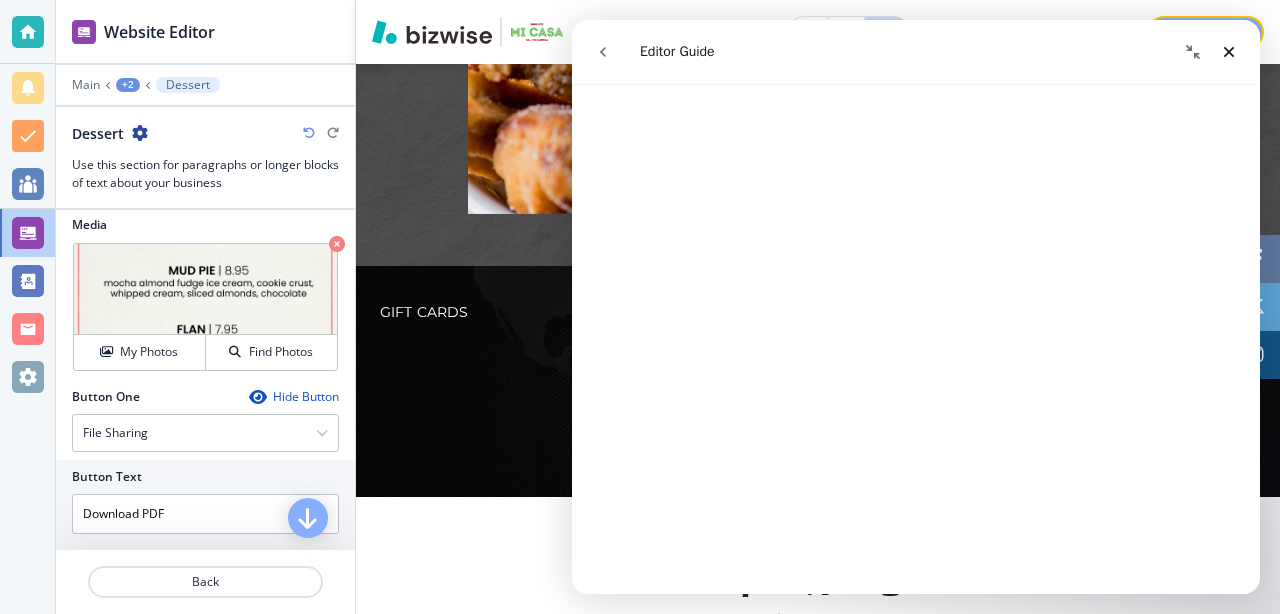 scroll, scrollTop: 7437, scrollLeft: 0, axis: vertical 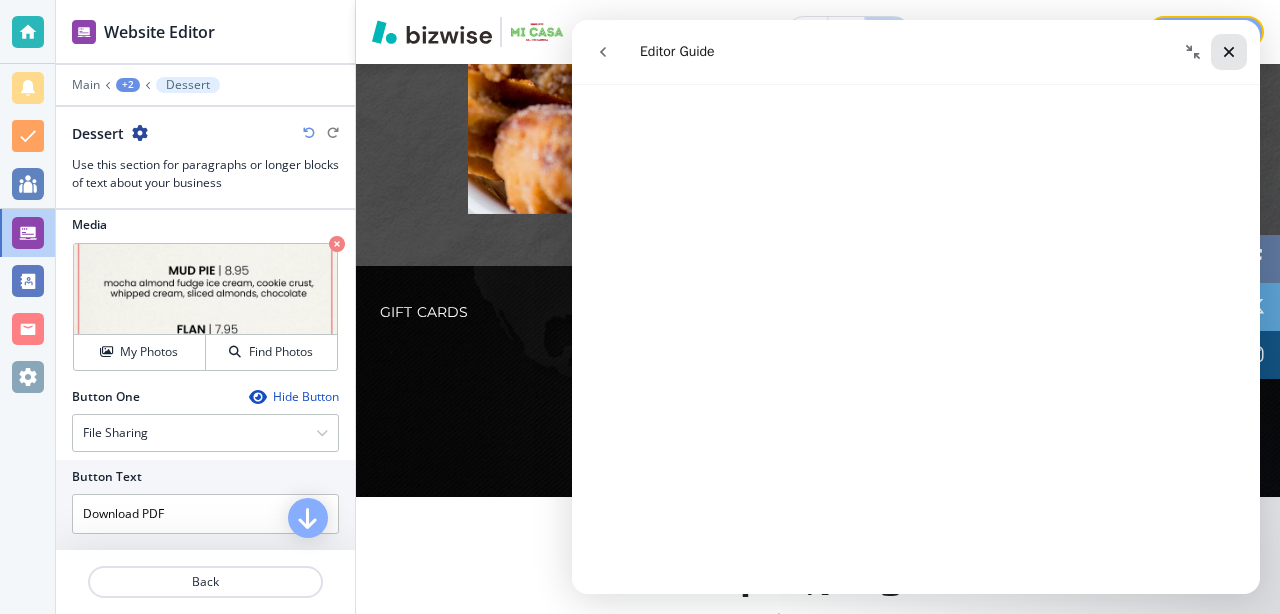 click 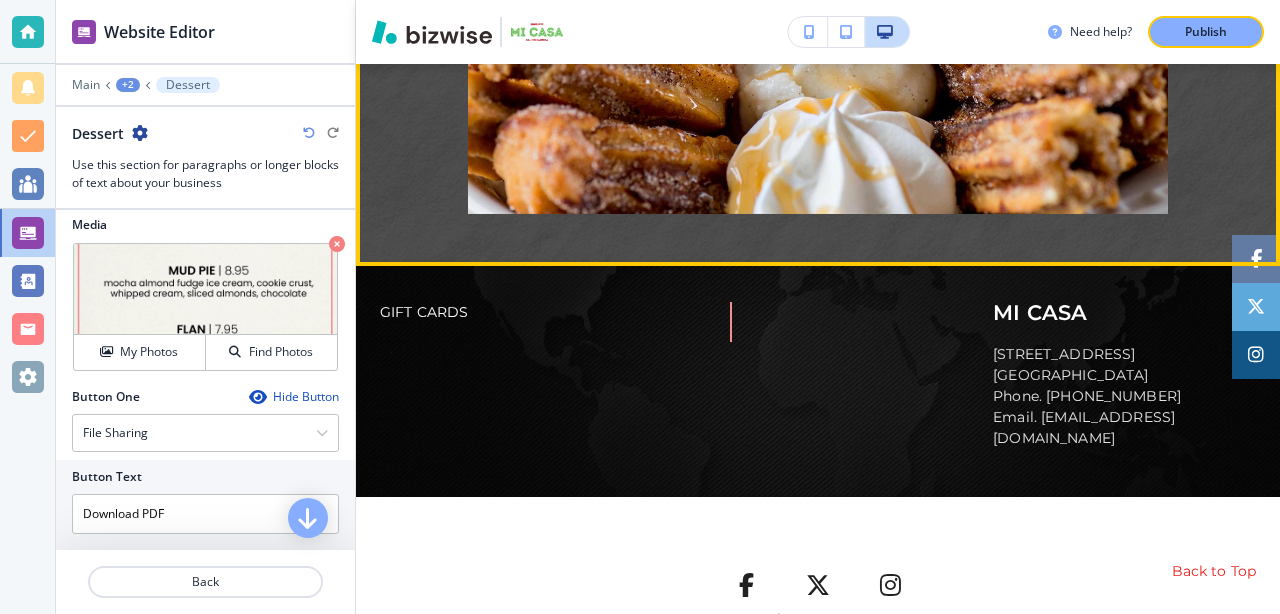 scroll, scrollTop: 0, scrollLeft: 0, axis: both 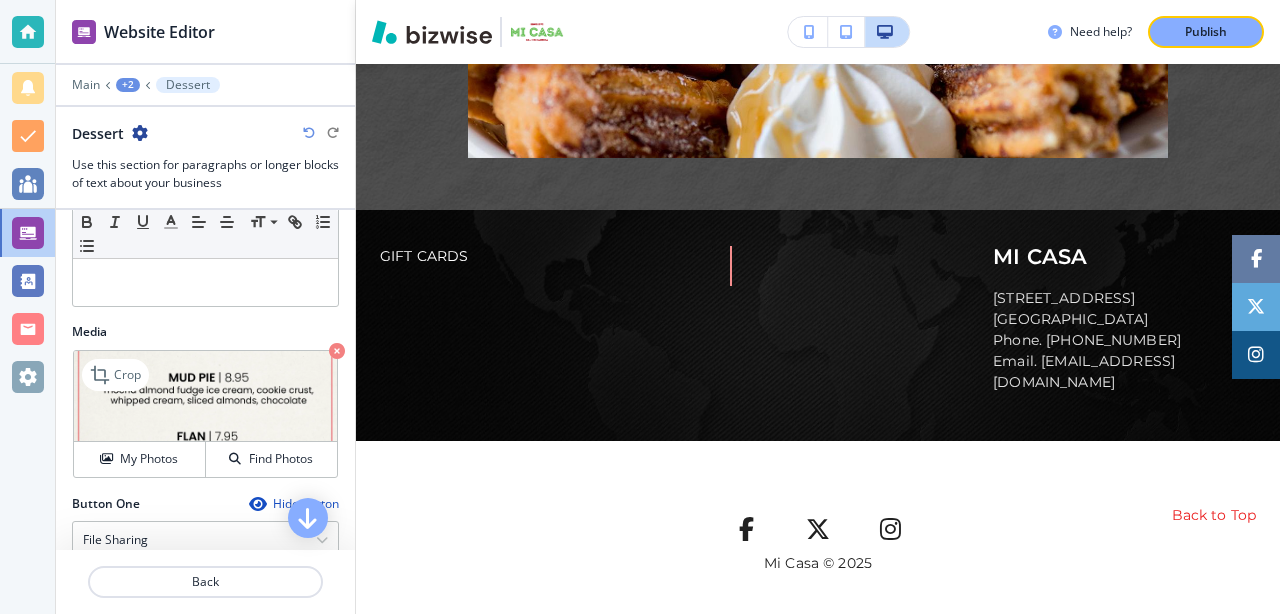 click at bounding box center (205, 396) 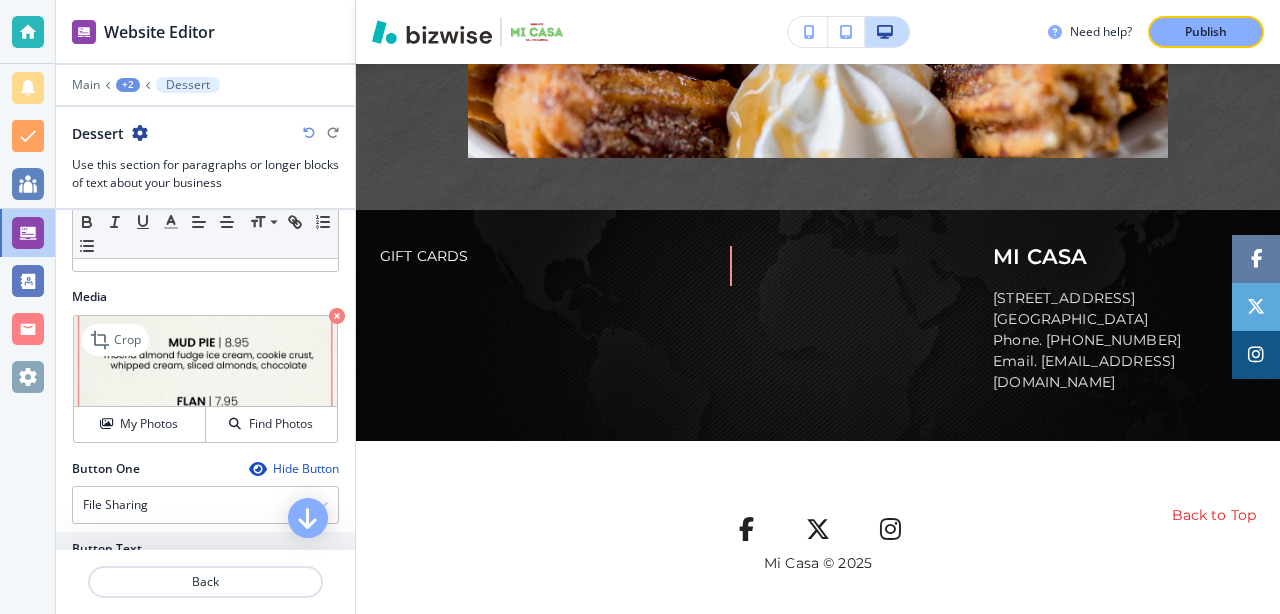 scroll, scrollTop: 565, scrollLeft: 0, axis: vertical 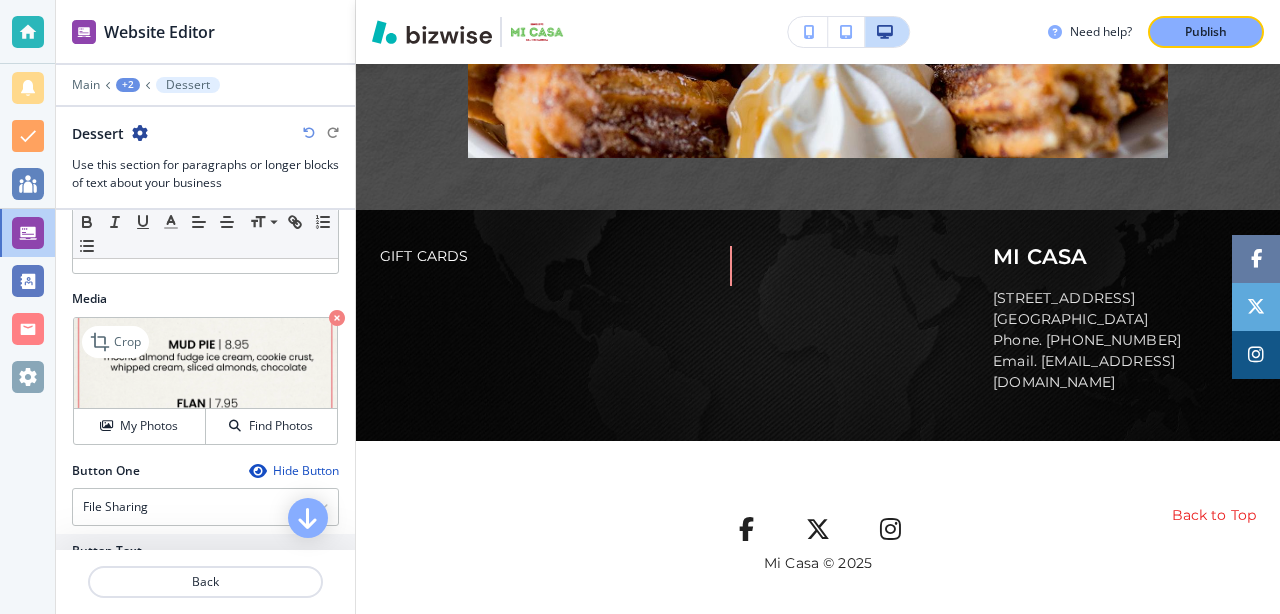 click at bounding box center [205, 363] 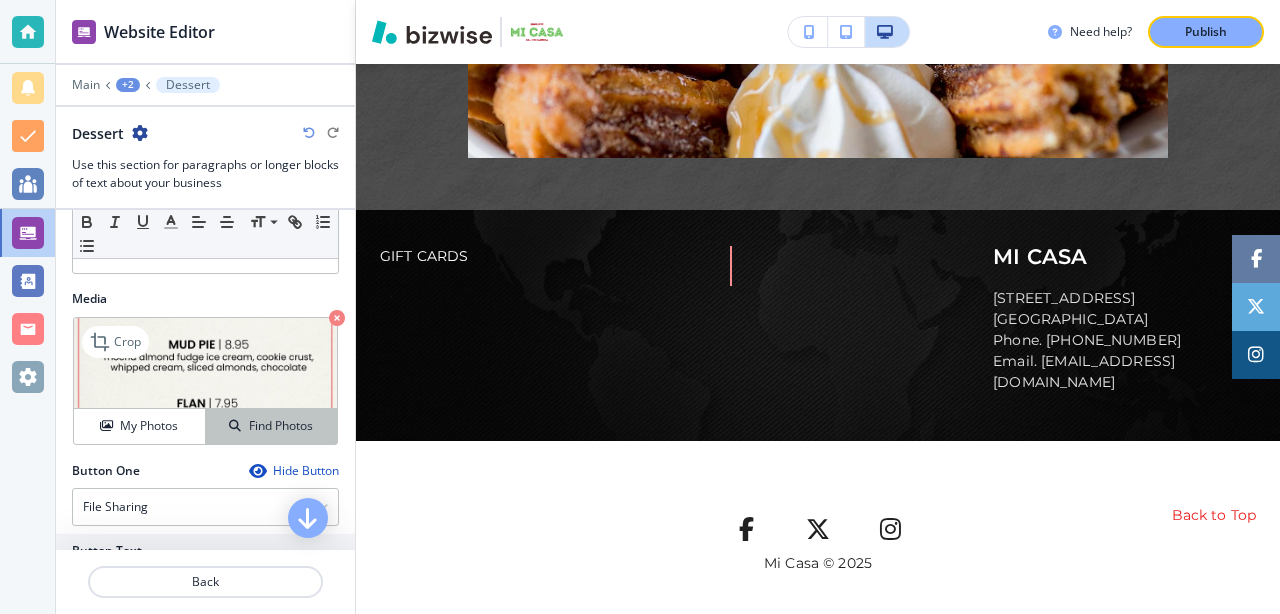 click on "Find Photos" at bounding box center (281, 426) 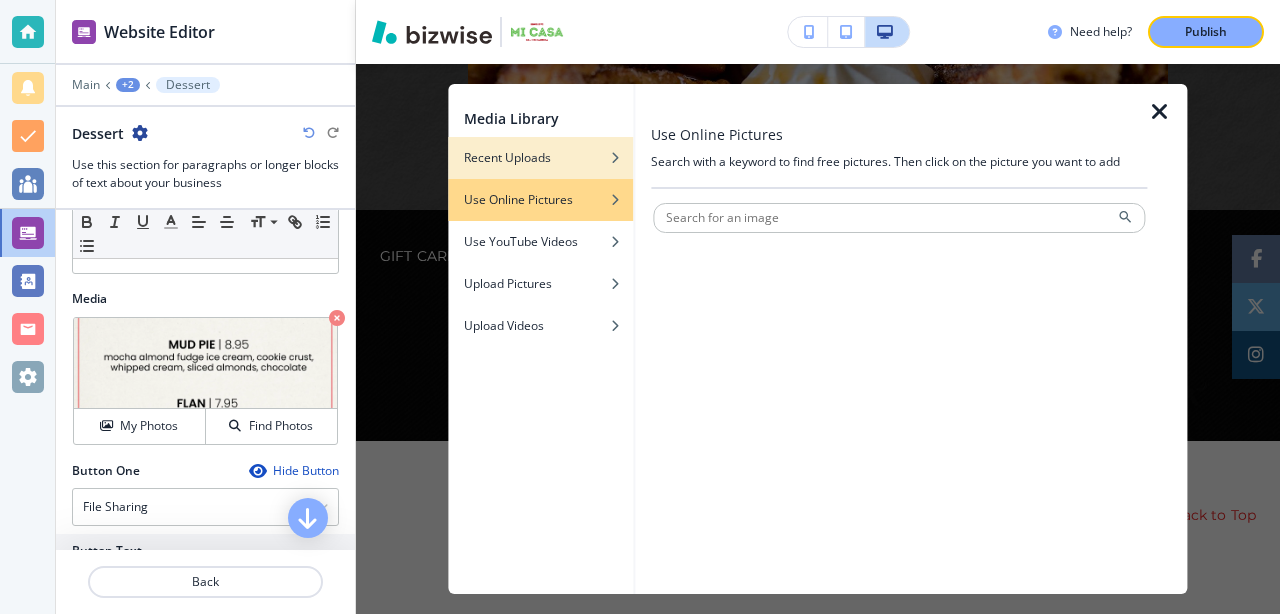 click at bounding box center [540, 173] 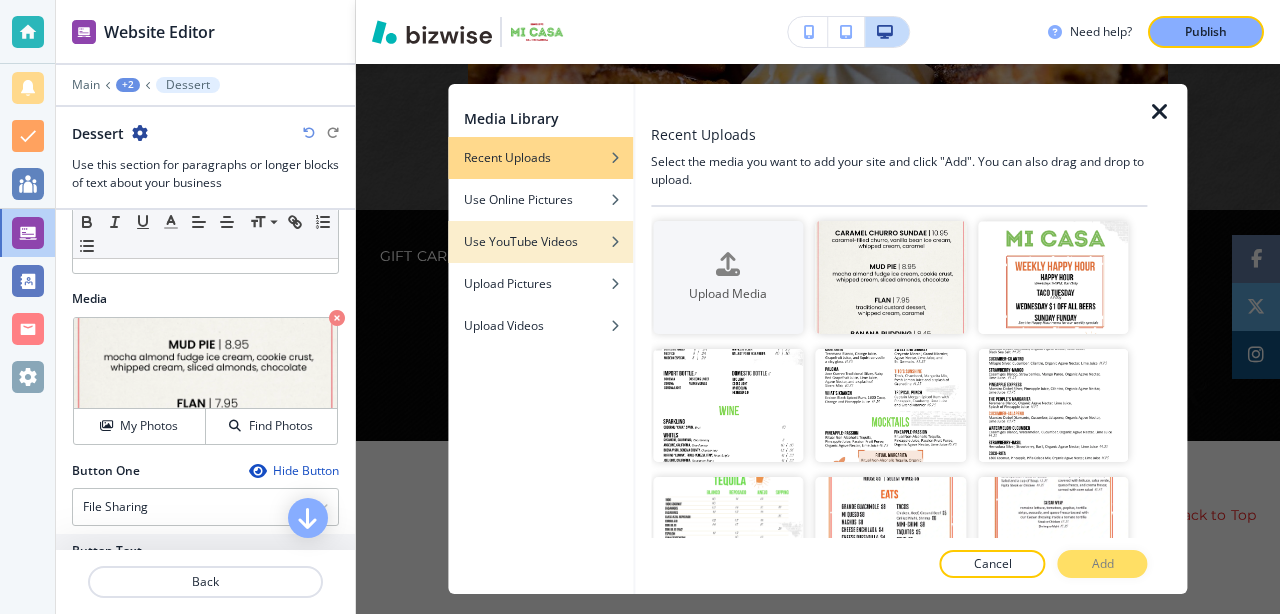 click at bounding box center [540, 227] 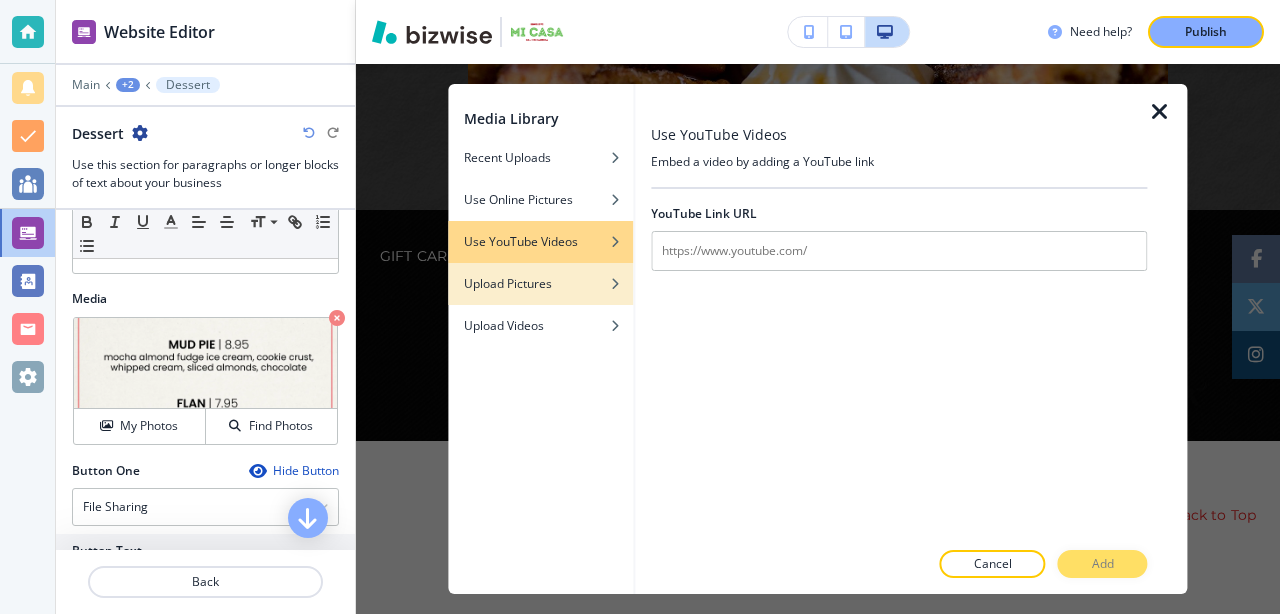 click at bounding box center (540, 269) 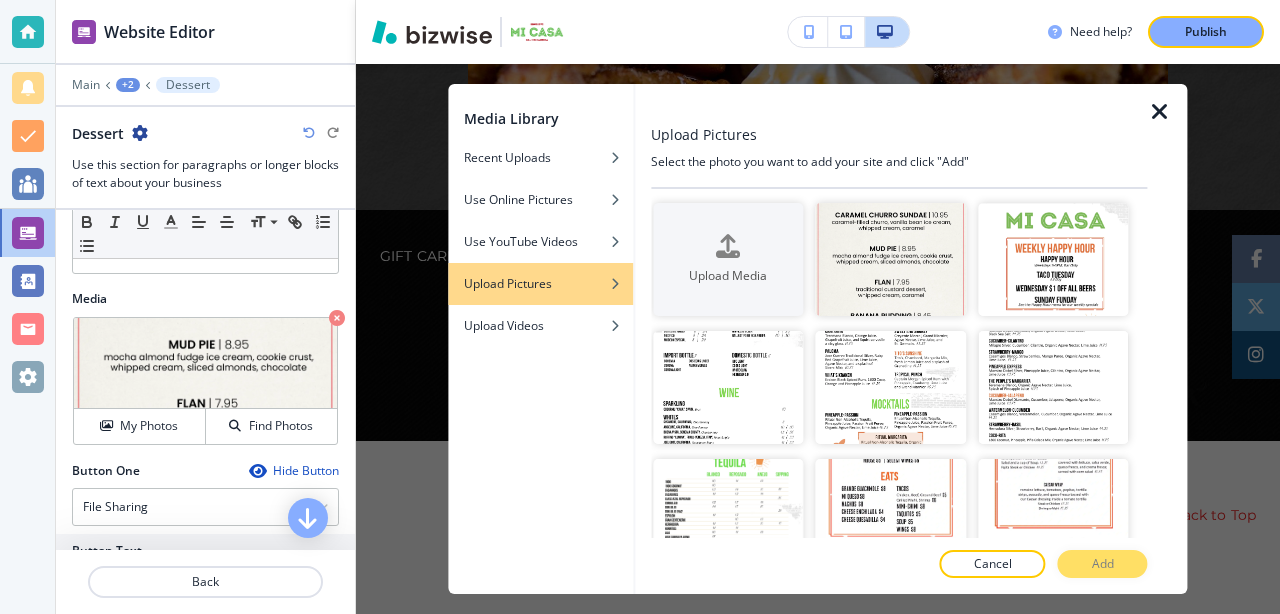 click on "Upload Pictures" at bounding box center (508, 284) 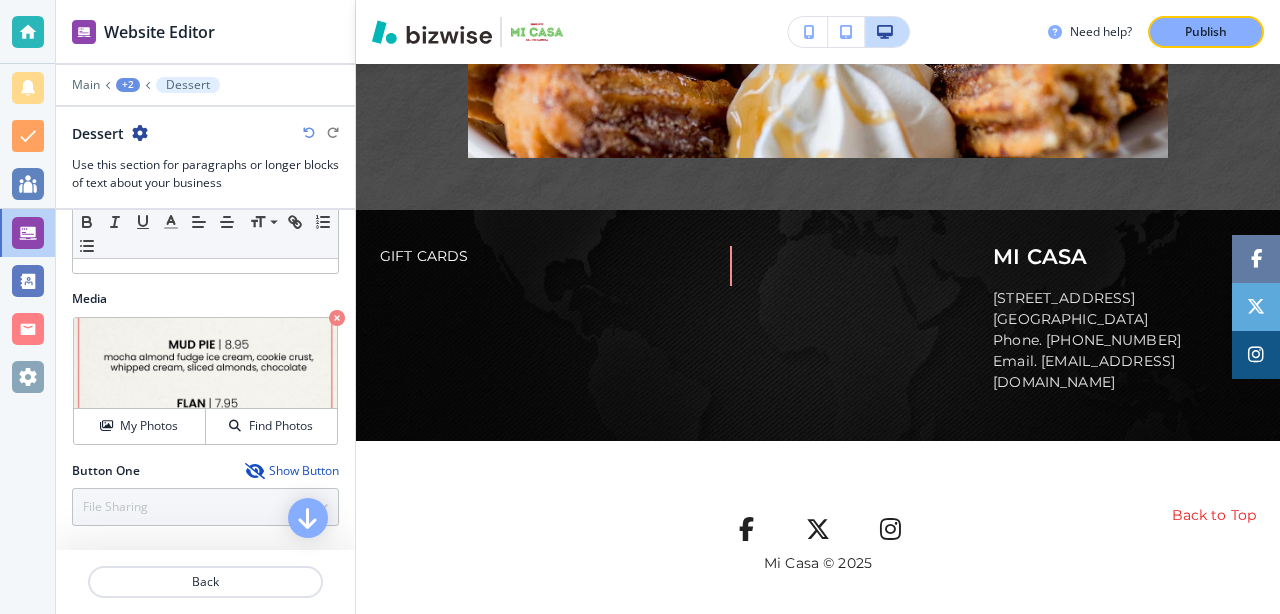 scroll, scrollTop: 3798, scrollLeft: 0, axis: vertical 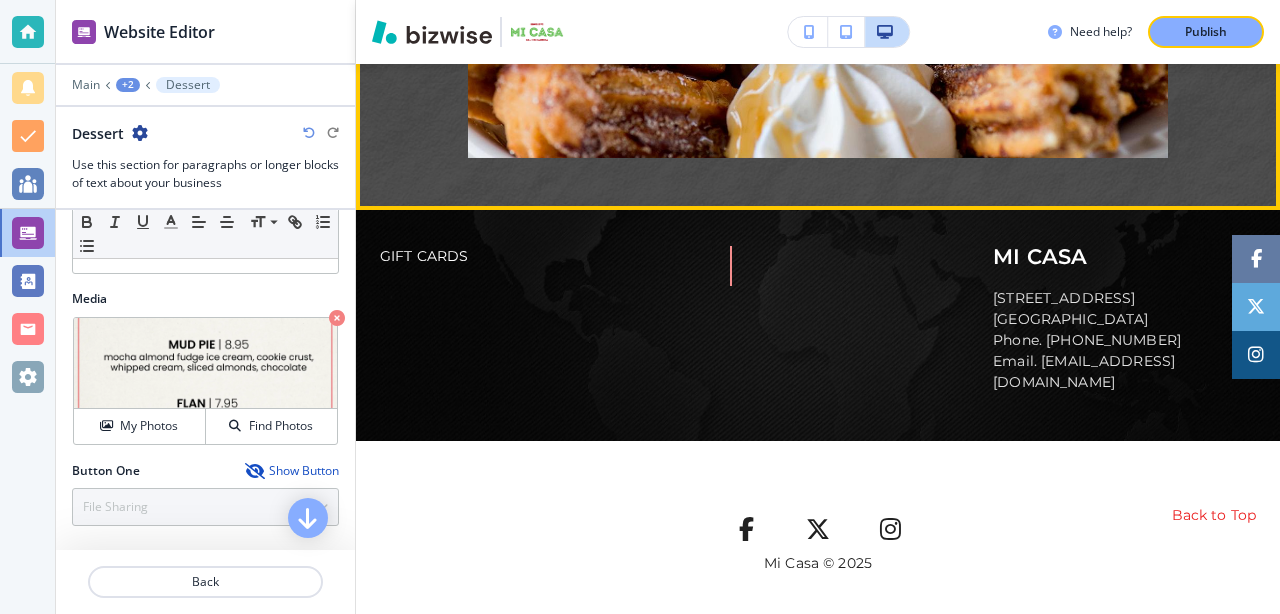 click at bounding box center [818, -464] 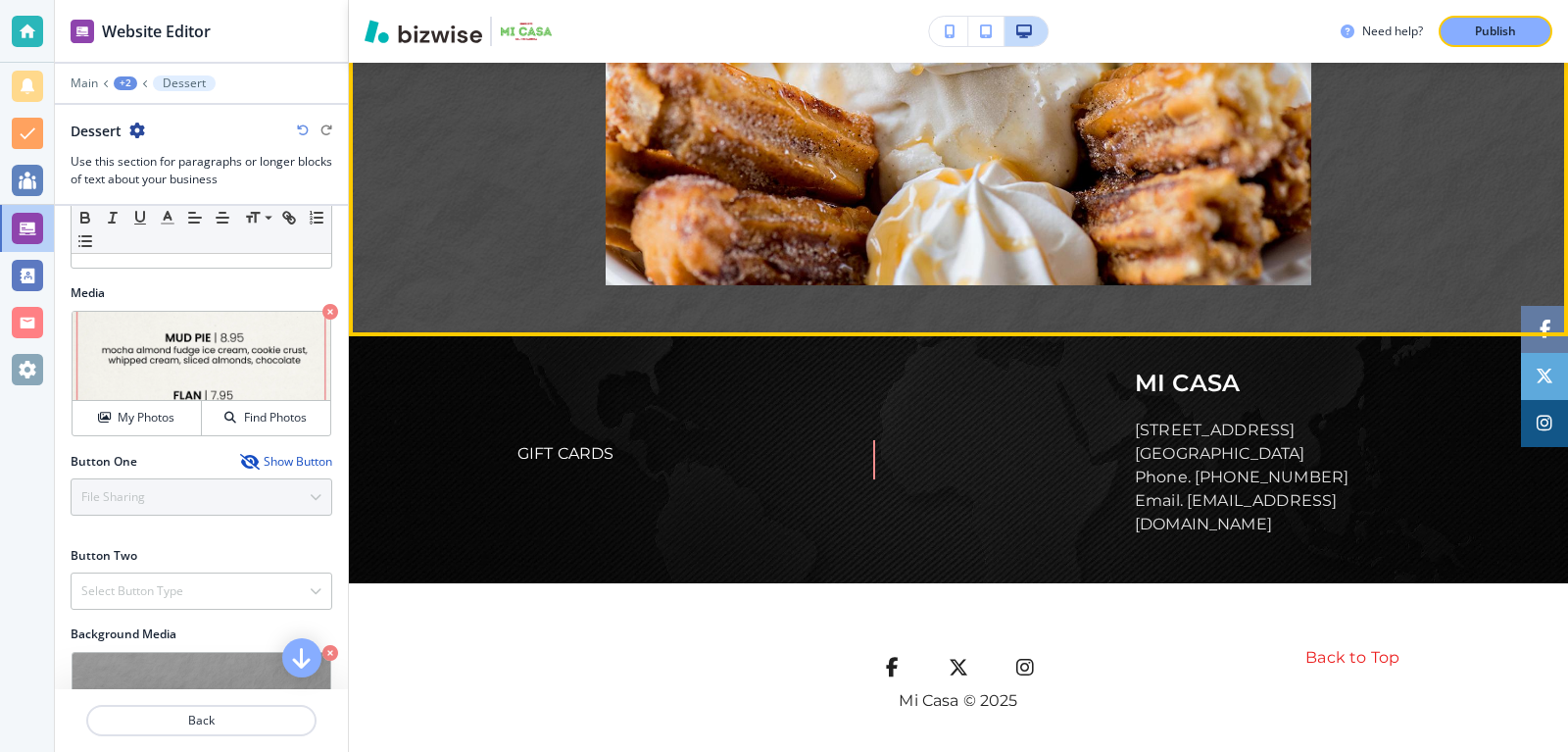scroll, scrollTop: 554, scrollLeft: 0, axis: vertical 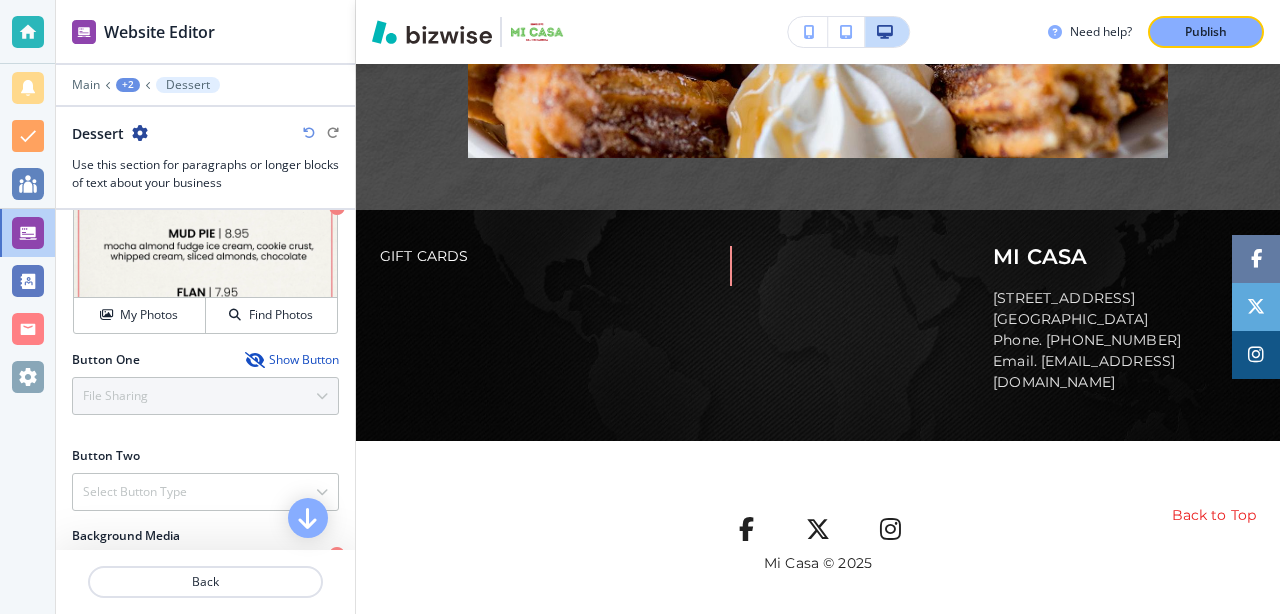 click at bounding box center (253, 360) 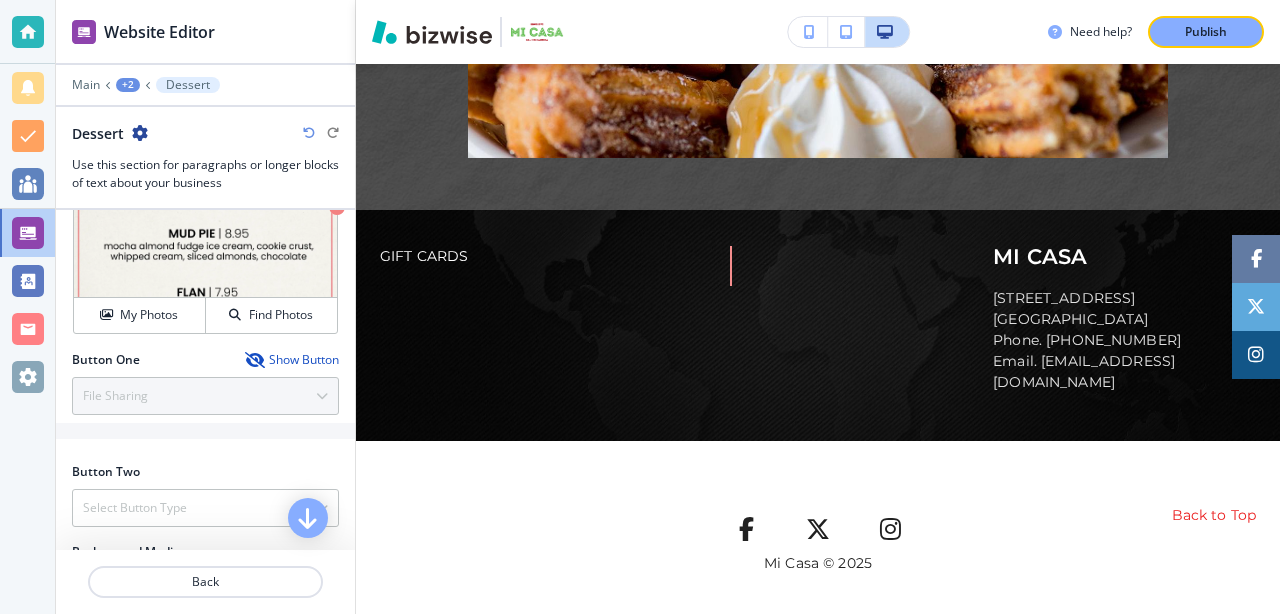 scroll, scrollTop: 3540, scrollLeft: 0, axis: vertical 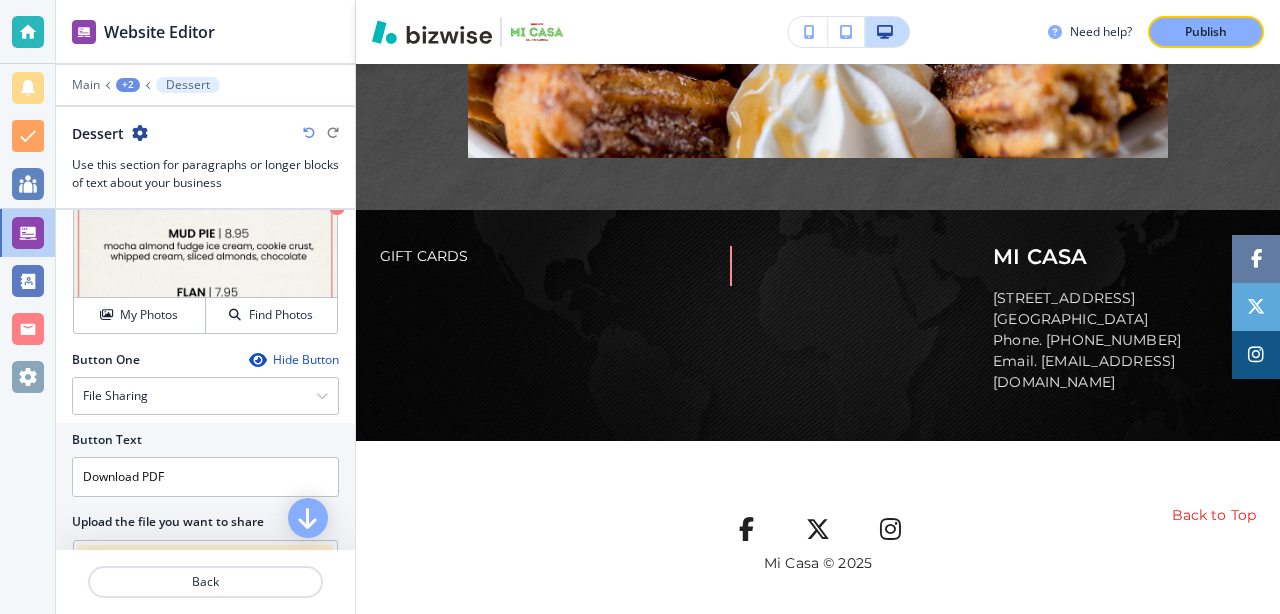 click at bounding box center (257, 360) 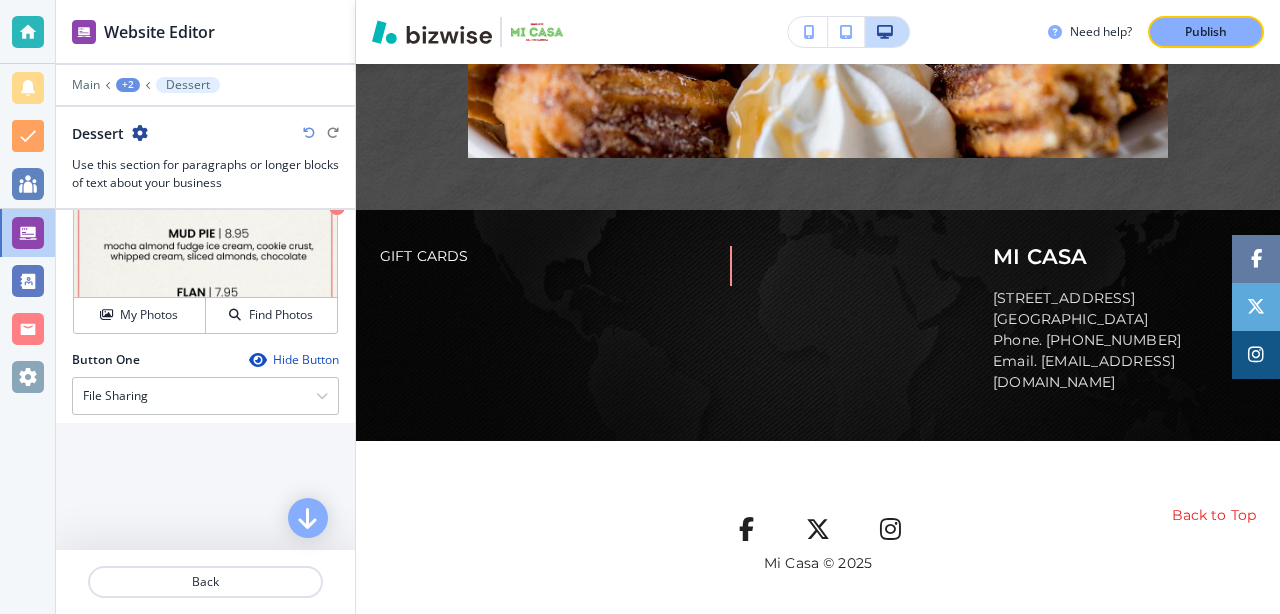 scroll, scrollTop: 3479, scrollLeft: 0, axis: vertical 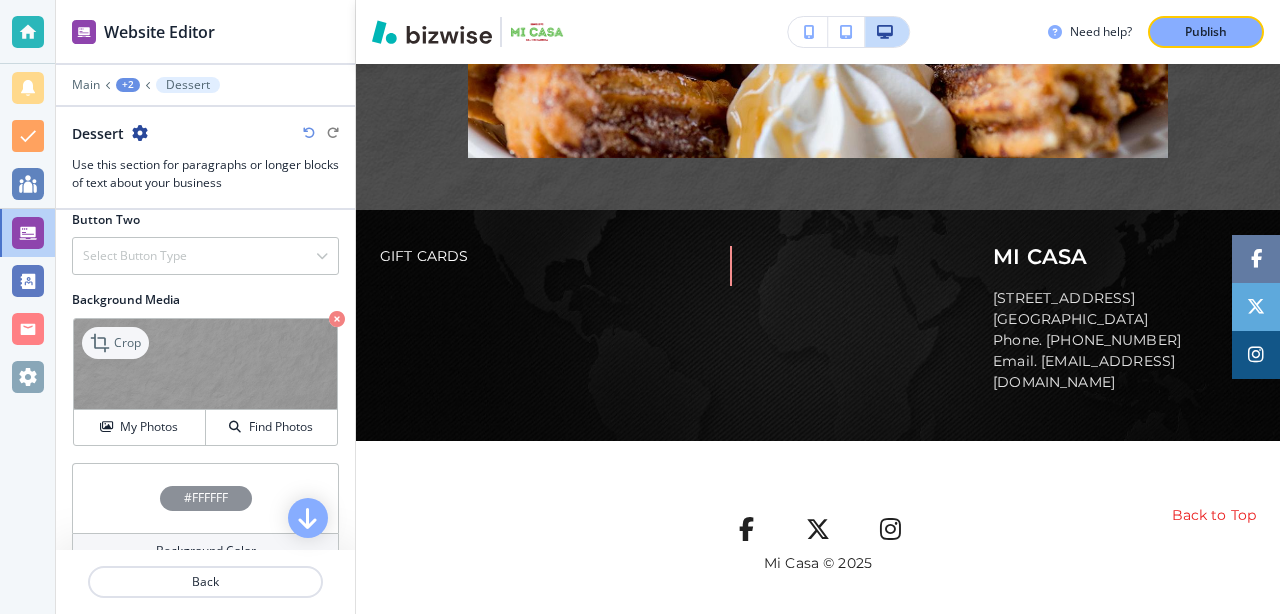 click on "Crop" at bounding box center [127, 343] 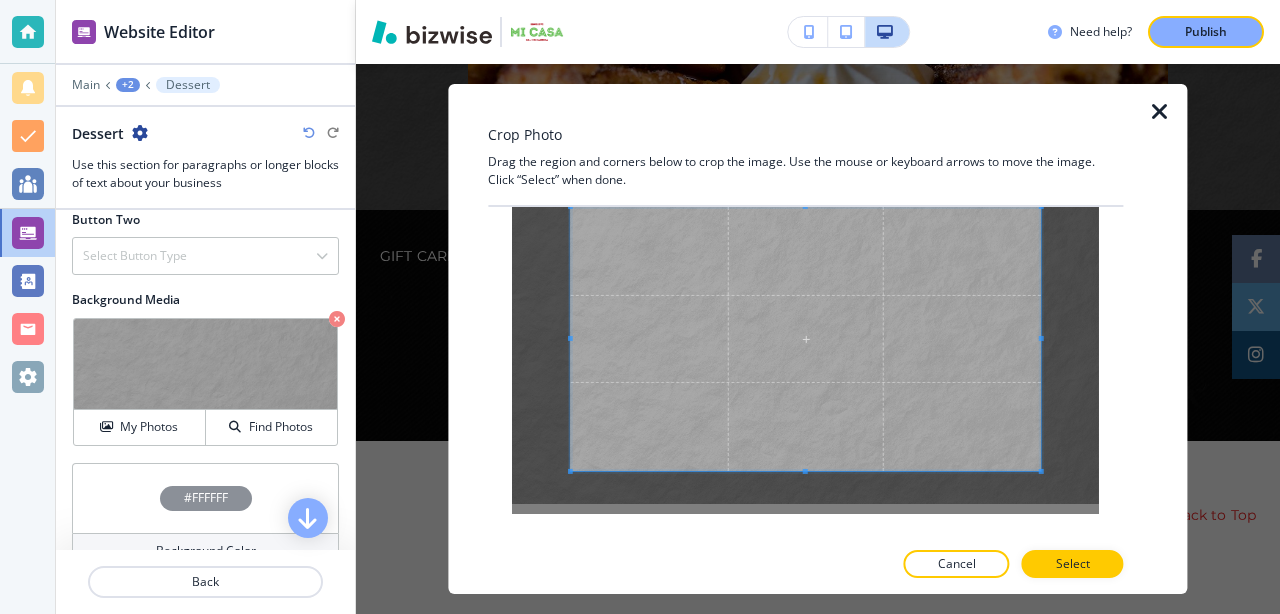 scroll, scrollTop: 0, scrollLeft: 0, axis: both 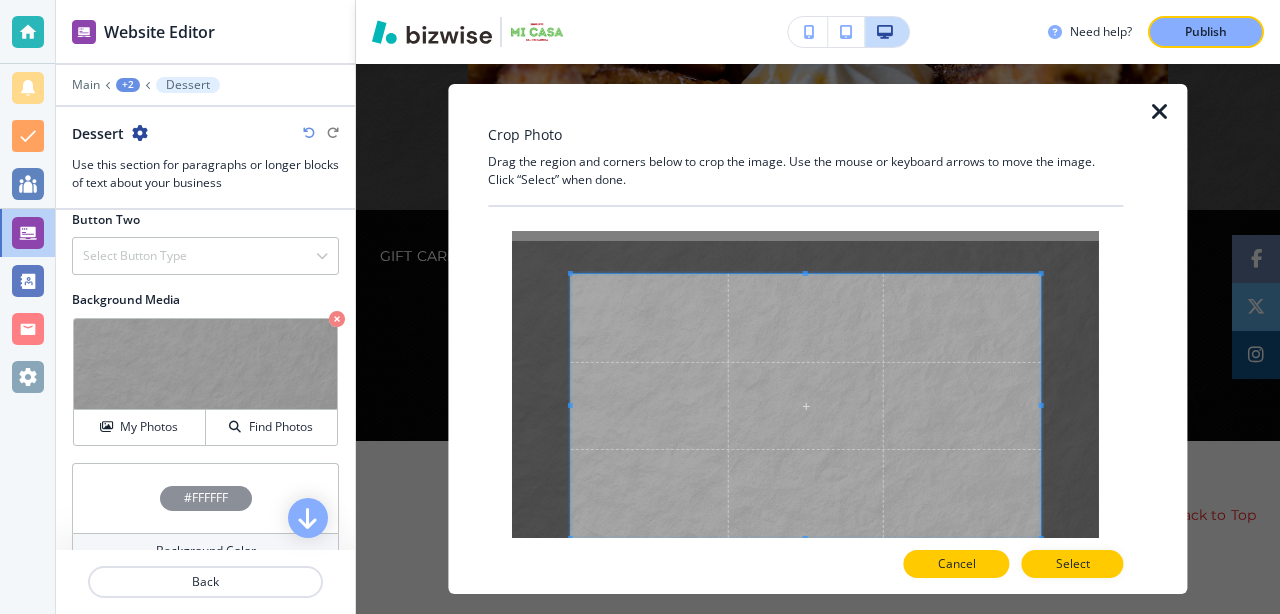 click on "Cancel" at bounding box center [957, 564] 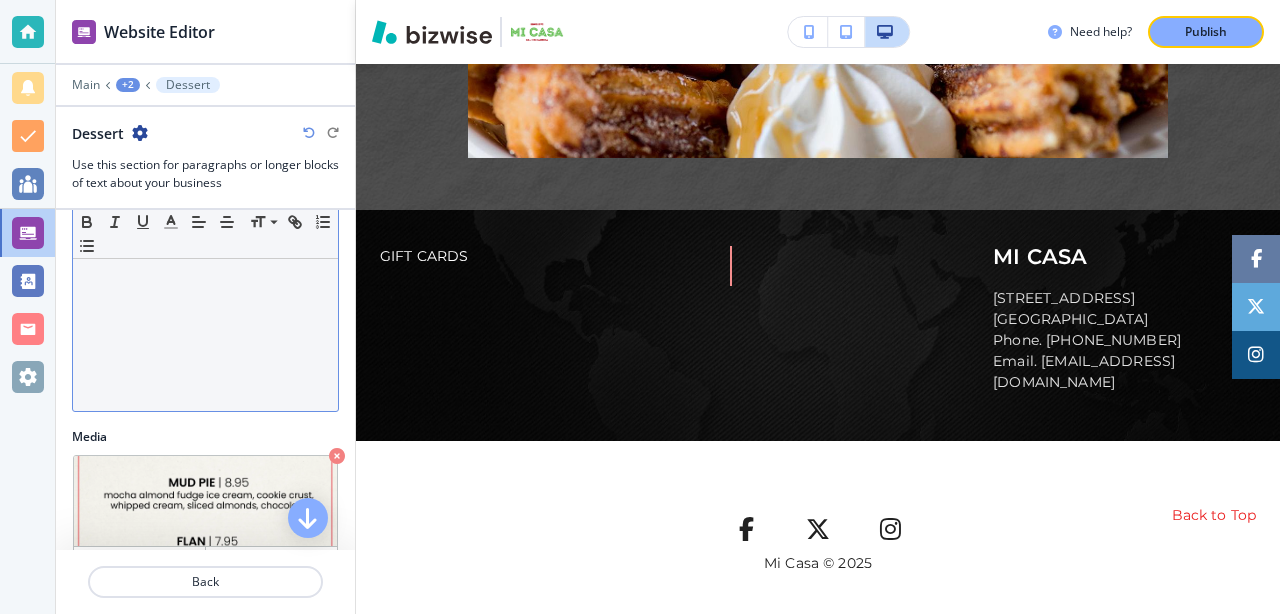 scroll, scrollTop: 394, scrollLeft: 0, axis: vertical 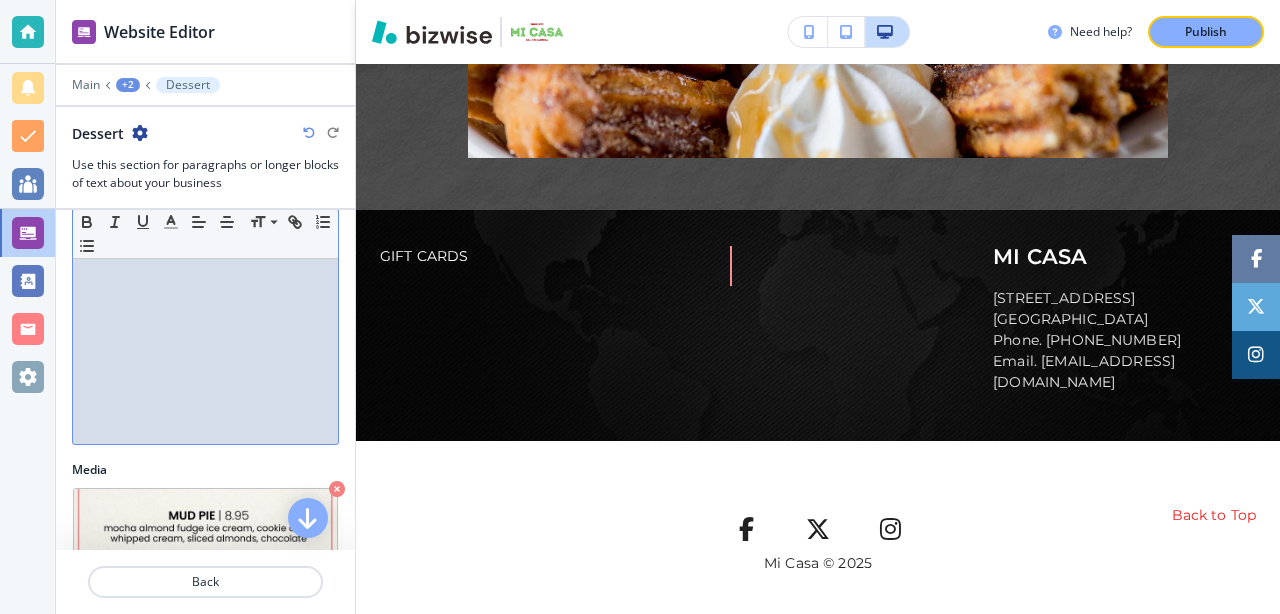 click at bounding box center (205, 314) 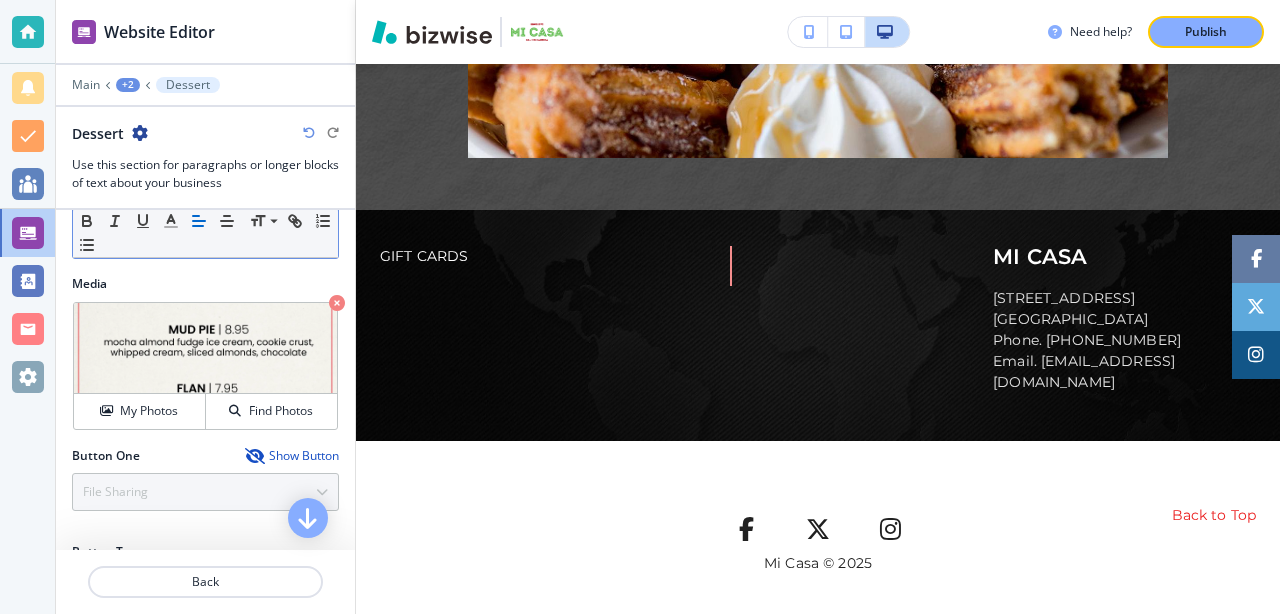 scroll, scrollTop: 582, scrollLeft: 0, axis: vertical 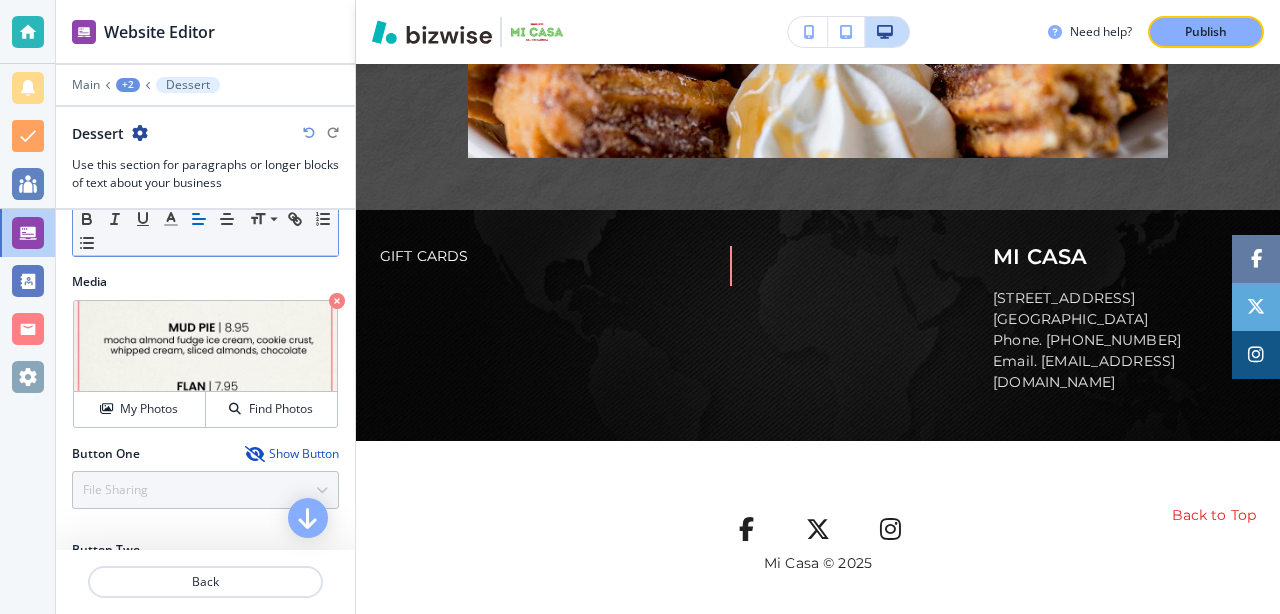 click at bounding box center (205, 346) 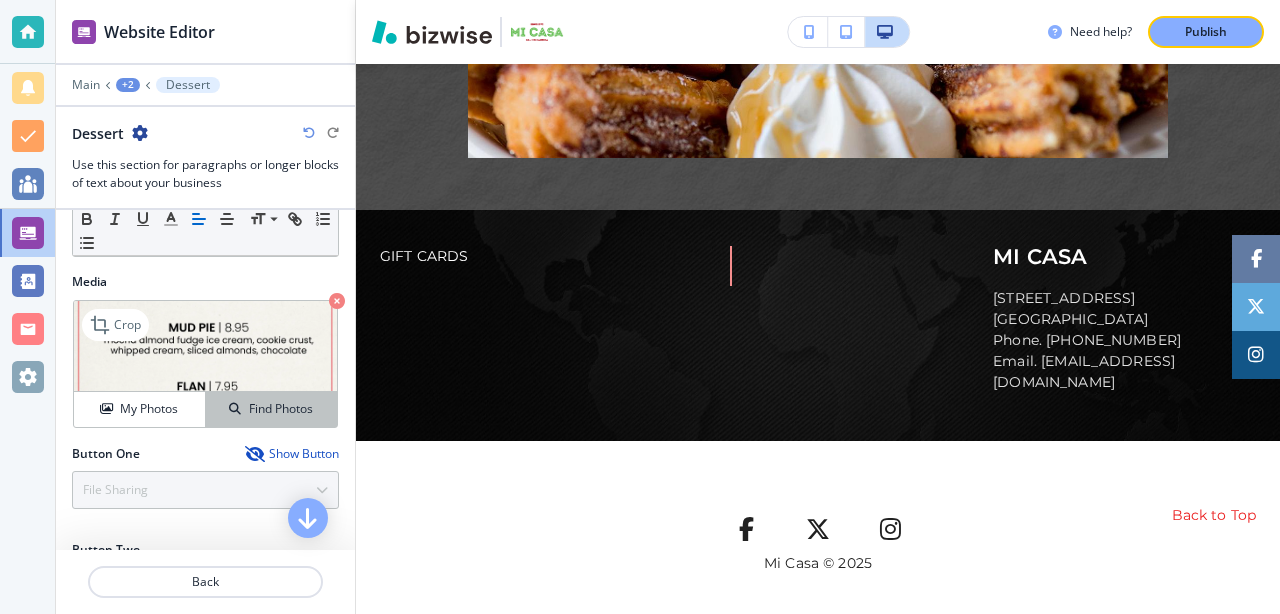 click on "Find Photos" at bounding box center (271, 409) 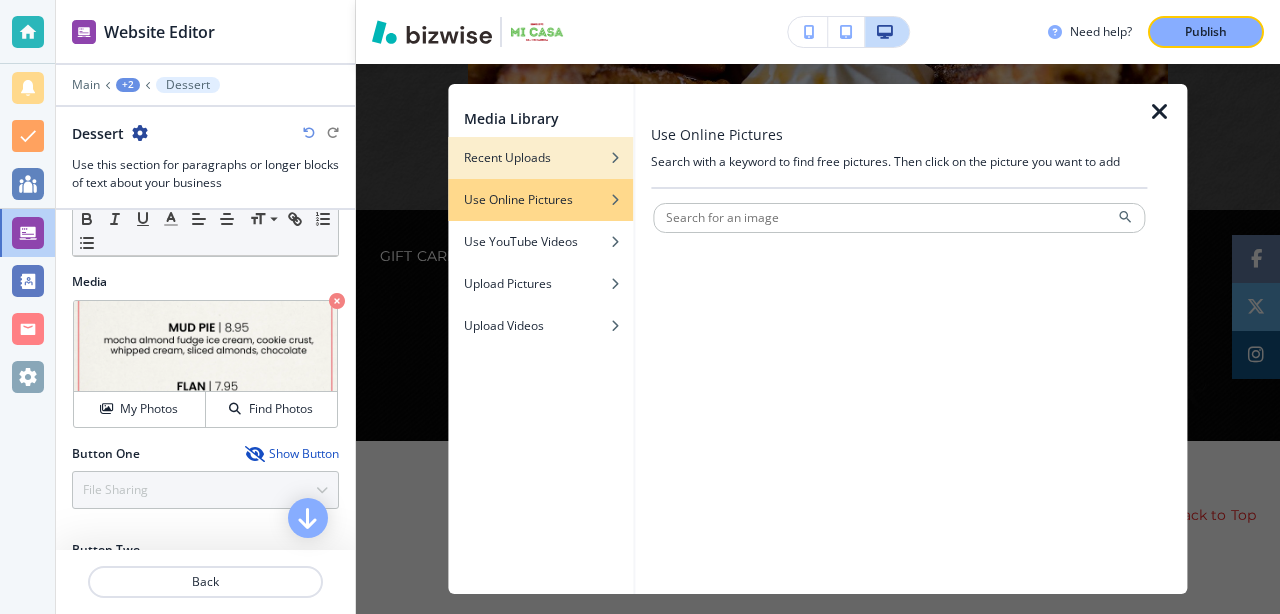 click at bounding box center [540, 143] 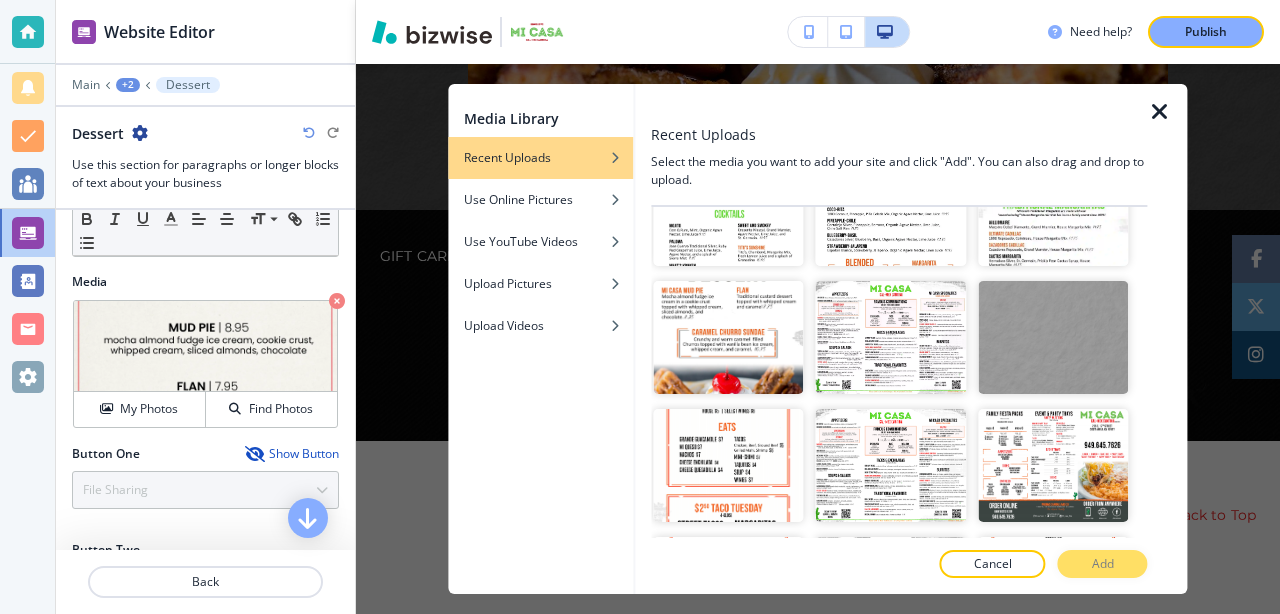 scroll, scrollTop: 834, scrollLeft: 0, axis: vertical 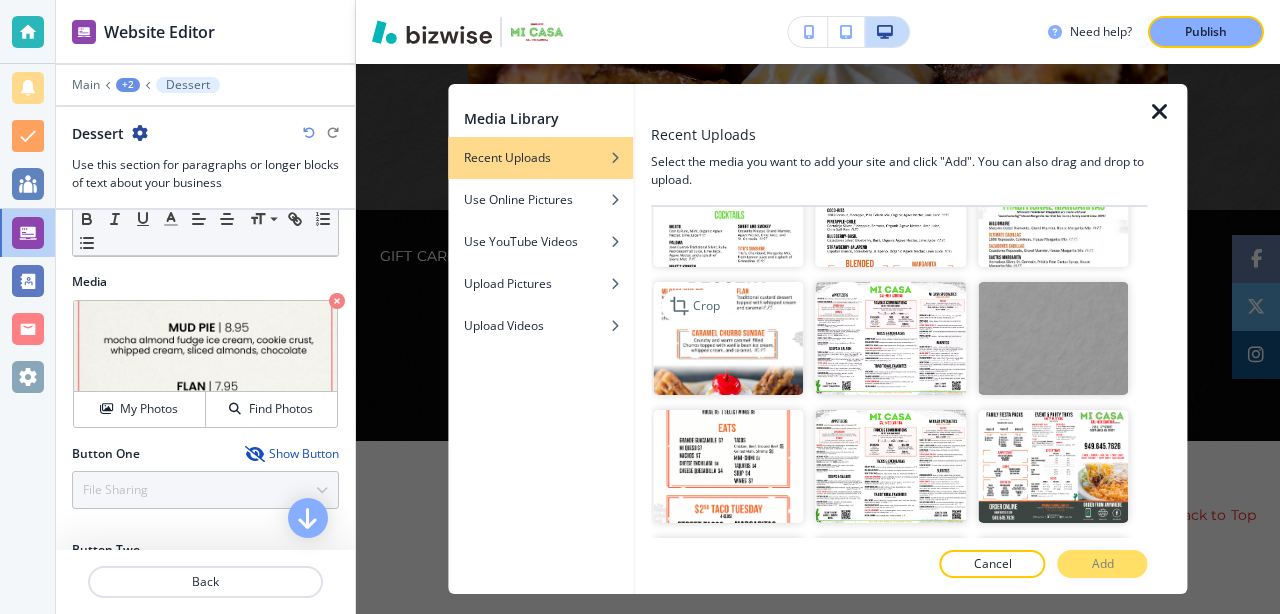click at bounding box center [728, 338] 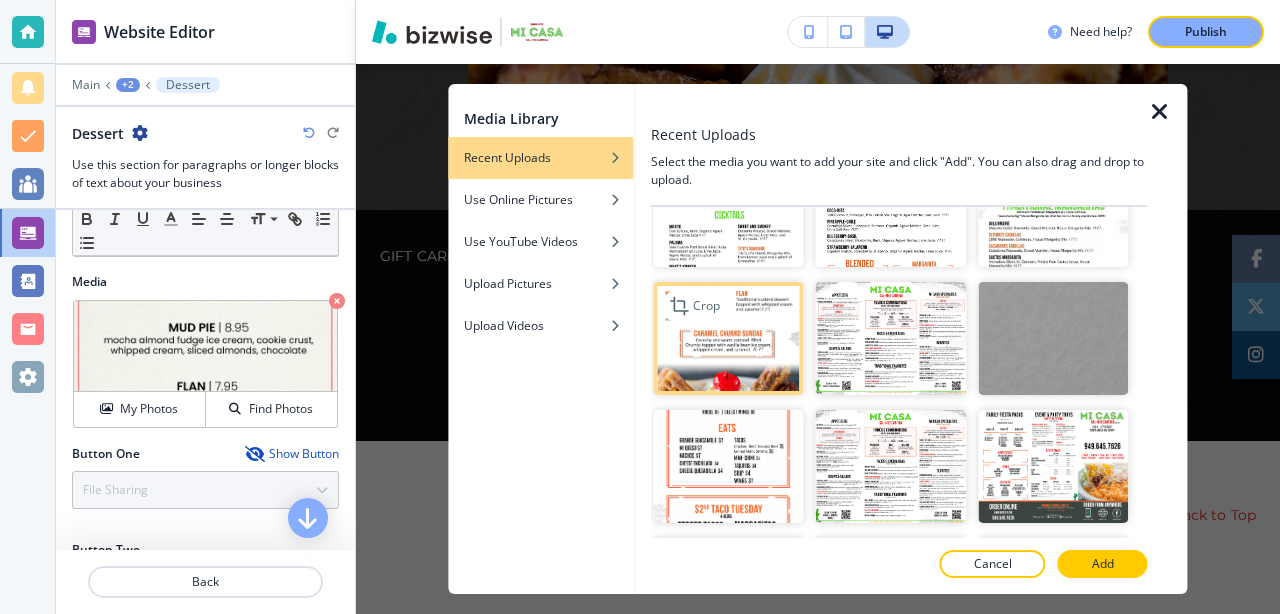 click at bounding box center (728, 338) 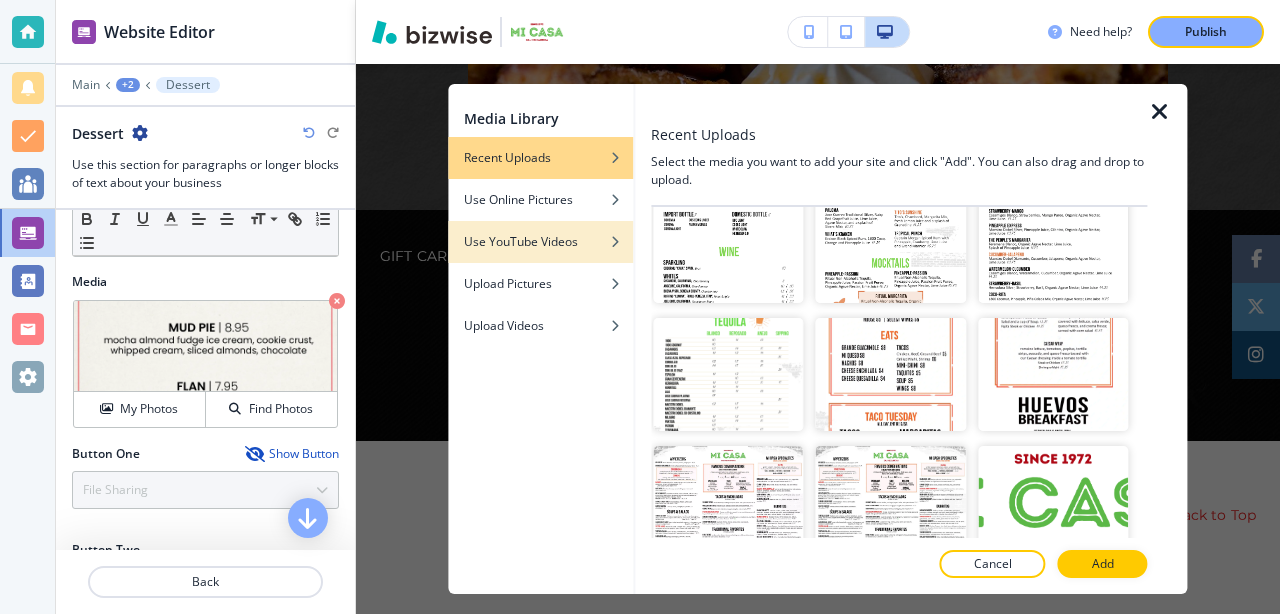 scroll, scrollTop: 131, scrollLeft: 0, axis: vertical 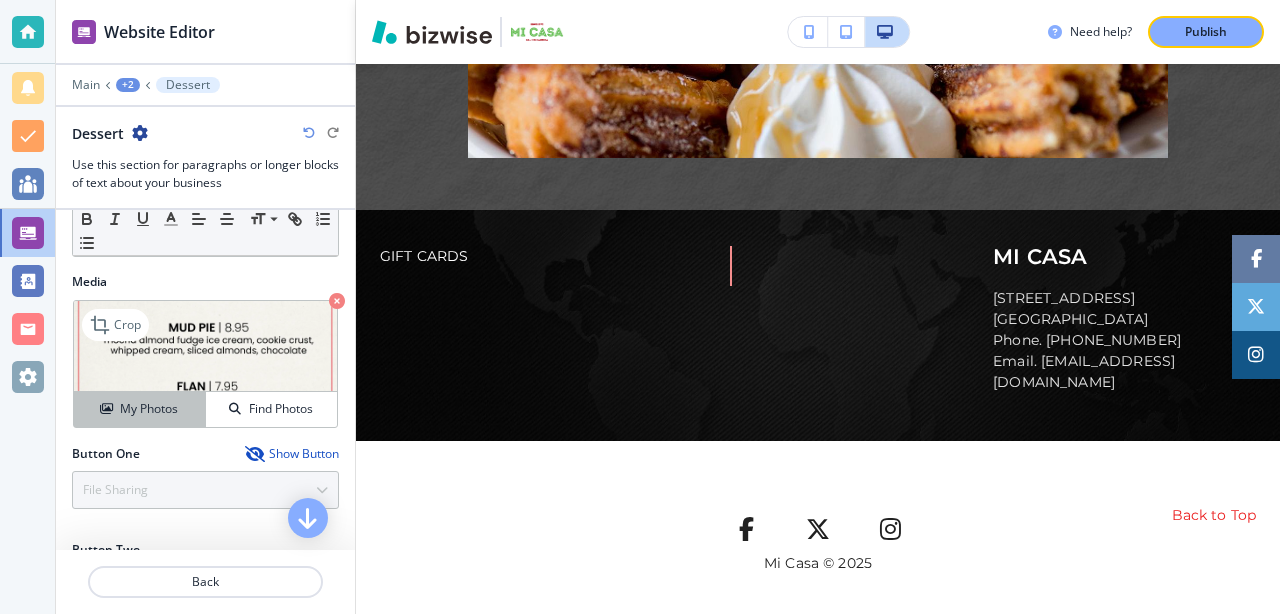 click on "My Photos" at bounding box center (140, 409) 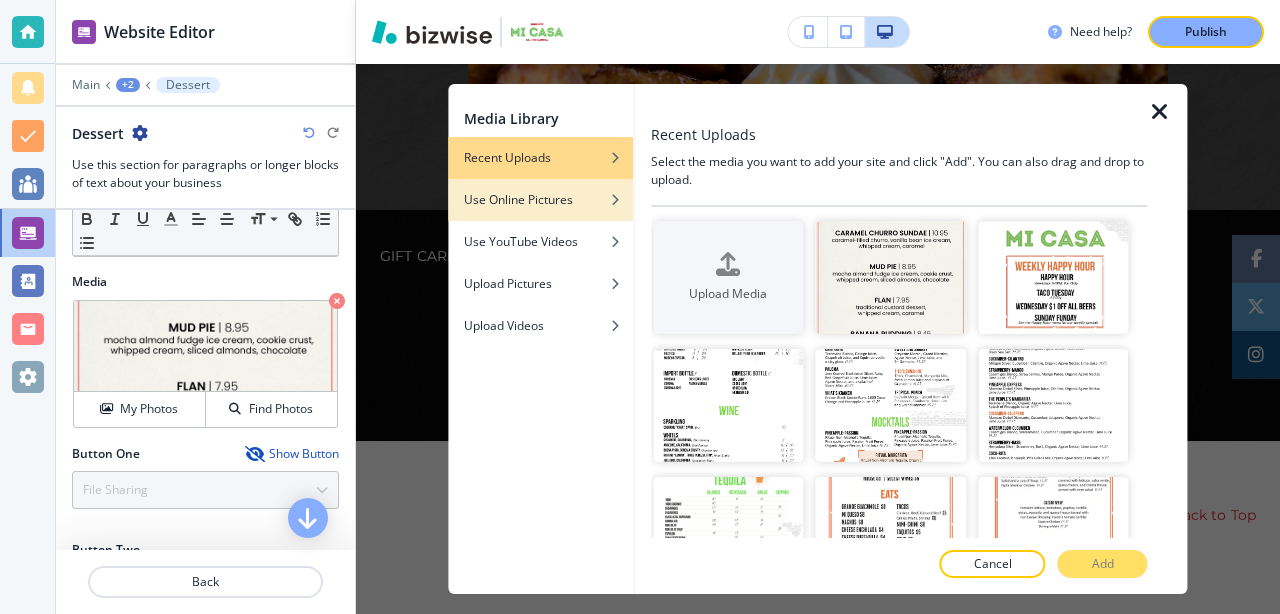click on "Use Online Pictures" at bounding box center (518, 200) 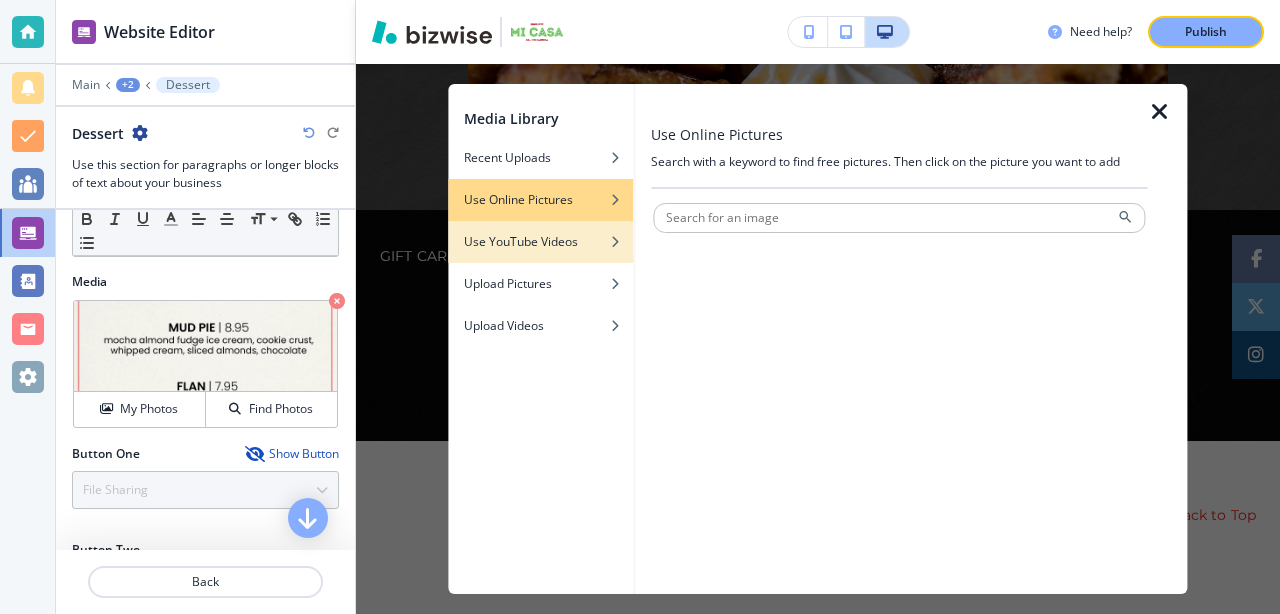 click on "Use YouTube Videos" at bounding box center [521, 242] 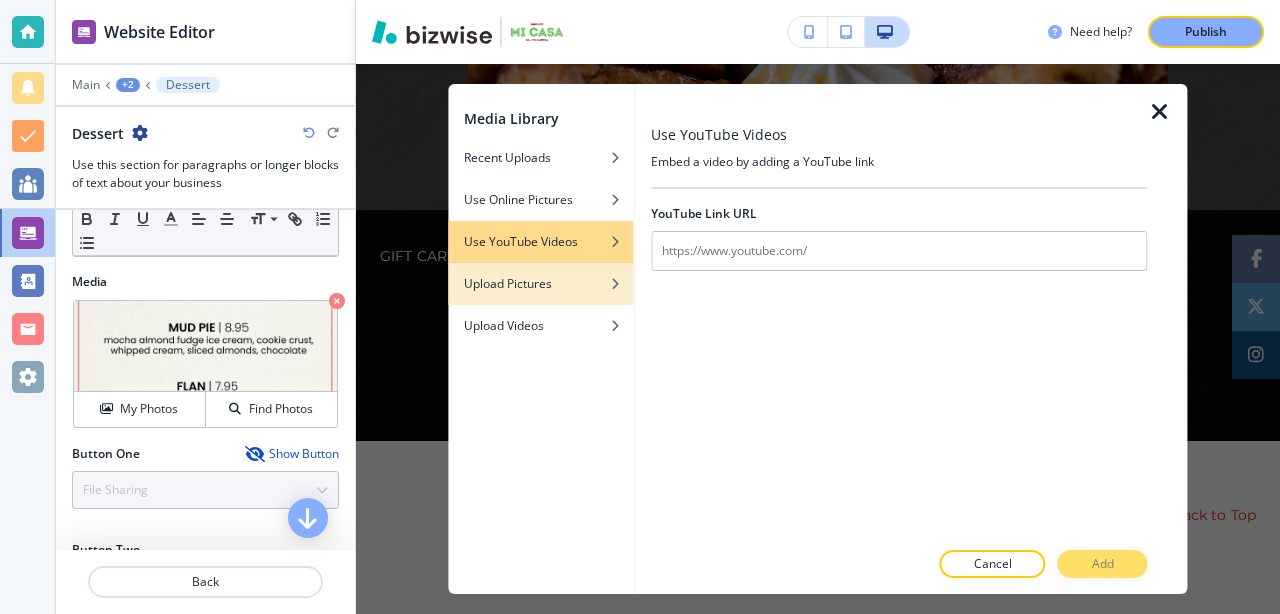 click on "Upload Pictures" at bounding box center (508, 284) 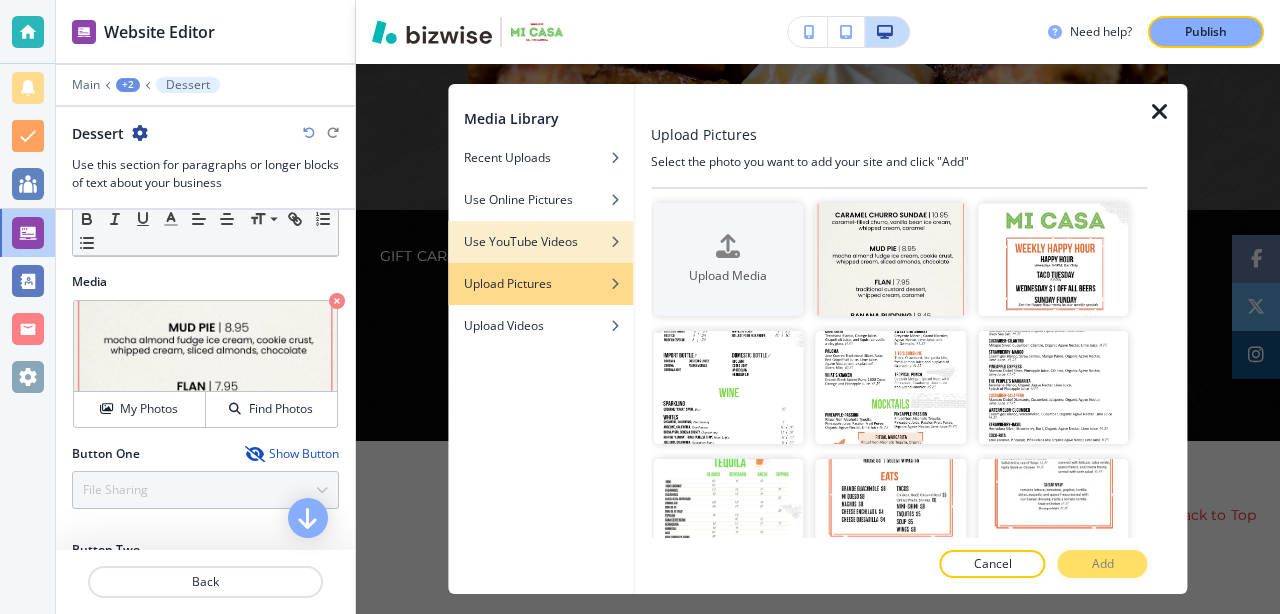click on "Use YouTube Videos" at bounding box center (521, 242) 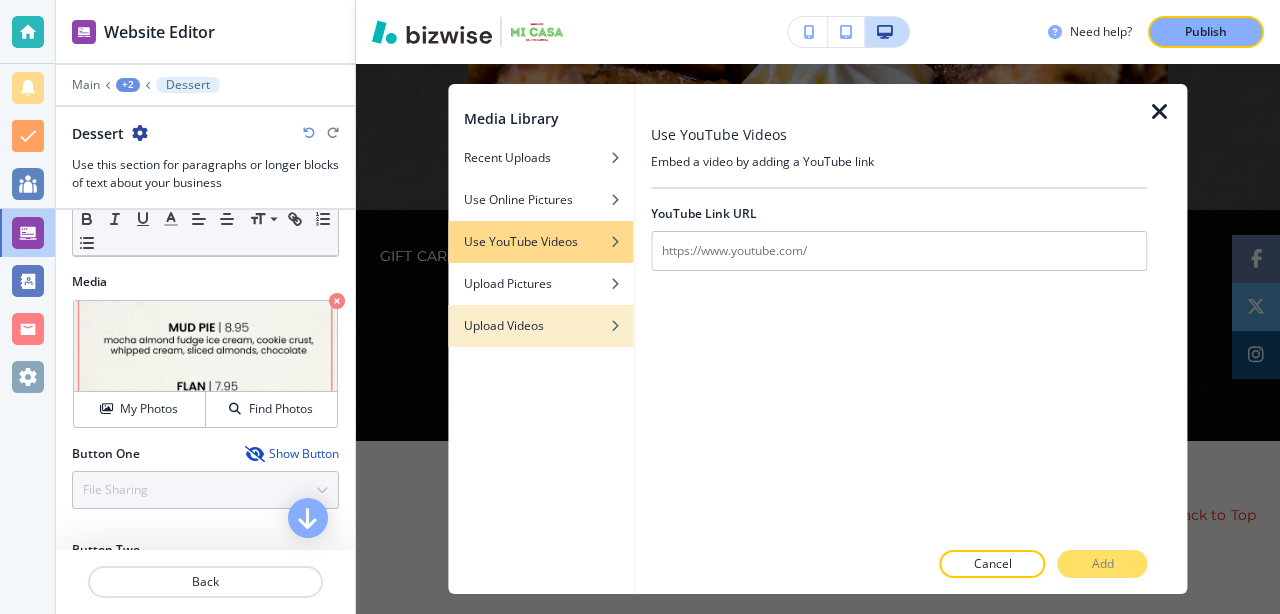 click on "Upload Videos" at bounding box center [504, 326] 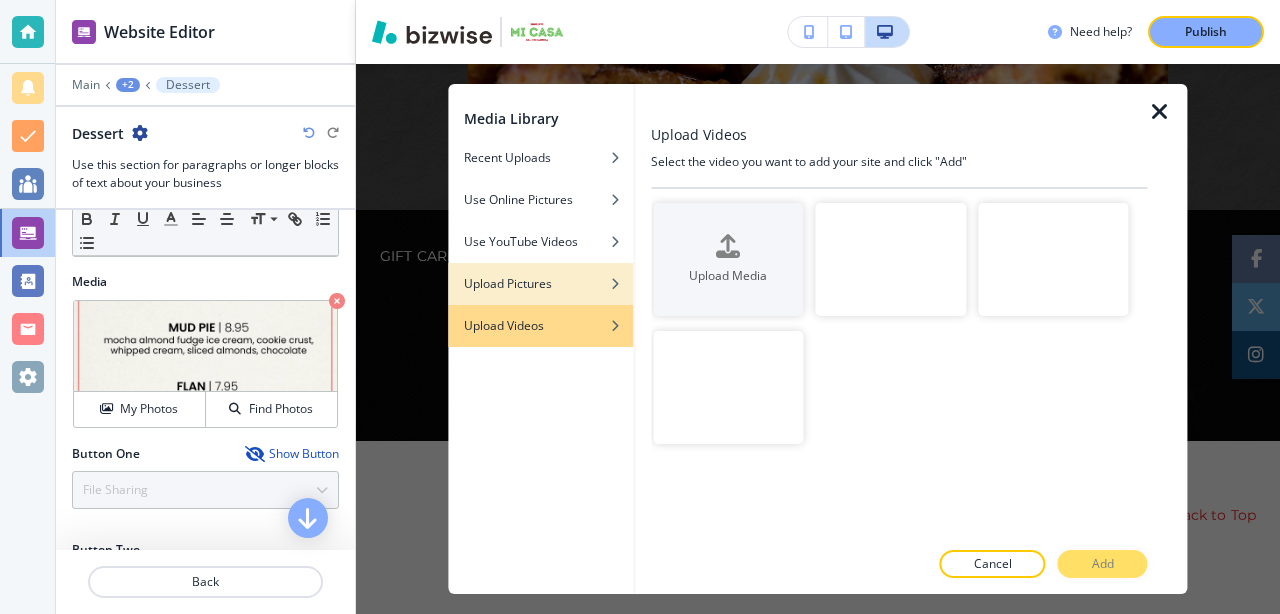 click at bounding box center [540, 269] 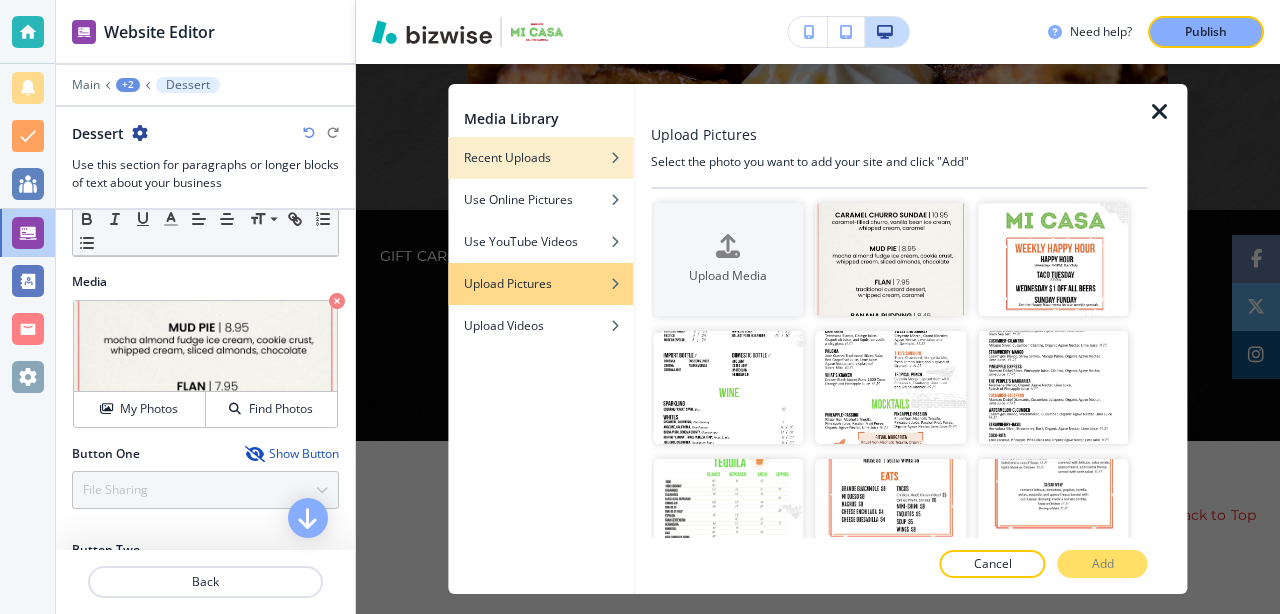click on "Recent Uploads" at bounding box center (507, 158) 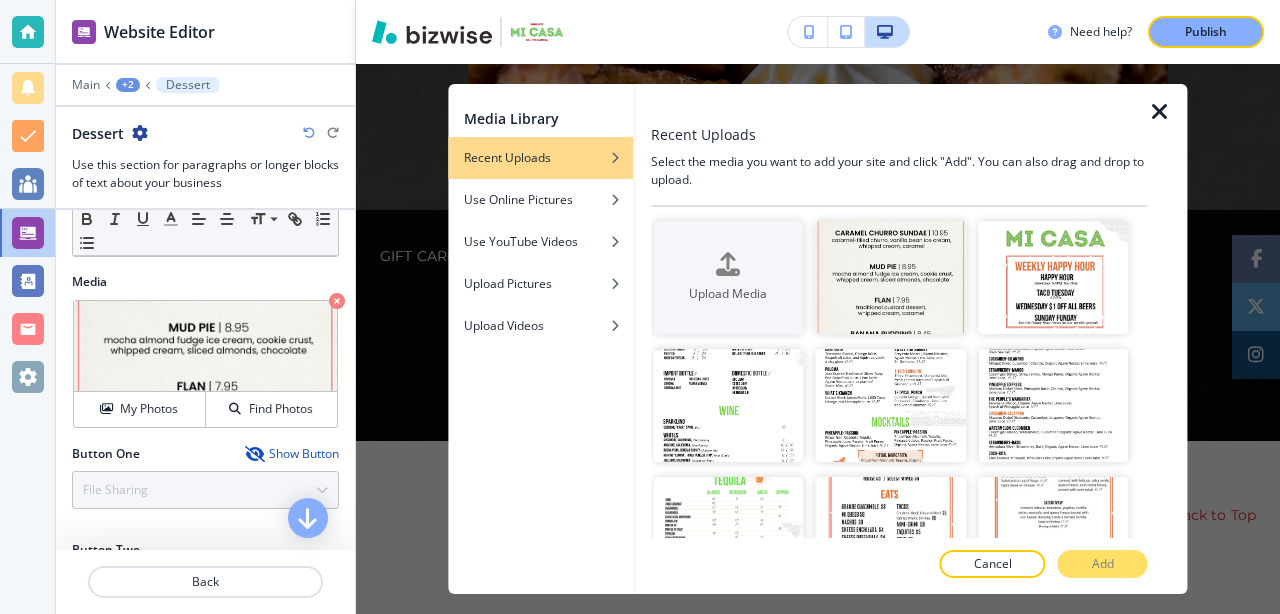 click at bounding box center [1160, 112] 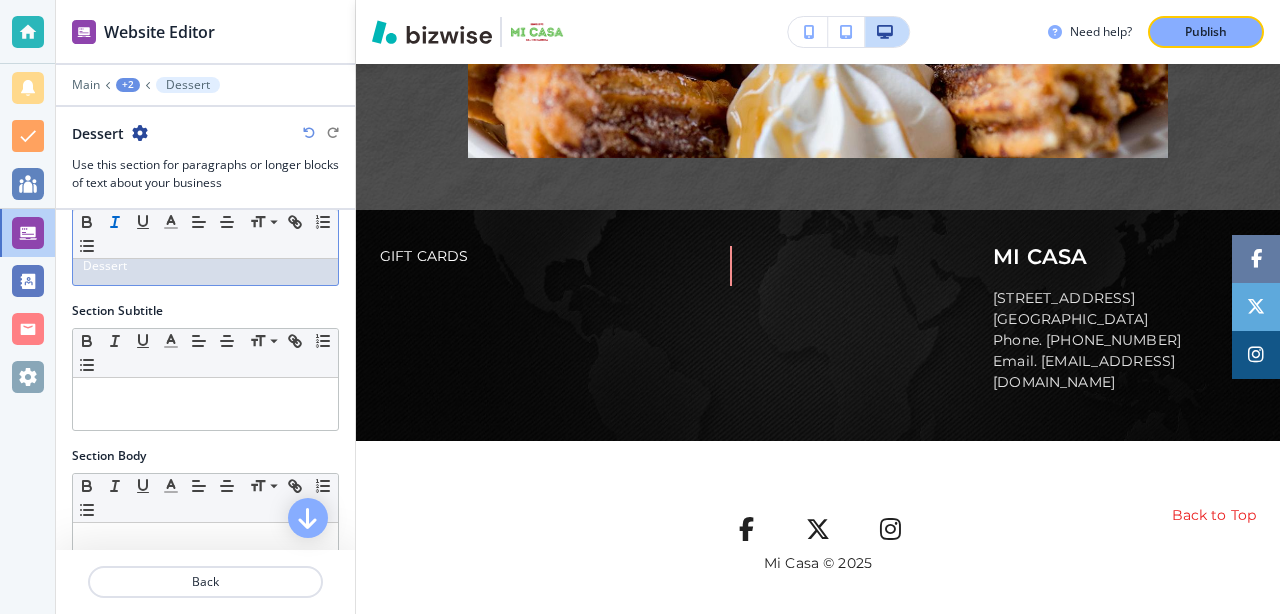 scroll, scrollTop: 0, scrollLeft: 0, axis: both 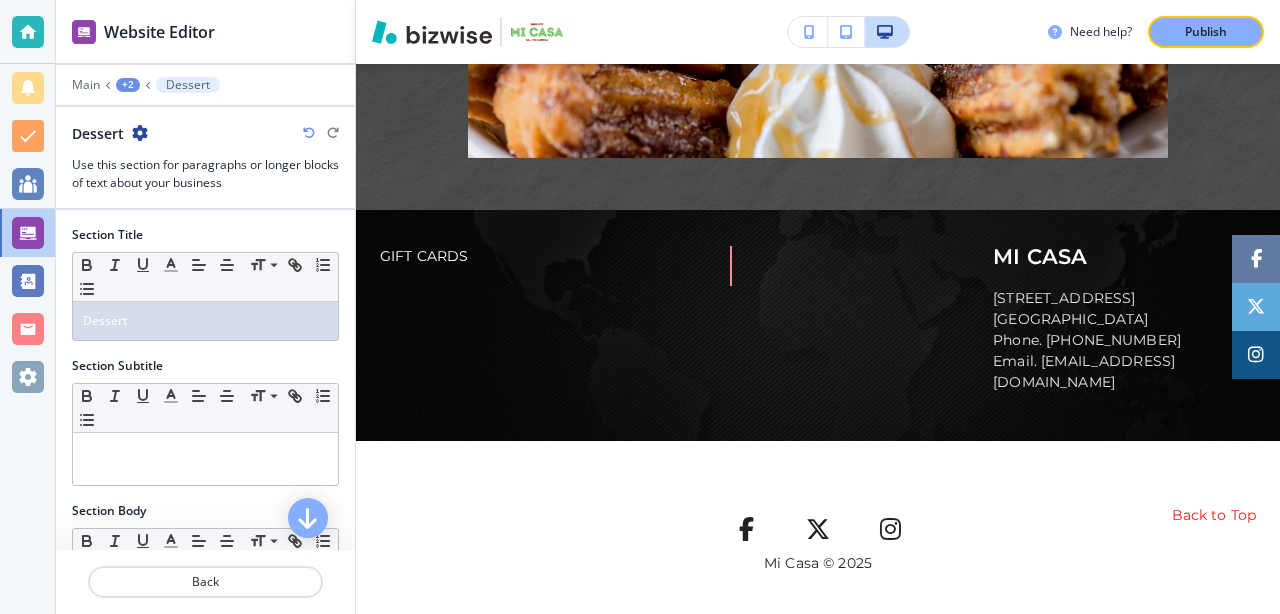 click on "Dessert" at bounding box center [188, 85] 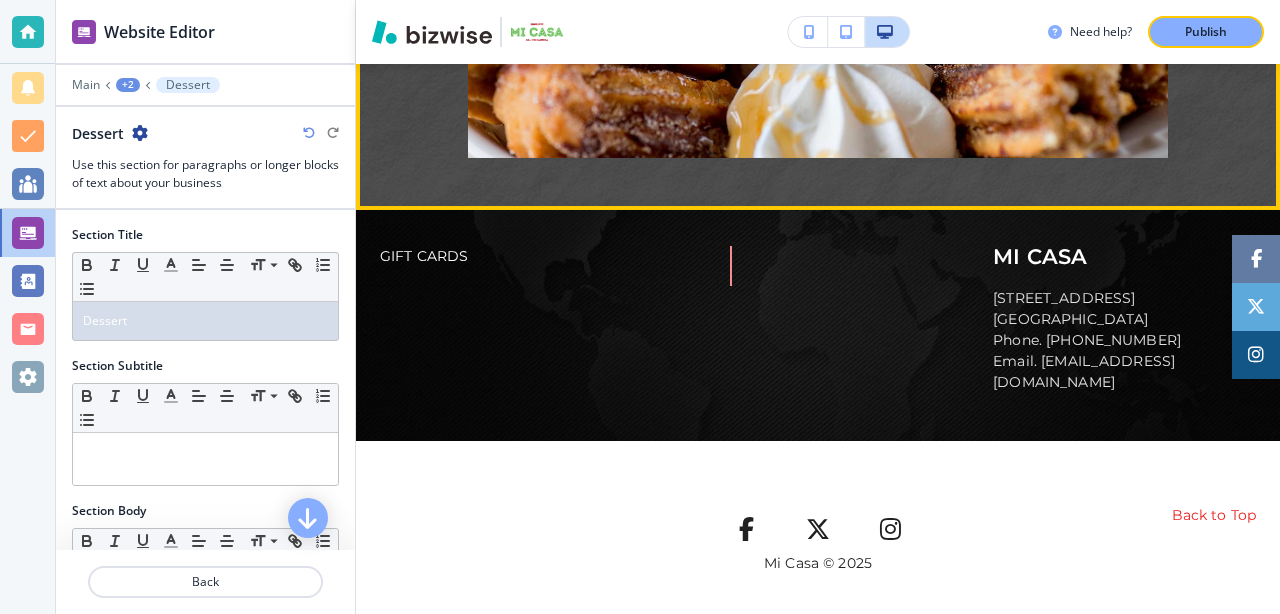 scroll, scrollTop: 2915, scrollLeft: 0, axis: vertical 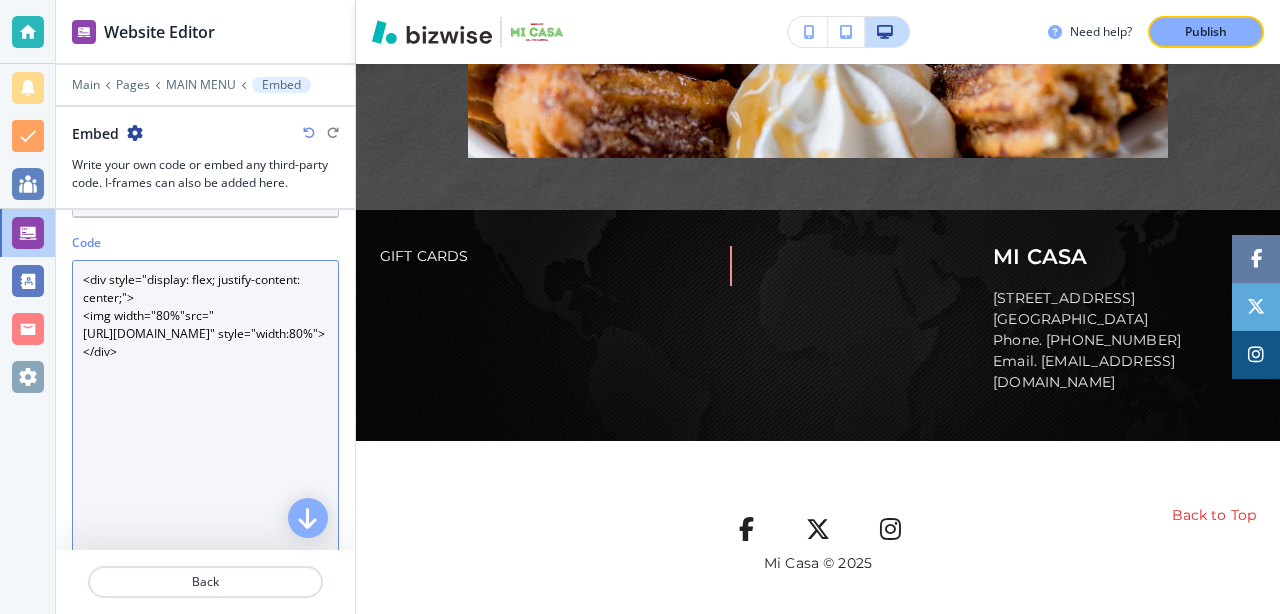 drag, startPoint x: 140, startPoint y: 419, endPoint x: 77, endPoint y: 270, distance: 161.77144 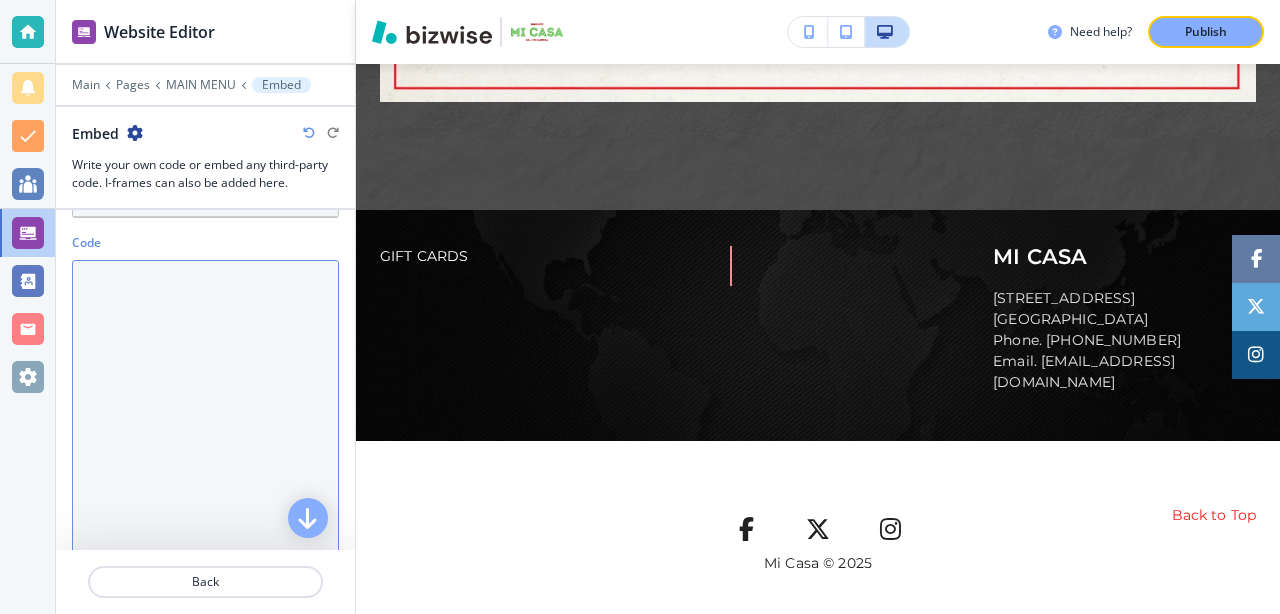 scroll, scrollTop: 2871, scrollLeft: 0, axis: vertical 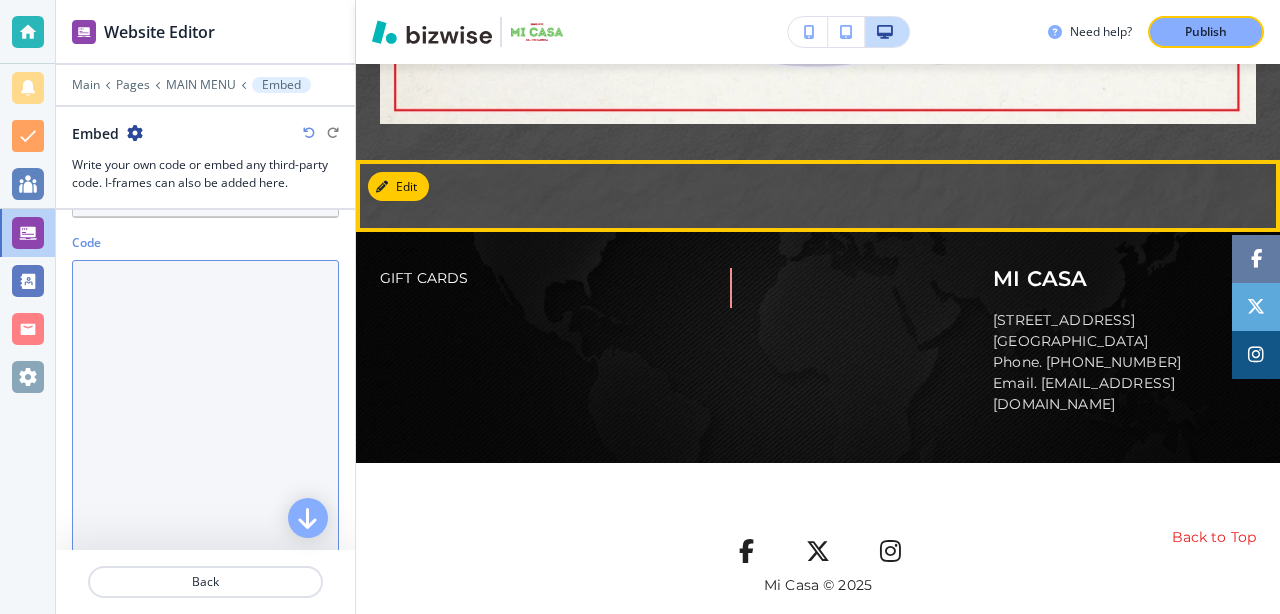 type 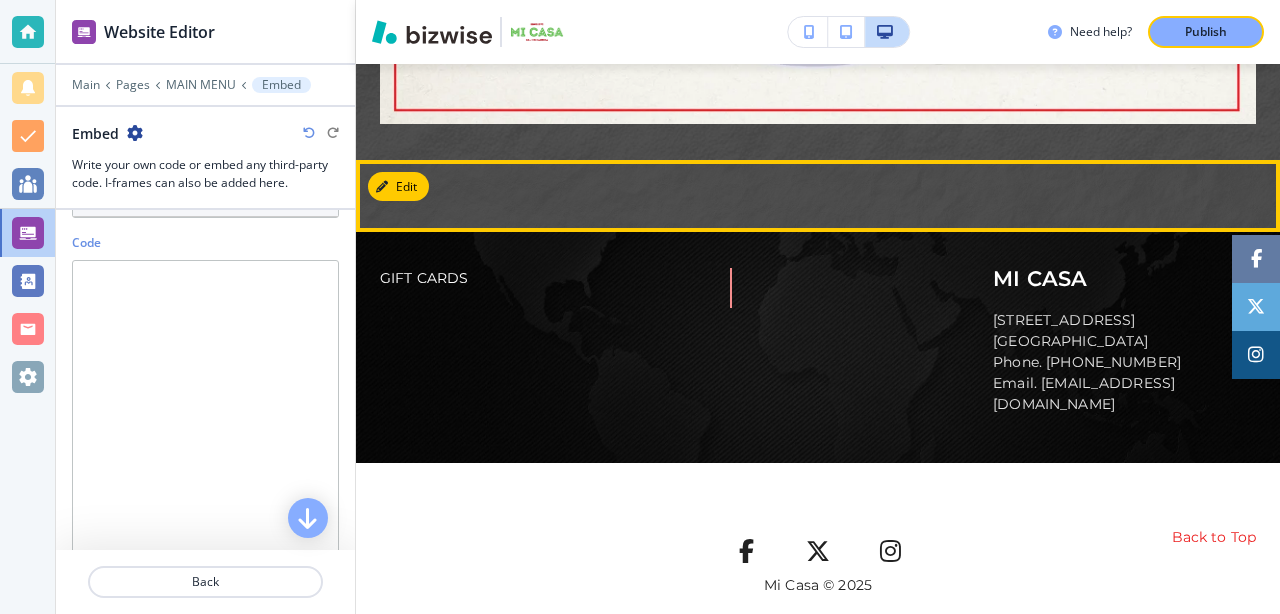 click at bounding box center (818, 196) 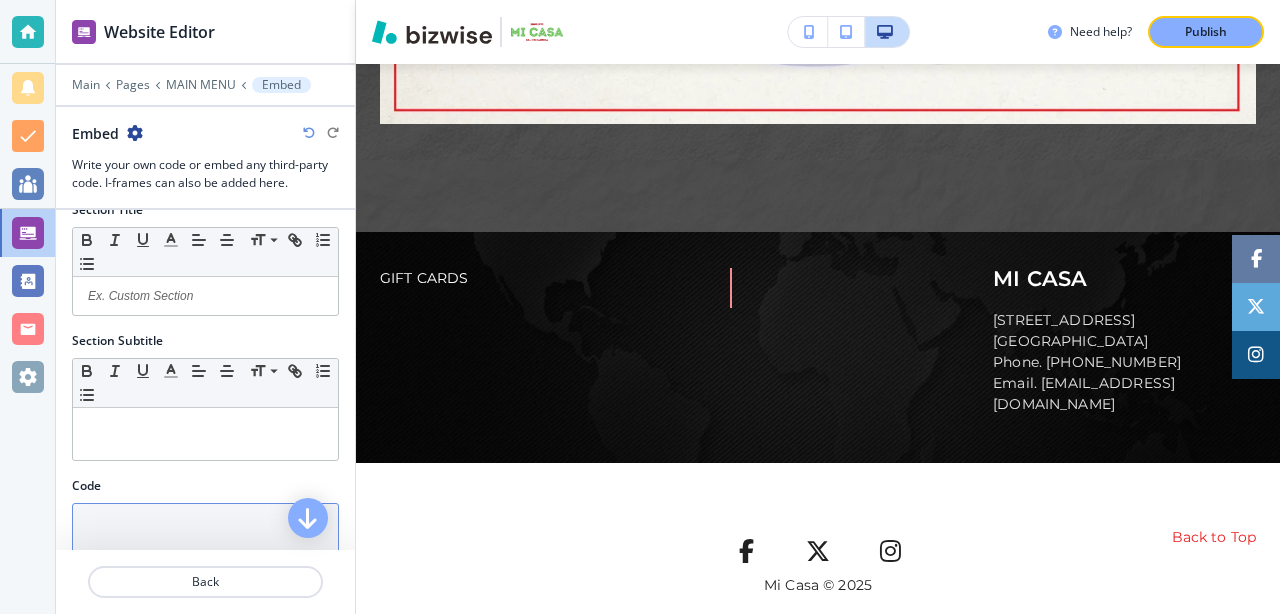 scroll, scrollTop: 0, scrollLeft: 0, axis: both 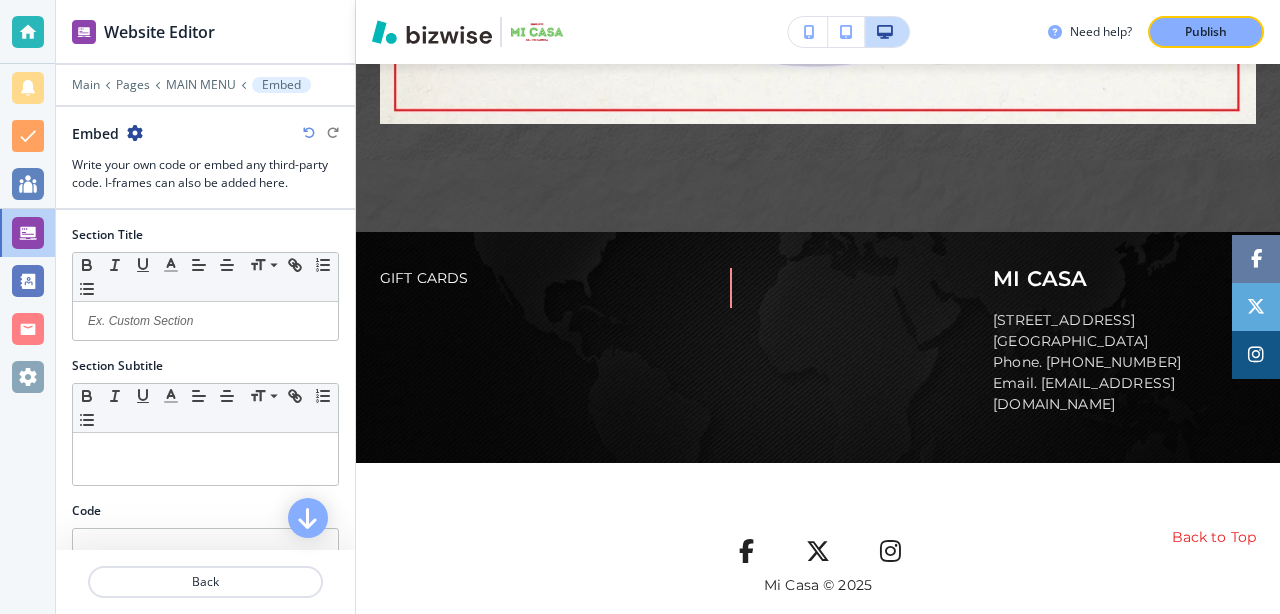 click at bounding box center (135, 133) 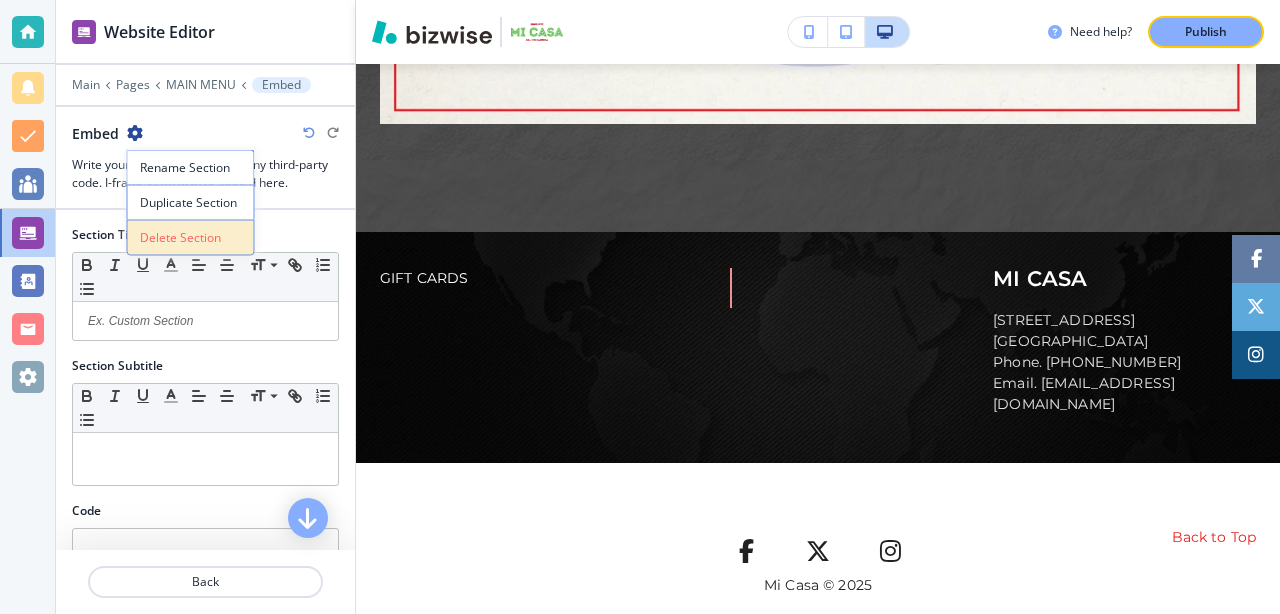 click on "Delete Section" at bounding box center (191, 238) 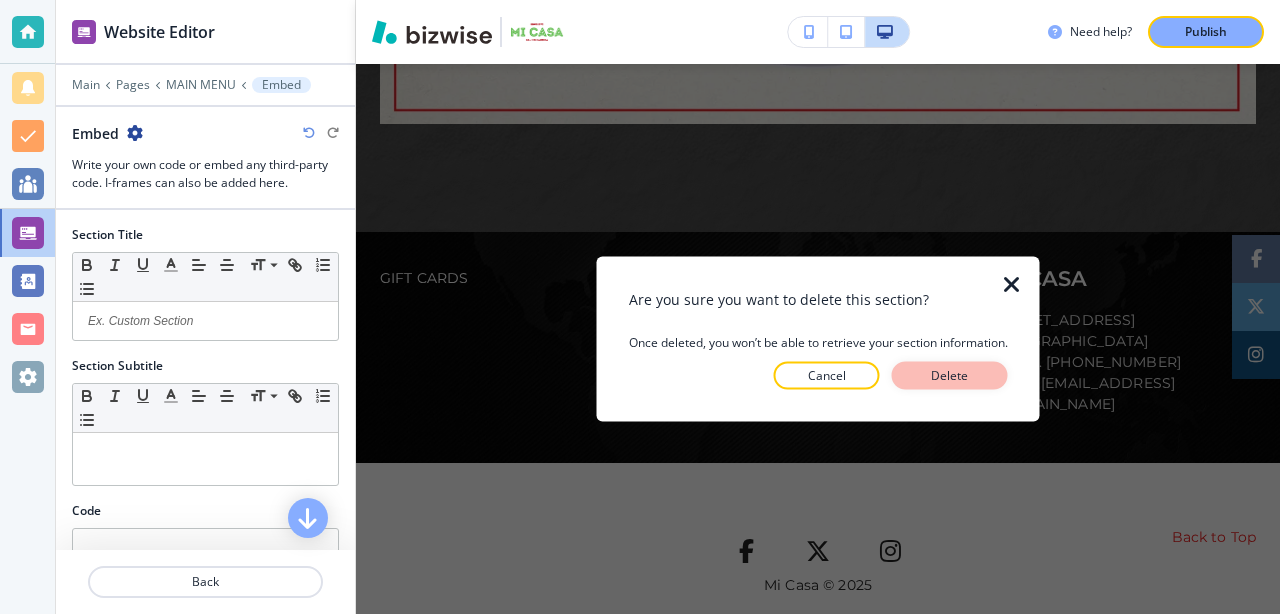 click on "Delete" at bounding box center (950, 376) 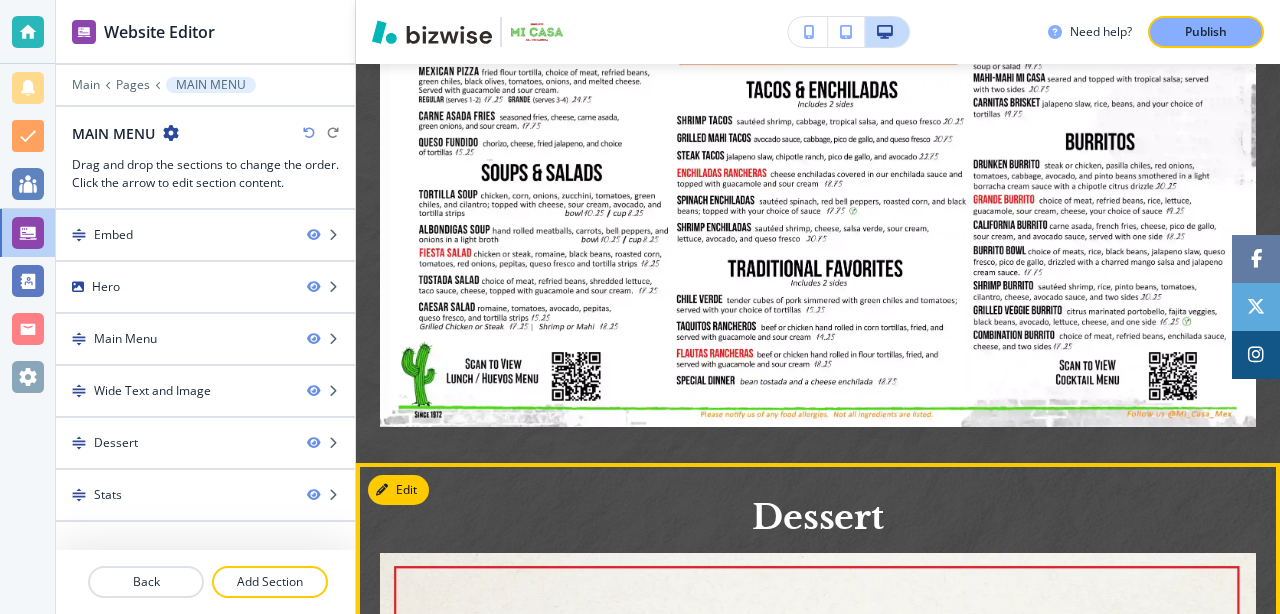 scroll, scrollTop: 1164, scrollLeft: 0, axis: vertical 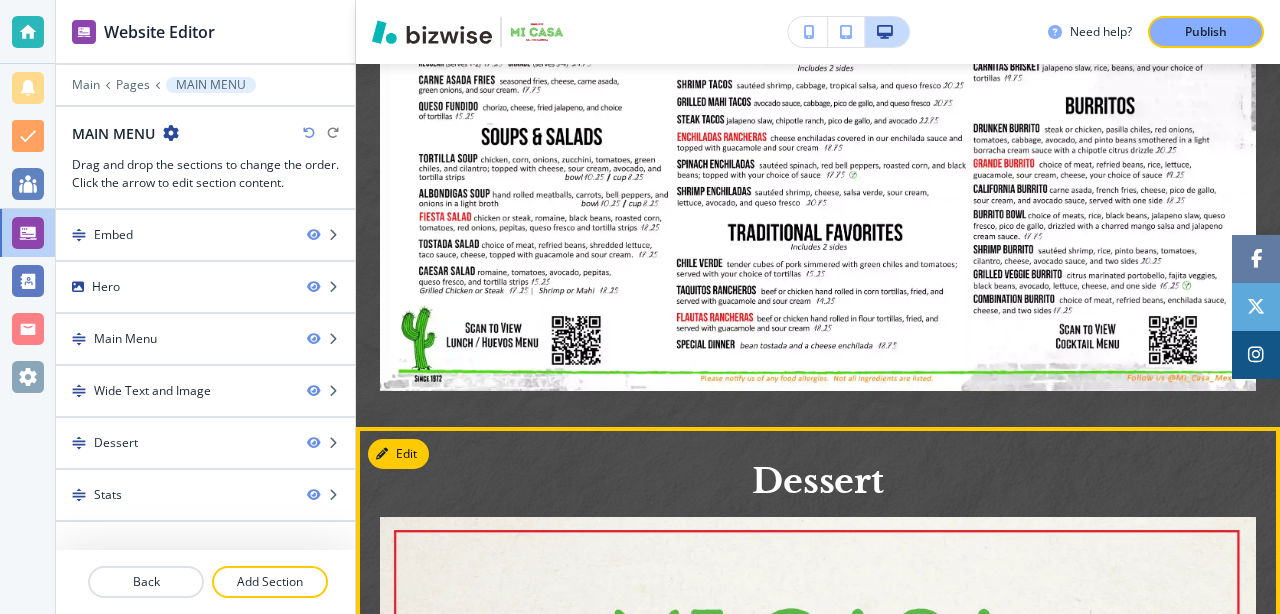 click at bounding box center [818, 1146] 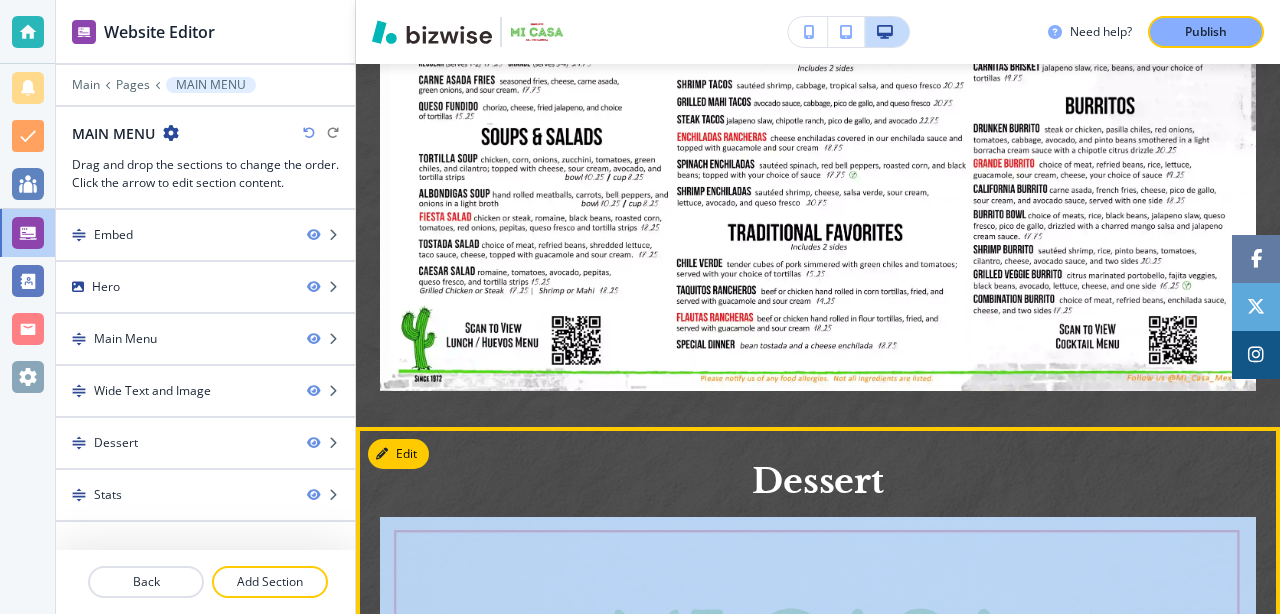 click on "Dessert" at bounding box center (817, 481) 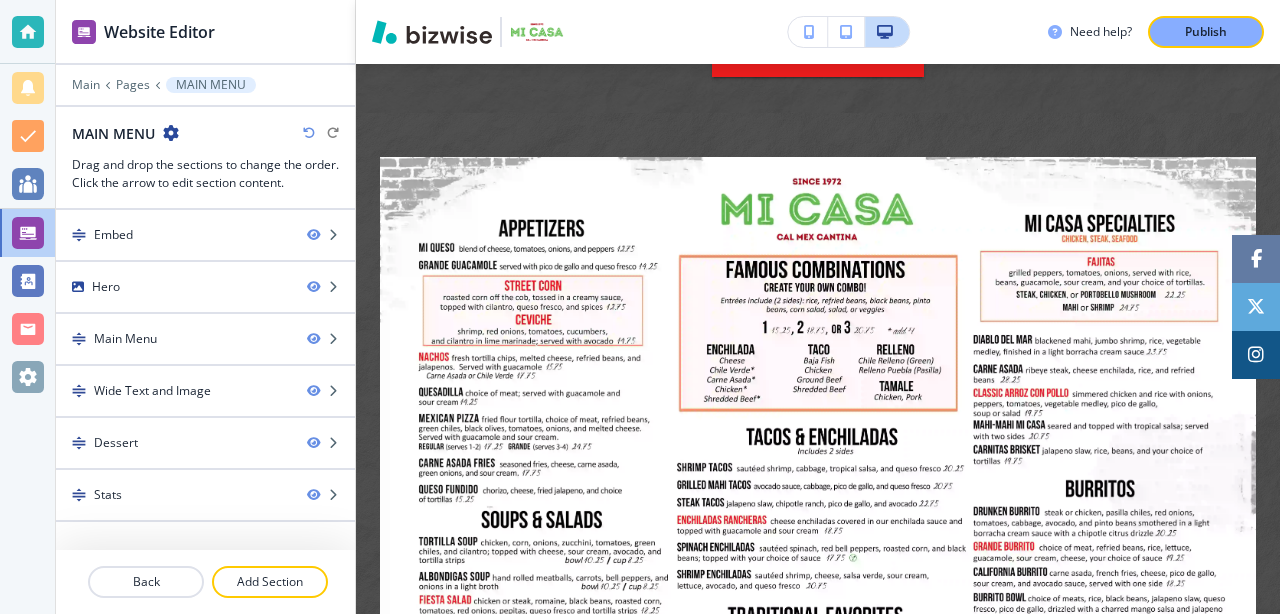 scroll, scrollTop: 769, scrollLeft: 0, axis: vertical 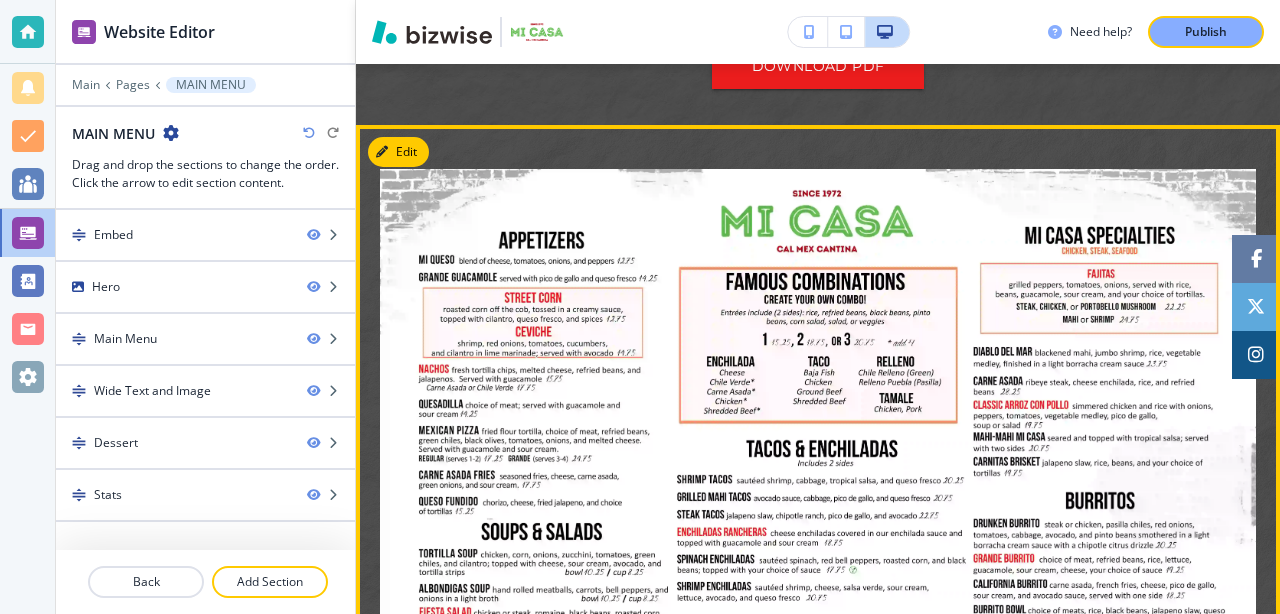 click at bounding box center [818, 478] 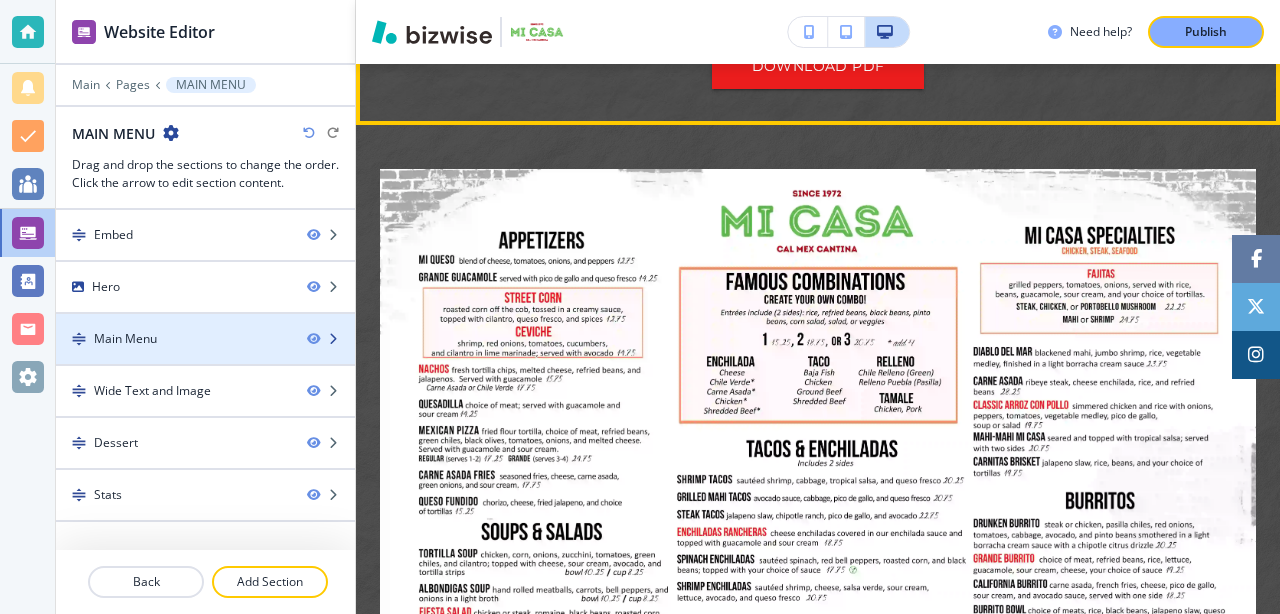 click at bounding box center [333, 339] 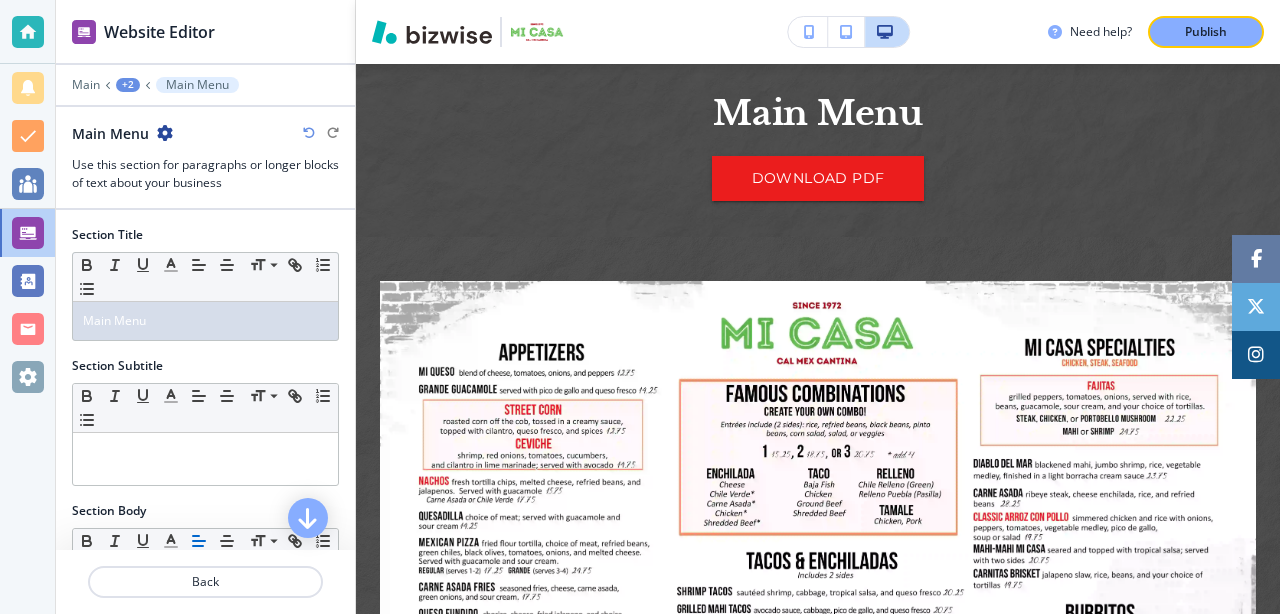 scroll, scrollTop: 652, scrollLeft: 0, axis: vertical 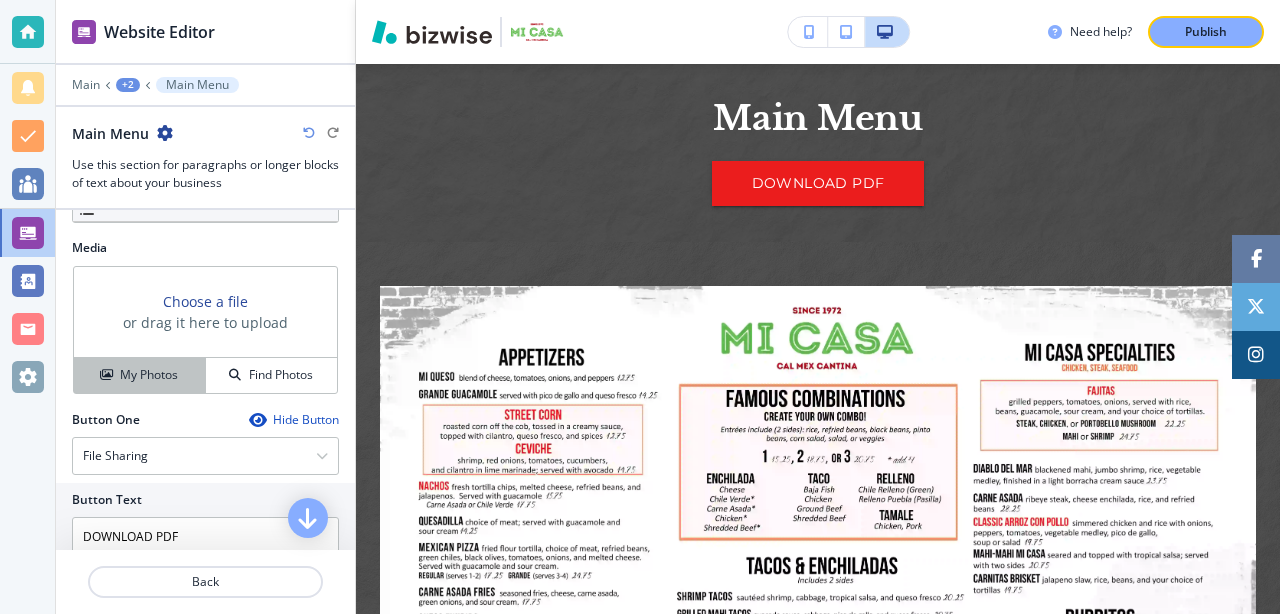 click on "My Photos" at bounding box center [149, 375] 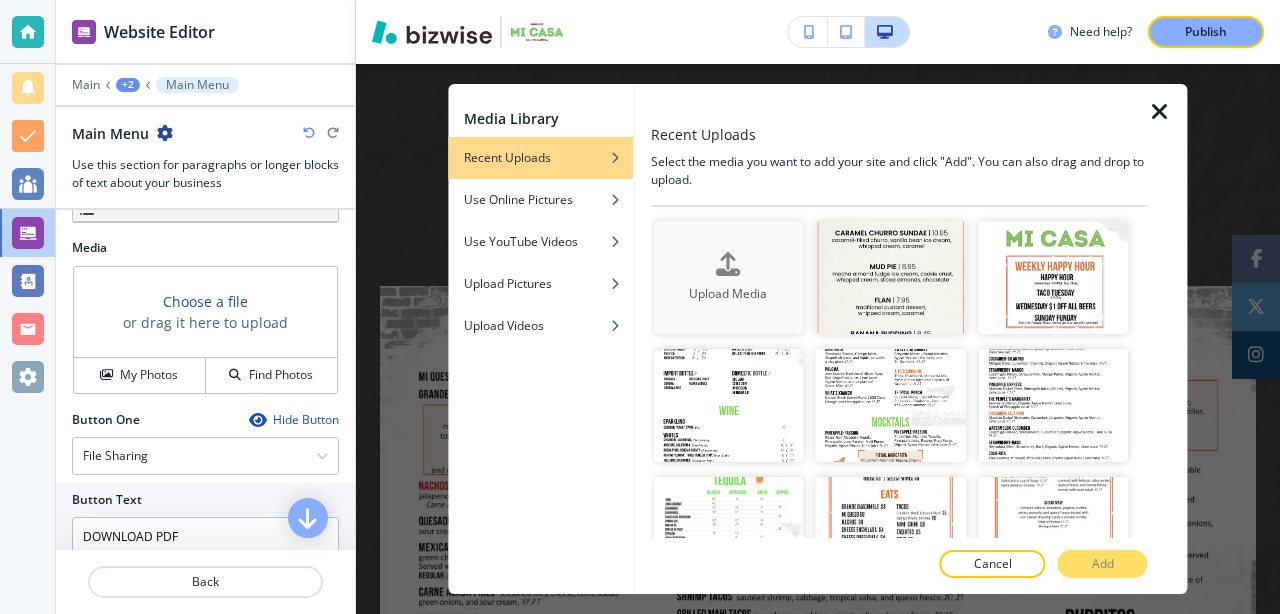click at bounding box center [728, 281] 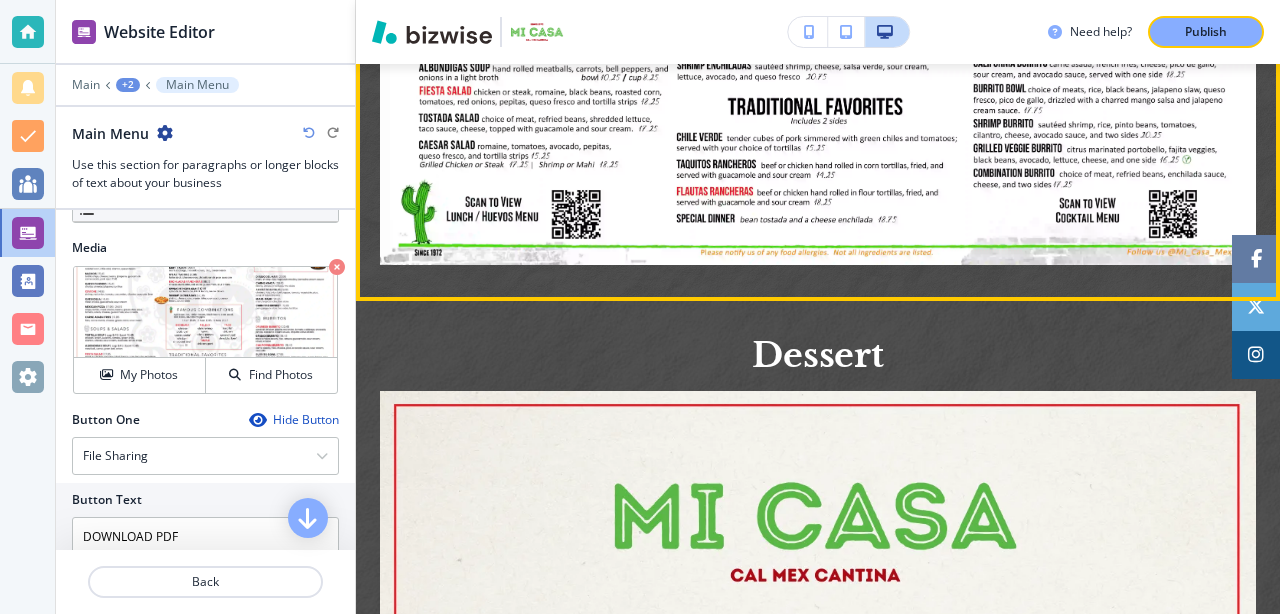 scroll, scrollTop: 1301, scrollLeft: 0, axis: vertical 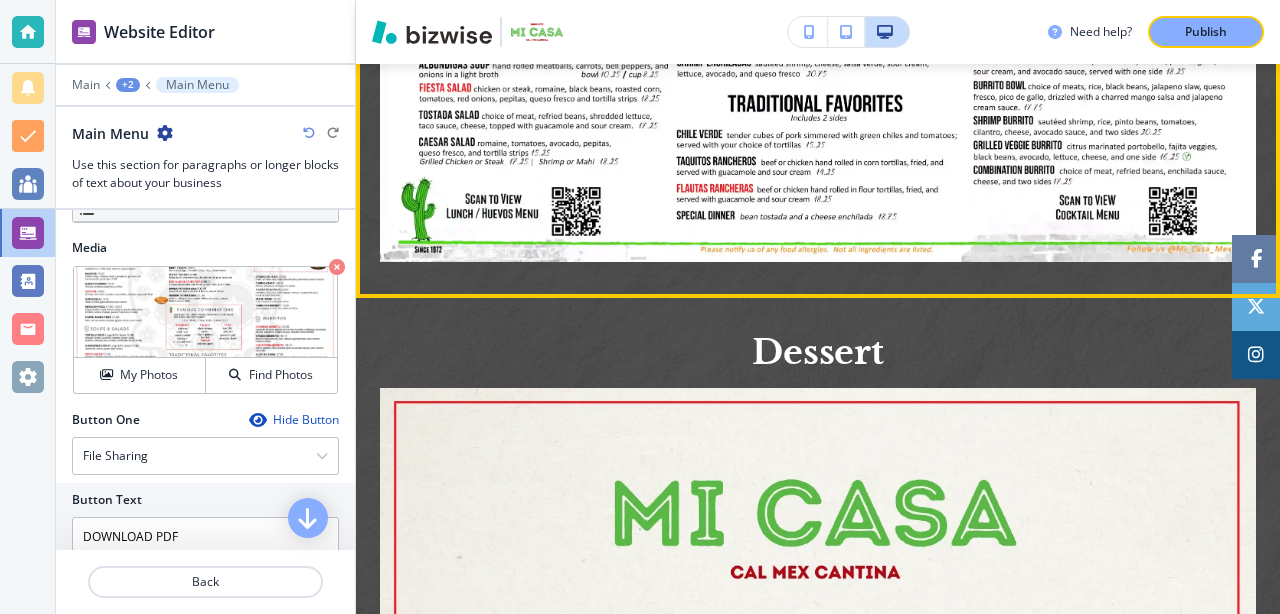 click at bounding box center [818, -46] 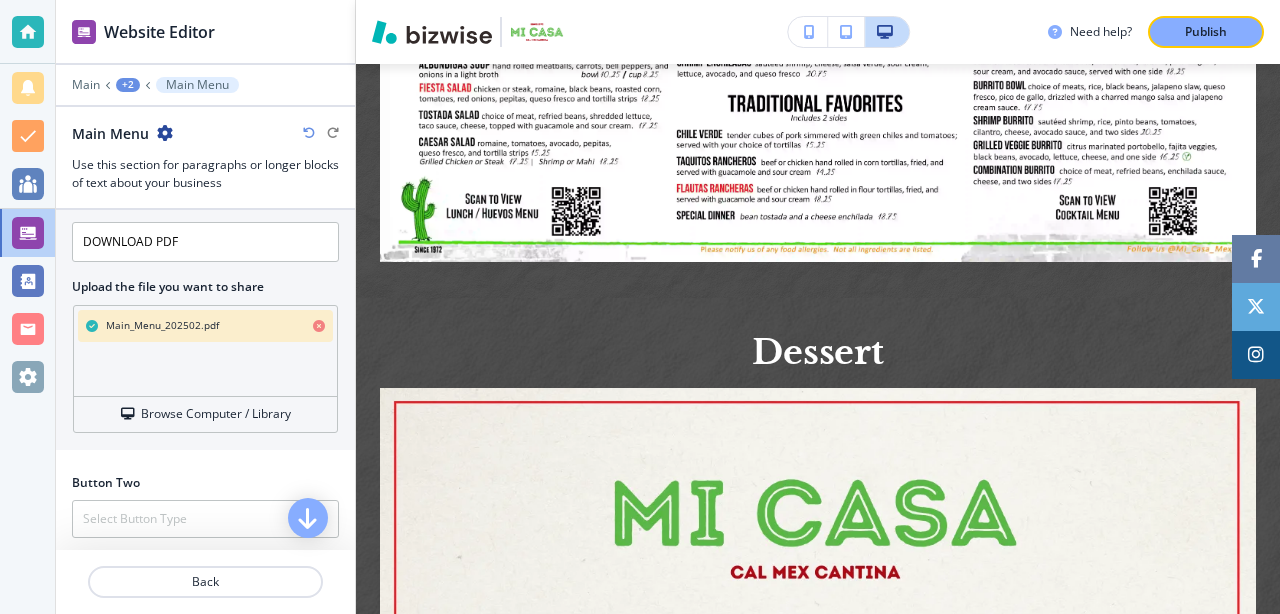 scroll, scrollTop: 915, scrollLeft: 0, axis: vertical 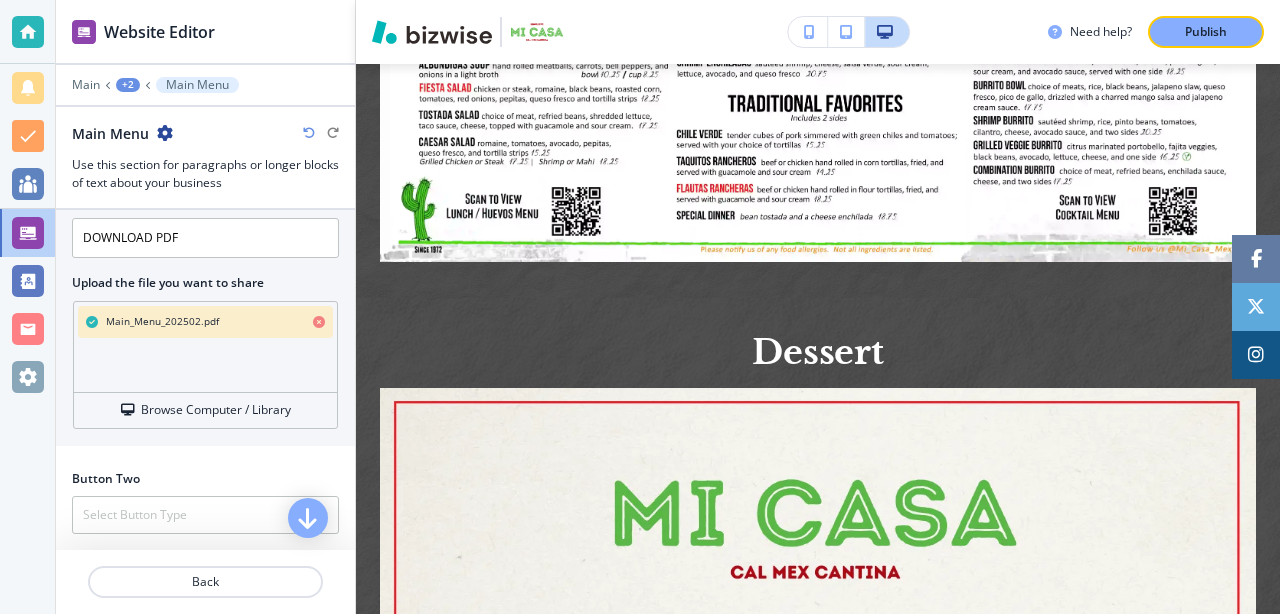 click at bounding box center [319, 322] 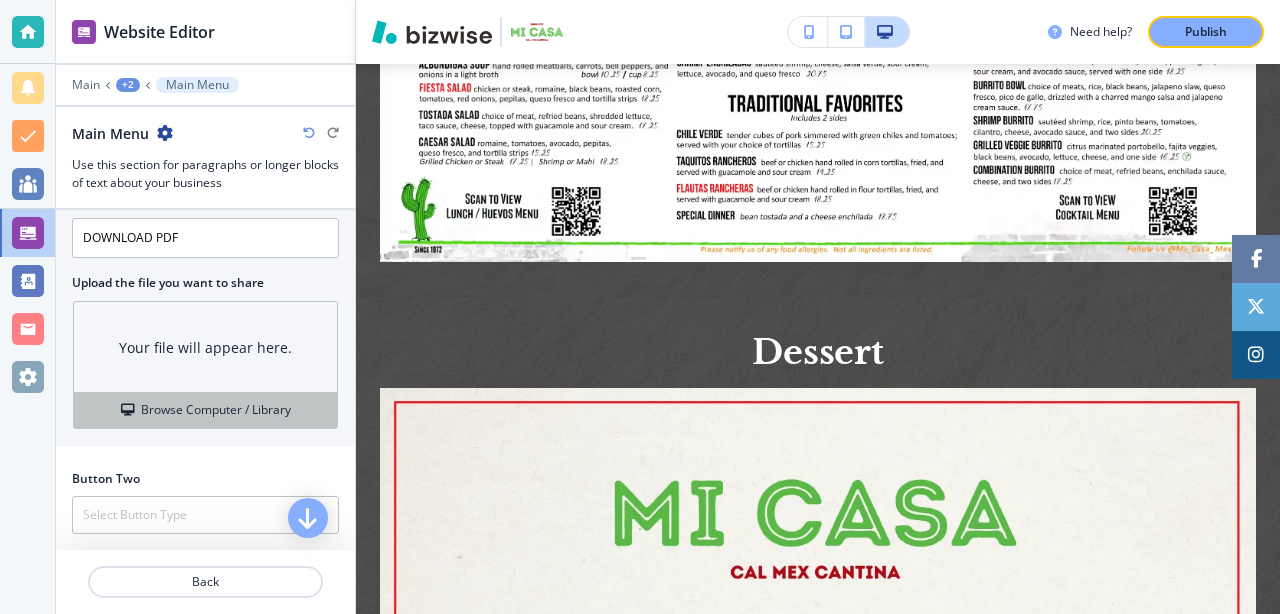 click on "Browse Computer / Library" at bounding box center [216, 410] 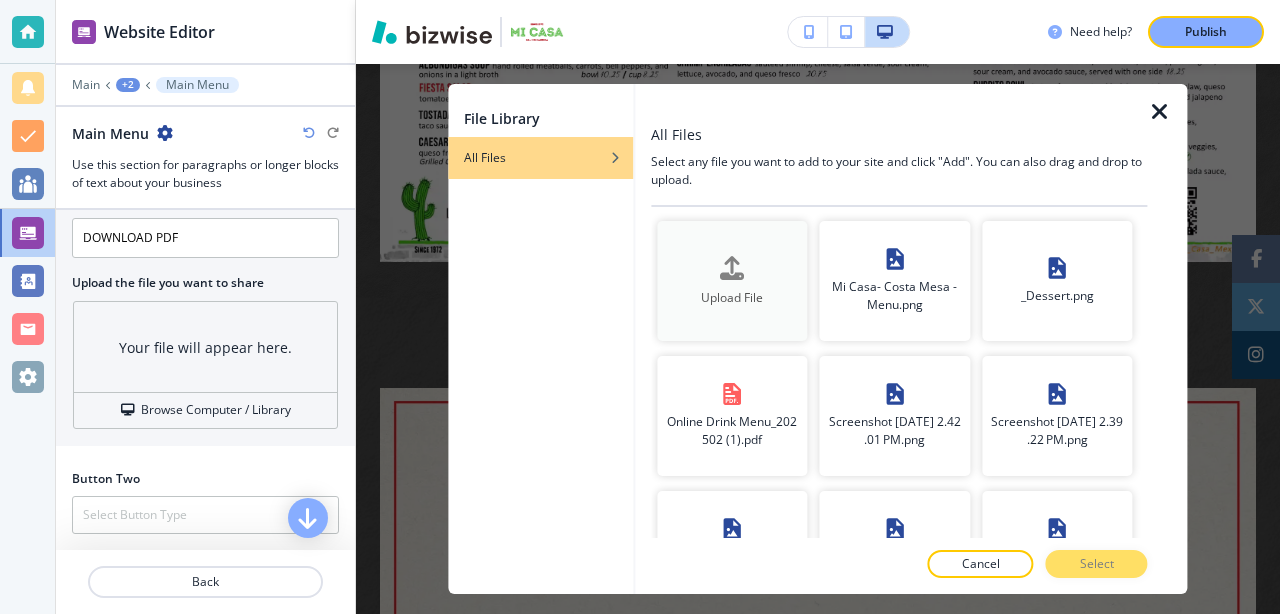 click on "Upload File" at bounding box center [732, 297] 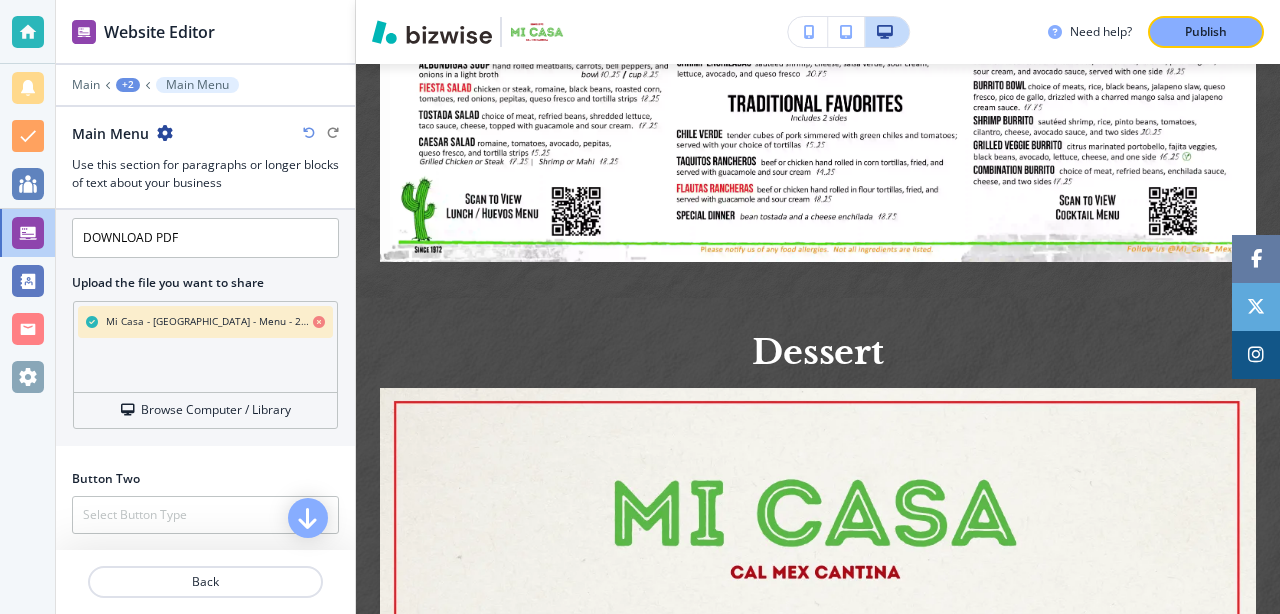 click at bounding box center (818, -46) 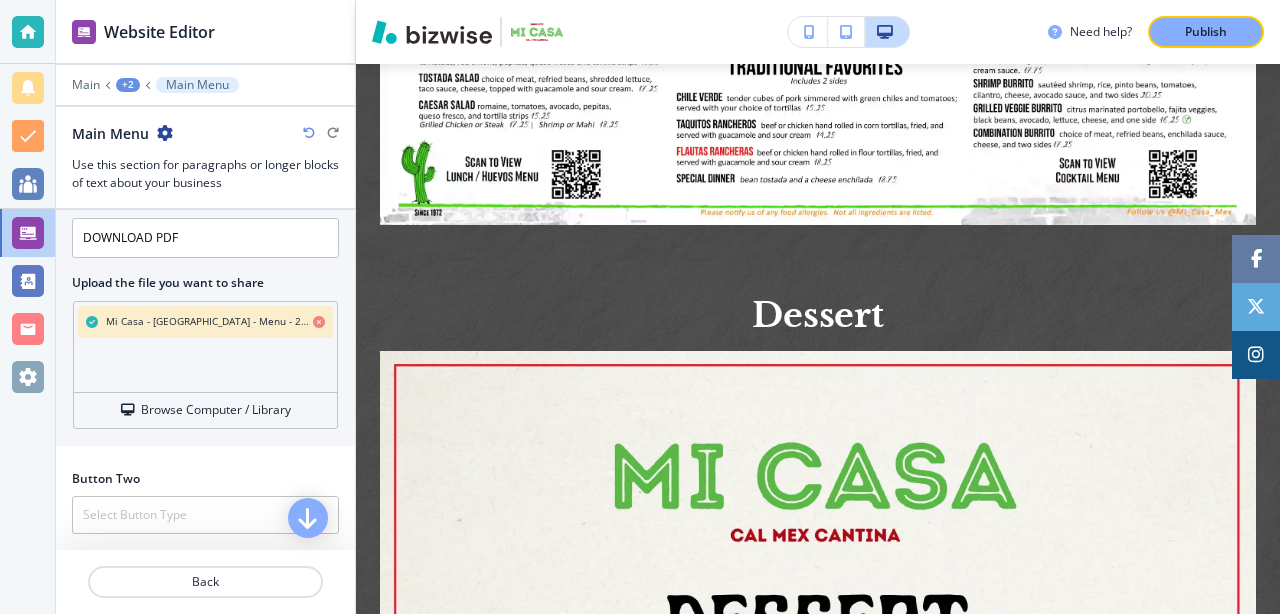 scroll, scrollTop: 1337, scrollLeft: 0, axis: vertical 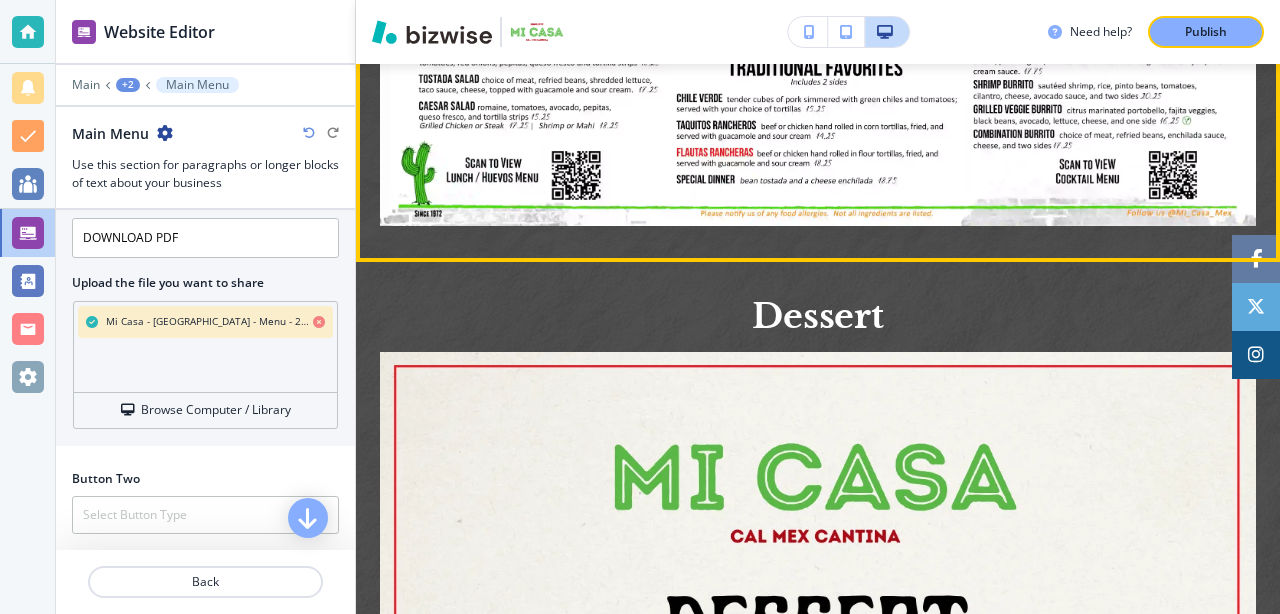 click at bounding box center (818, -86) 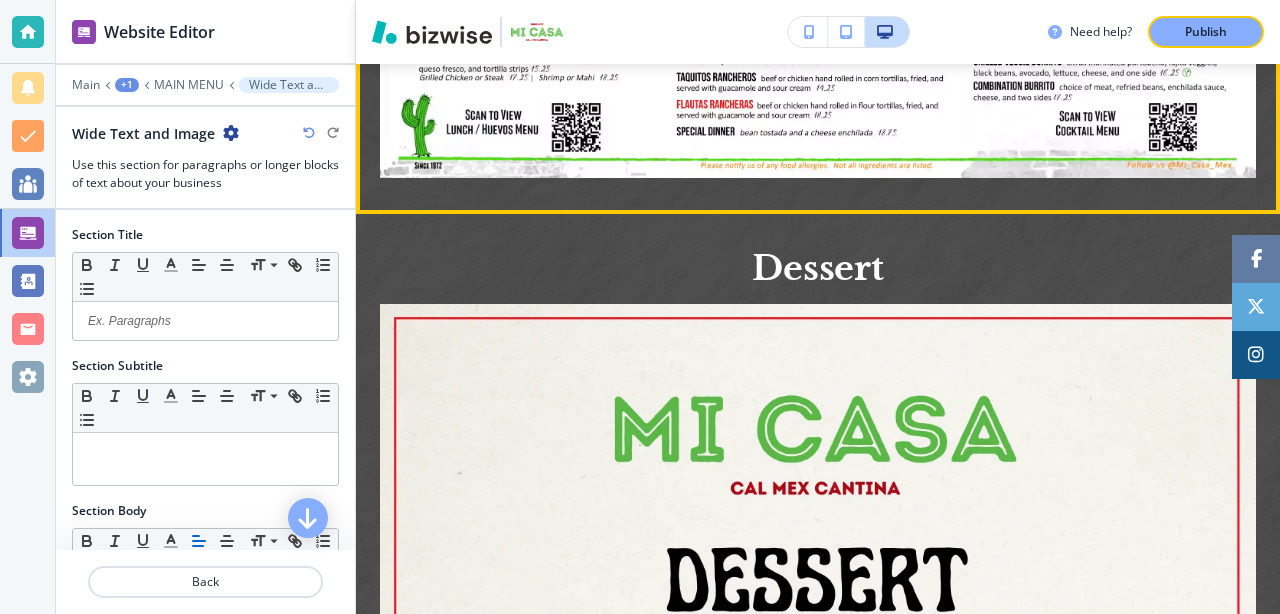scroll, scrollTop: 1422, scrollLeft: 0, axis: vertical 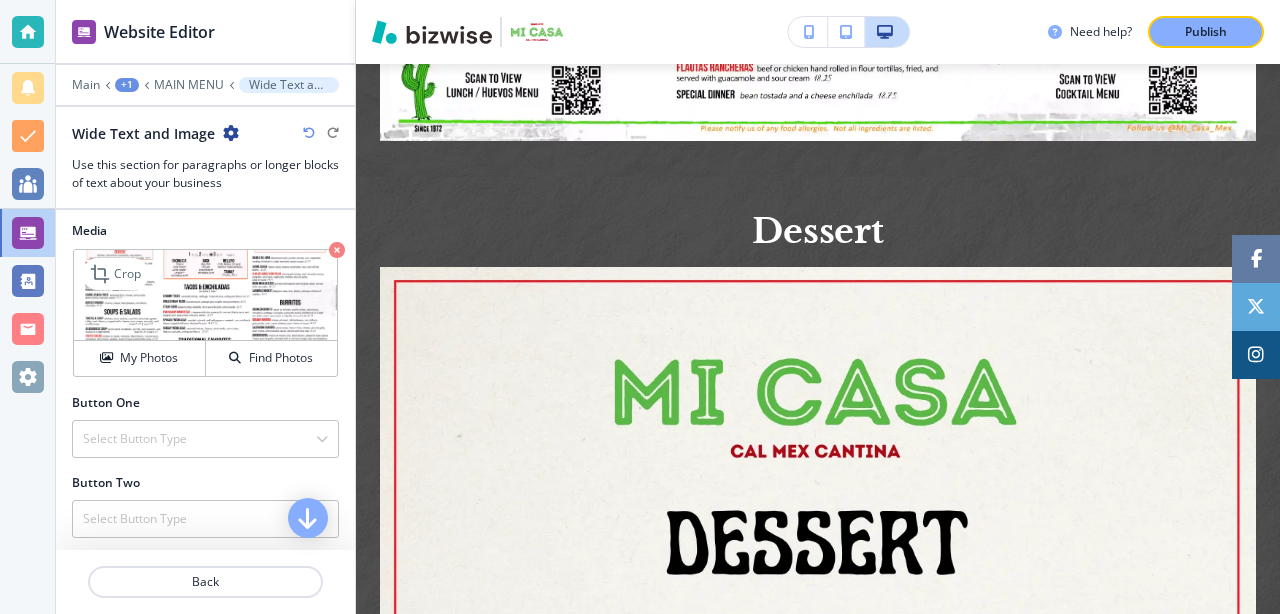 click at bounding box center [337, 250] 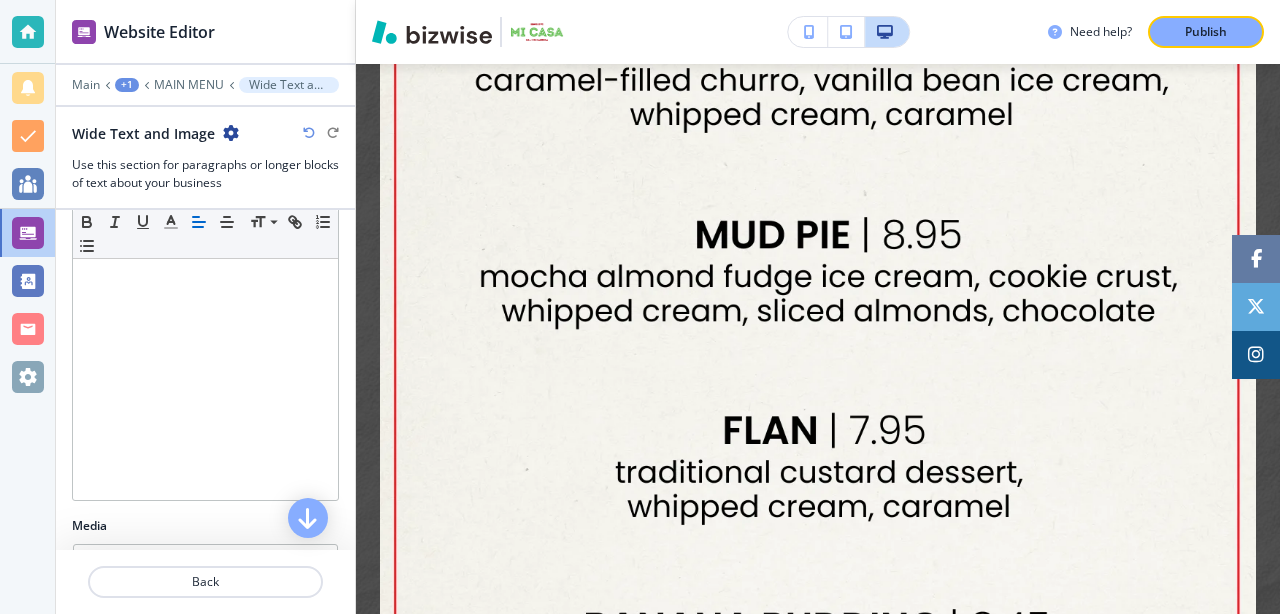 scroll, scrollTop: 266, scrollLeft: 0, axis: vertical 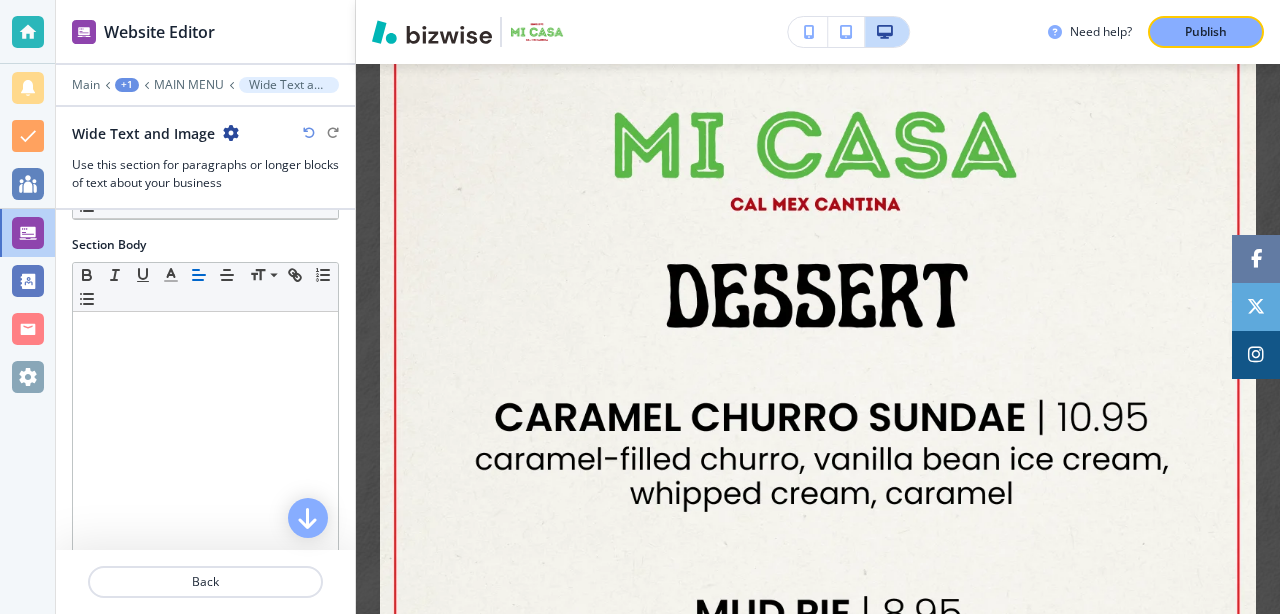 click on "DOWNLOAD PDF" at bounding box center (818, -208) 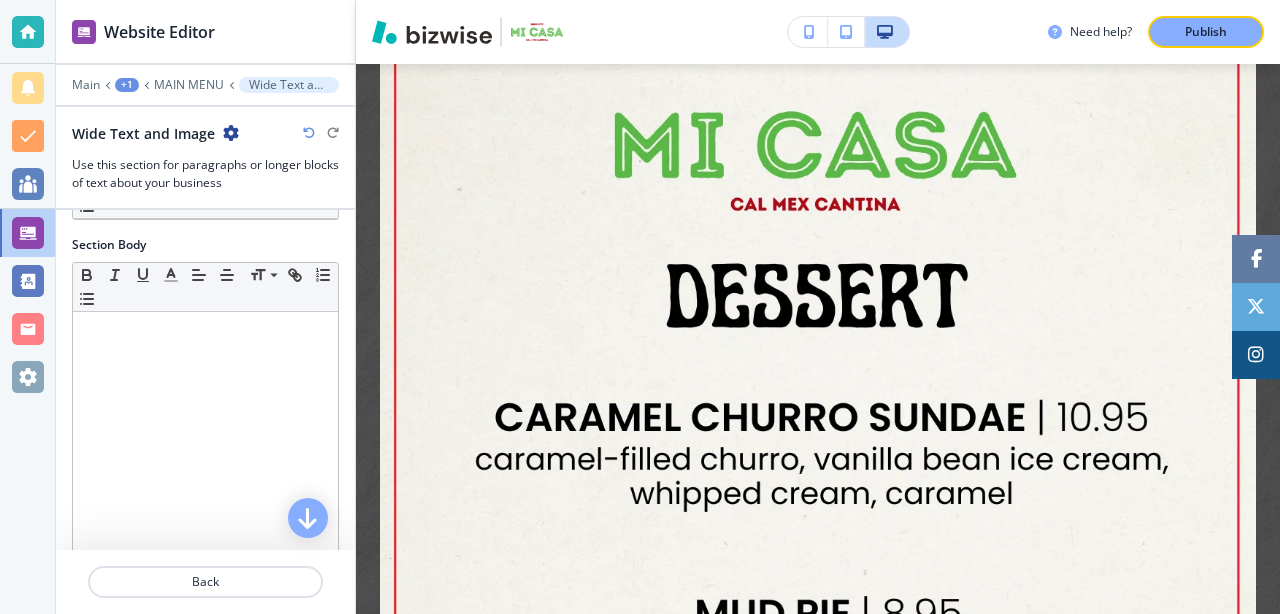 click on "DOWNLOAD PDF" at bounding box center (818, -200) 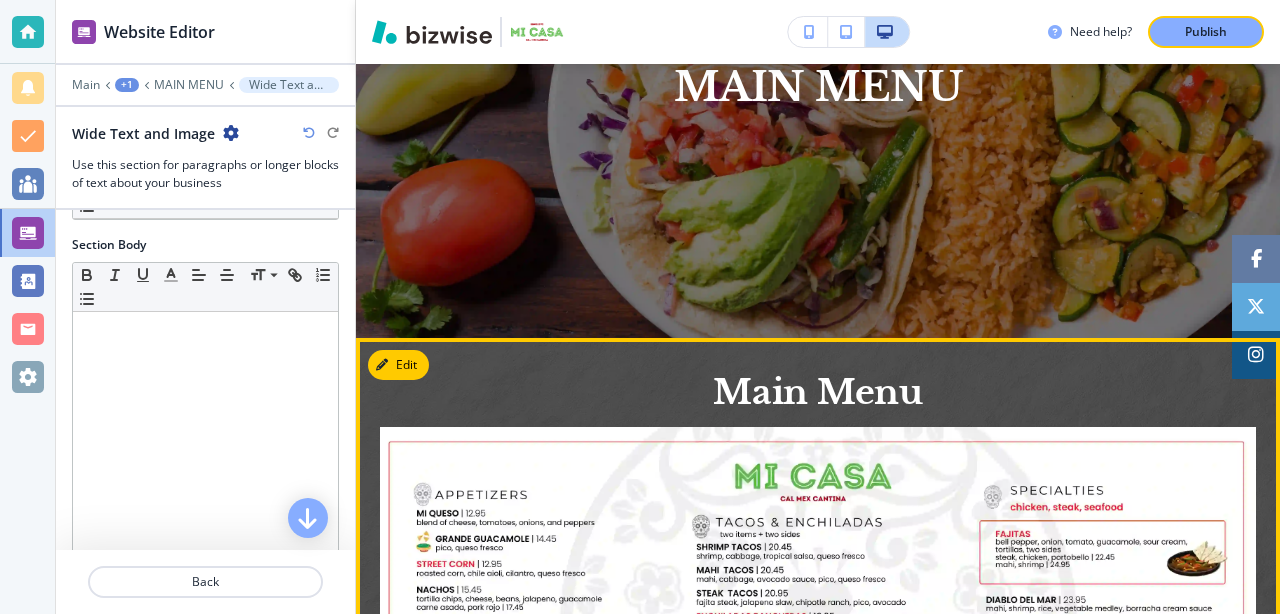 scroll, scrollTop: 373, scrollLeft: 0, axis: vertical 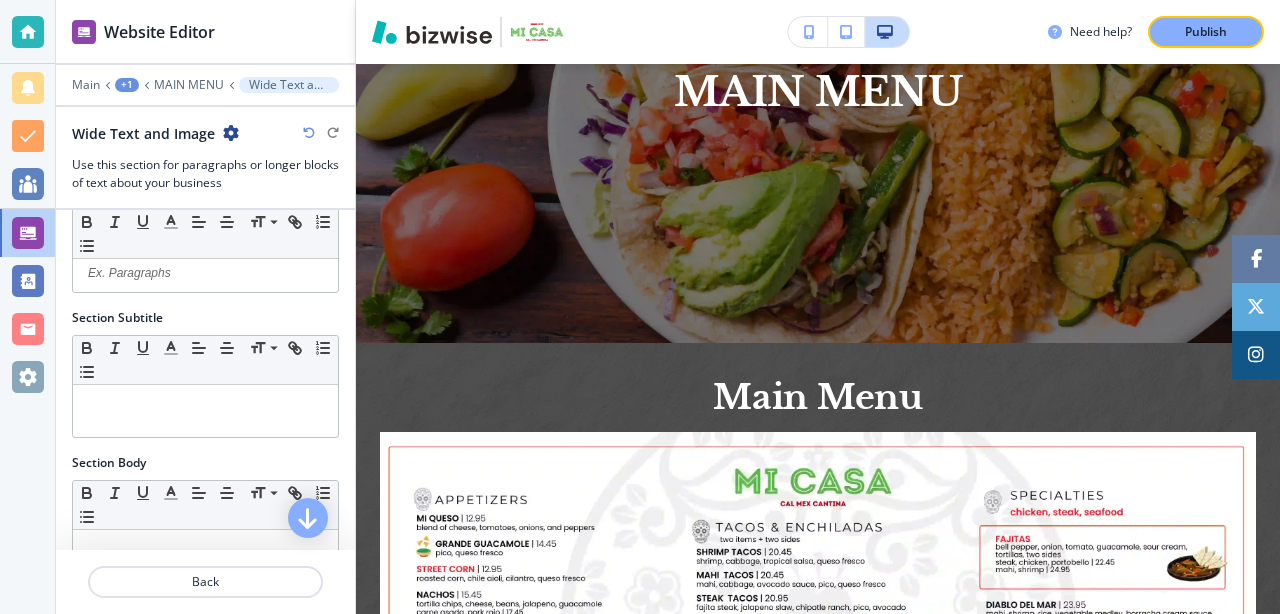 click on "Main Menu" at bounding box center (818, 401) 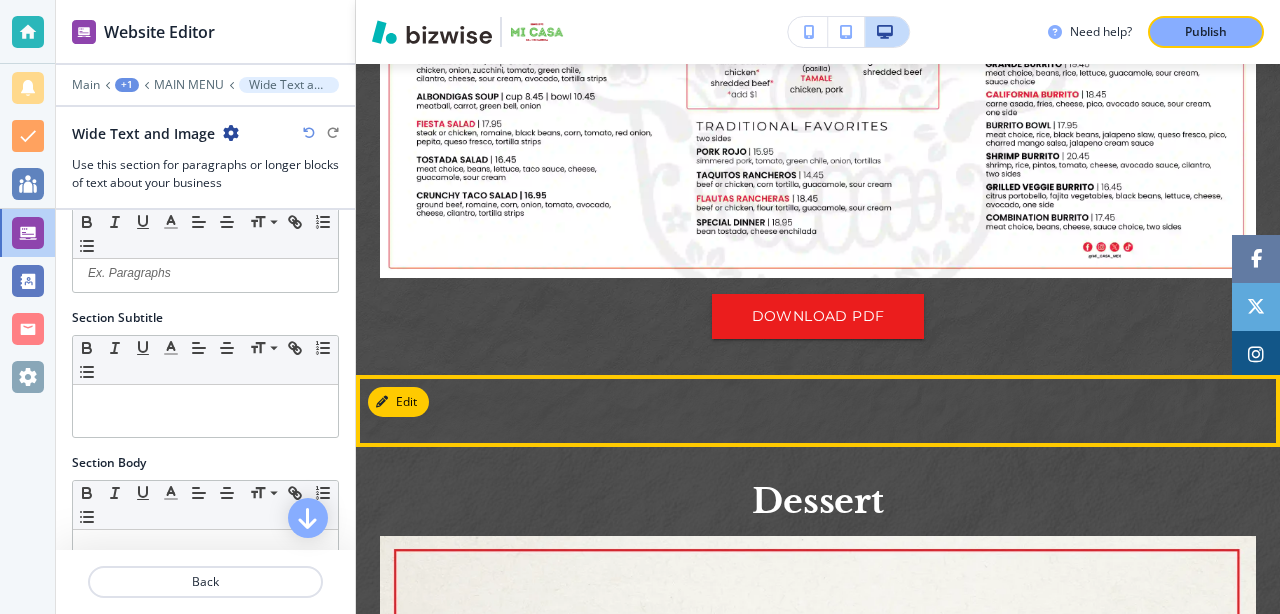scroll, scrollTop: 1116, scrollLeft: 0, axis: vertical 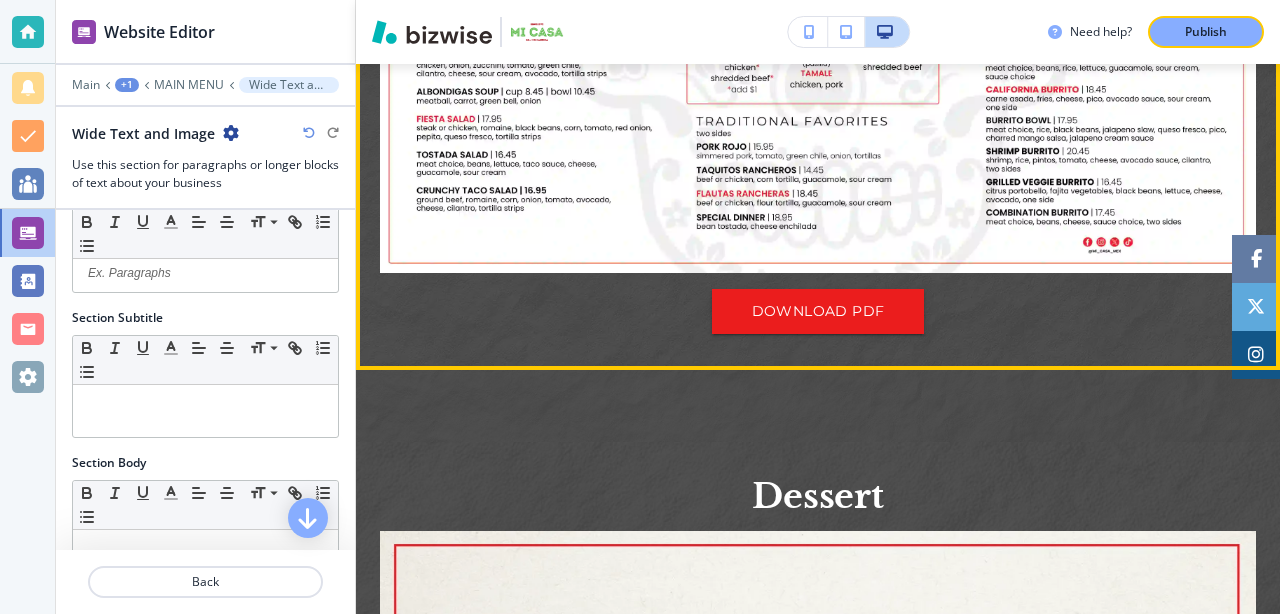 click on "DOWNLOAD PDF" at bounding box center [818, 303] 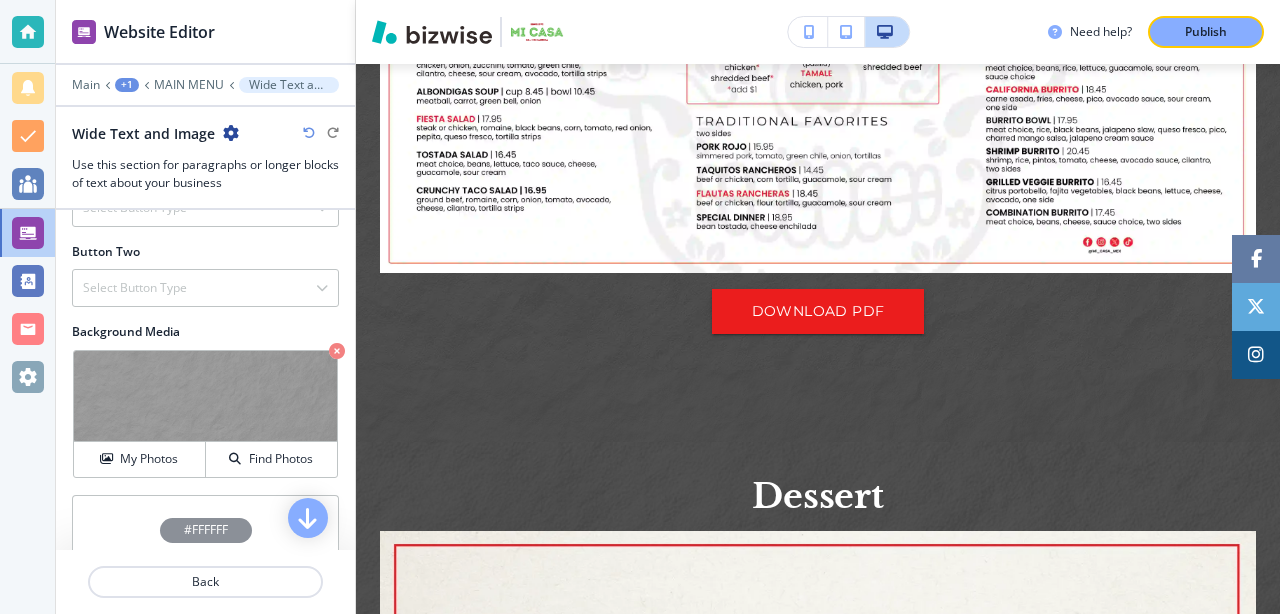 scroll, scrollTop: 849, scrollLeft: 0, axis: vertical 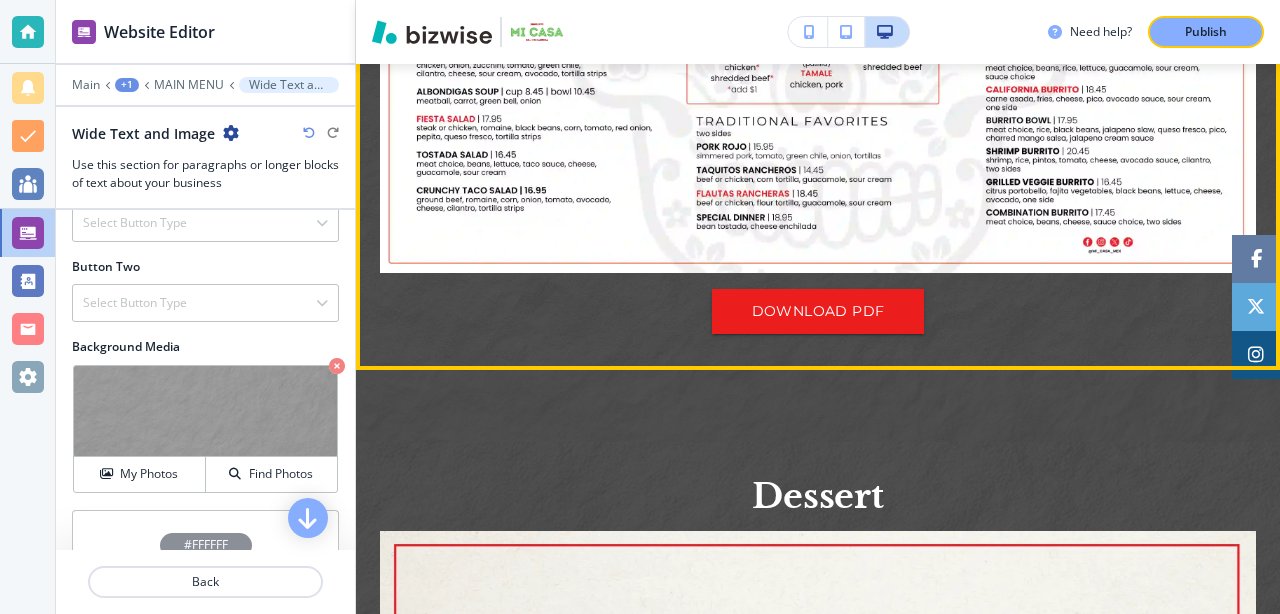 click on "DOWNLOAD PDF" at bounding box center (818, 303) 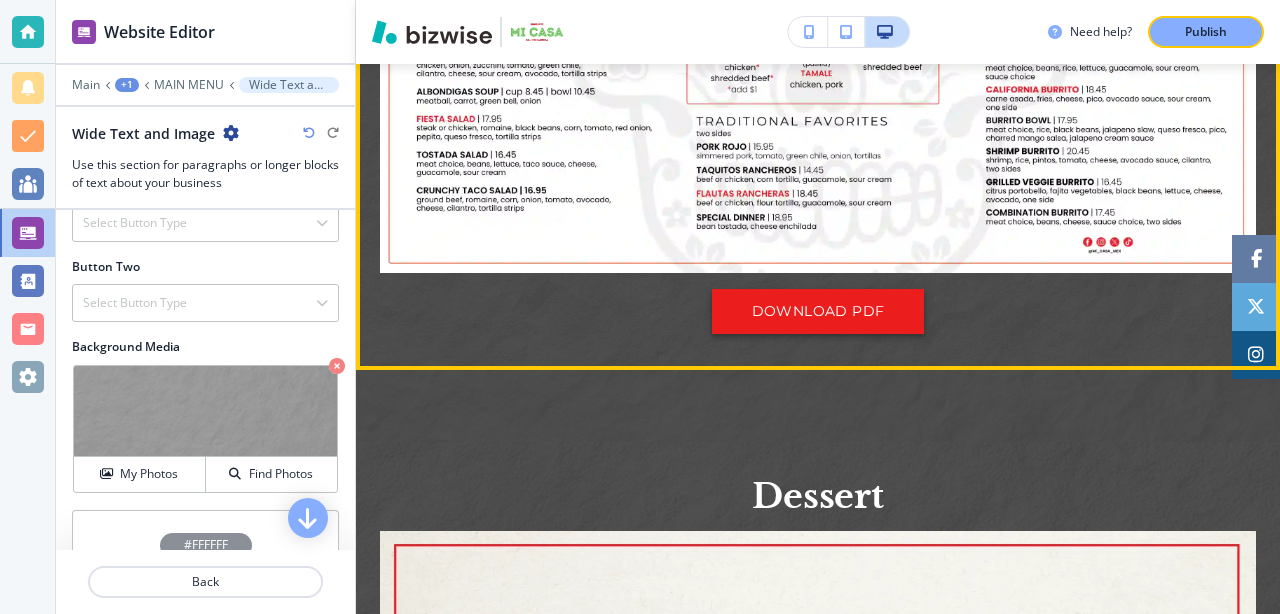 click on "DOWNLOAD PDF" at bounding box center [818, 311] 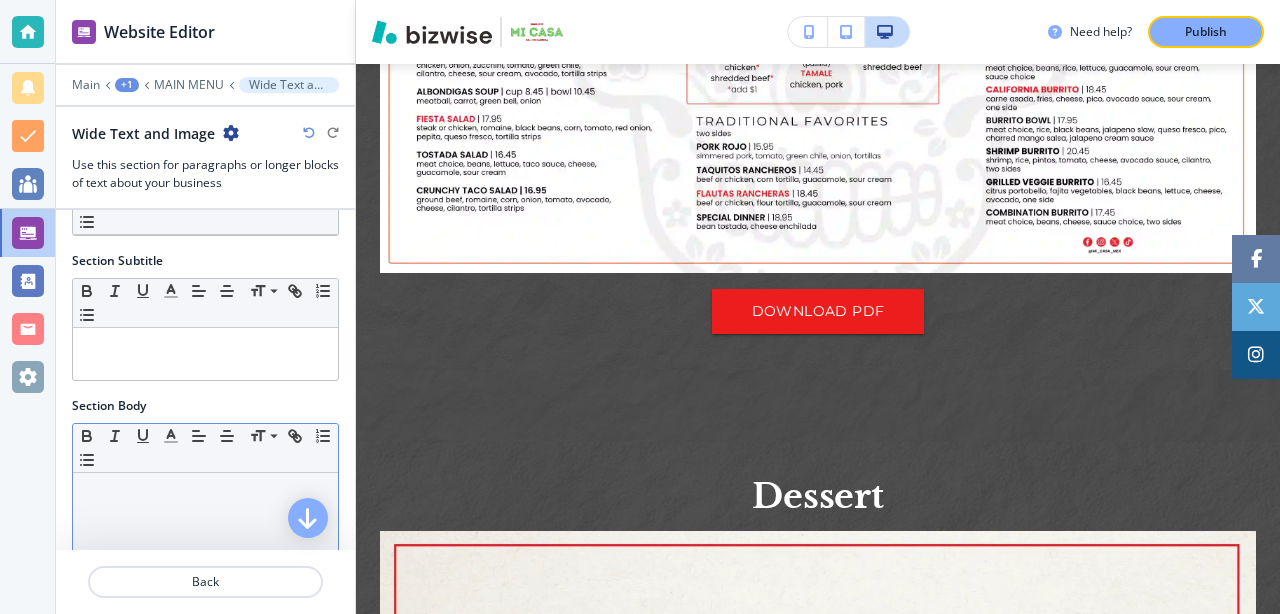 scroll, scrollTop: 0, scrollLeft: 0, axis: both 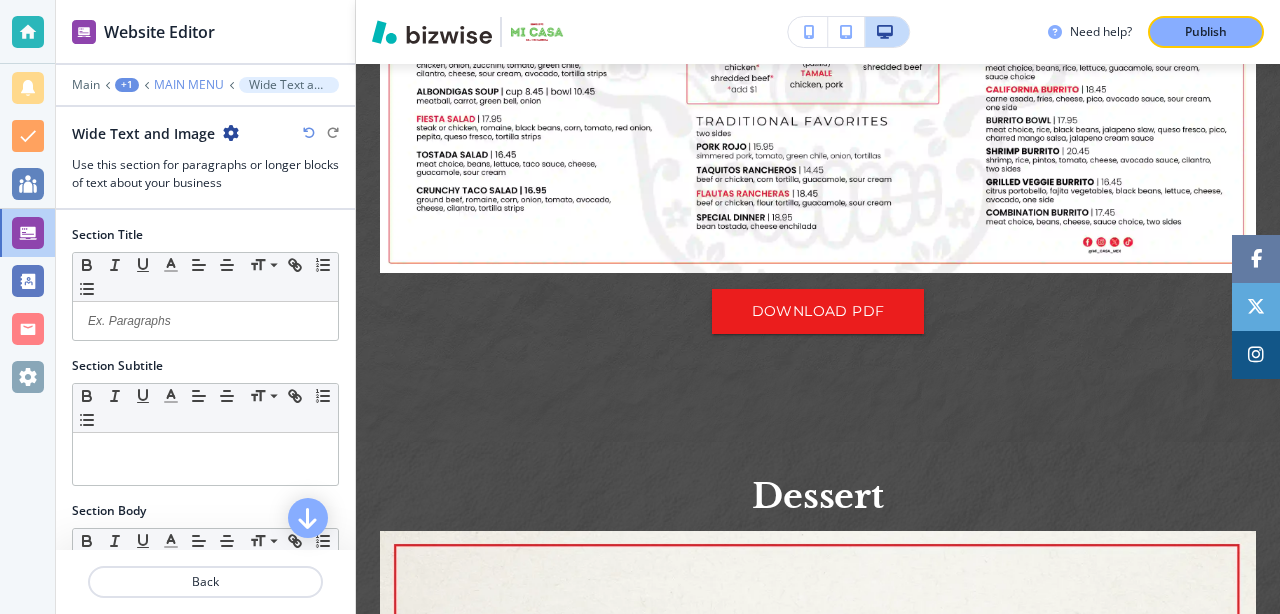 click on "MAIN MENU" at bounding box center (189, 85) 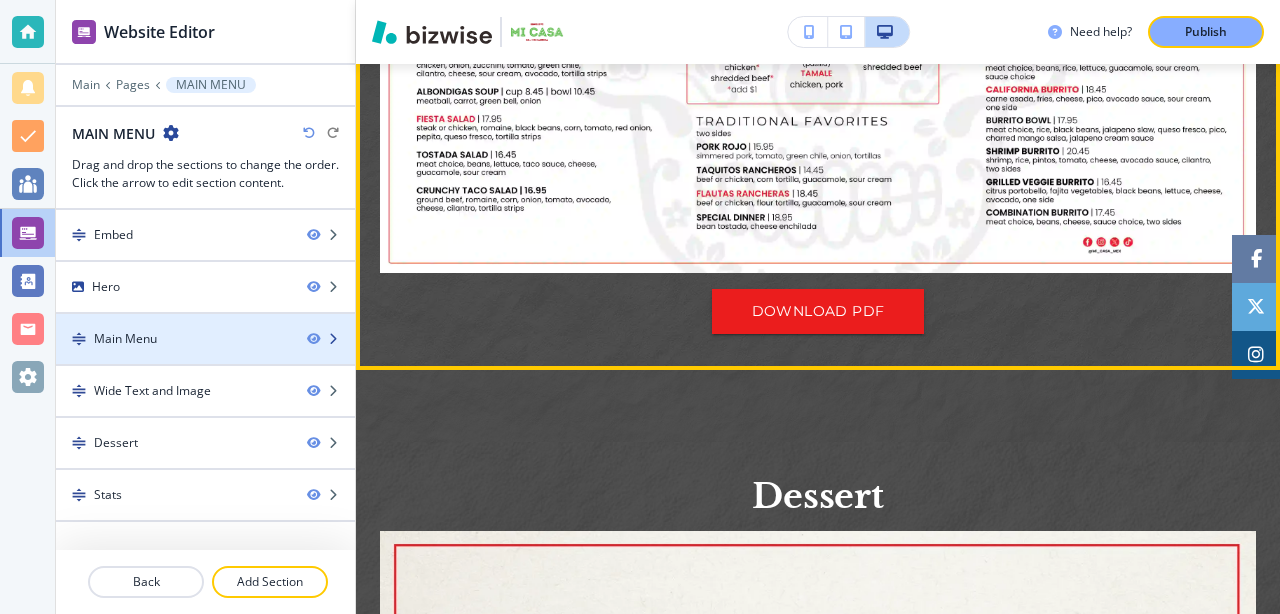 click at bounding box center (205, 356) 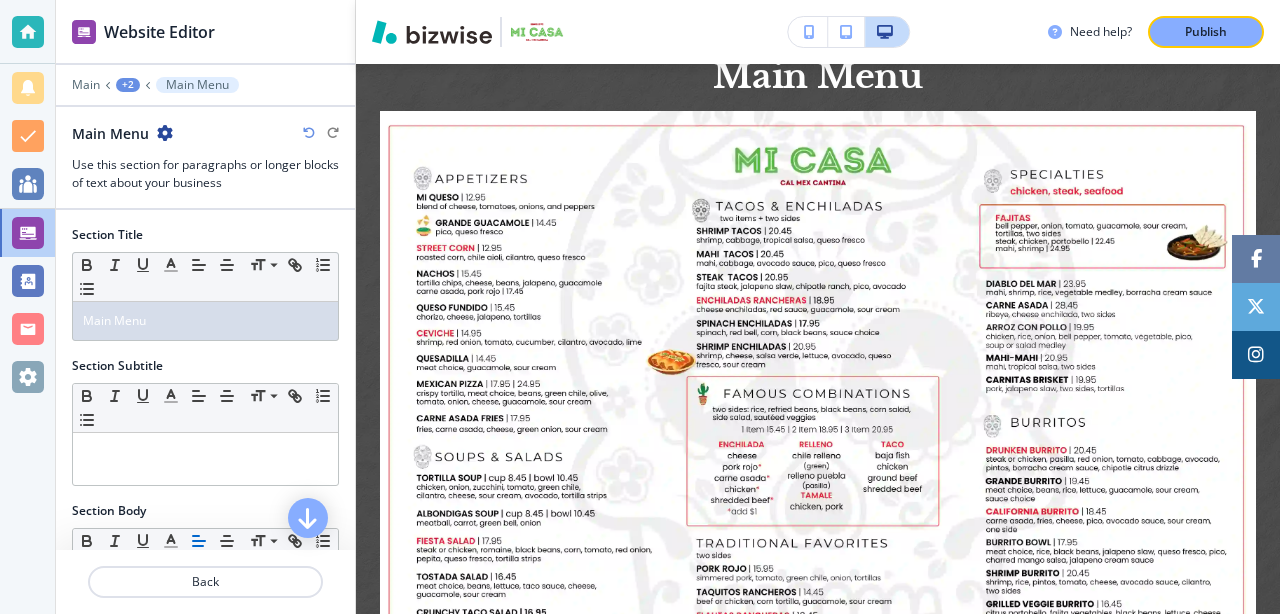 scroll, scrollTop: 652, scrollLeft: 0, axis: vertical 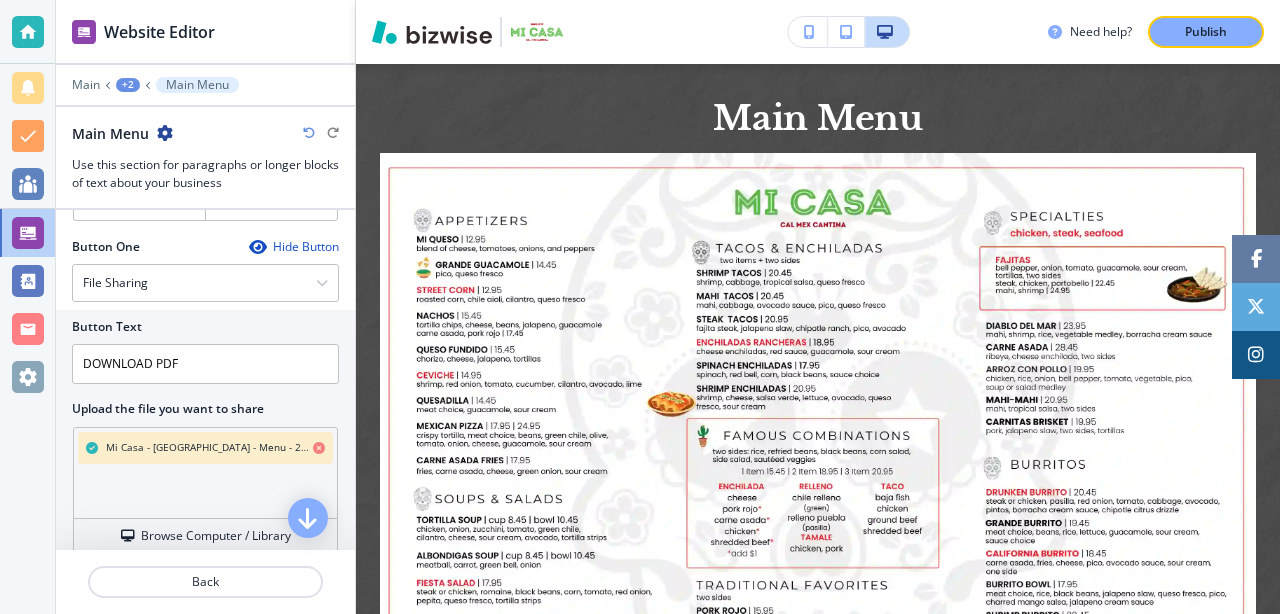 click at bounding box center (319, 448) 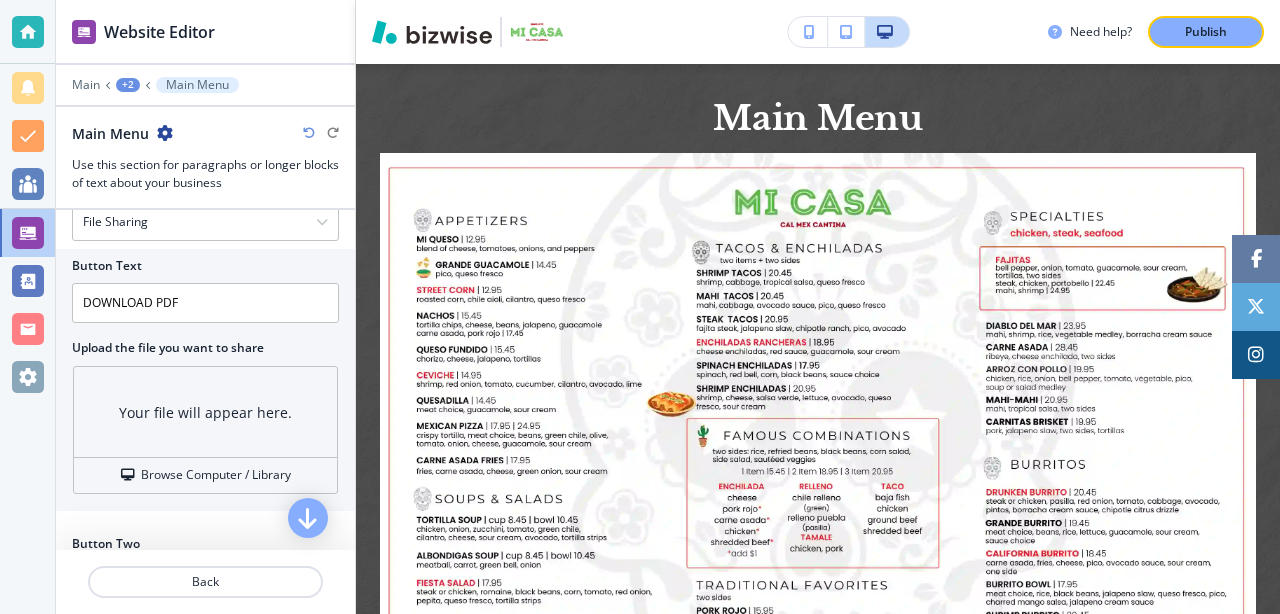 scroll, scrollTop: 851, scrollLeft: 0, axis: vertical 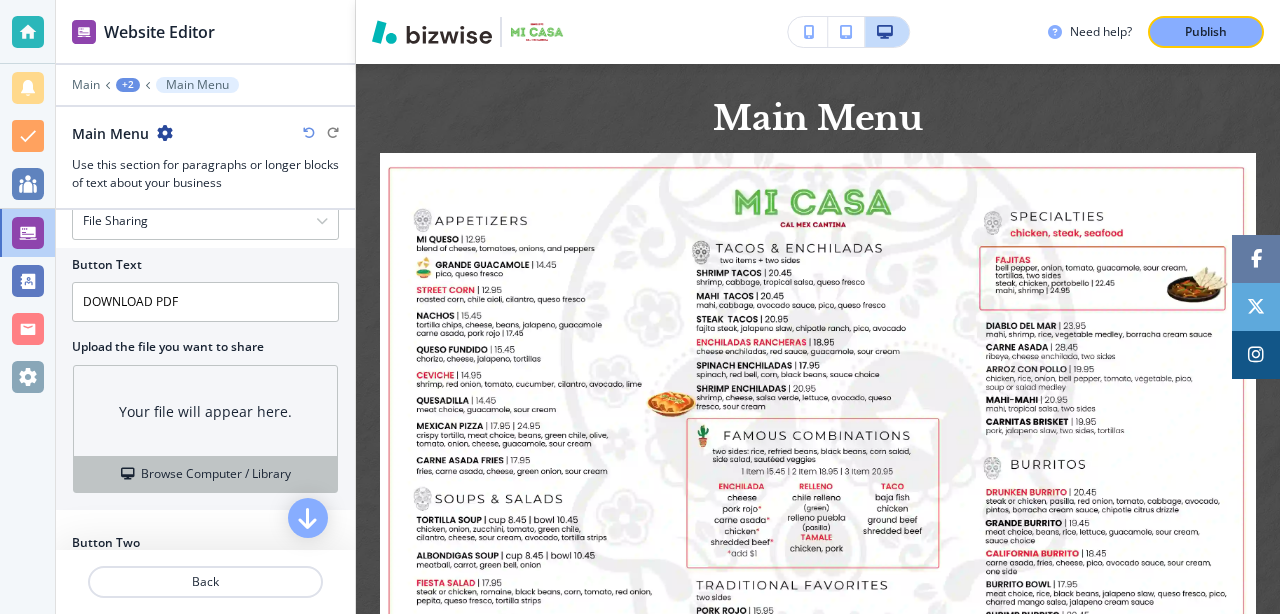 click on "Browse Computer / Library" at bounding box center [216, 474] 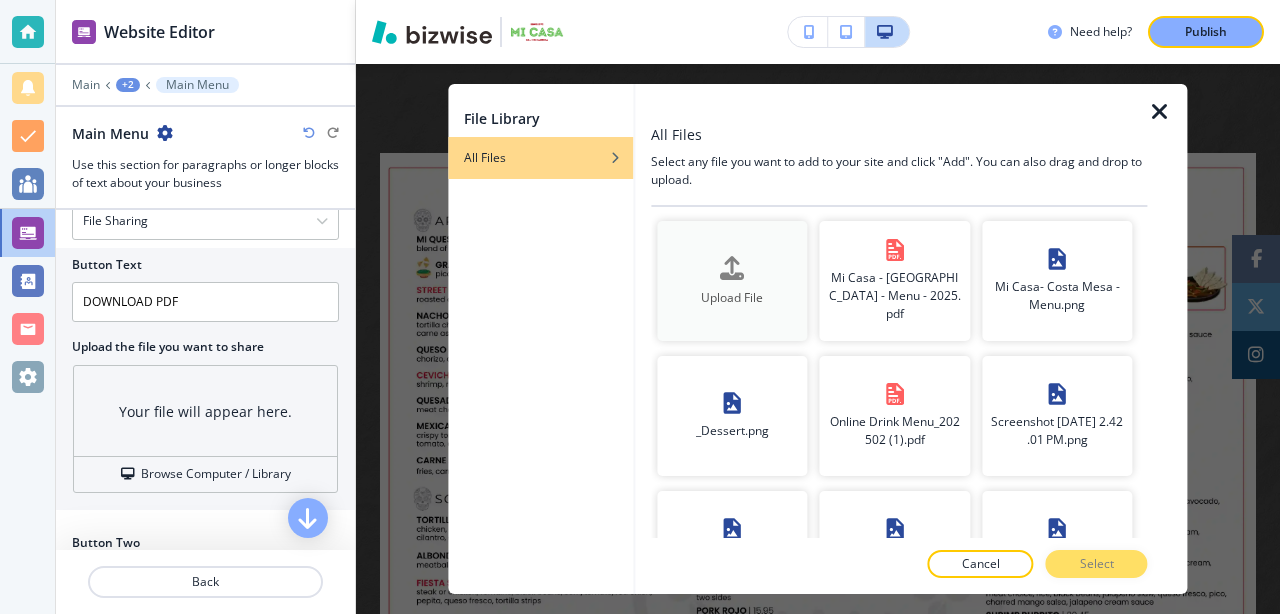 click on "Upload File" at bounding box center [732, 281] 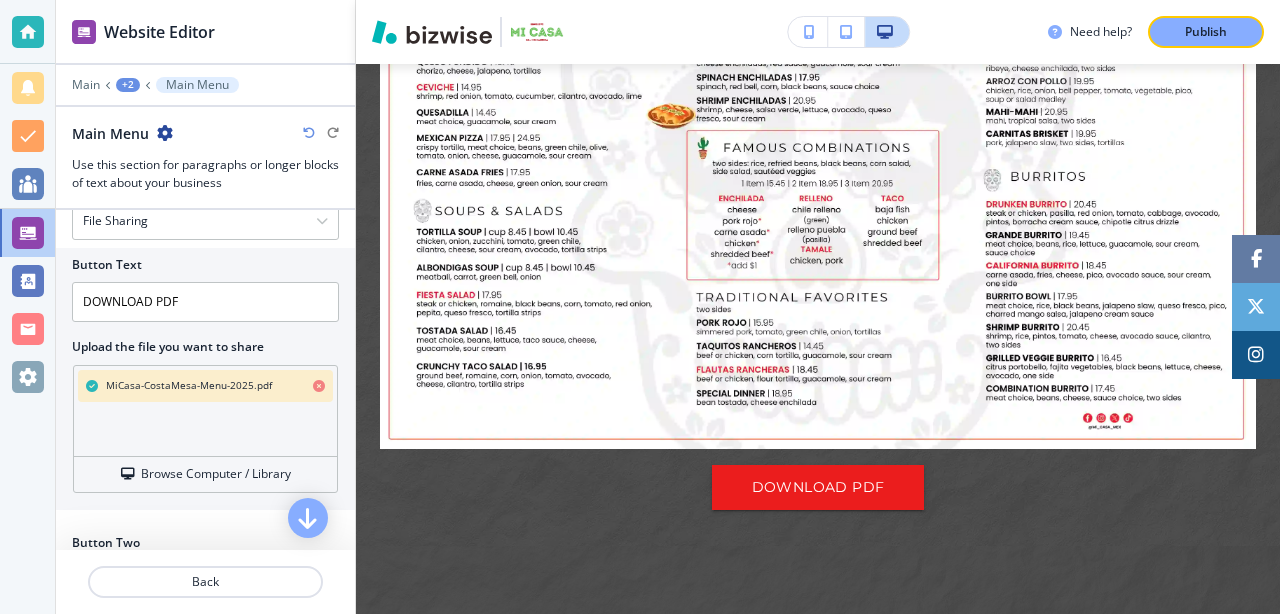 scroll, scrollTop: 982, scrollLeft: 0, axis: vertical 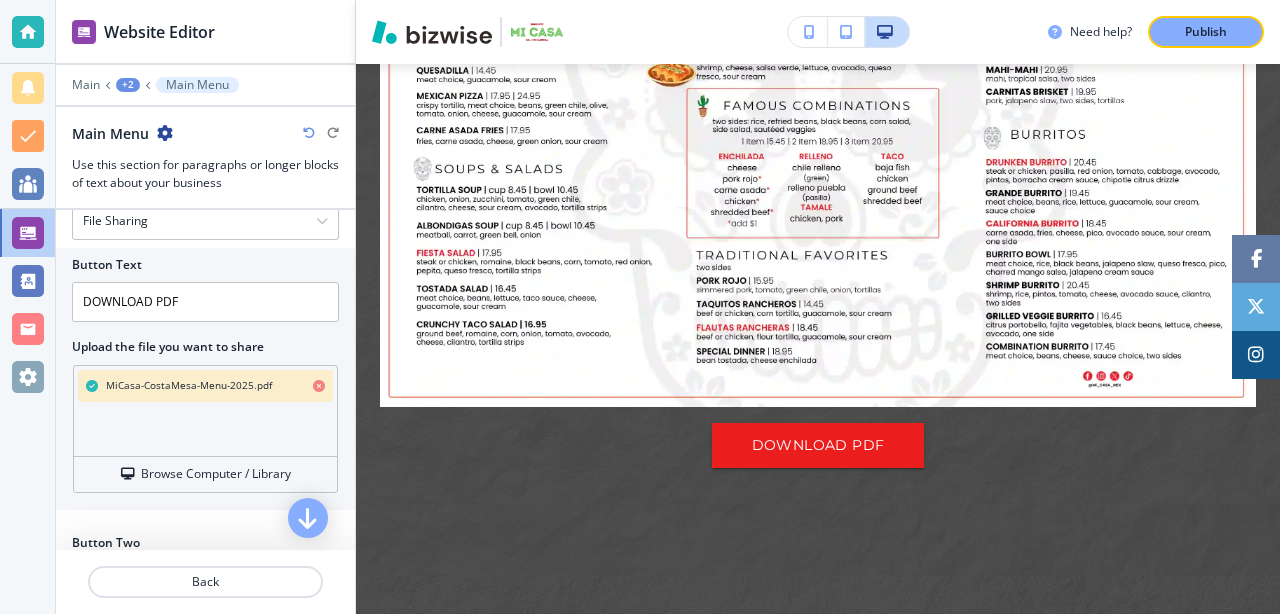 click on "DOWNLOAD PDF" at bounding box center (818, 437) 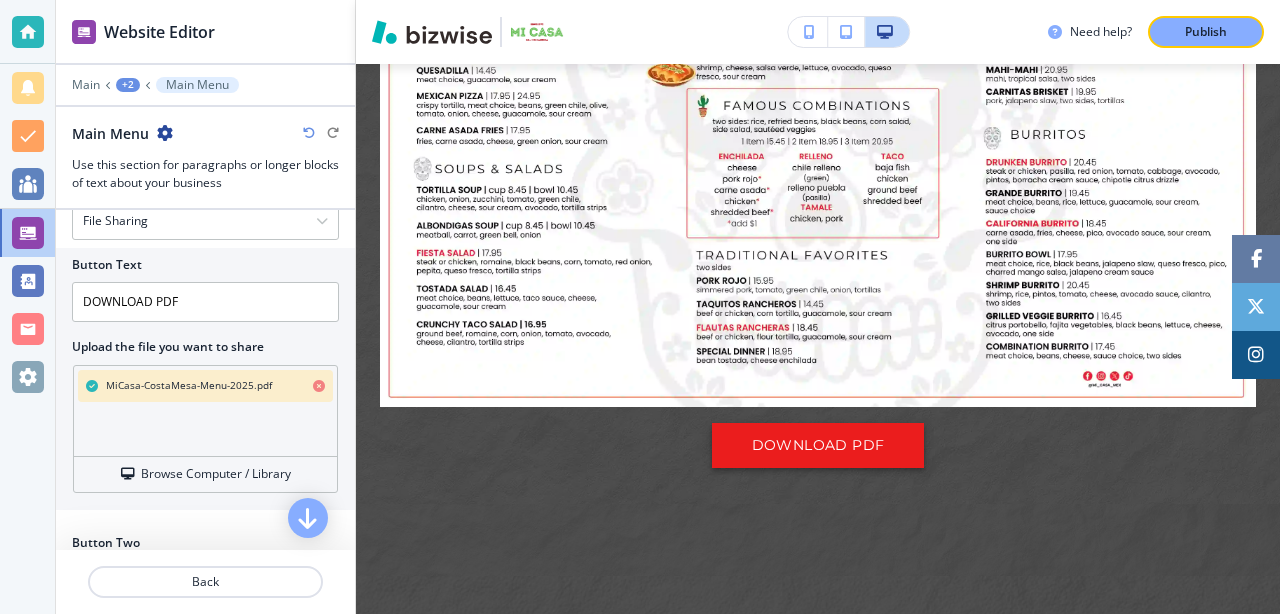 click on "DOWNLOAD PDF" at bounding box center [818, 445] 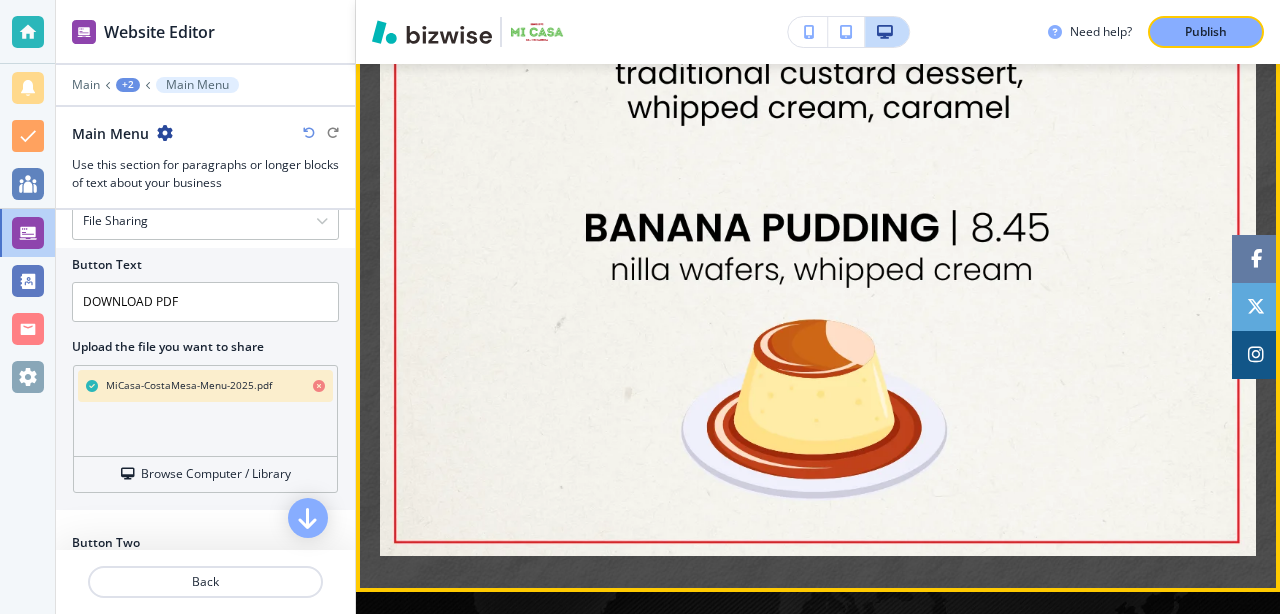 scroll, scrollTop: 2397, scrollLeft: 0, axis: vertical 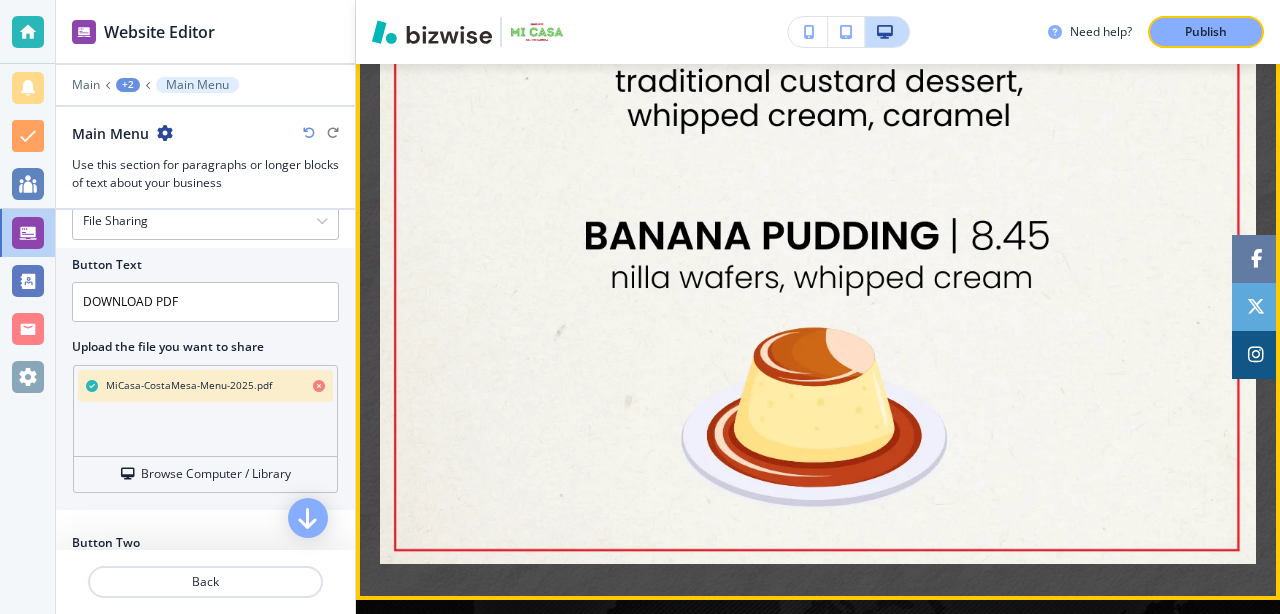 click at bounding box center (818, -93) 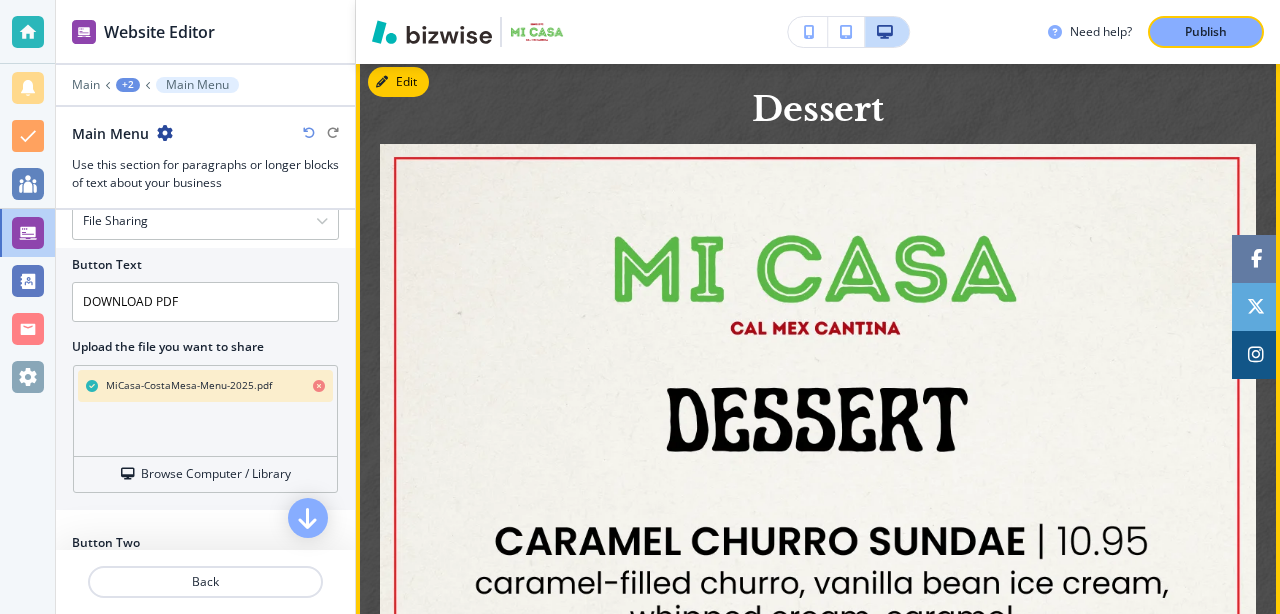 scroll, scrollTop: 1469, scrollLeft: 0, axis: vertical 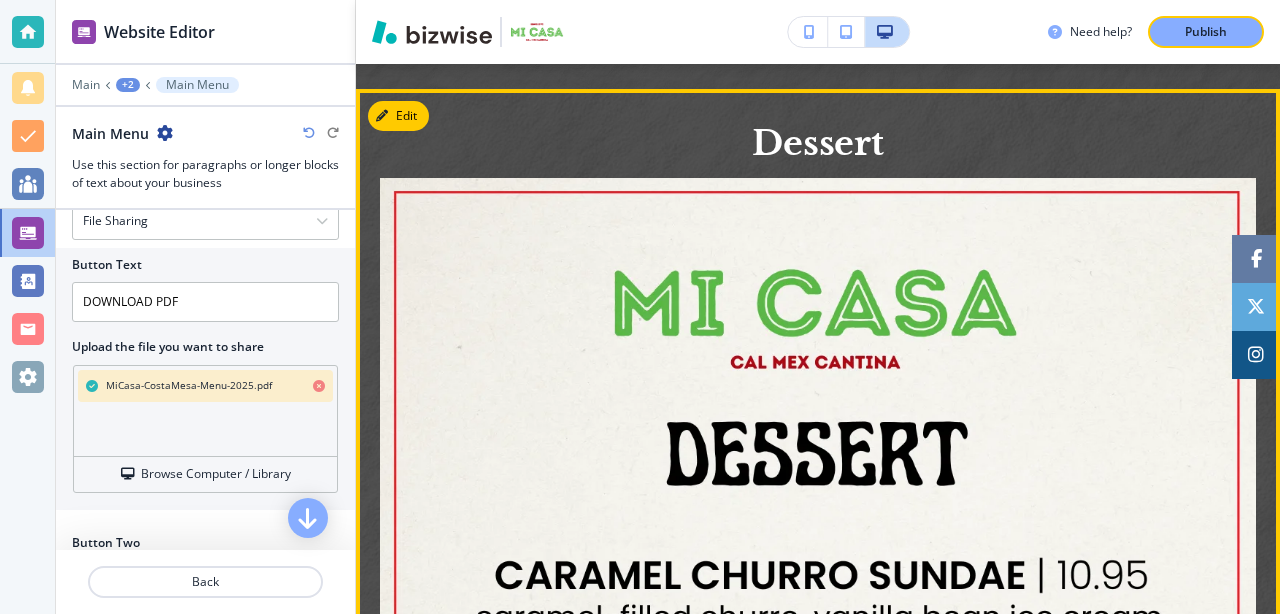 click at bounding box center [818, 835] 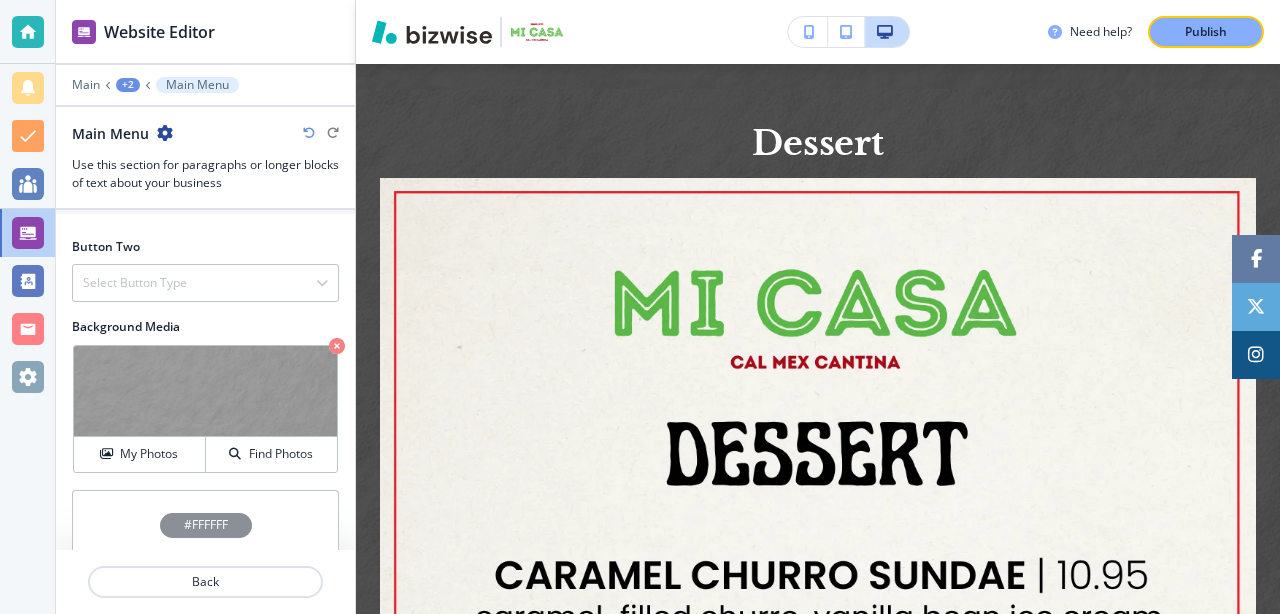 scroll, scrollTop: 1209, scrollLeft: 0, axis: vertical 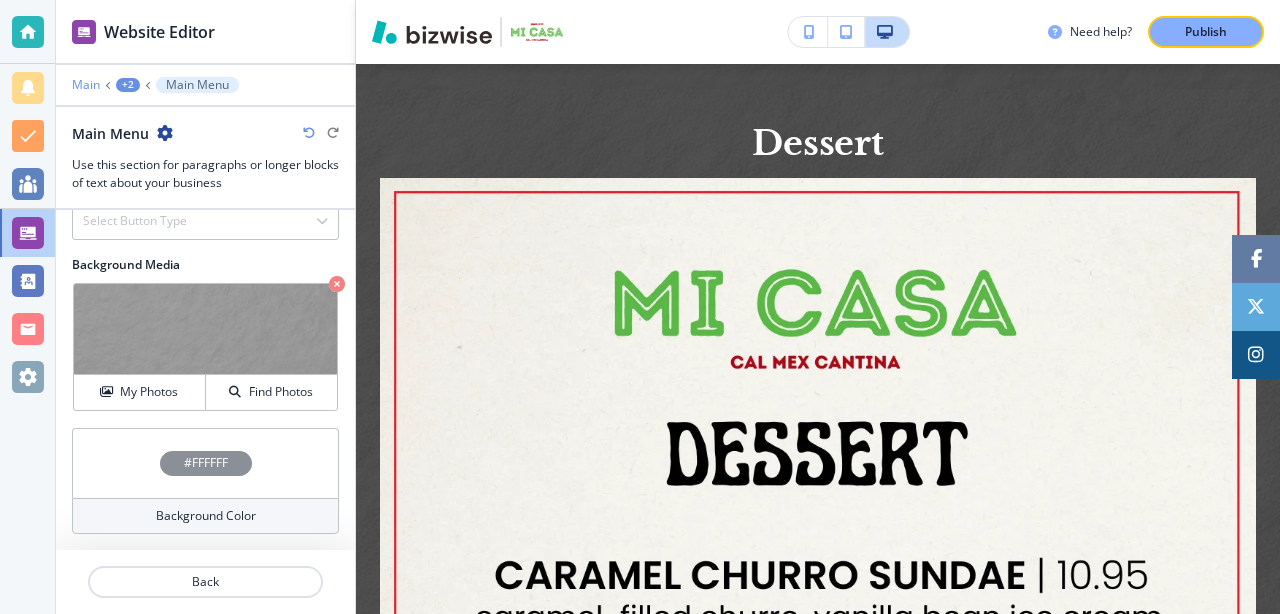 click on "Main" at bounding box center (86, 85) 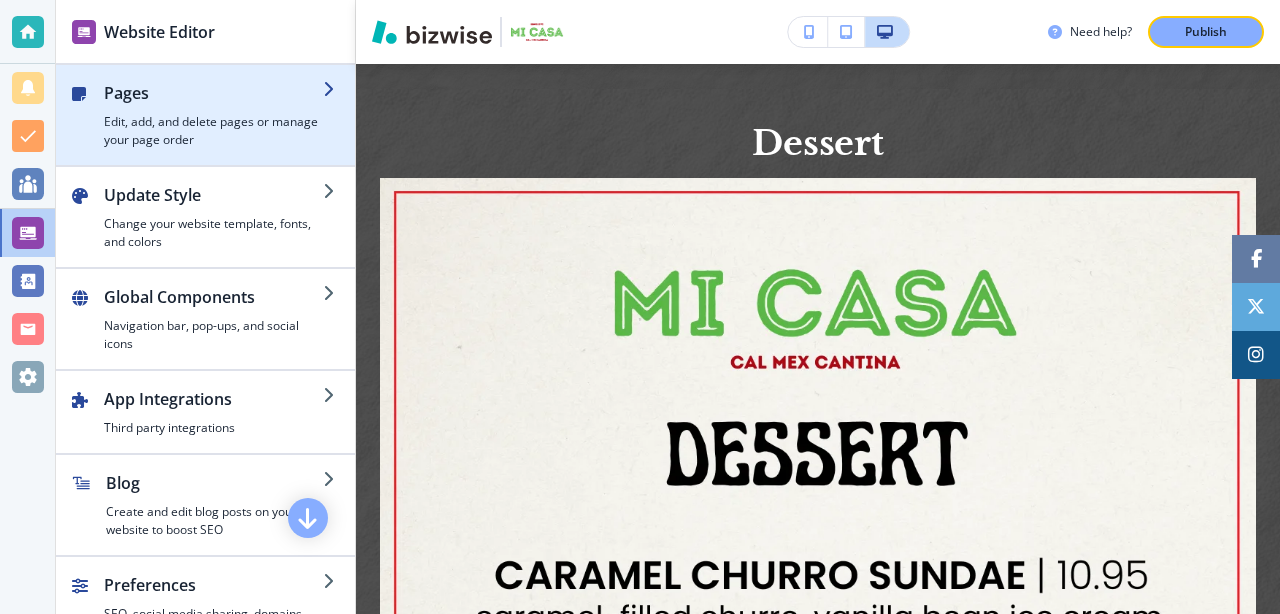 click on "Edit, add, and delete pages or manage your page order" at bounding box center [213, 131] 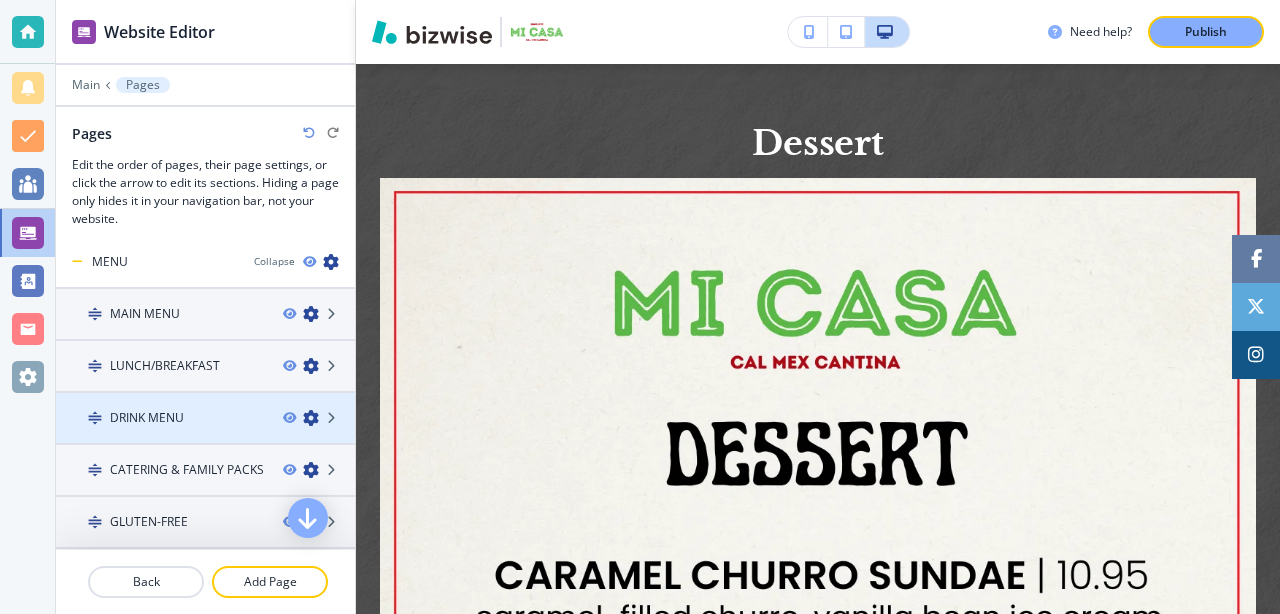 scroll, scrollTop: 122, scrollLeft: 0, axis: vertical 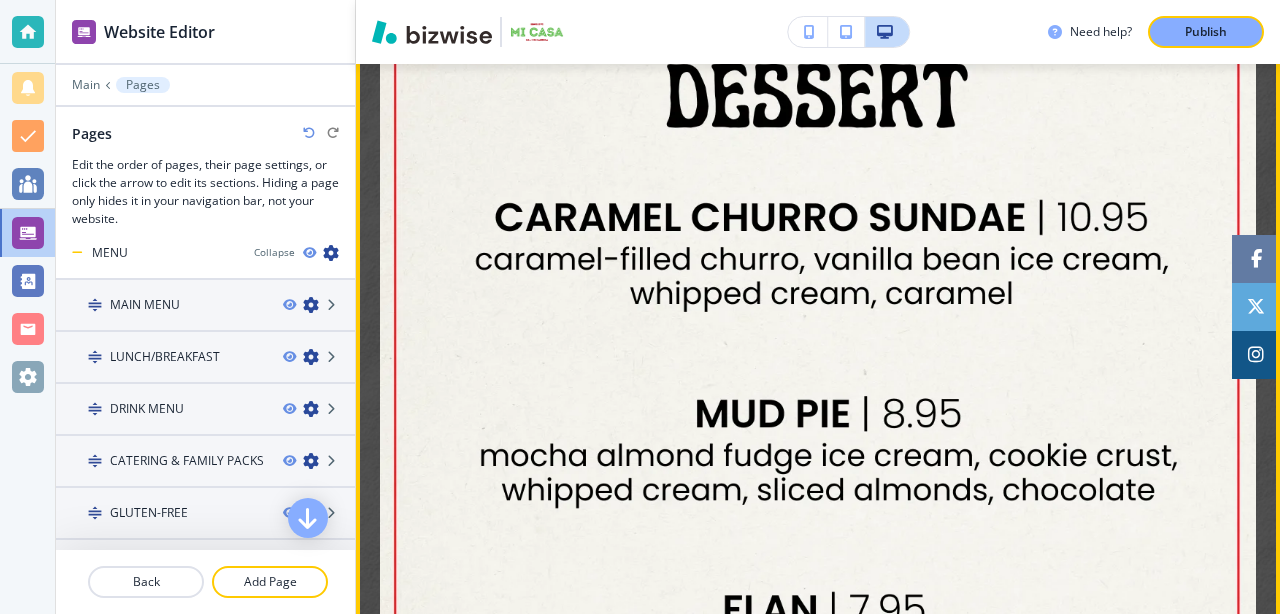 click at bounding box center [818, 477] 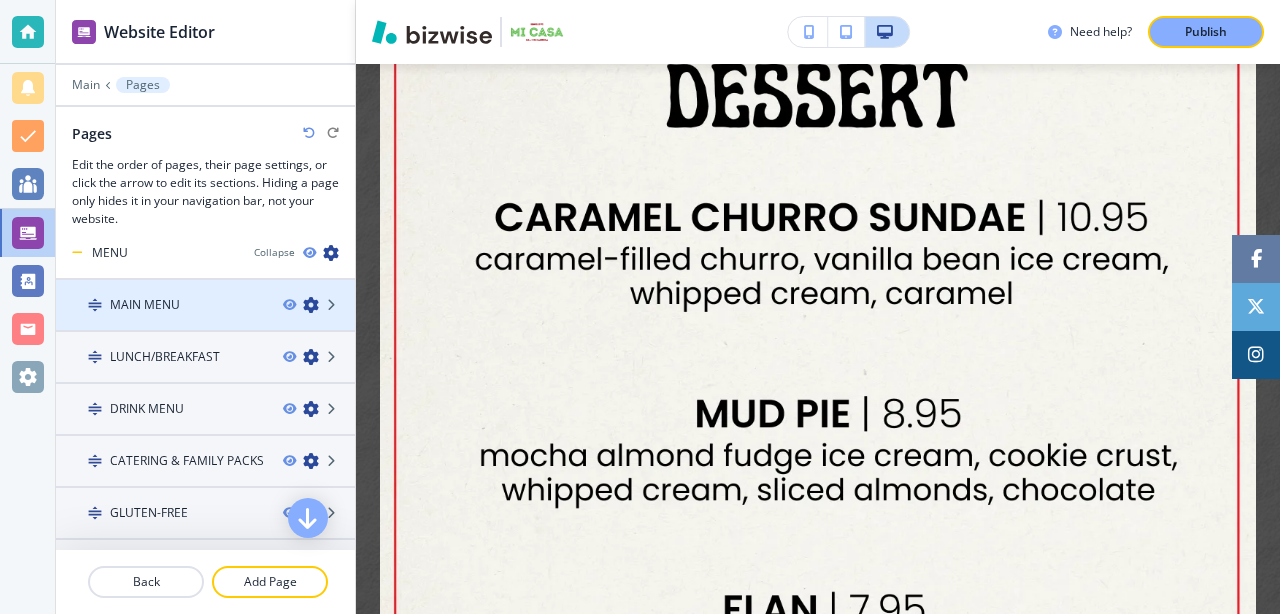 click on "MAIN MENU" at bounding box center (161, 305) 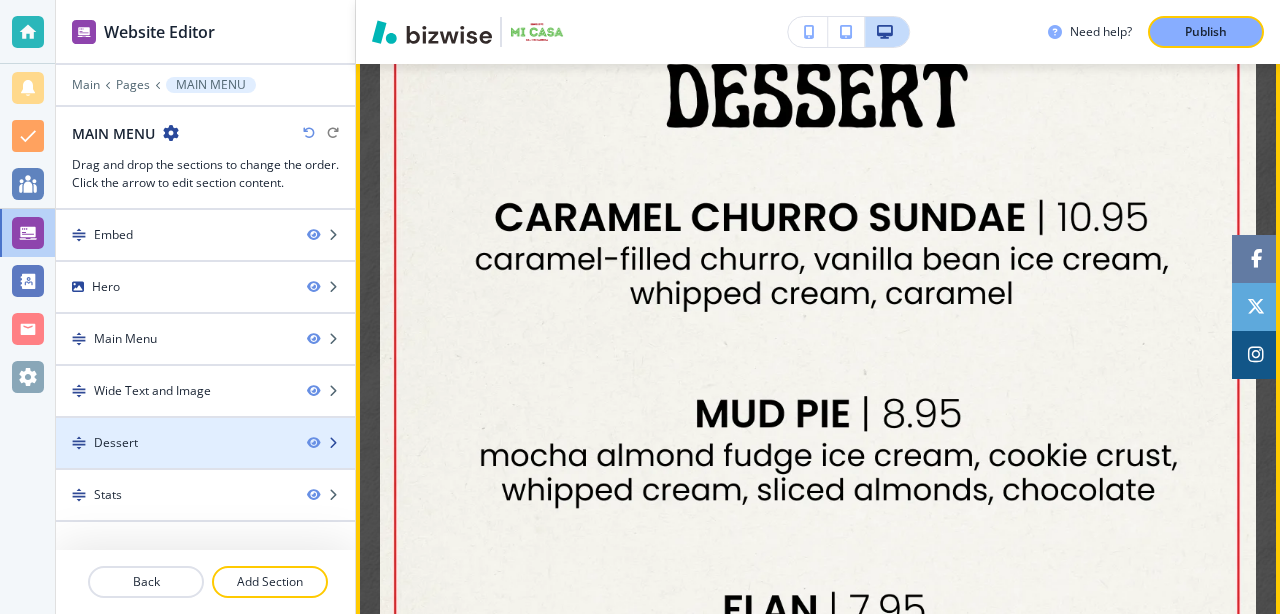 click at bounding box center [331, 443] 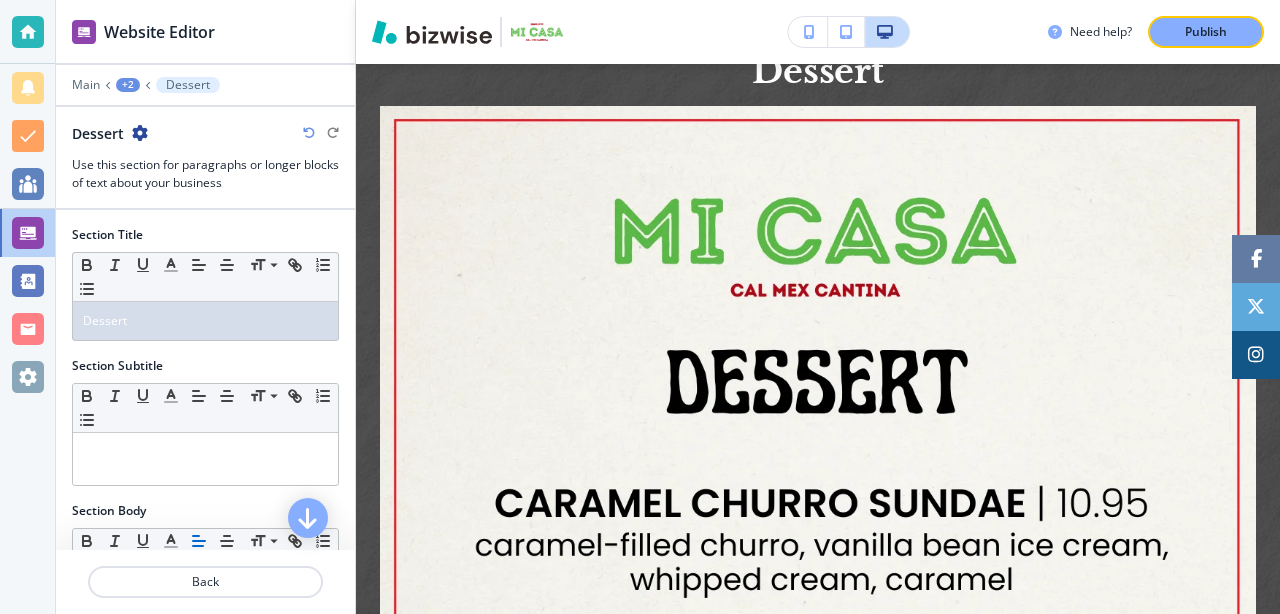scroll, scrollTop: 1494, scrollLeft: 0, axis: vertical 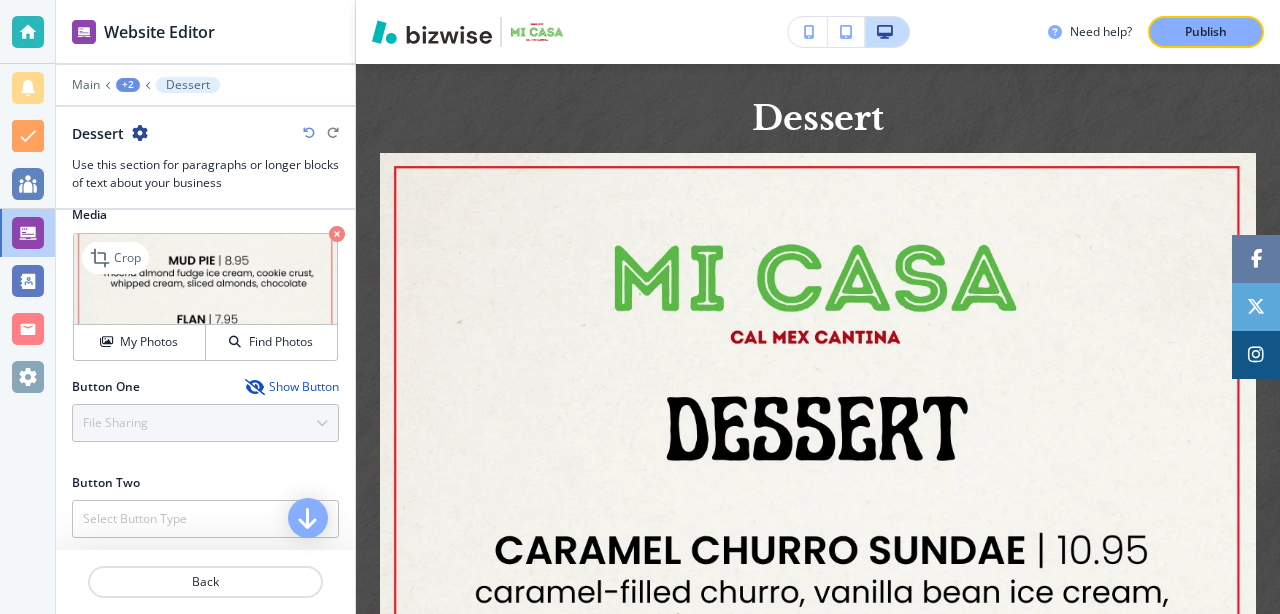 click at bounding box center (205, 279) 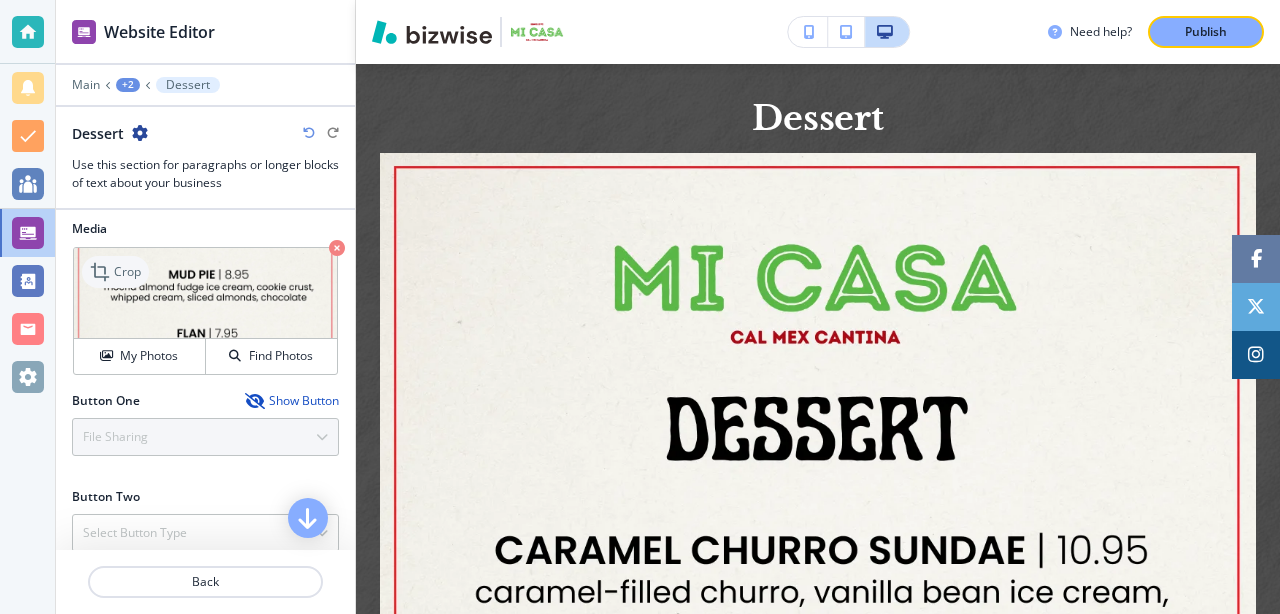 click 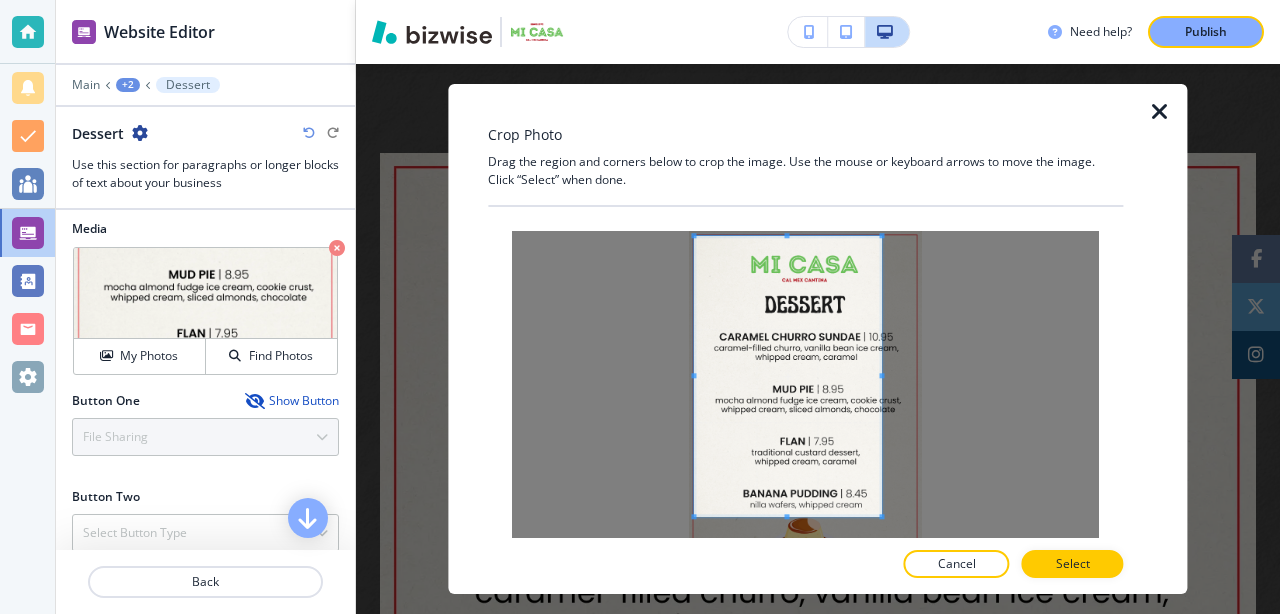 click at bounding box center [788, 376] 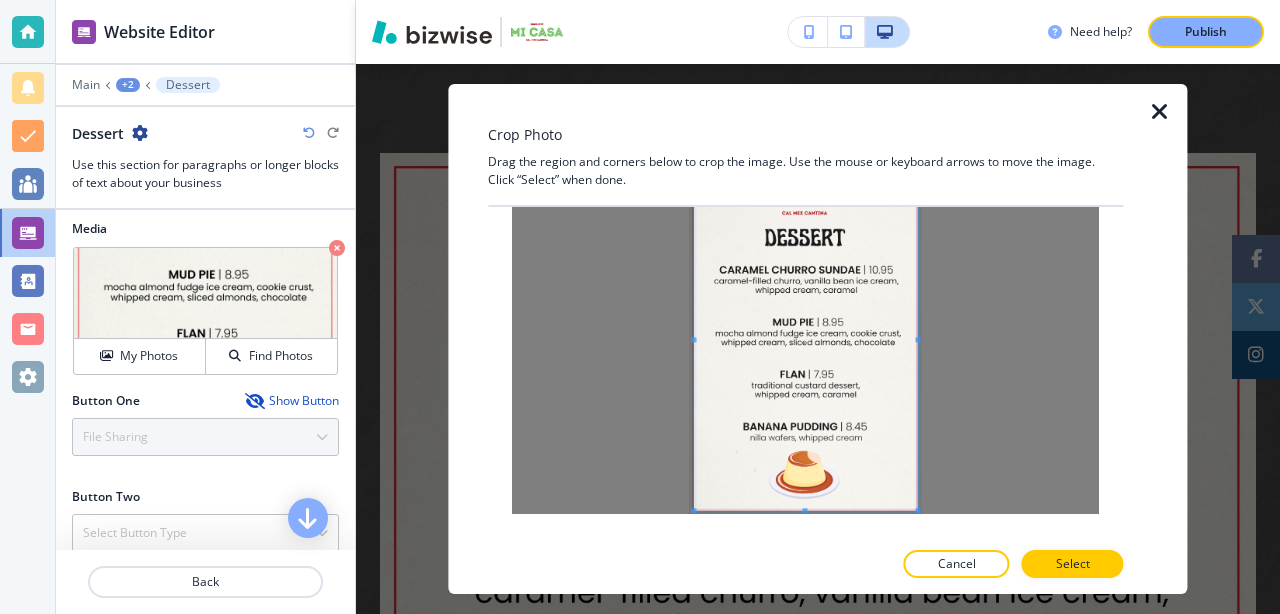 click at bounding box center [805, 372] 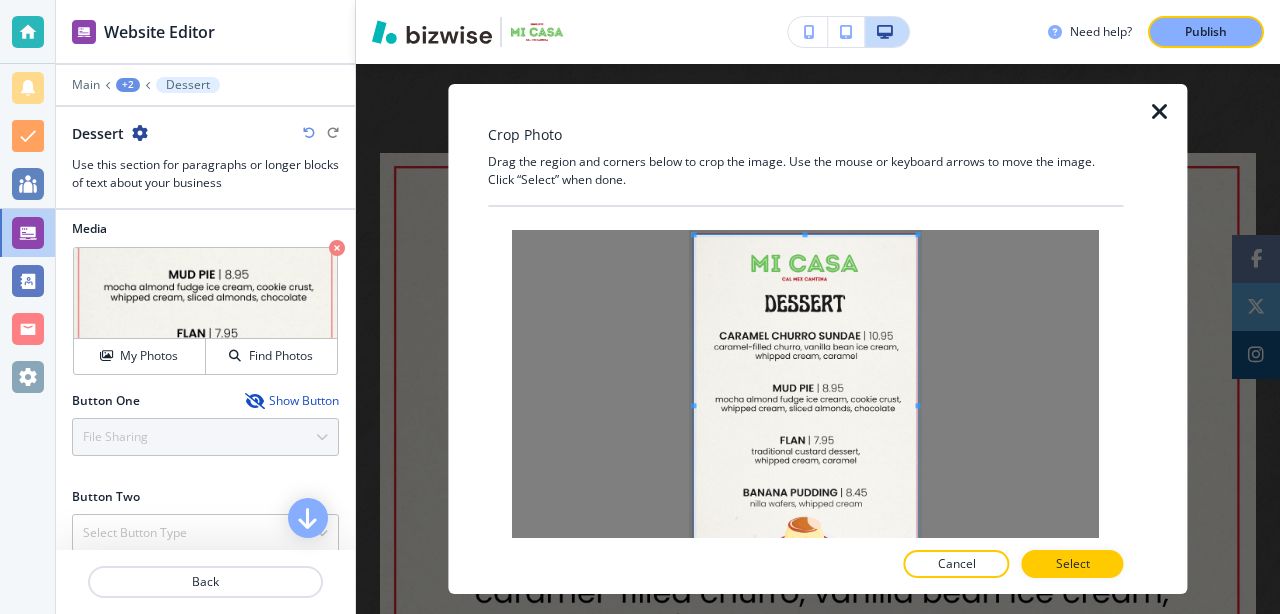 scroll, scrollTop: 0, scrollLeft: 0, axis: both 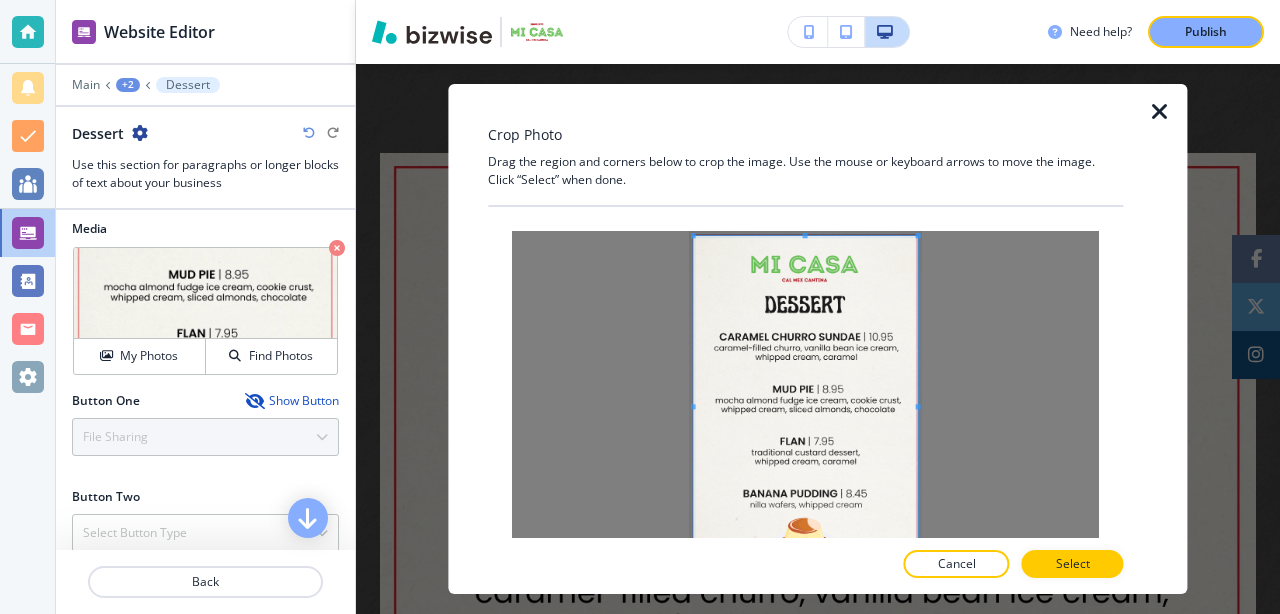 click at bounding box center (806, 406) 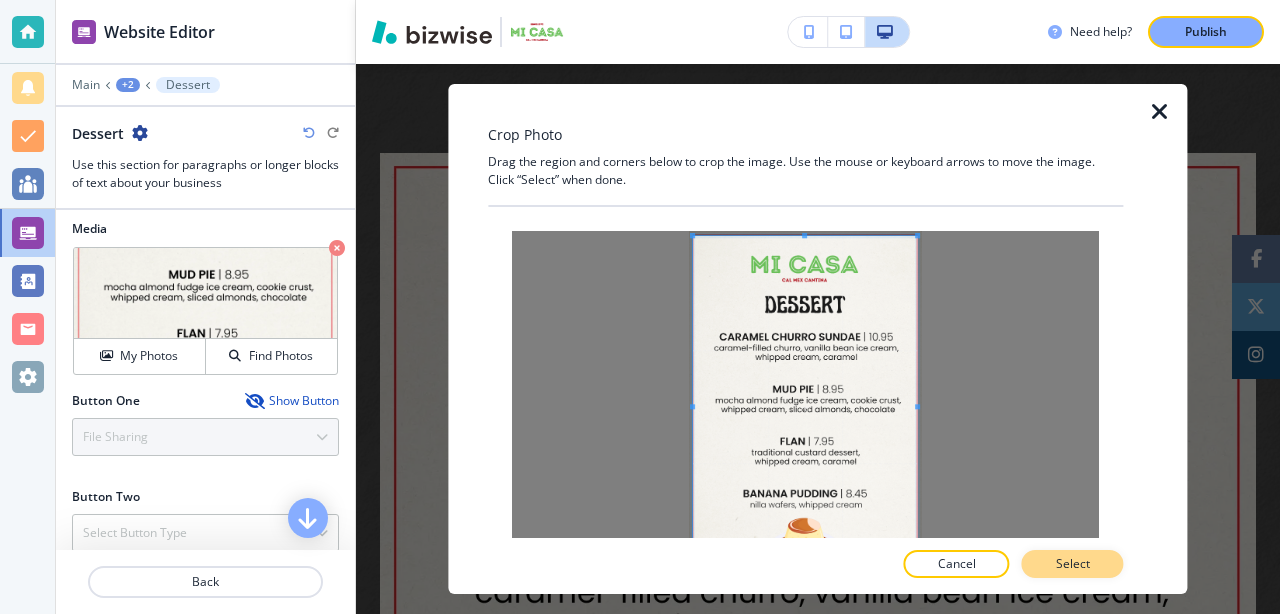 click on "Select" at bounding box center [1073, 564] 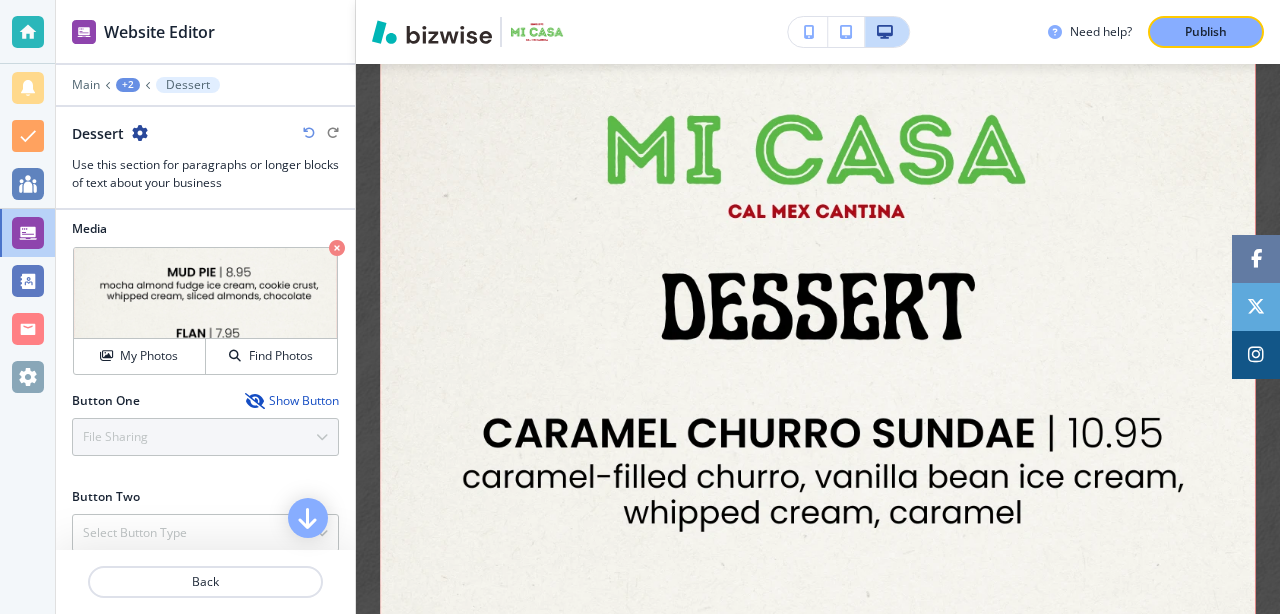 scroll, scrollTop: 1605, scrollLeft: 0, axis: vertical 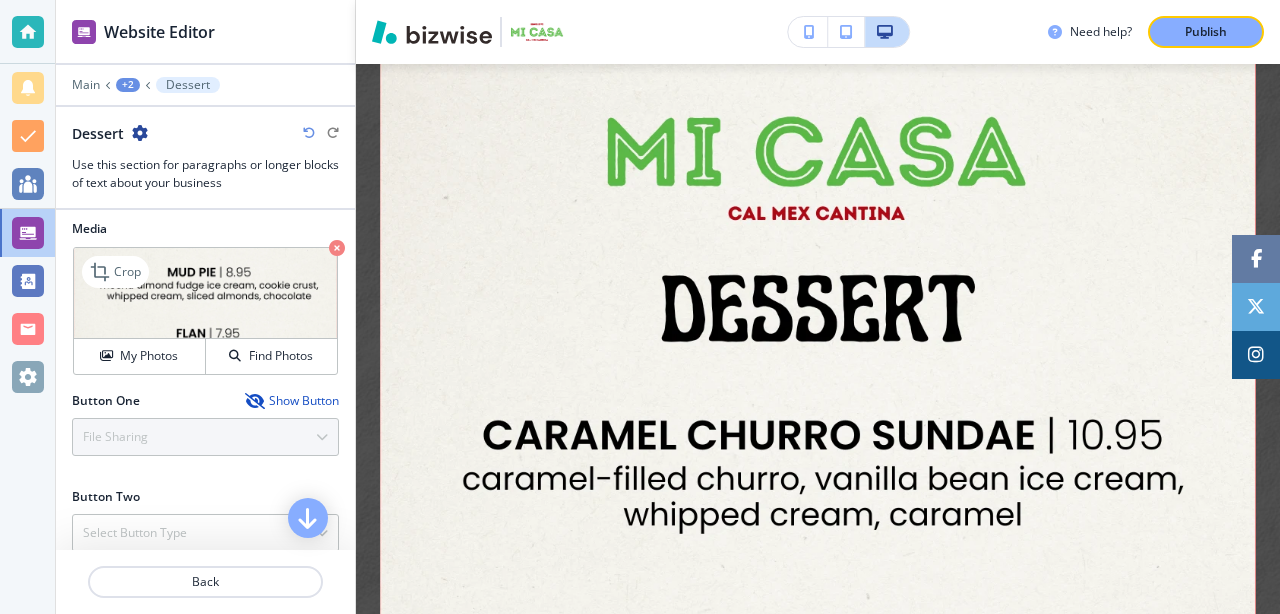 click at bounding box center (337, 248) 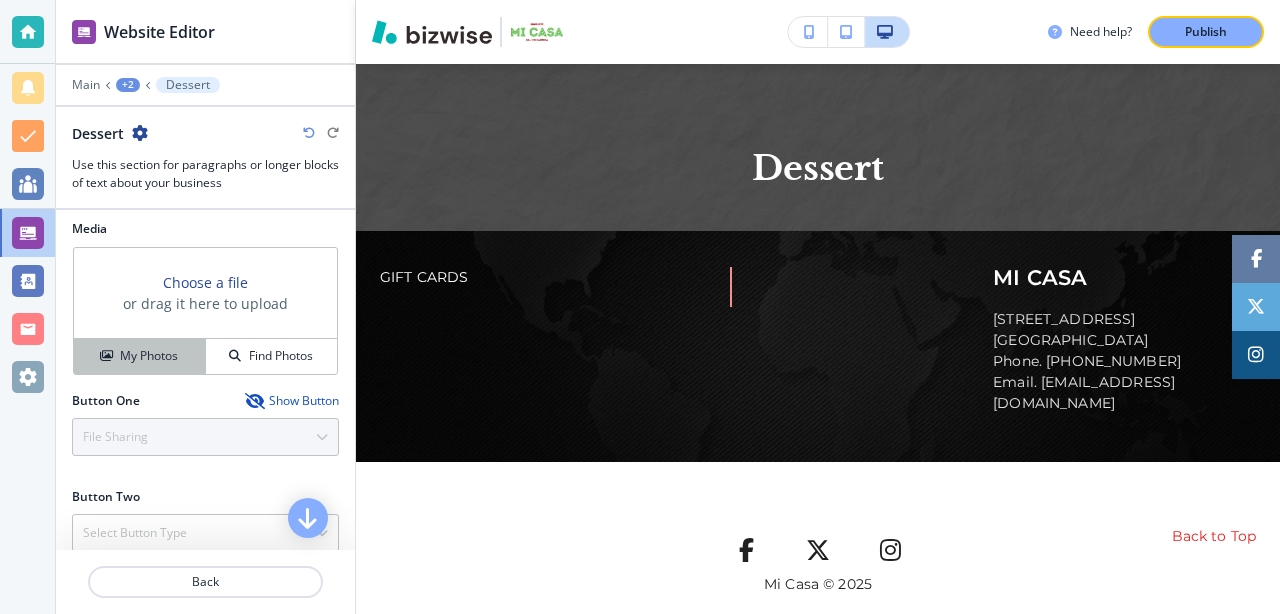 click on "My Photos" at bounding box center [149, 356] 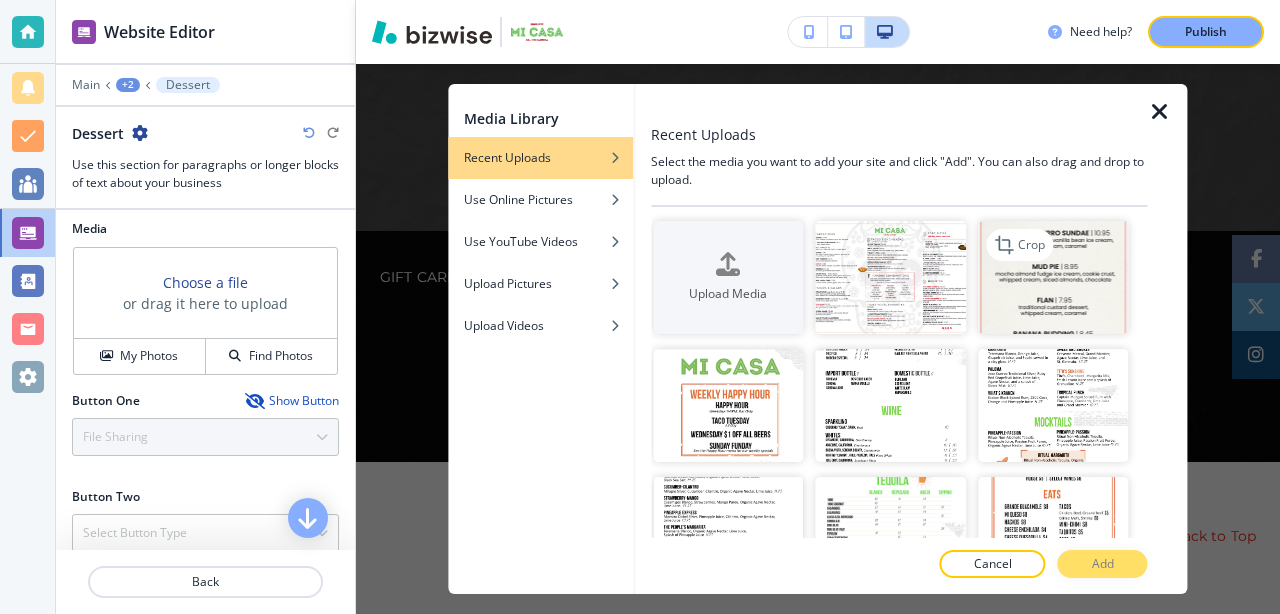 click at bounding box center (1053, 277) 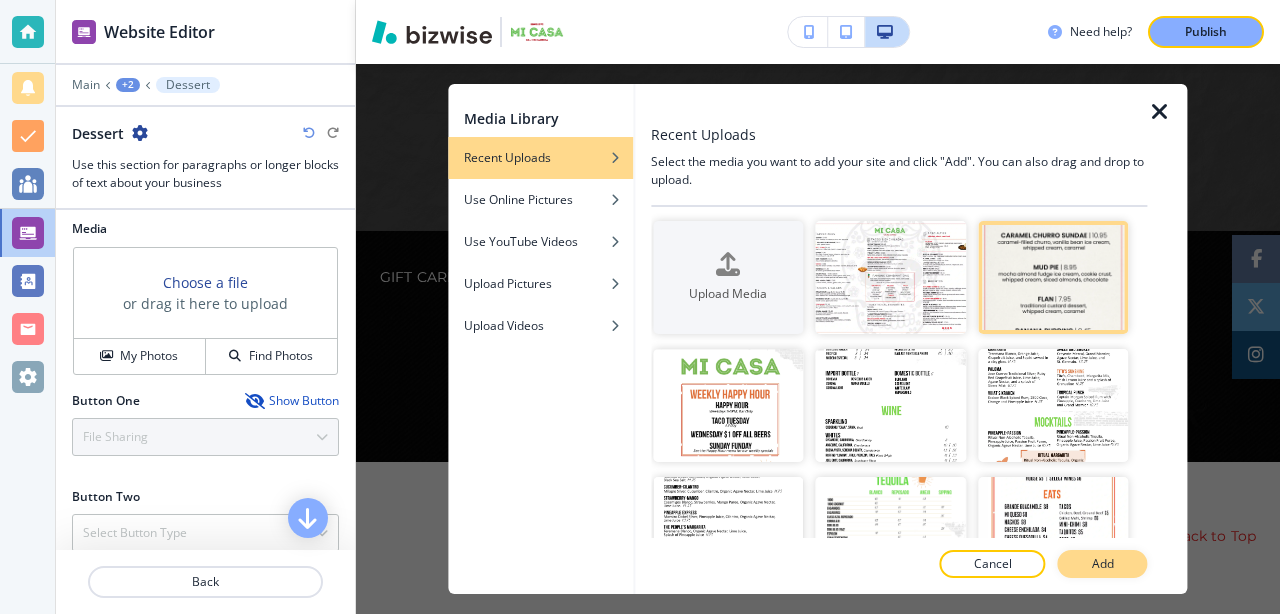 click on "Add" at bounding box center [1103, 564] 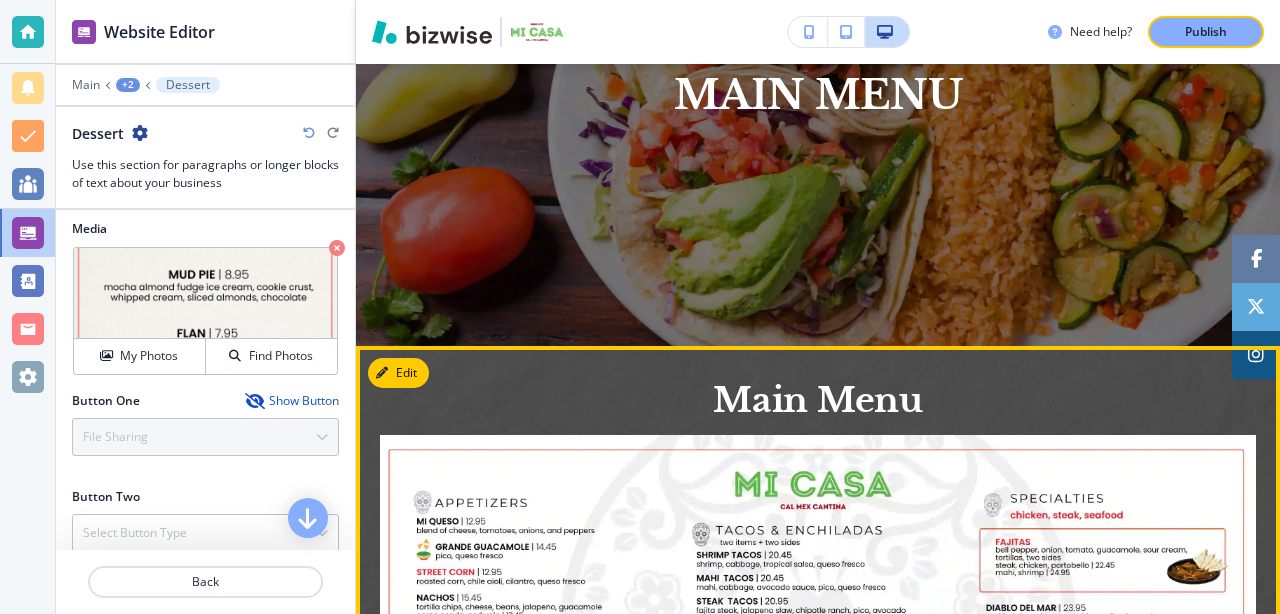 scroll, scrollTop: 353, scrollLeft: 0, axis: vertical 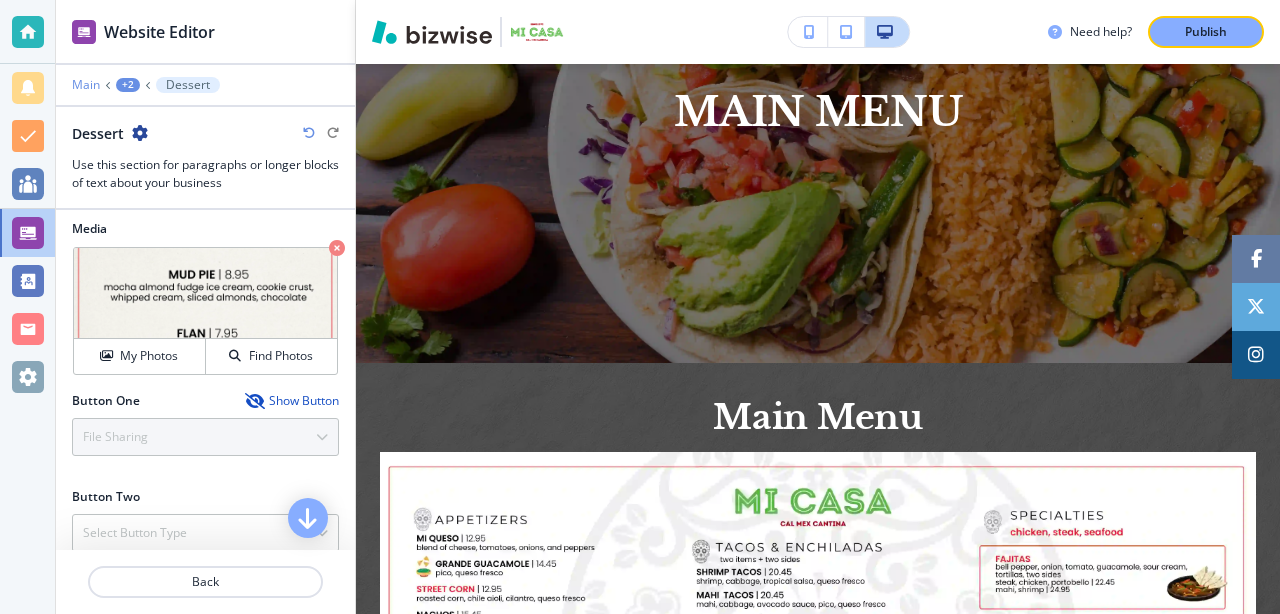 click on "Main" at bounding box center [86, 85] 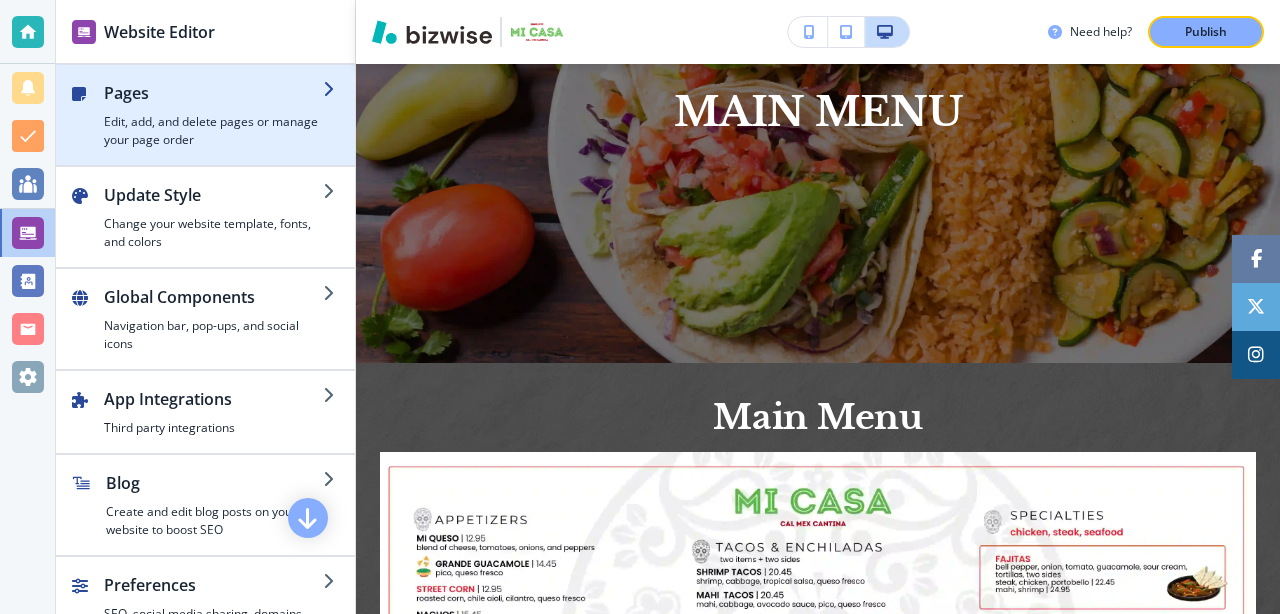 click on "Pages" at bounding box center [213, 93] 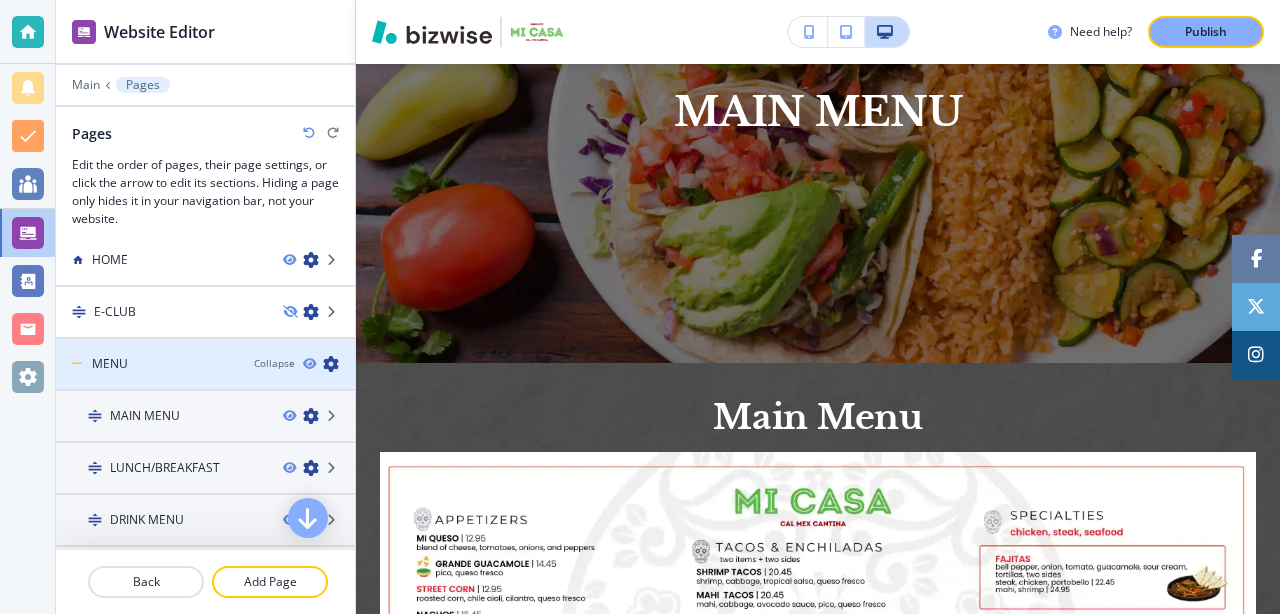 scroll, scrollTop: 13, scrollLeft: 0, axis: vertical 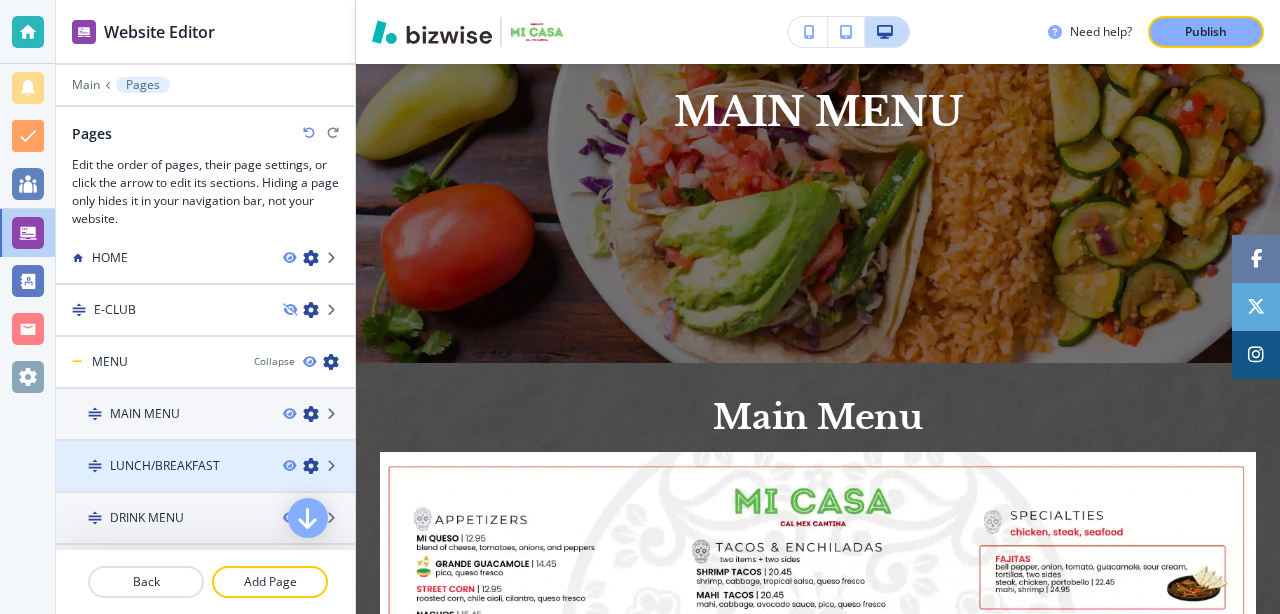 click at bounding box center (205, 483) 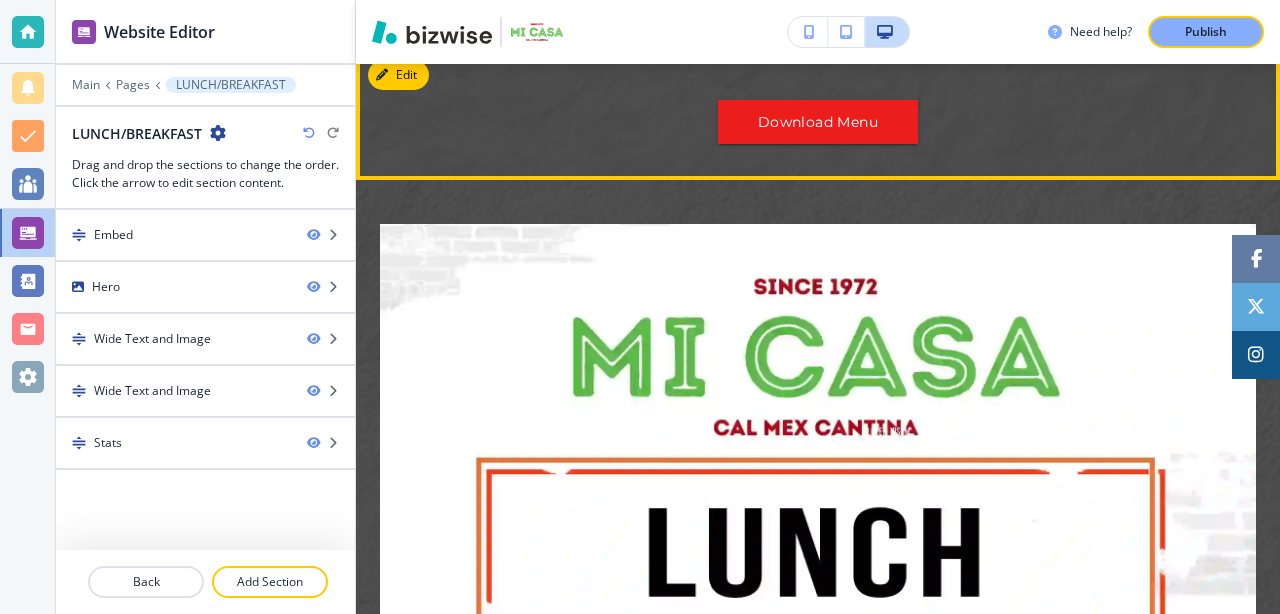scroll, scrollTop: 691, scrollLeft: 0, axis: vertical 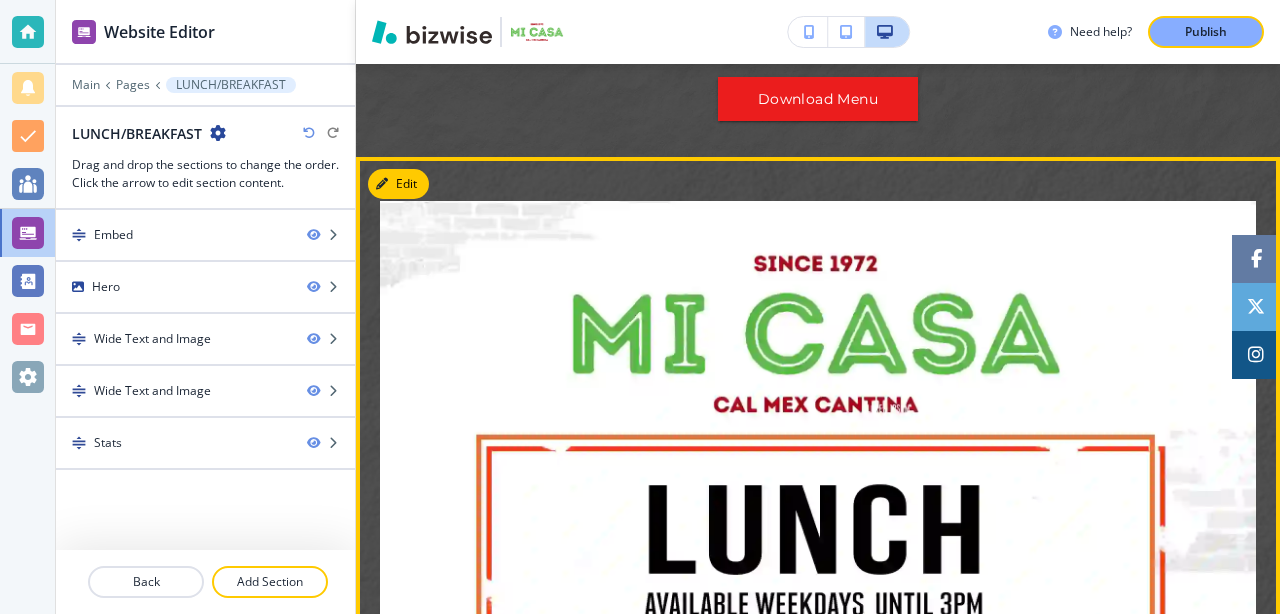 click at bounding box center [818, 1478] 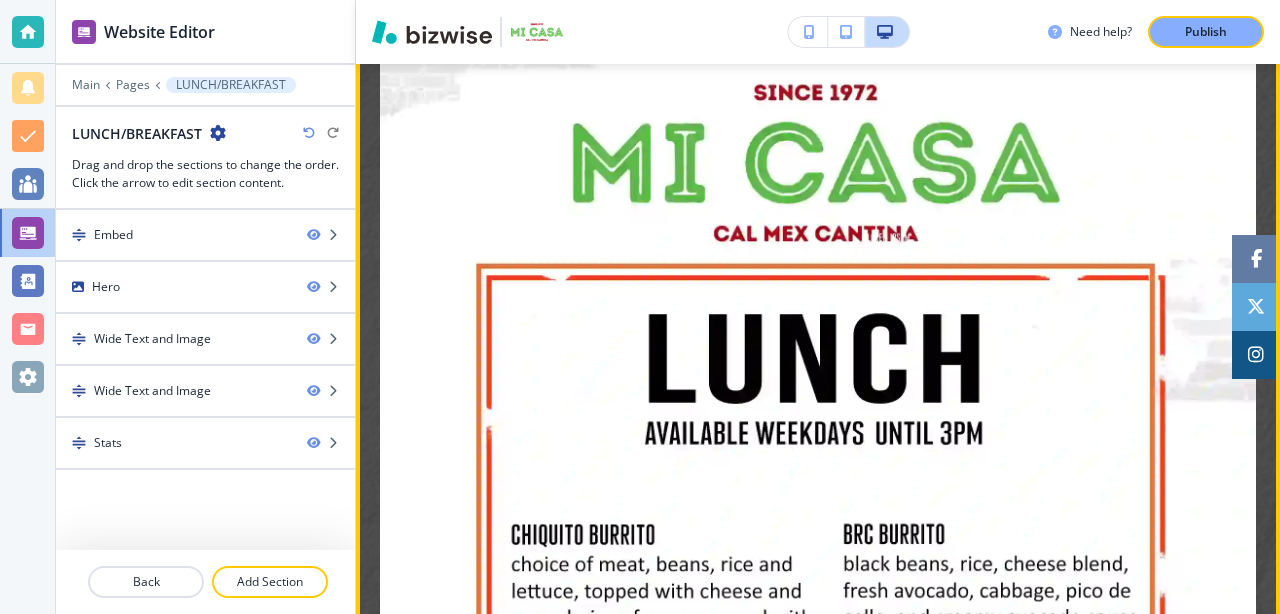 scroll, scrollTop: 880, scrollLeft: 0, axis: vertical 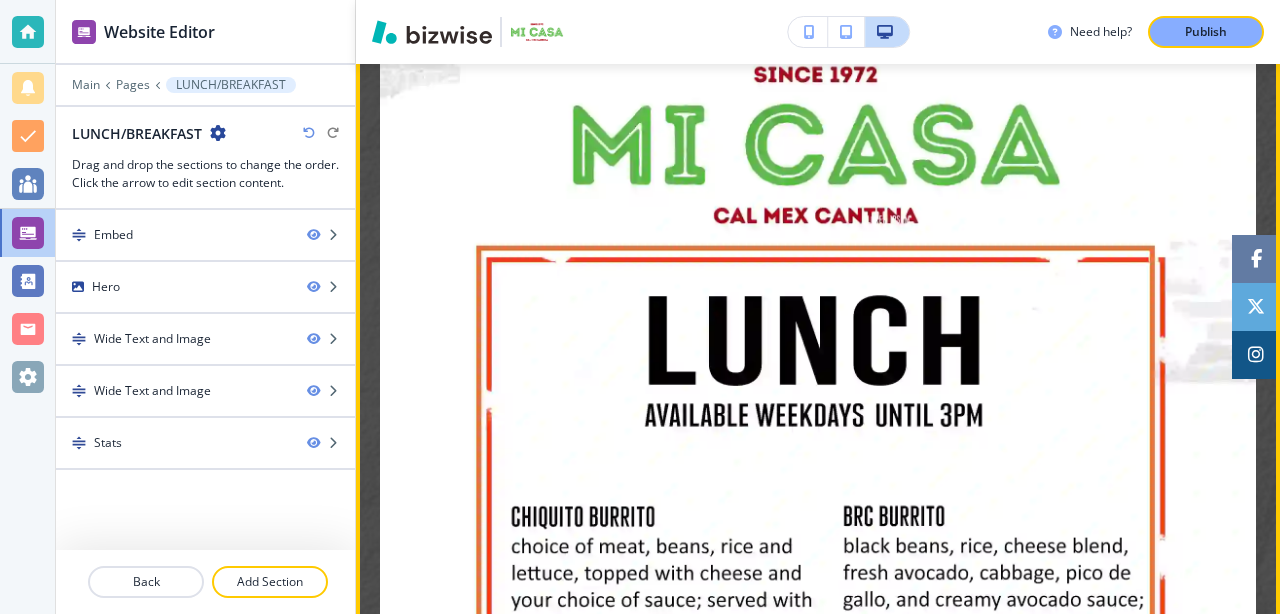 click at bounding box center (818, 1289) 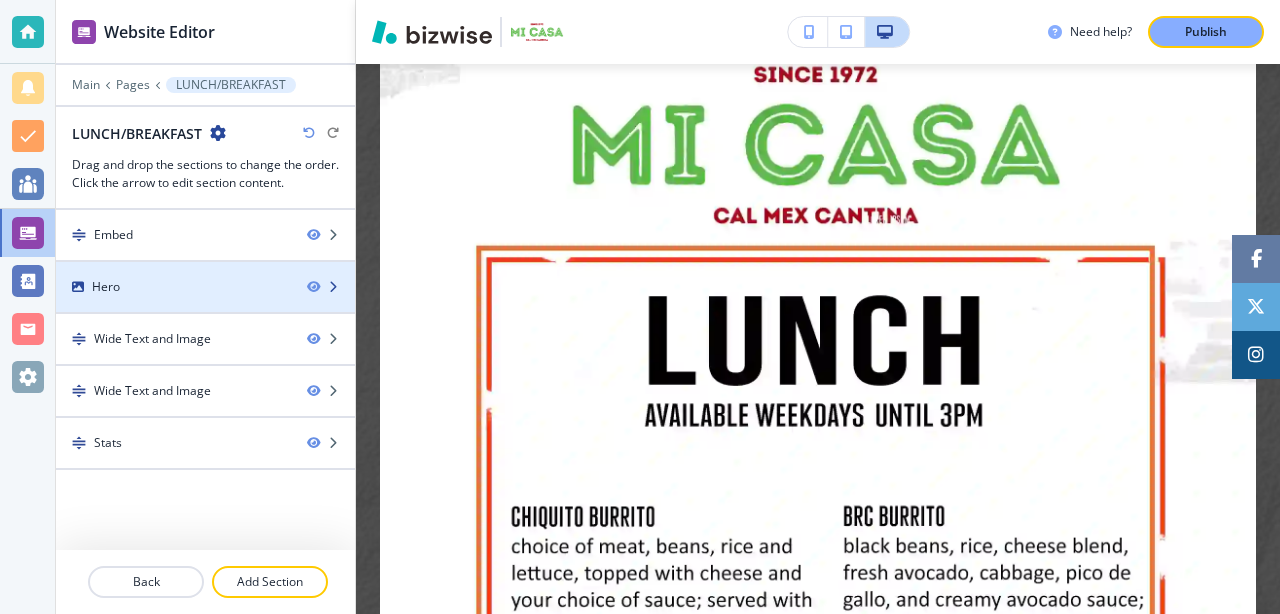 click at bounding box center [205, 304] 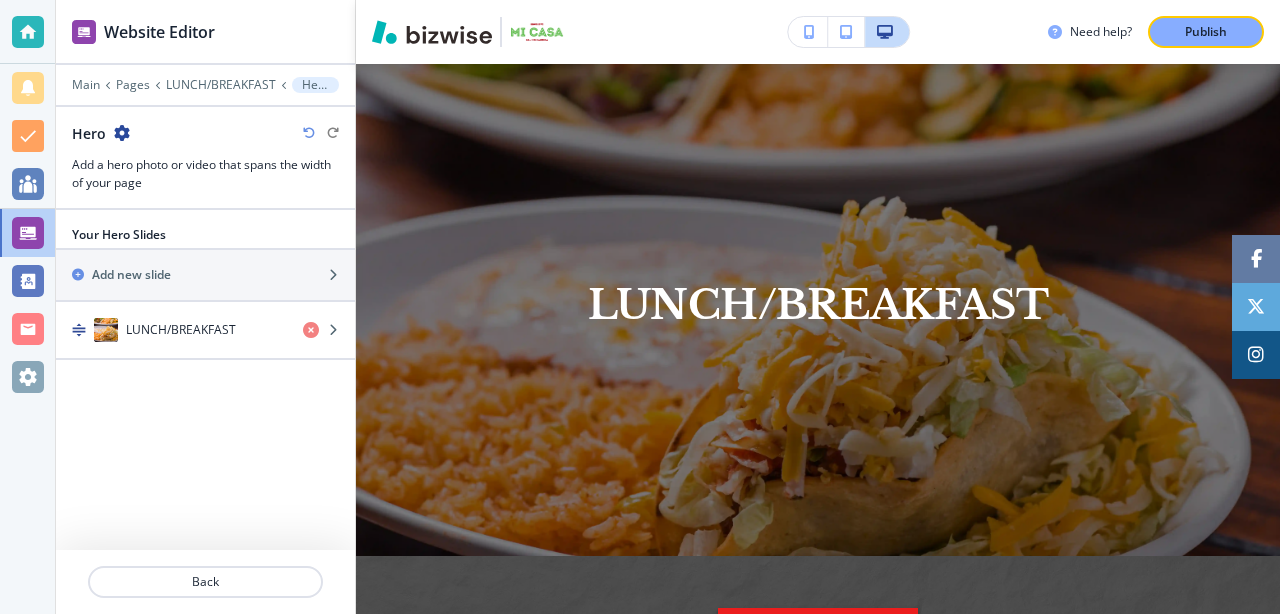 scroll, scrollTop: 150, scrollLeft: 0, axis: vertical 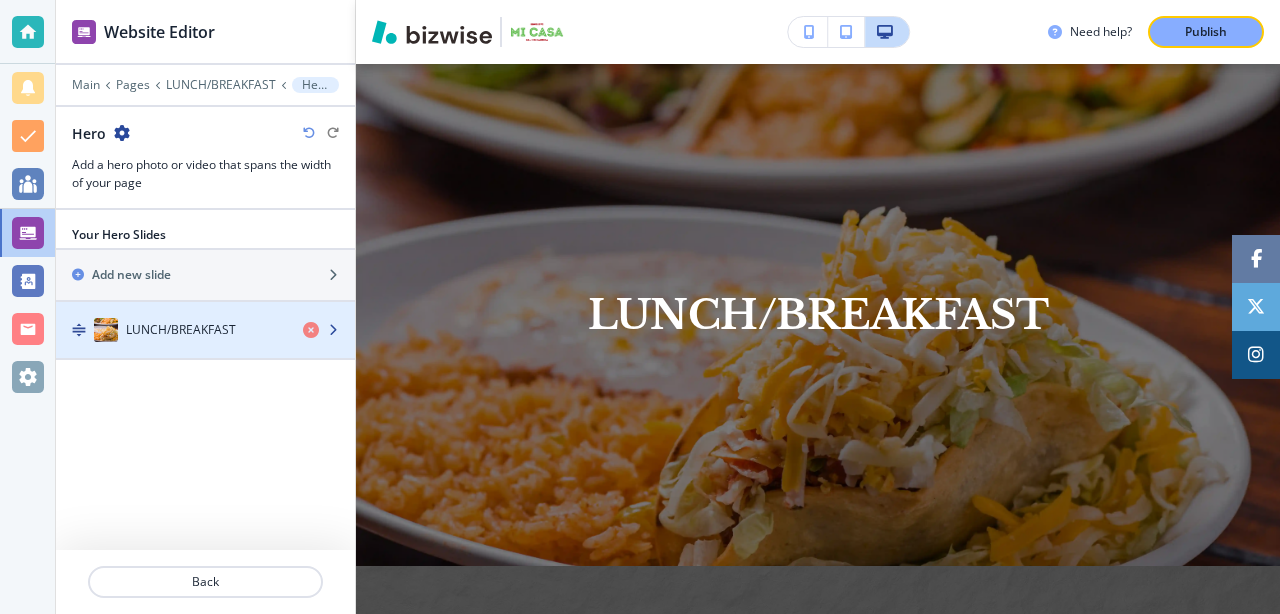 click on "LUNCH/BREAKFAST" at bounding box center [181, 330] 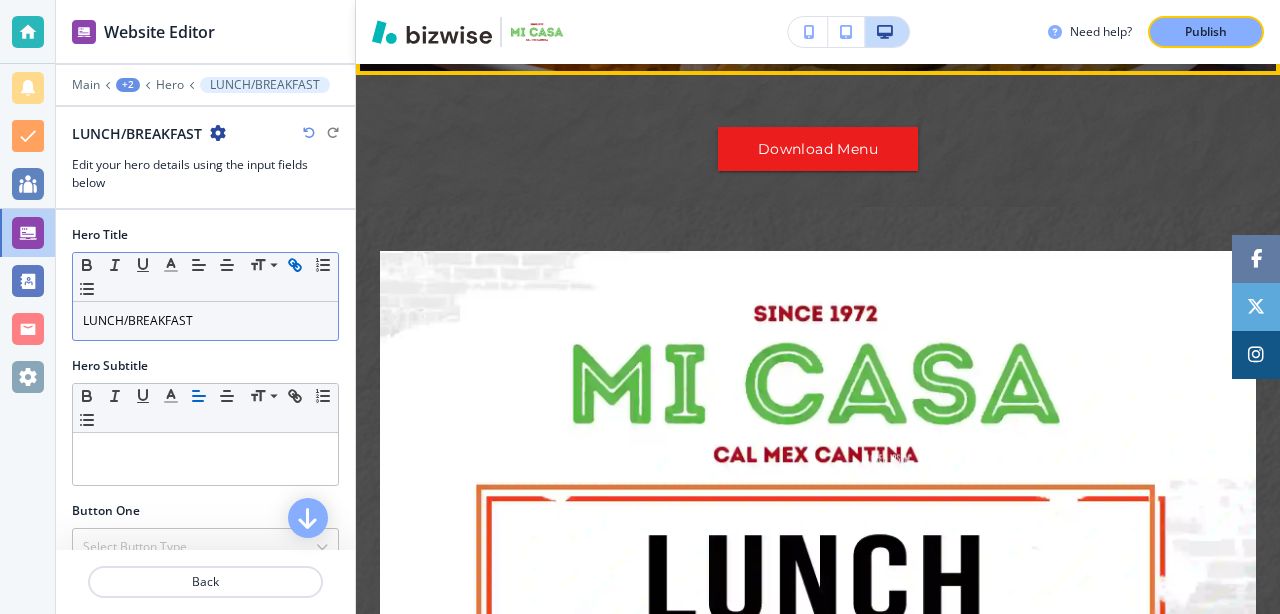 scroll, scrollTop: 651, scrollLeft: 0, axis: vertical 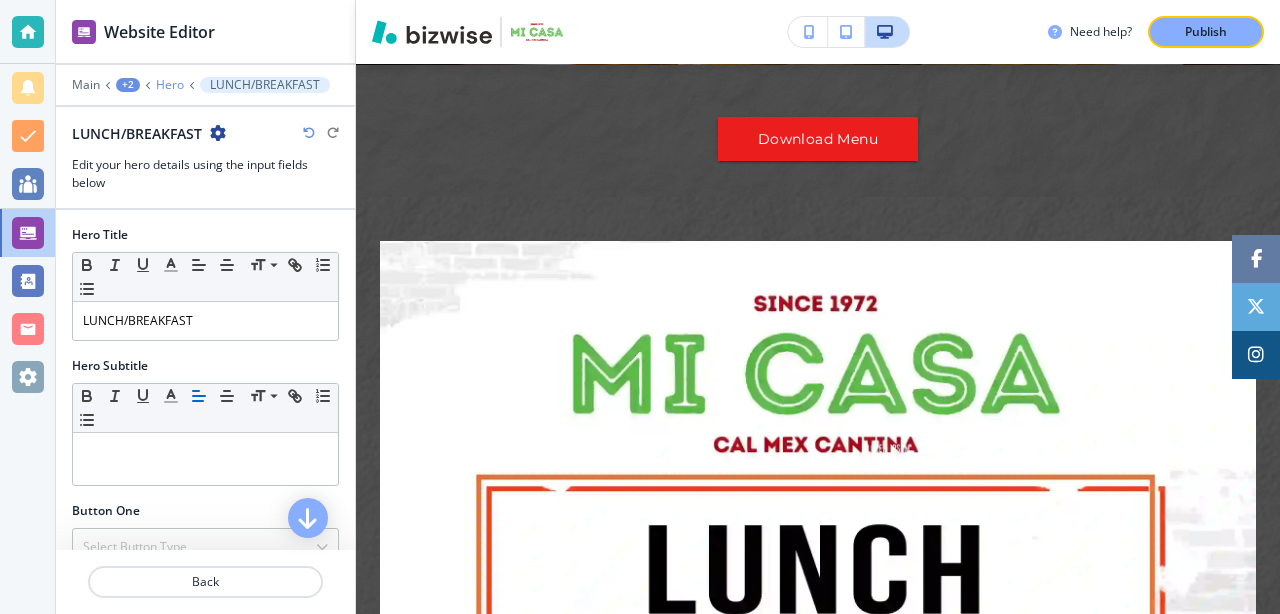 click on "Hero" at bounding box center [170, 85] 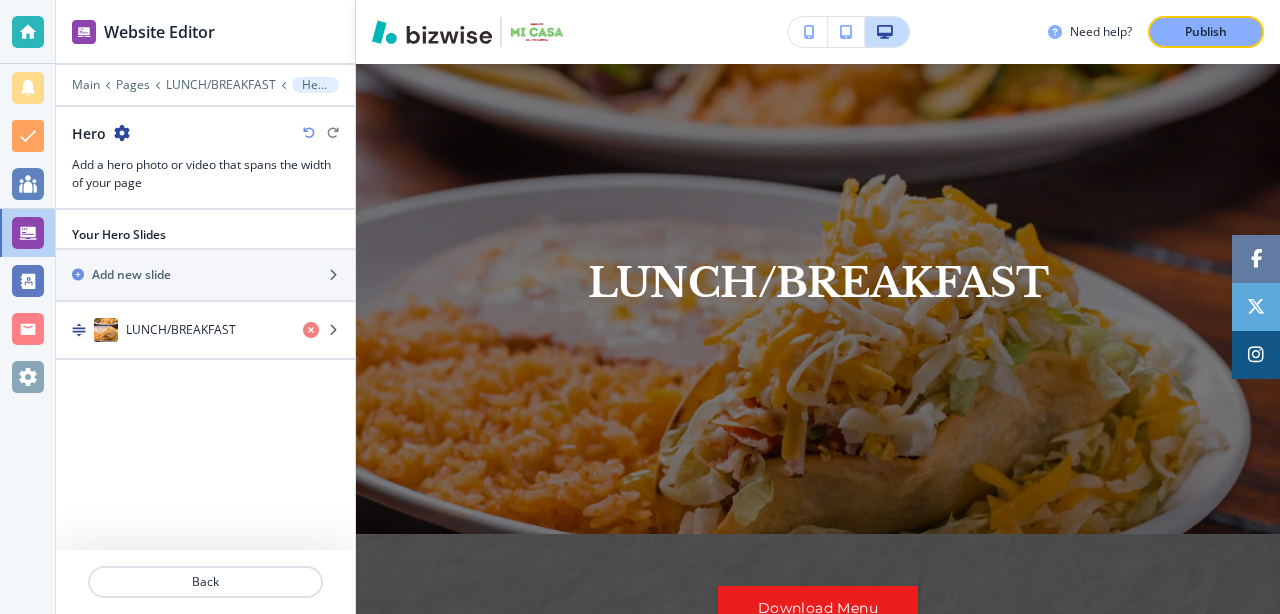 scroll, scrollTop: 150, scrollLeft: 0, axis: vertical 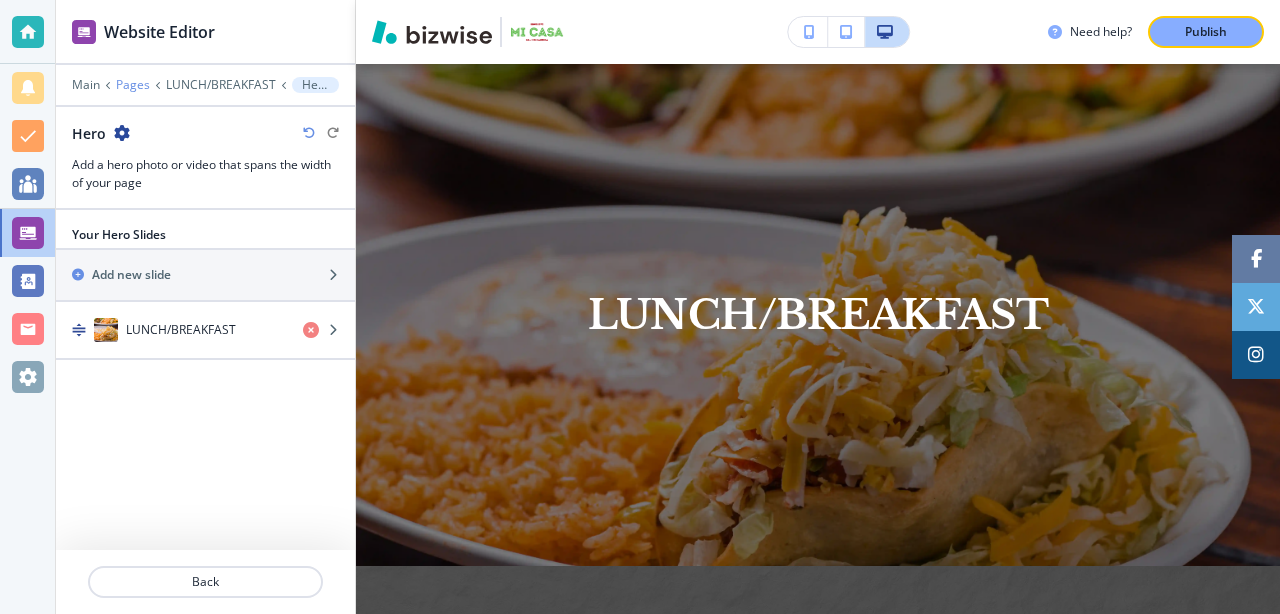 click on "Pages" at bounding box center (133, 85) 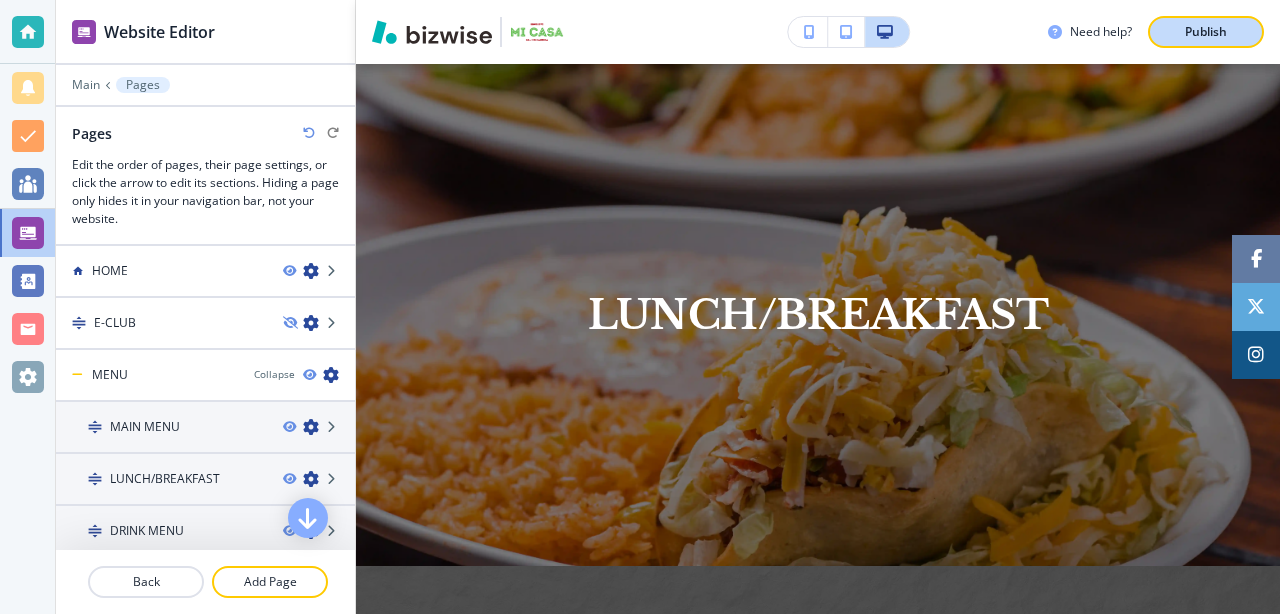 click on "Publish" at bounding box center [1206, 32] 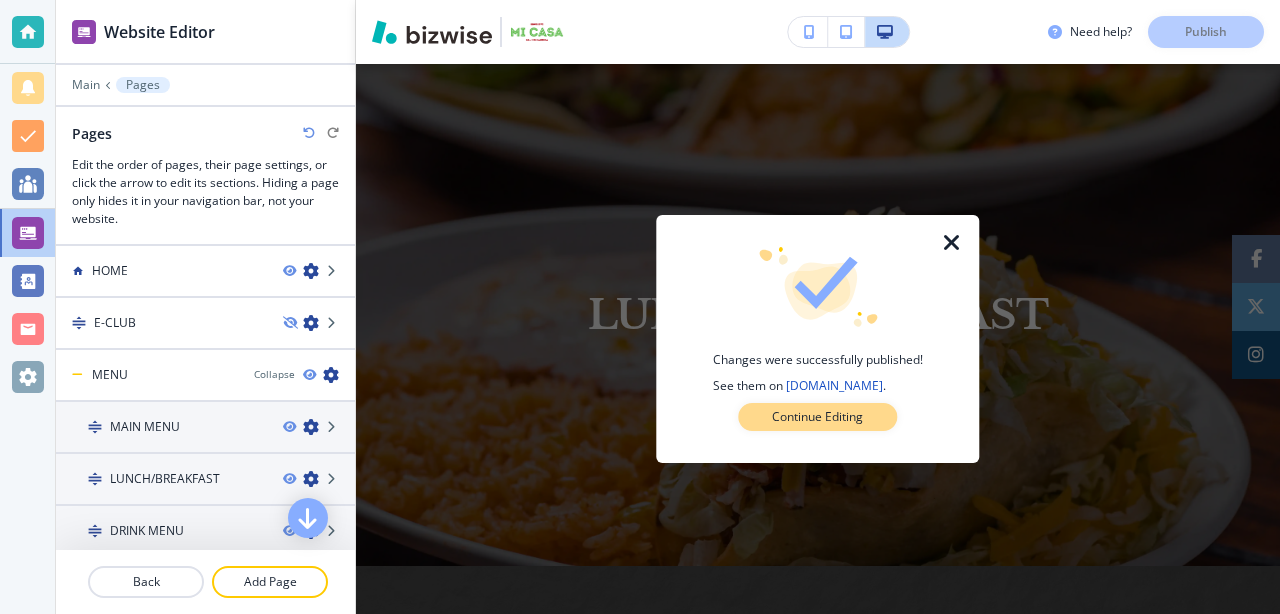 click on "Continue Editing" at bounding box center (817, 417) 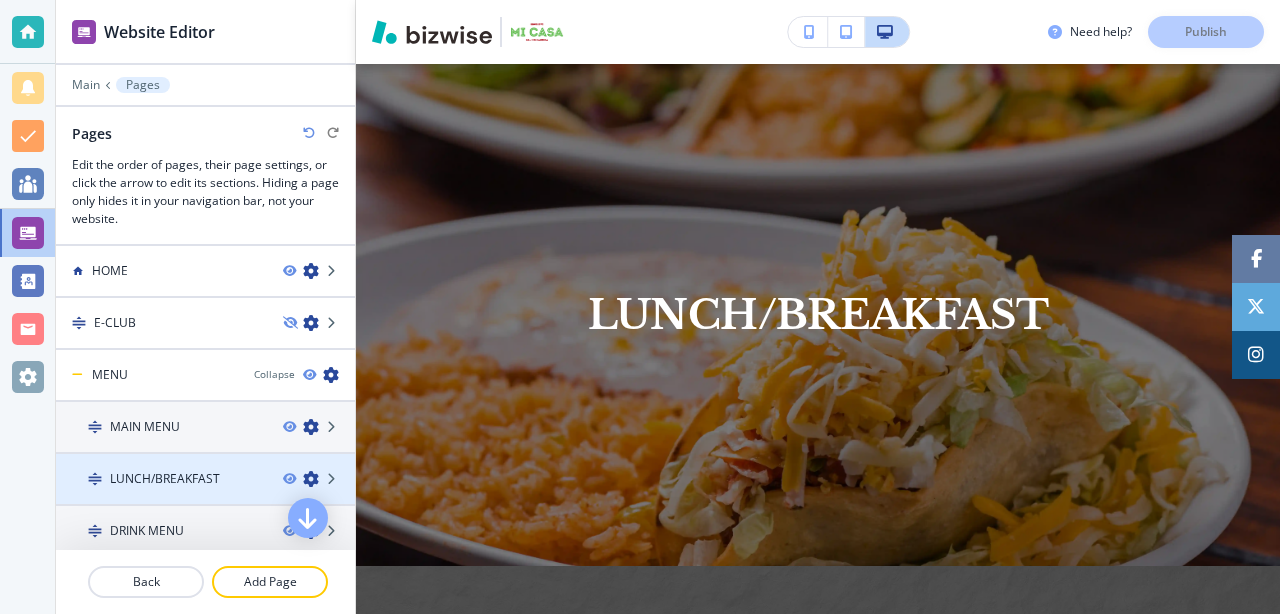 click on "LUNCH/BREAKFAST" at bounding box center (165, 479) 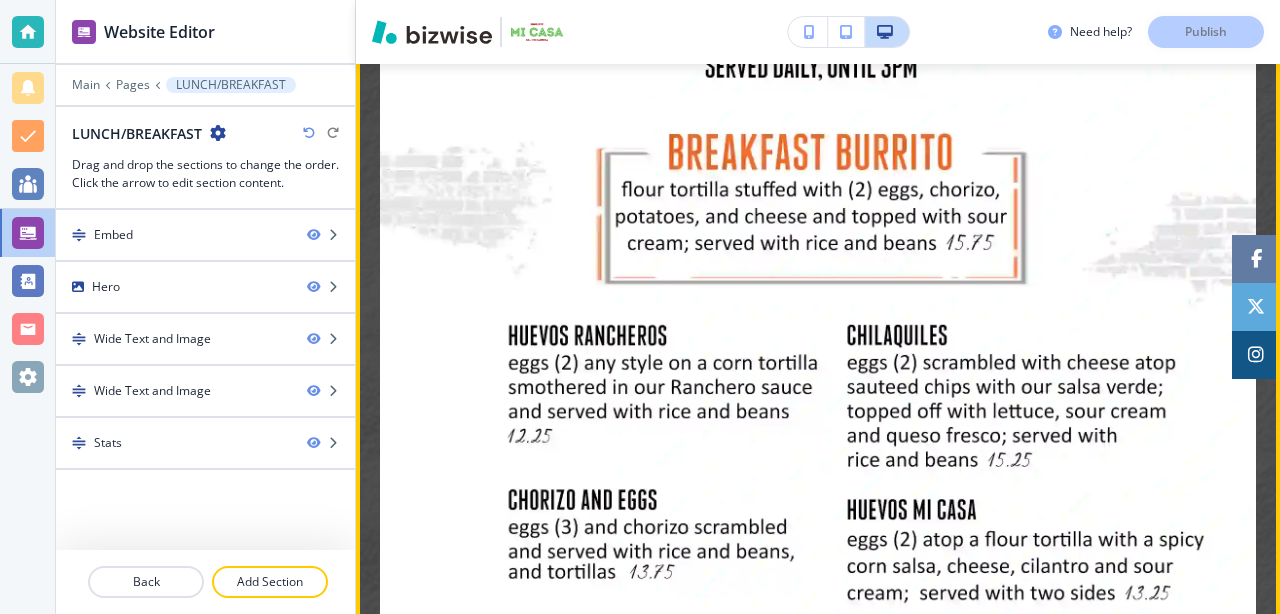 scroll, scrollTop: 2166, scrollLeft: 0, axis: vertical 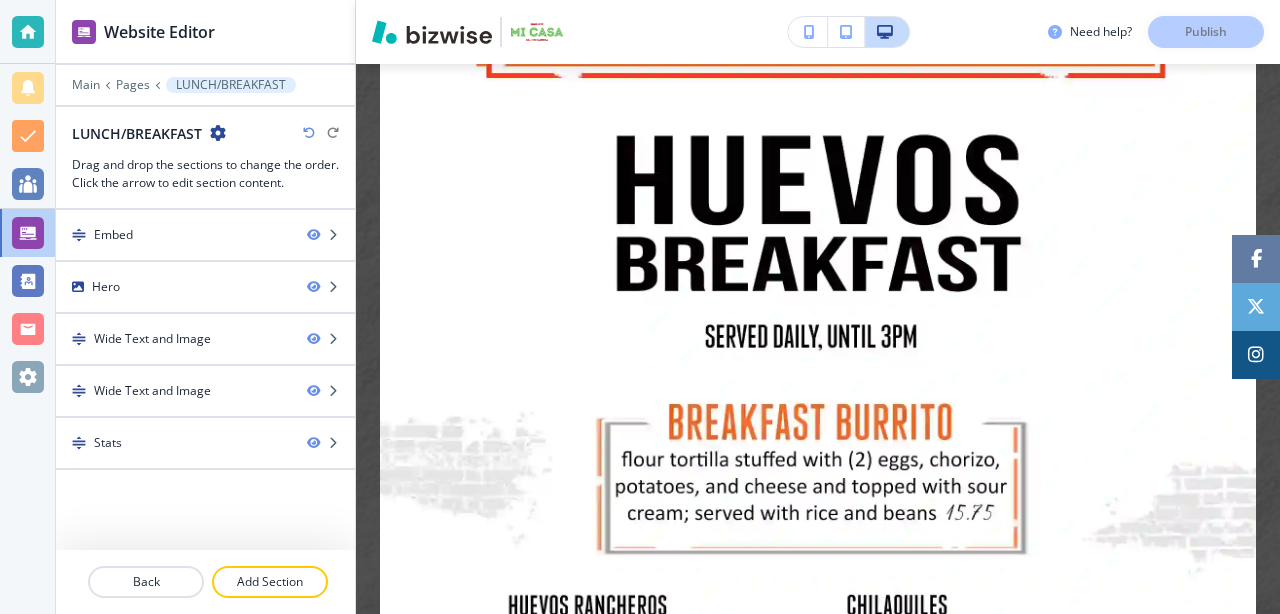 click on "Drag and drop the sections to change the order. Click the arrow to edit section content." at bounding box center [205, 174] 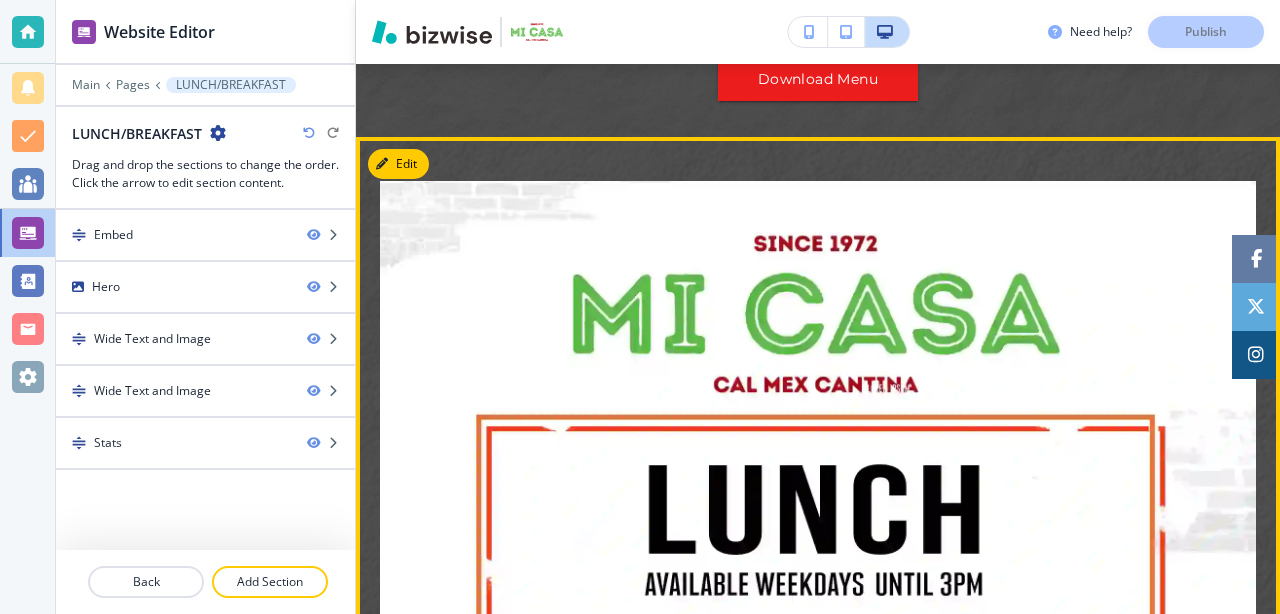 scroll, scrollTop: 671, scrollLeft: 0, axis: vertical 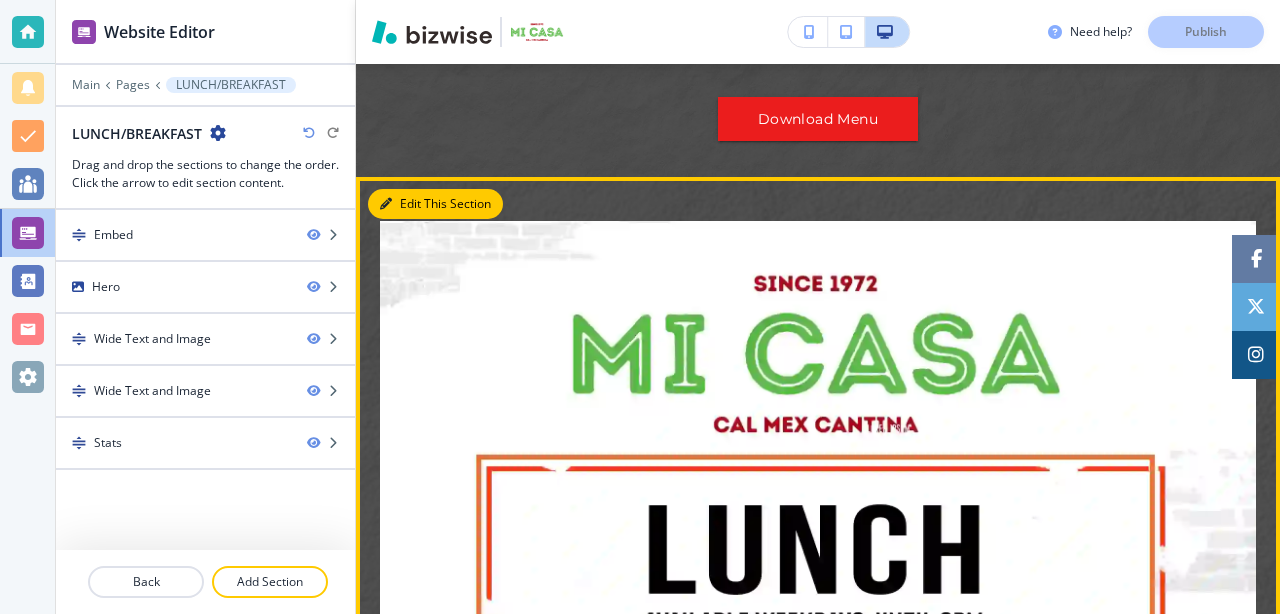 click on "Edit This Section" at bounding box center [435, 204] 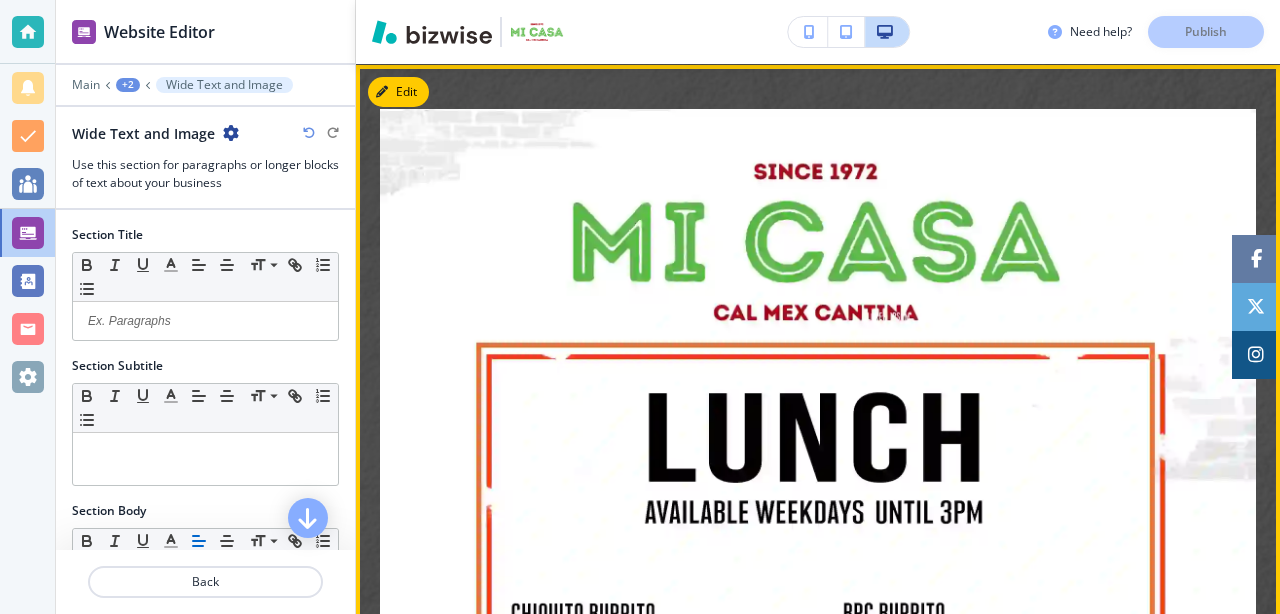 scroll, scrollTop: 784, scrollLeft: 0, axis: vertical 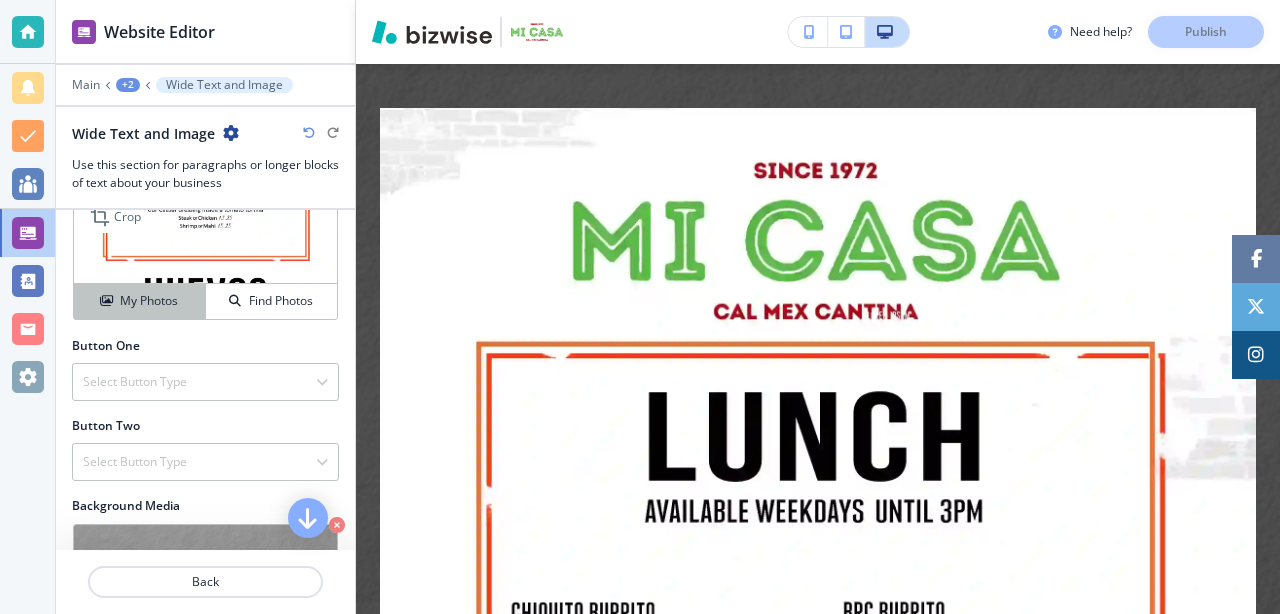 click on "My Photos" at bounding box center [139, 301] 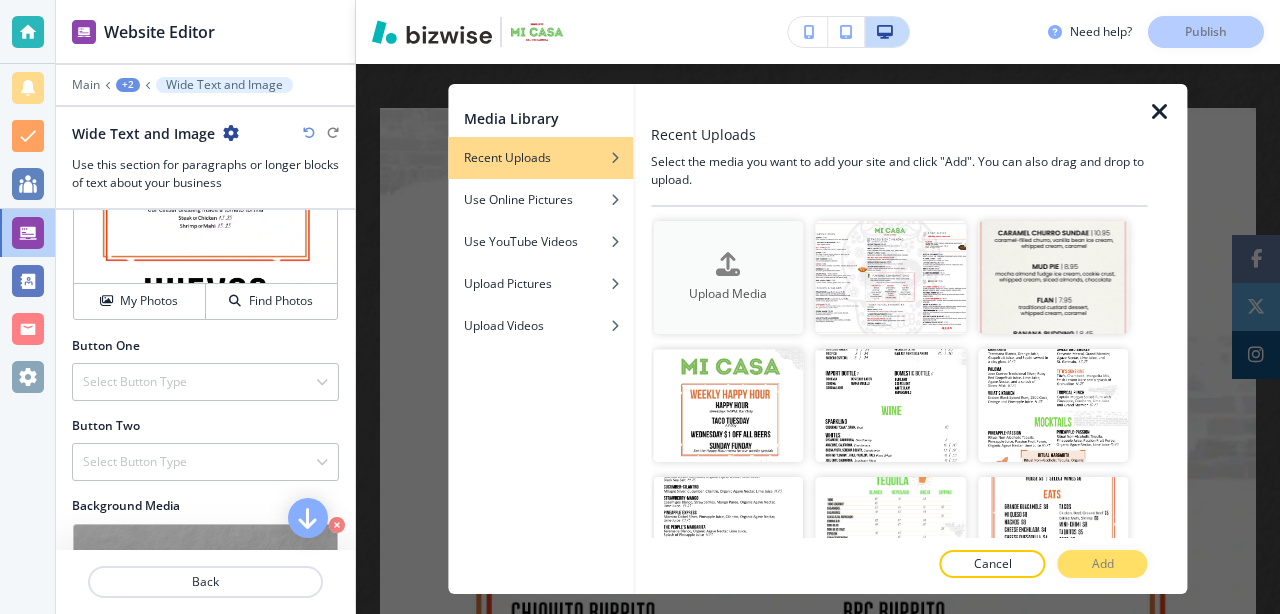click at bounding box center (728, 281) 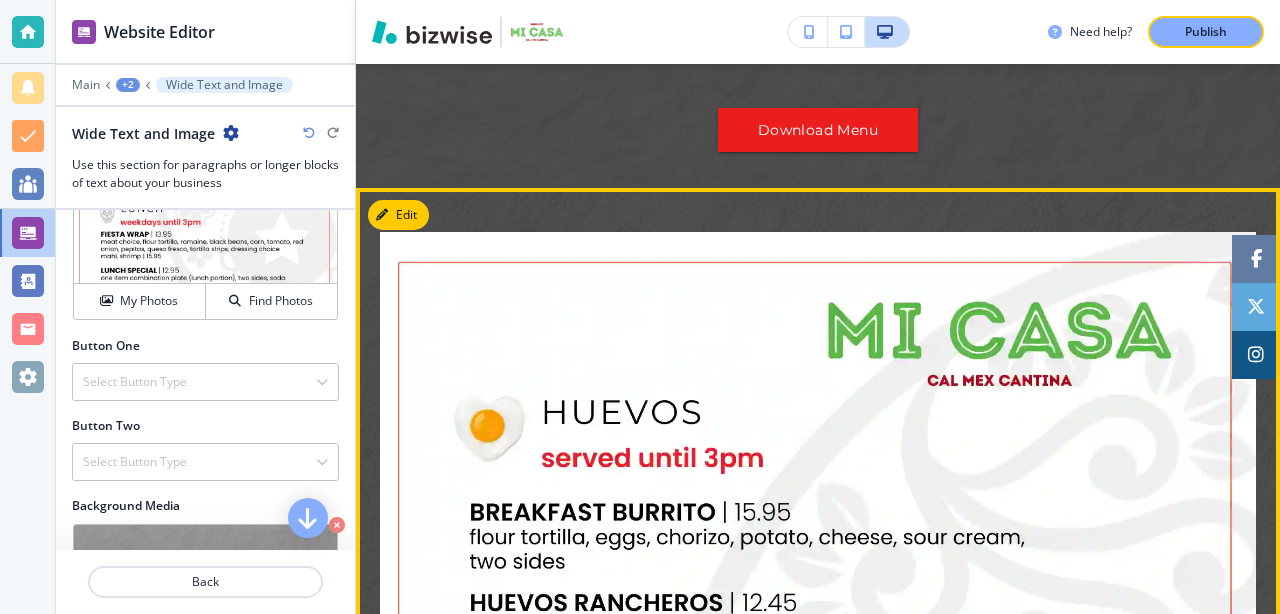 scroll, scrollTop: 693, scrollLeft: 0, axis: vertical 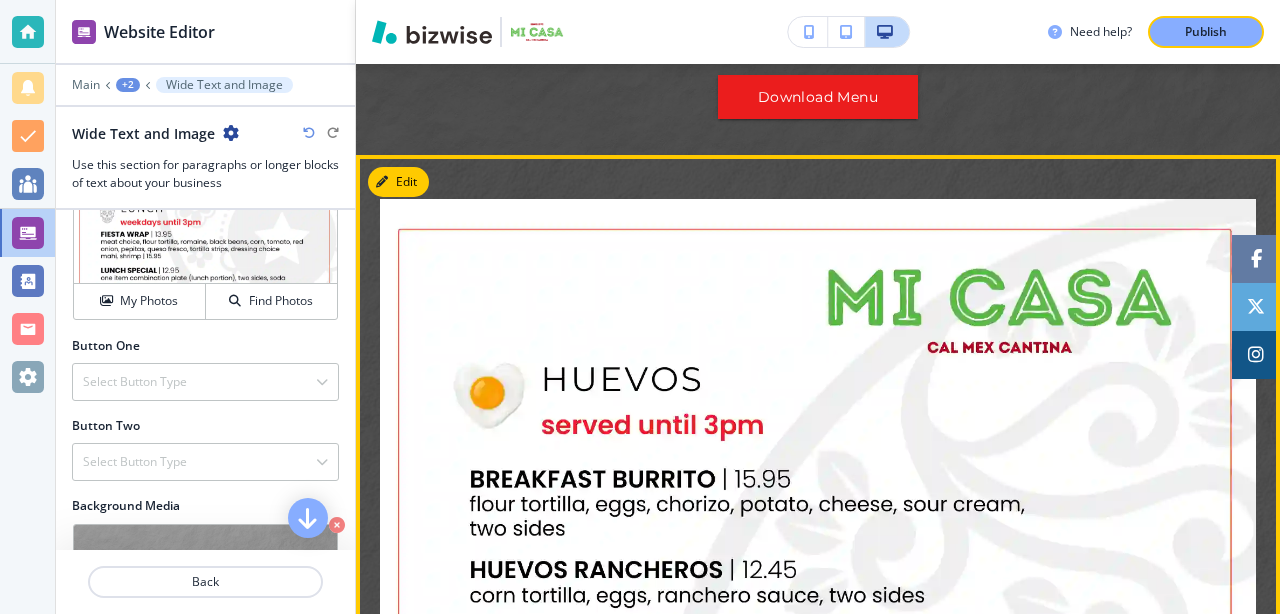 click at bounding box center (818, 1007) 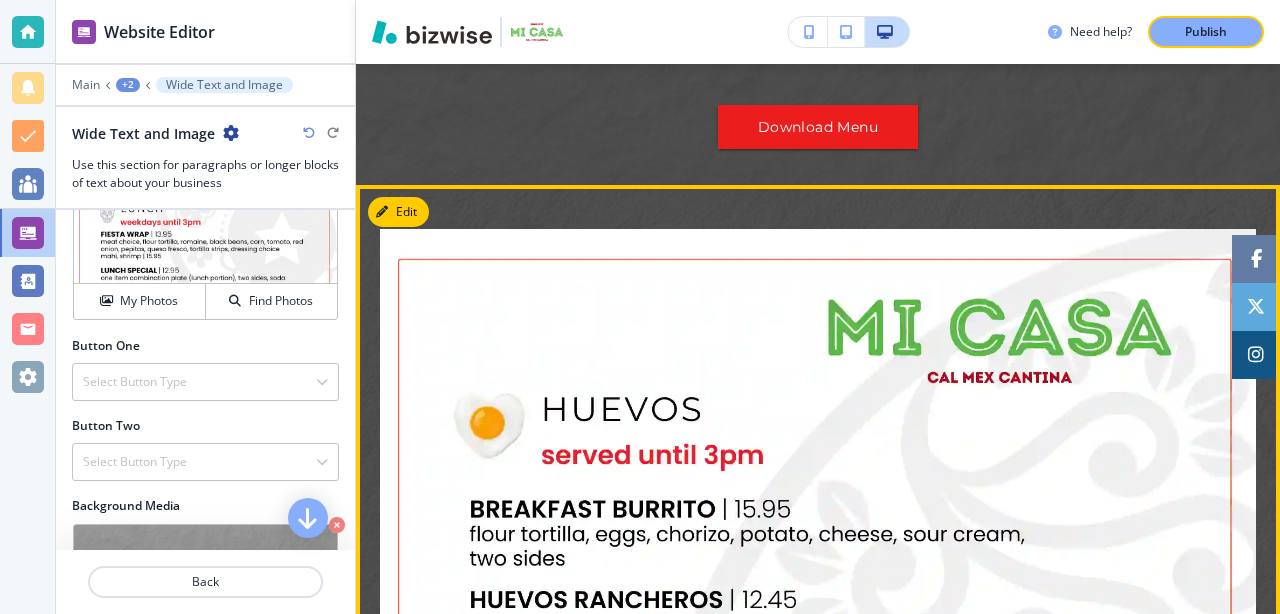 scroll, scrollTop: 647, scrollLeft: 0, axis: vertical 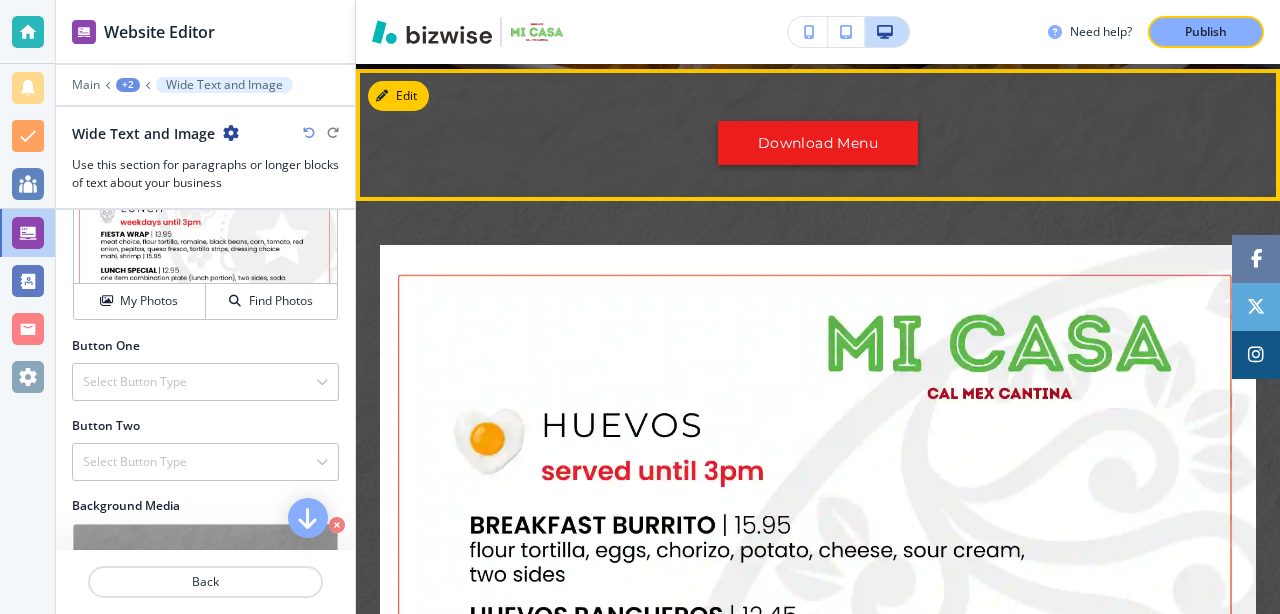 click on "Download Menu" at bounding box center [818, 143] 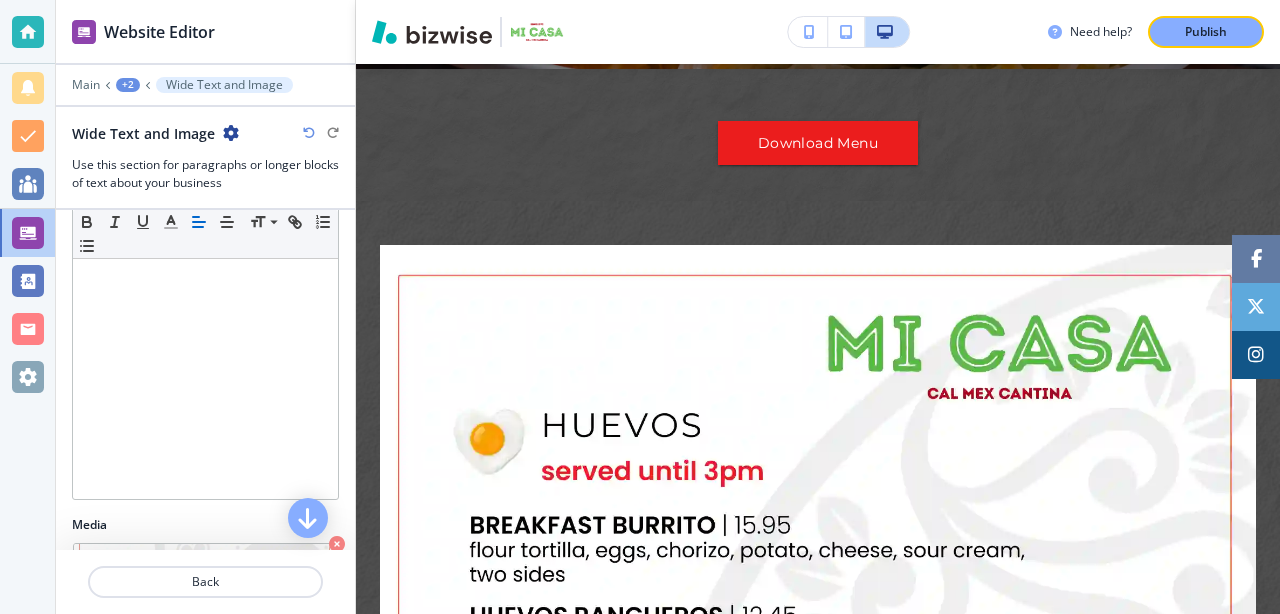 scroll, scrollTop: 358, scrollLeft: 0, axis: vertical 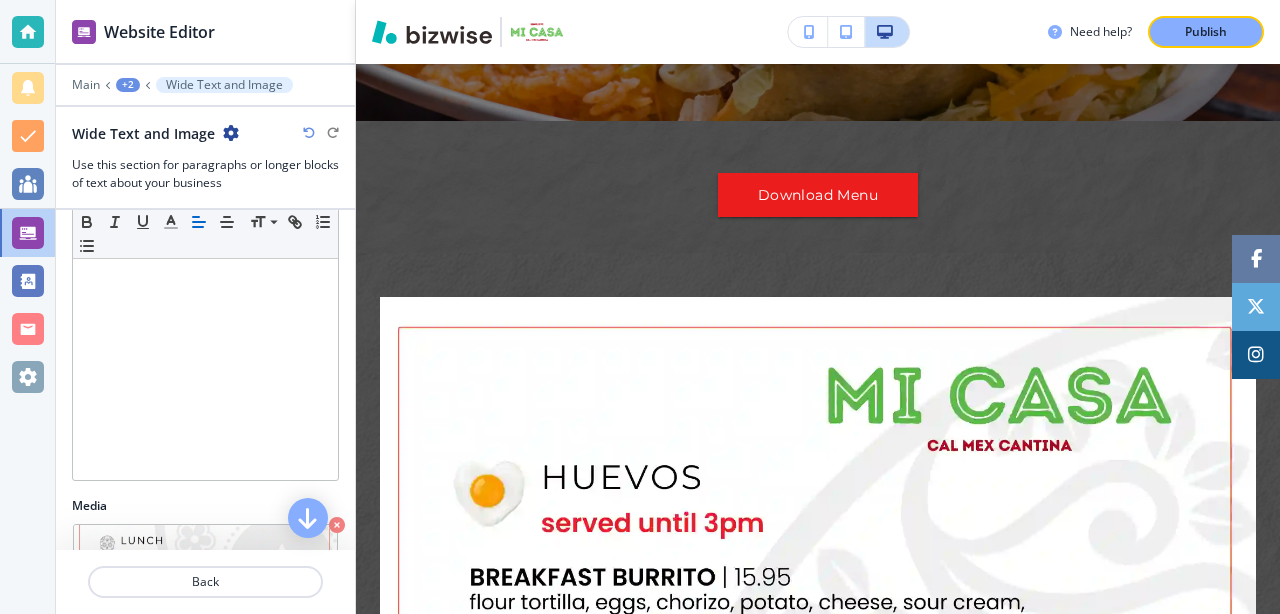 click at bounding box center (818, 187) 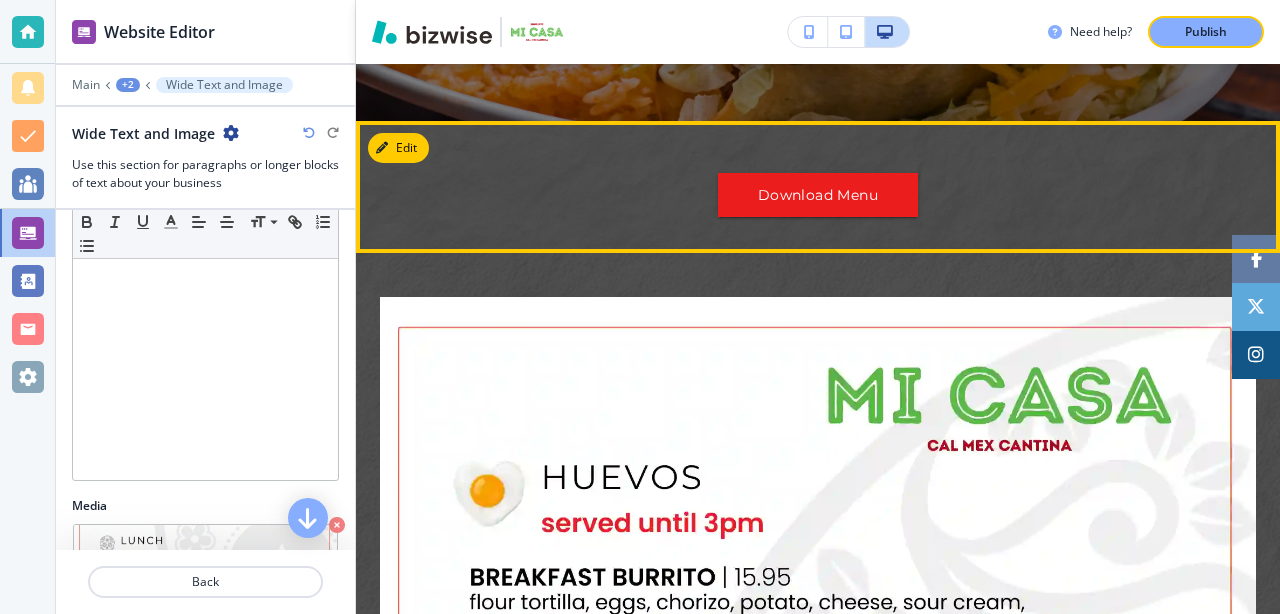 click on "Download Menu" 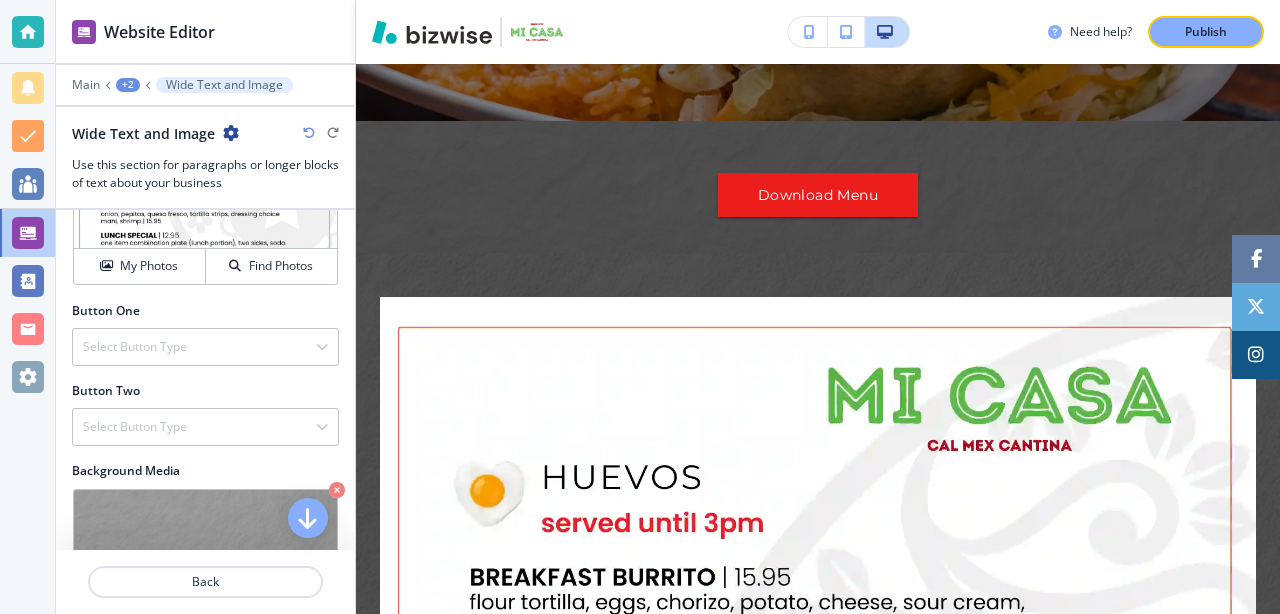 scroll, scrollTop: 743, scrollLeft: 0, axis: vertical 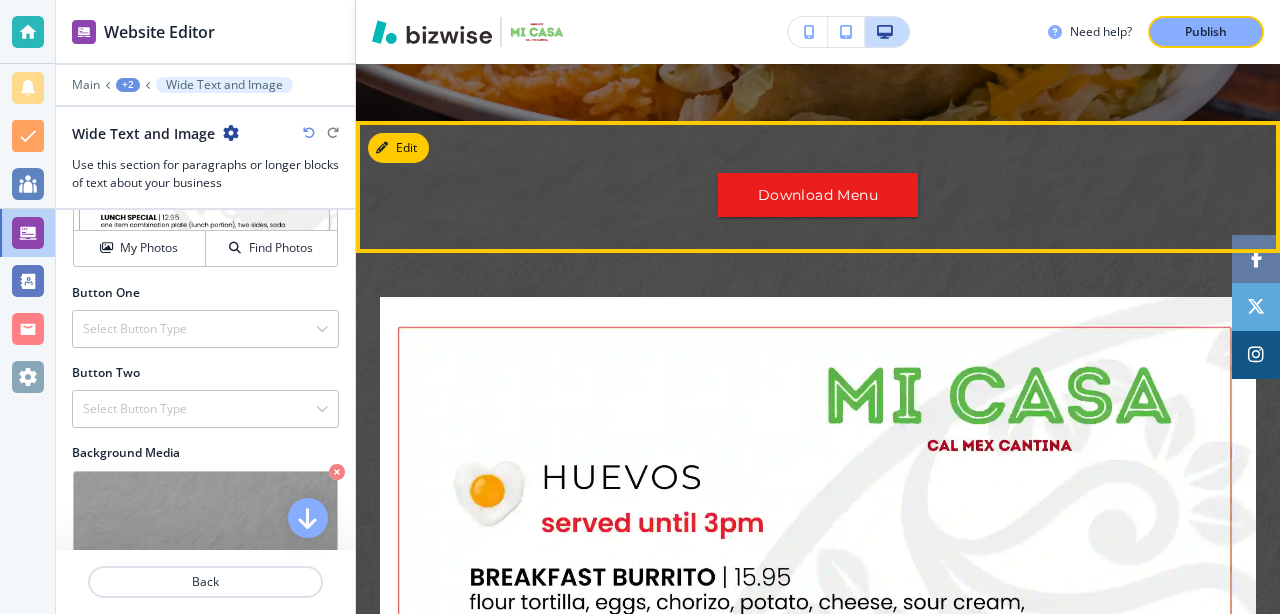 click on "Download Menu" 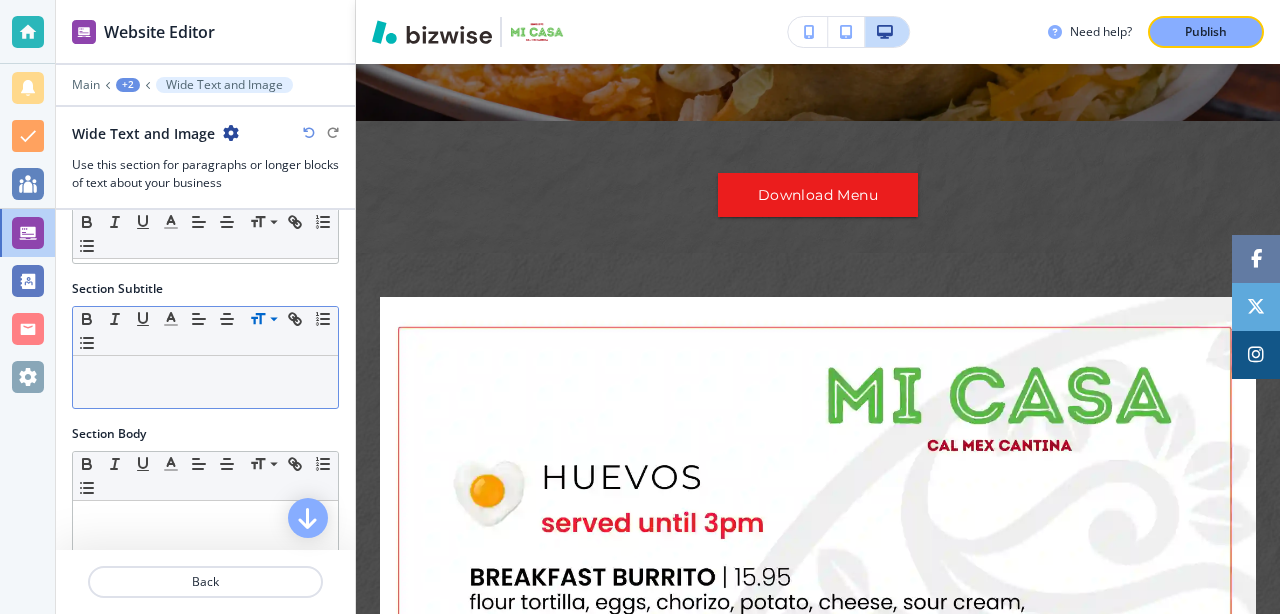scroll, scrollTop: 0, scrollLeft: 0, axis: both 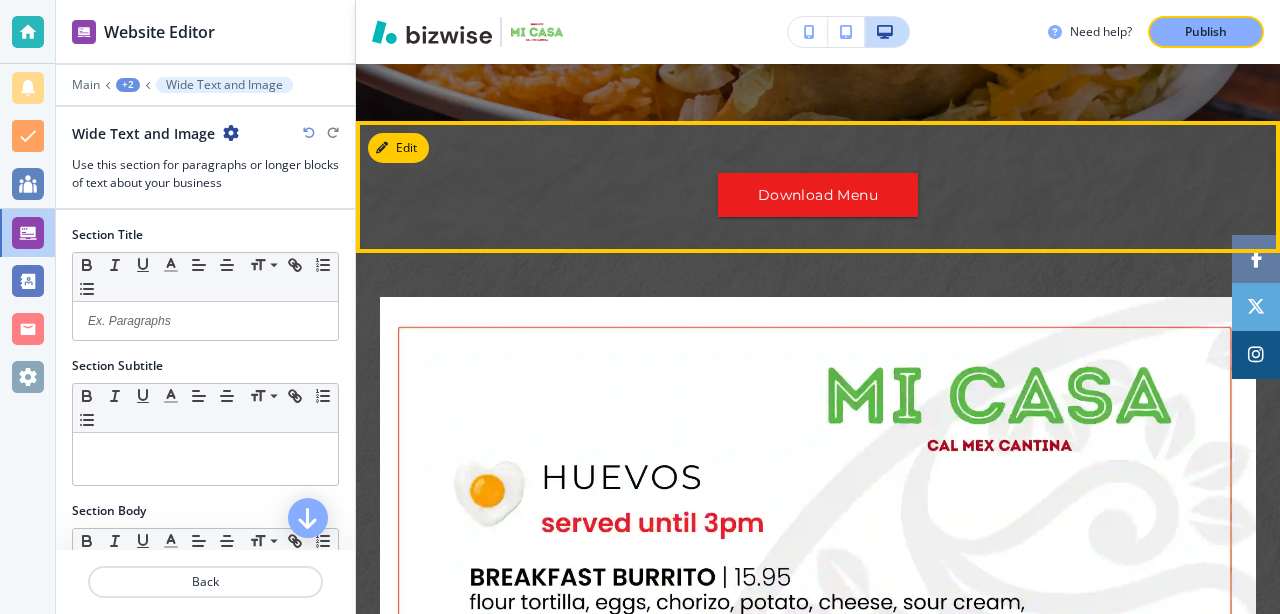 click on "Download Menu" 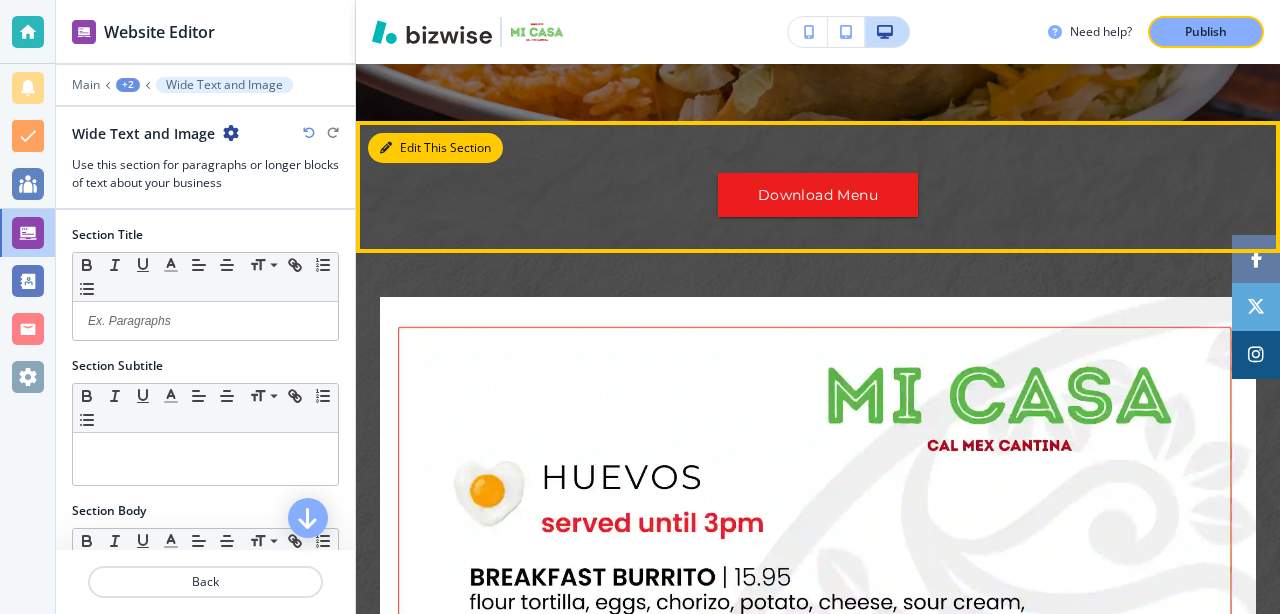click on "Edit This Section" at bounding box center (435, 148) 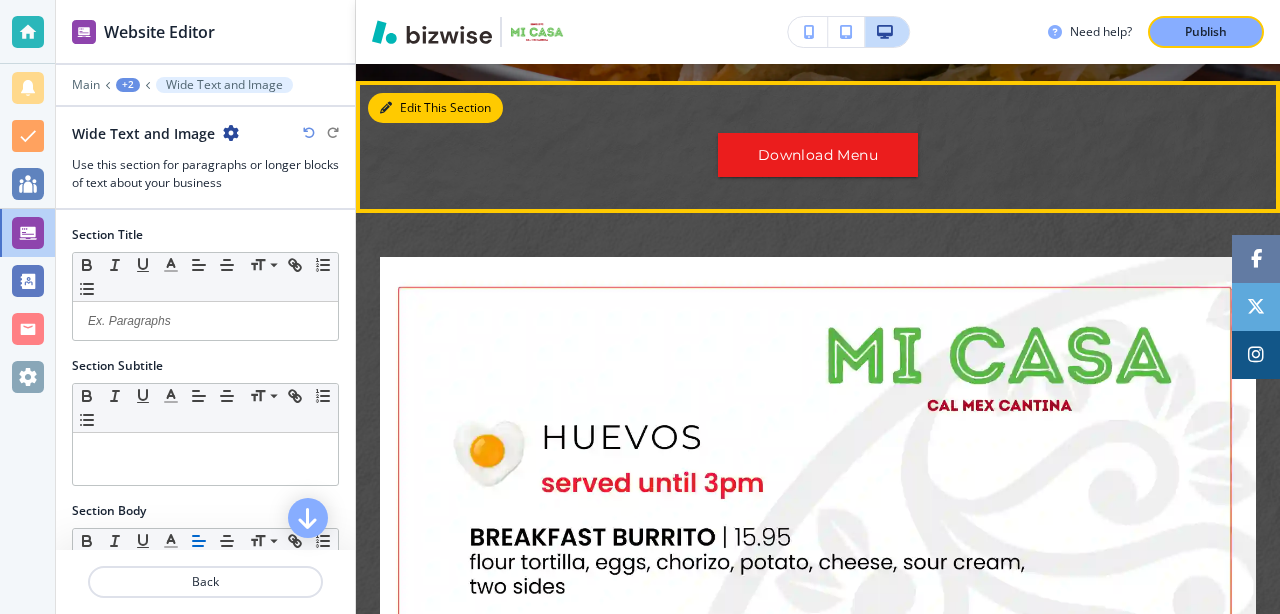 scroll, scrollTop: 652, scrollLeft: 0, axis: vertical 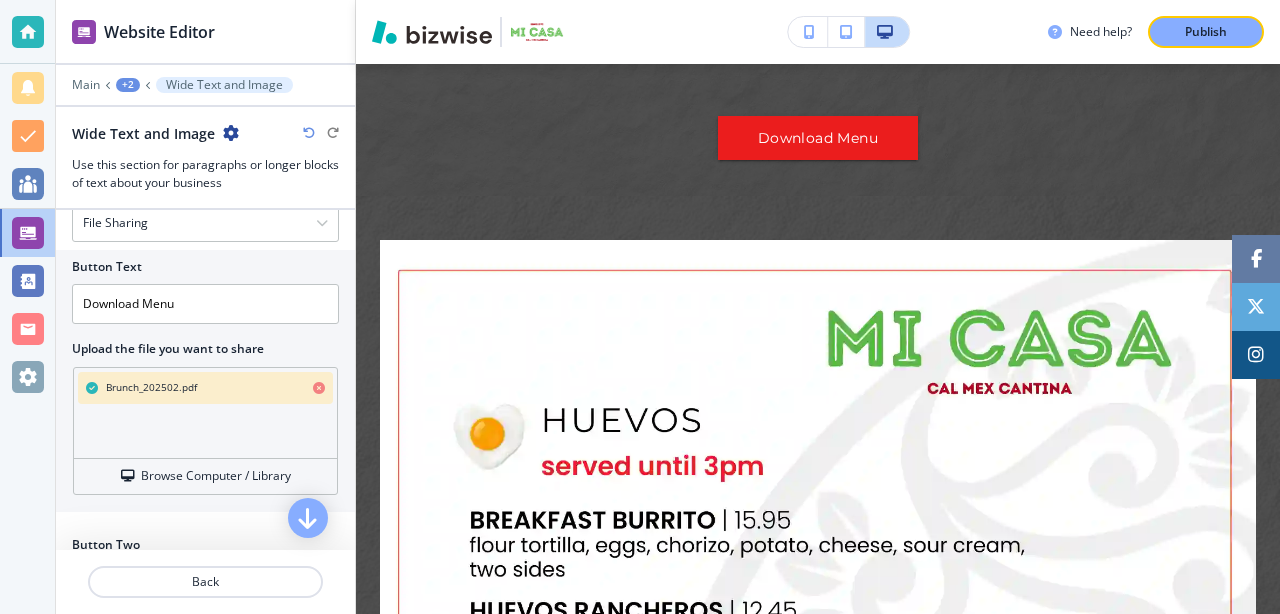click at bounding box center [319, 388] 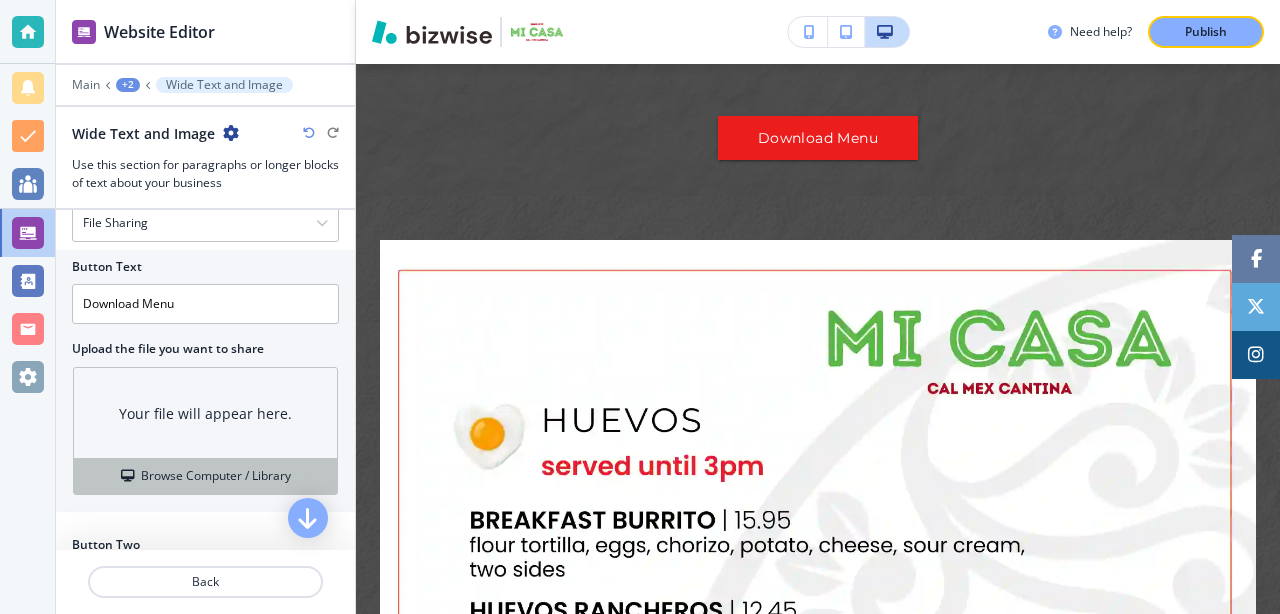 click on "Browse Computer / Library" at bounding box center (216, 476) 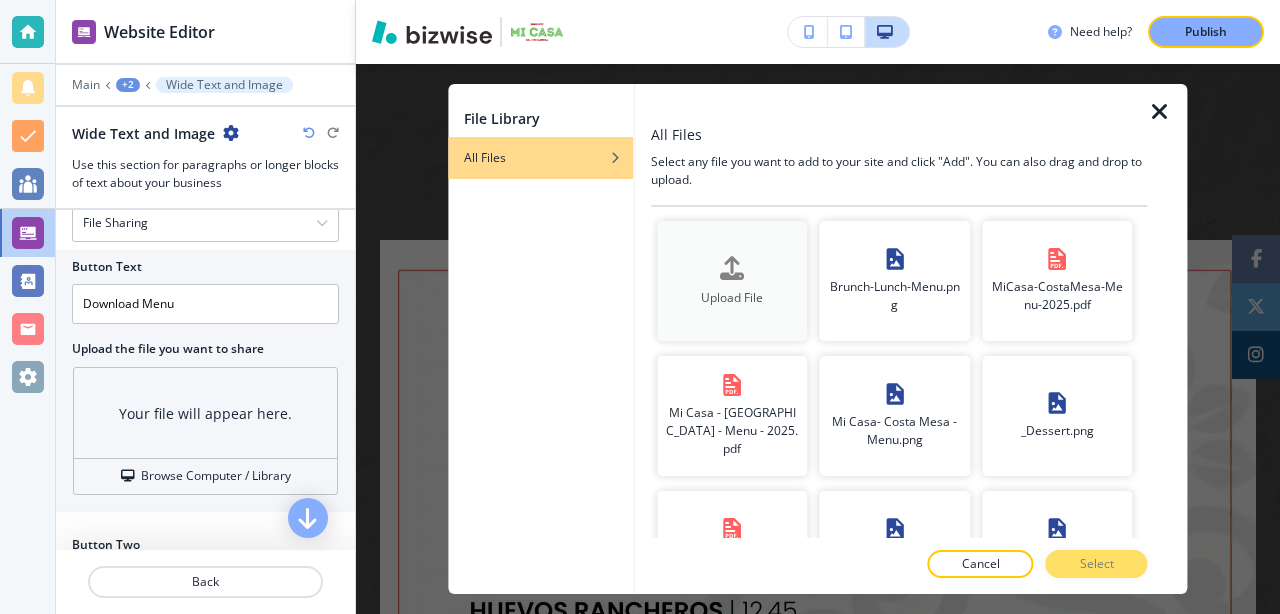 click at bounding box center (732, 268) 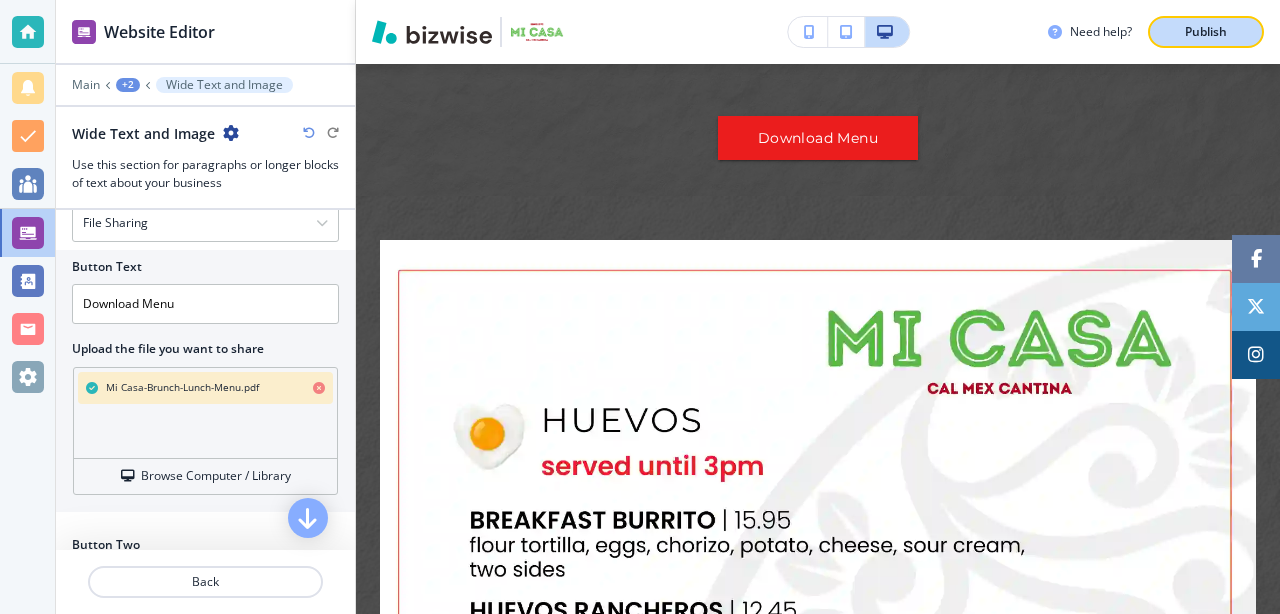 click on "Publish" at bounding box center [1206, 32] 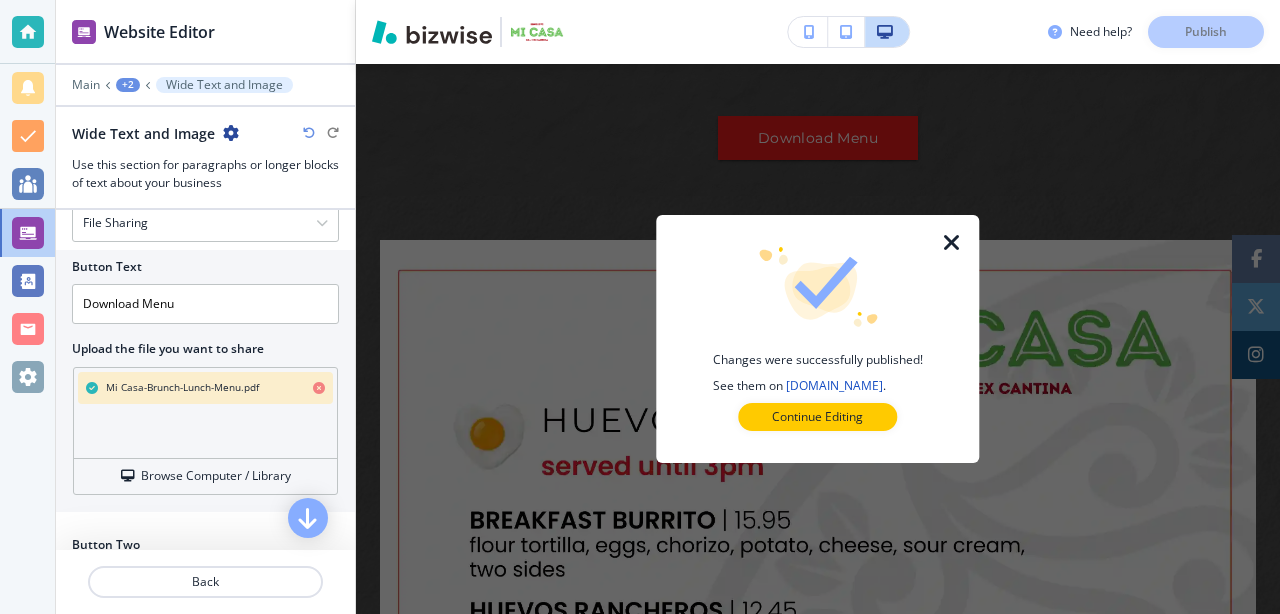 click at bounding box center [952, 243] 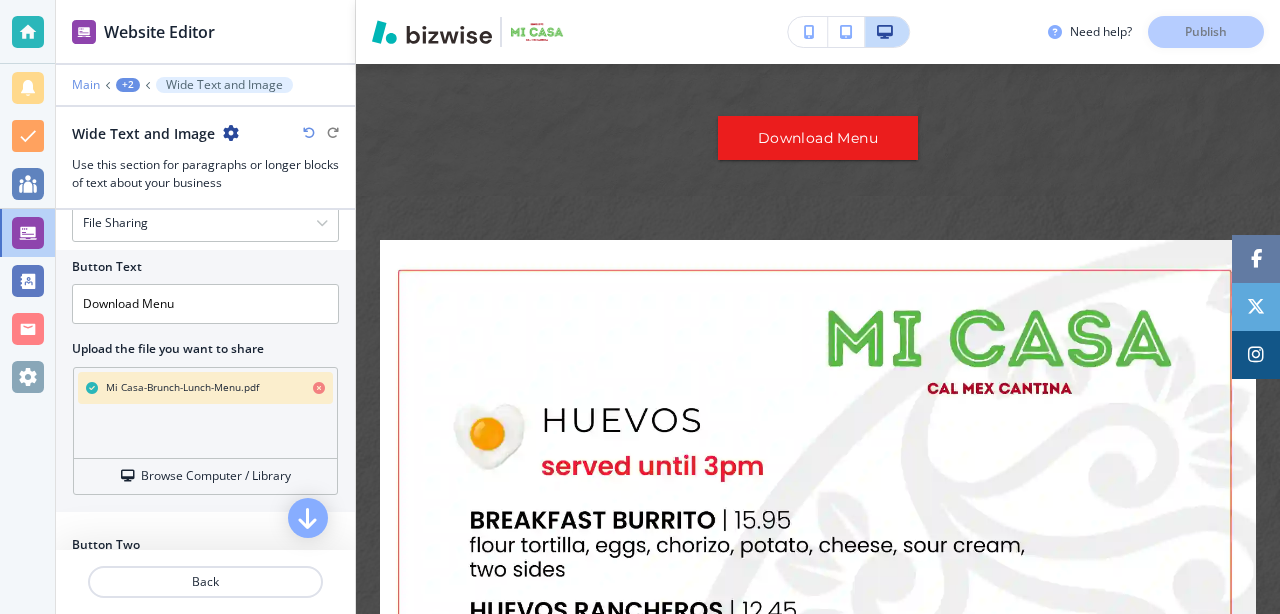 click on "Main" at bounding box center (86, 85) 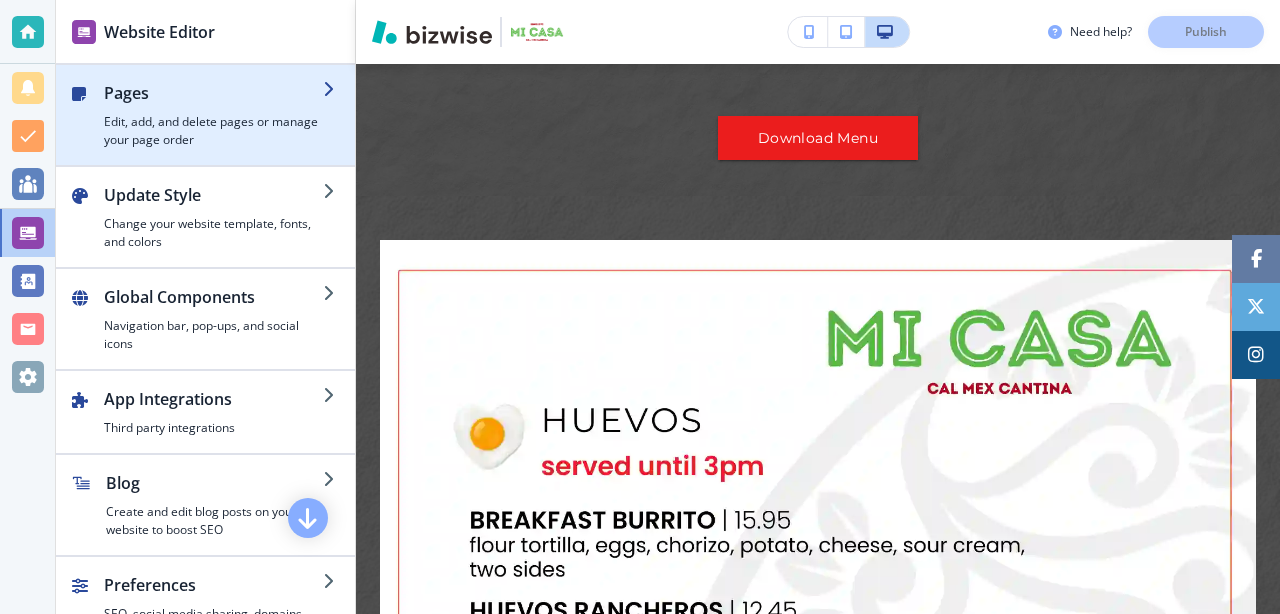 click on "Edit, add, and delete pages or manage your page order" at bounding box center [213, 131] 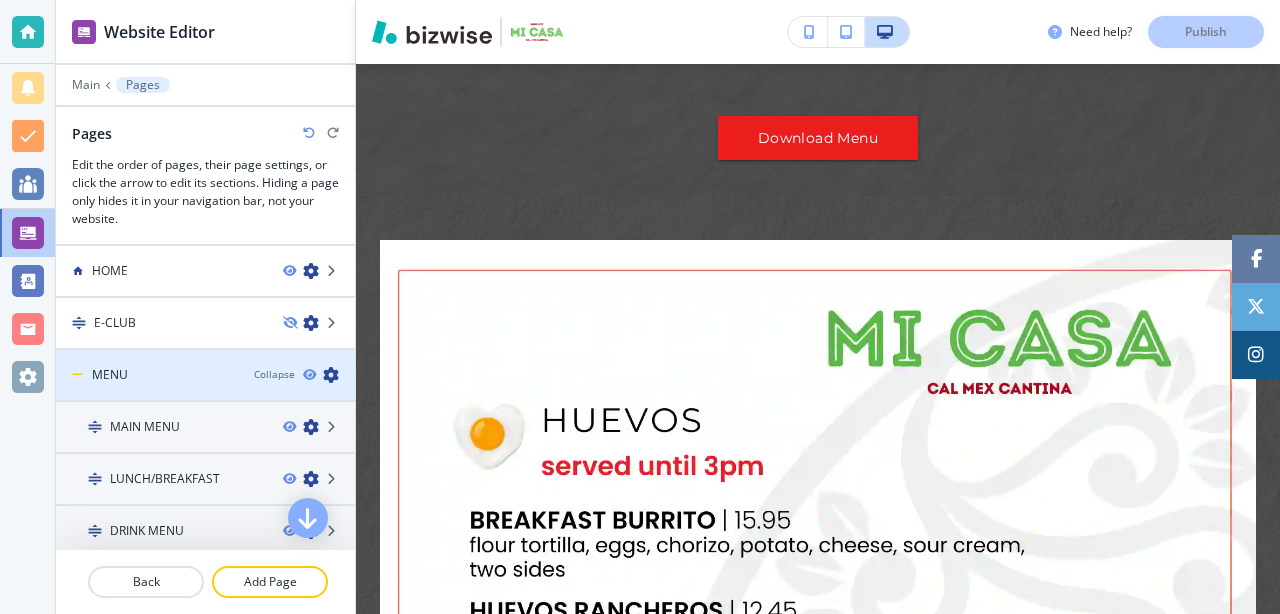 click on "MENU" at bounding box center [147, 375] 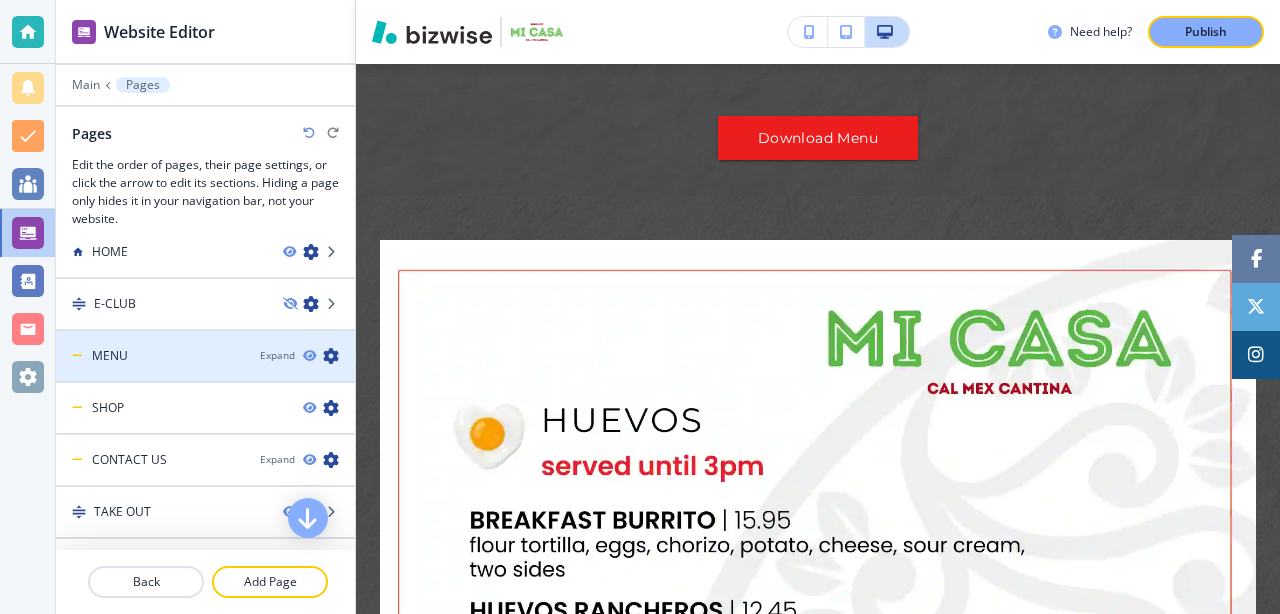 scroll, scrollTop: 0, scrollLeft: 0, axis: both 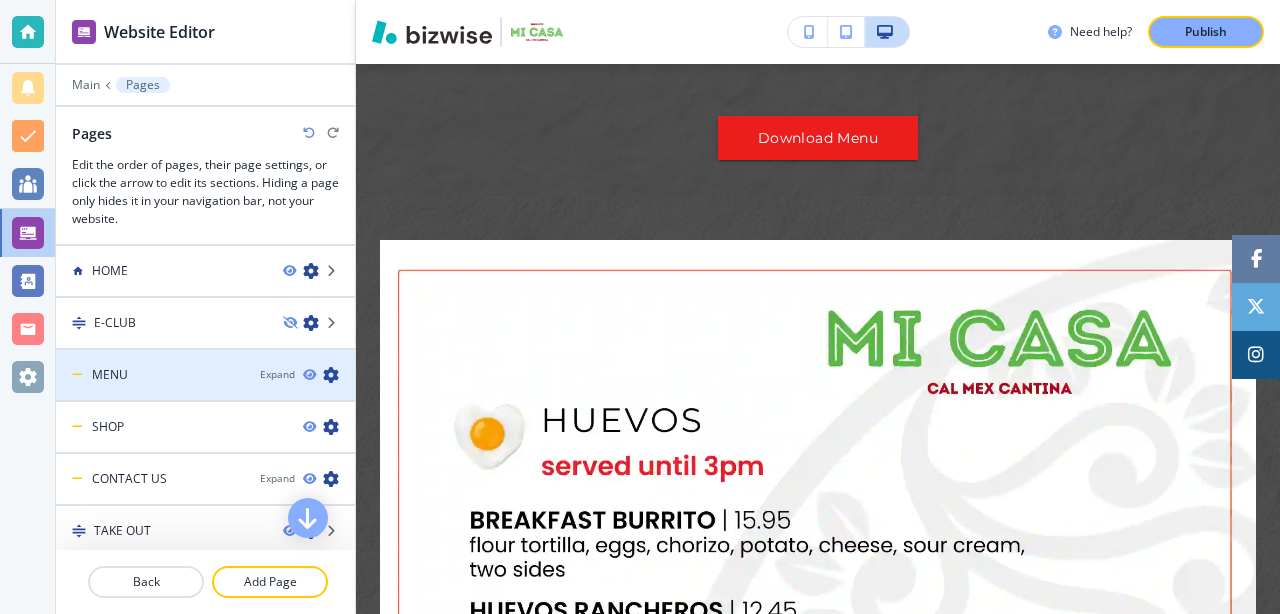 click on "MENU" at bounding box center (150, 375) 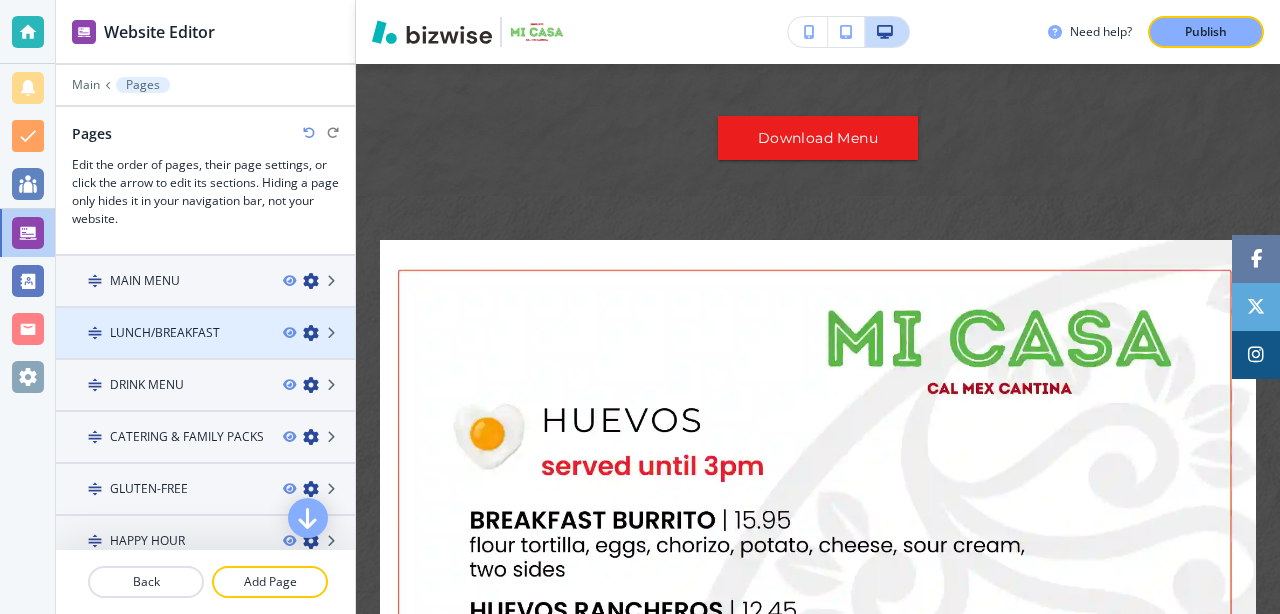 scroll, scrollTop: 148, scrollLeft: 0, axis: vertical 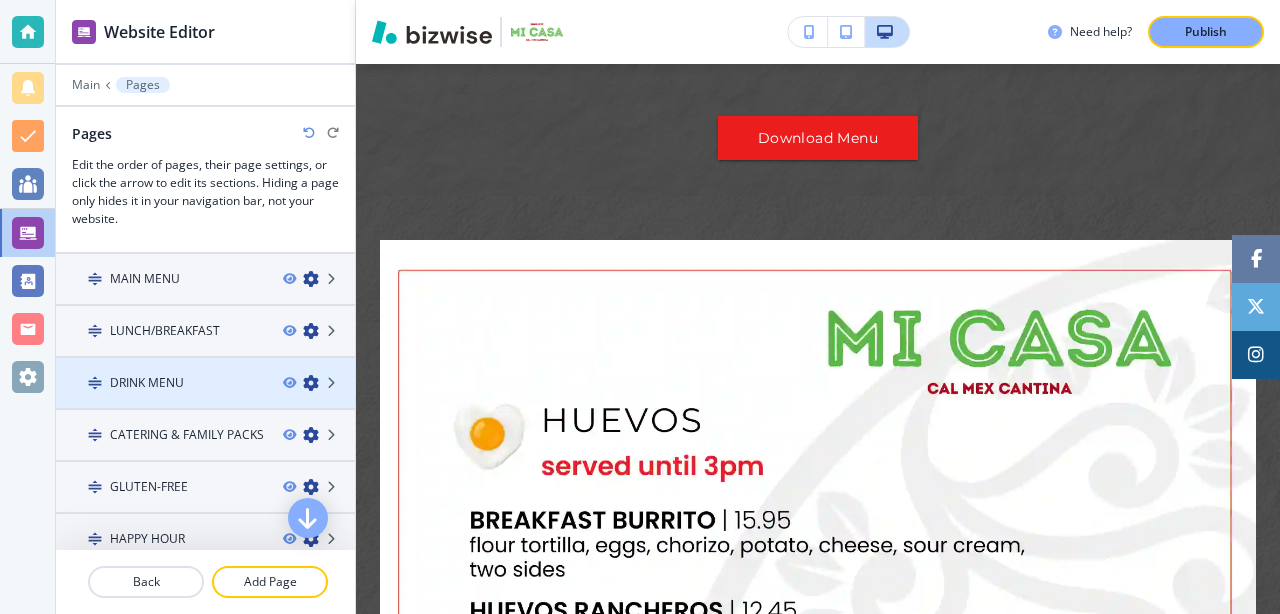 click at bounding box center [205, 400] 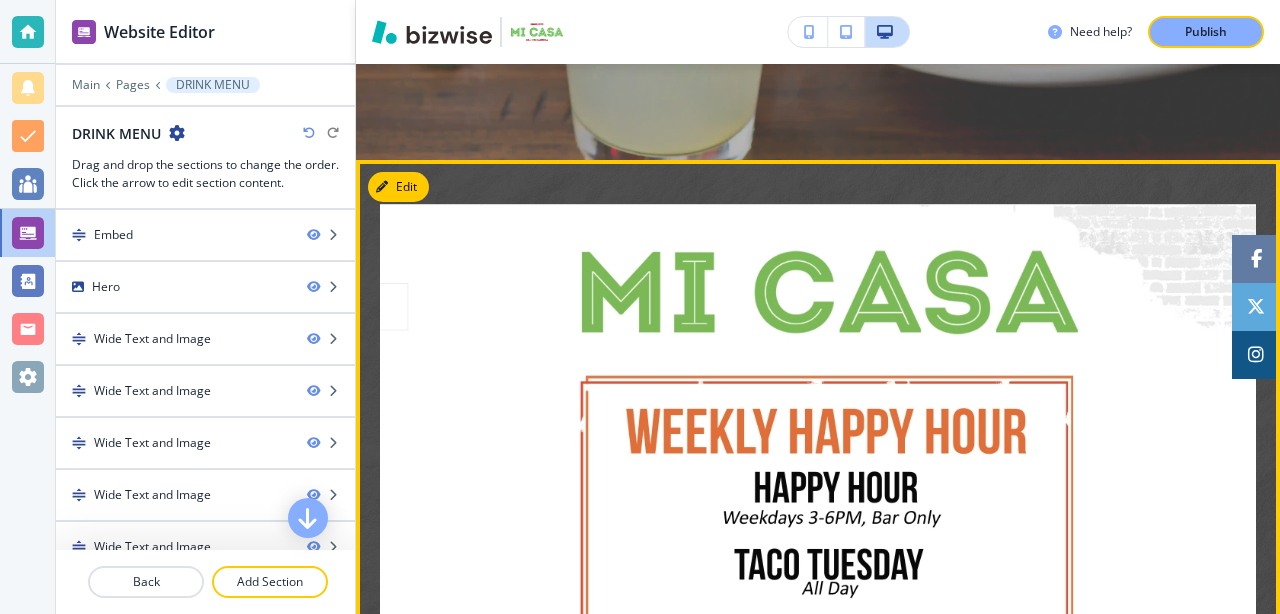 scroll, scrollTop: 553, scrollLeft: 0, axis: vertical 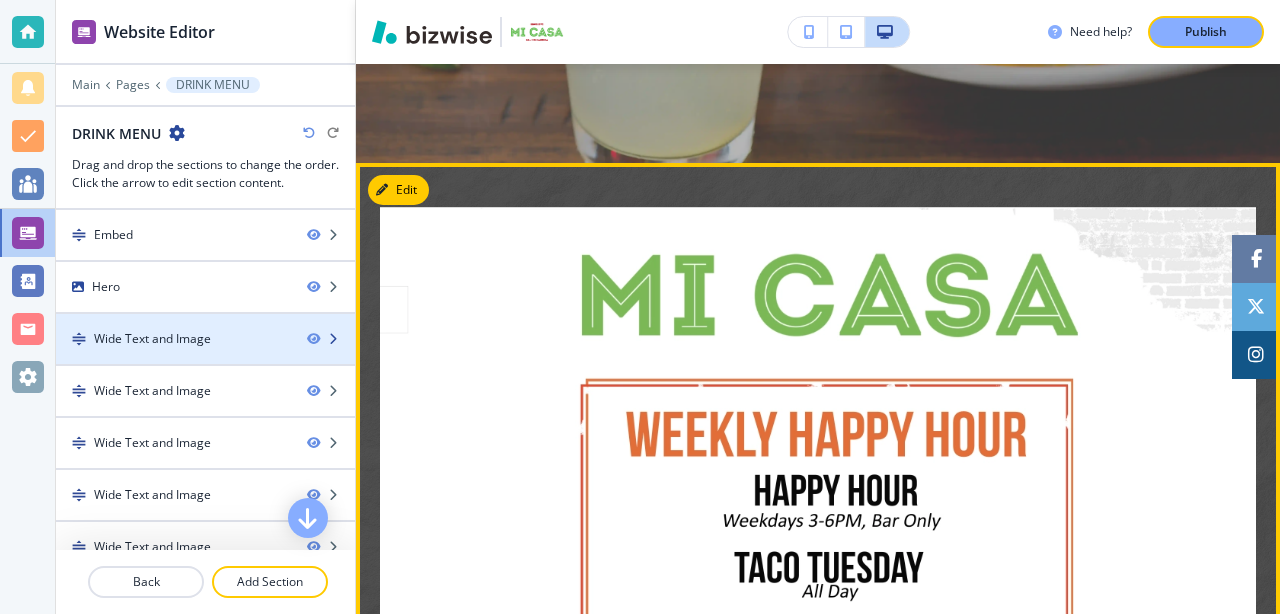 click on "Wide Text and Image" at bounding box center [152, 339] 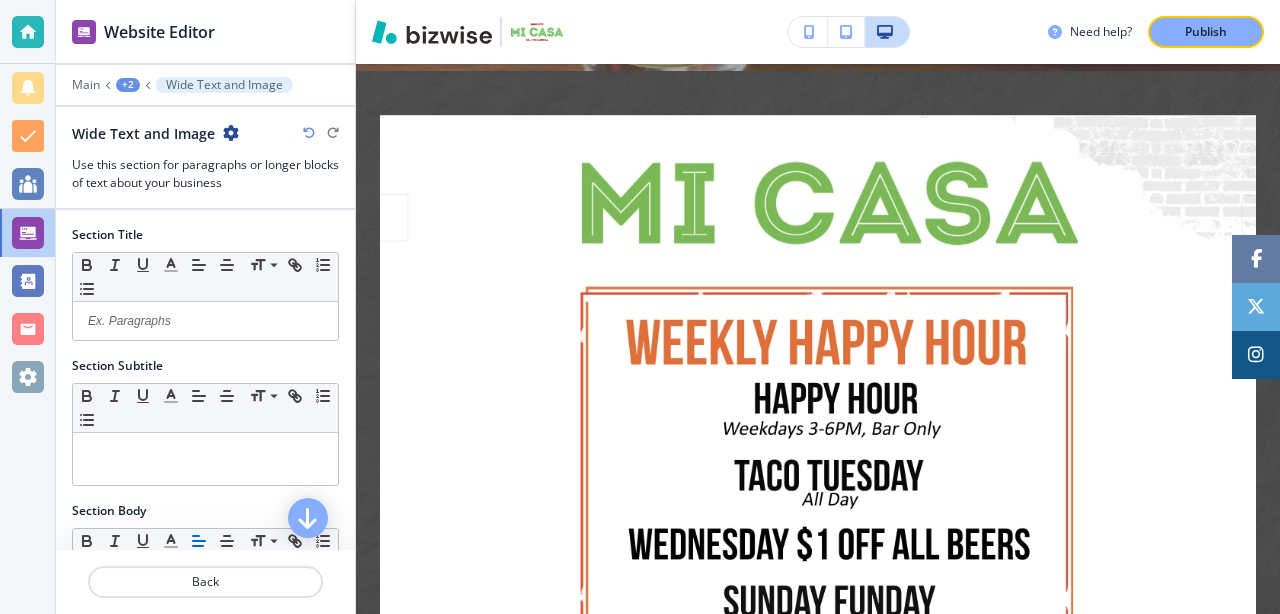 scroll, scrollTop: 652, scrollLeft: 0, axis: vertical 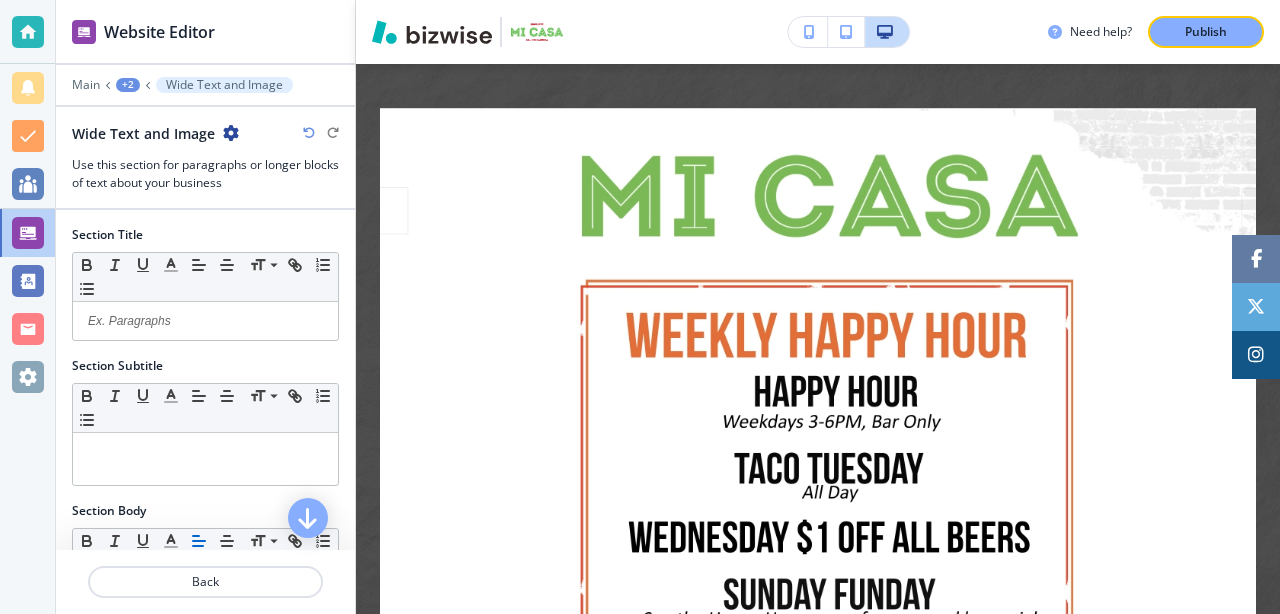 click at bounding box center (231, 133) 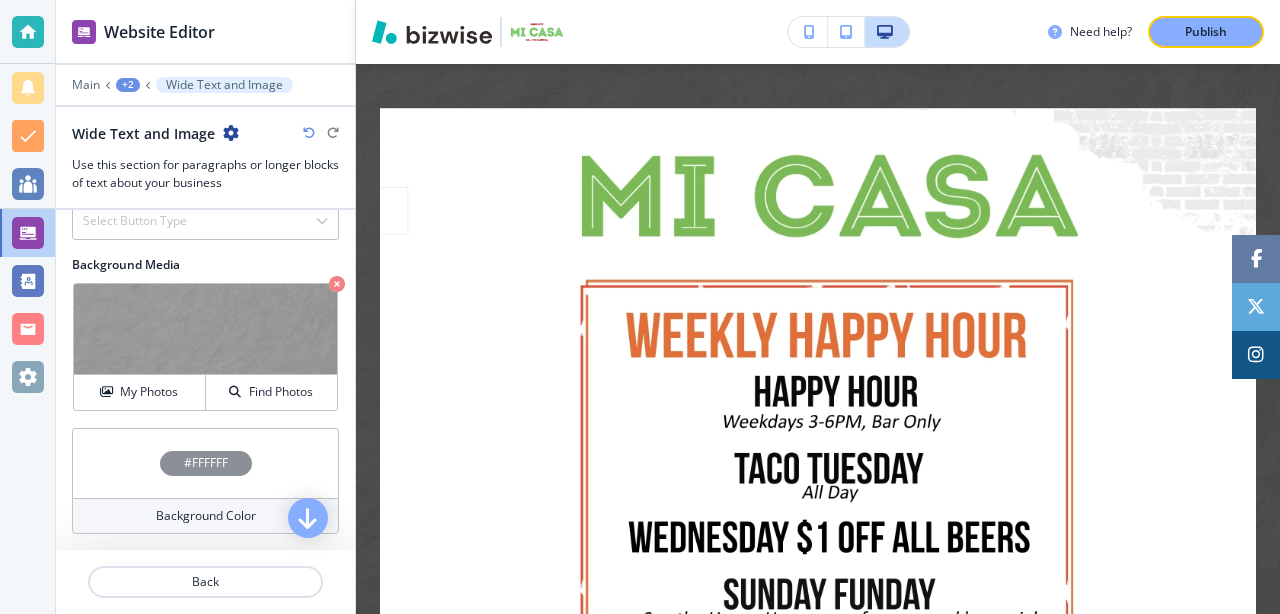 scroll, scrollTop: 0, scrollLeft: 0, axis: both 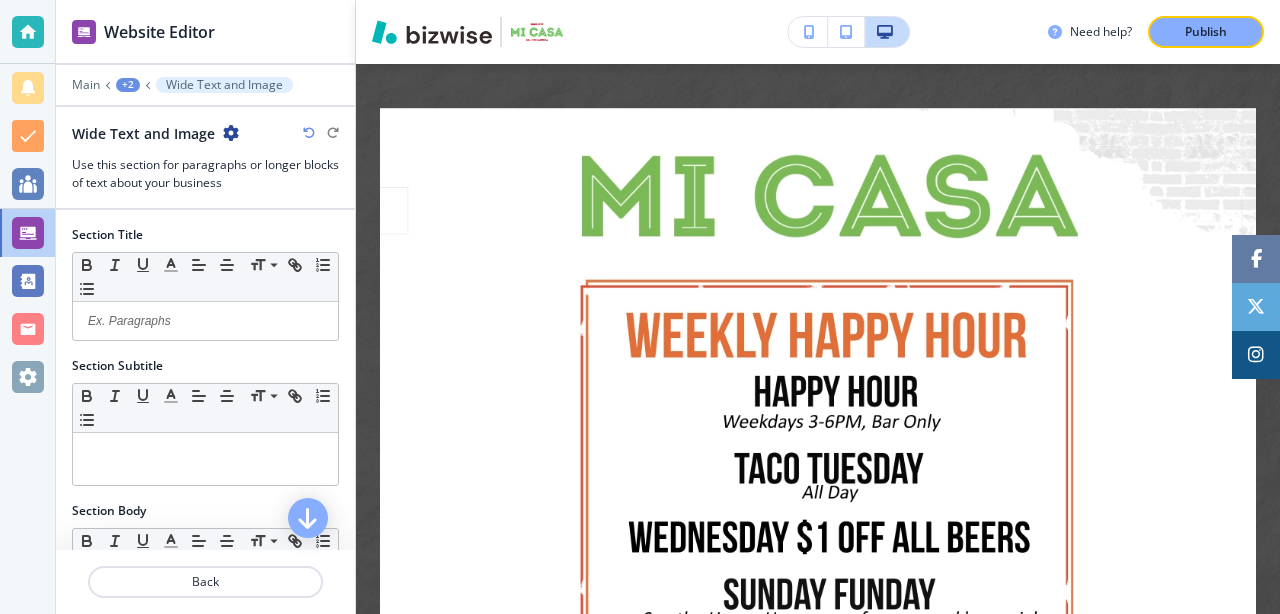 click on "+2" at bounding box center [128, 85] 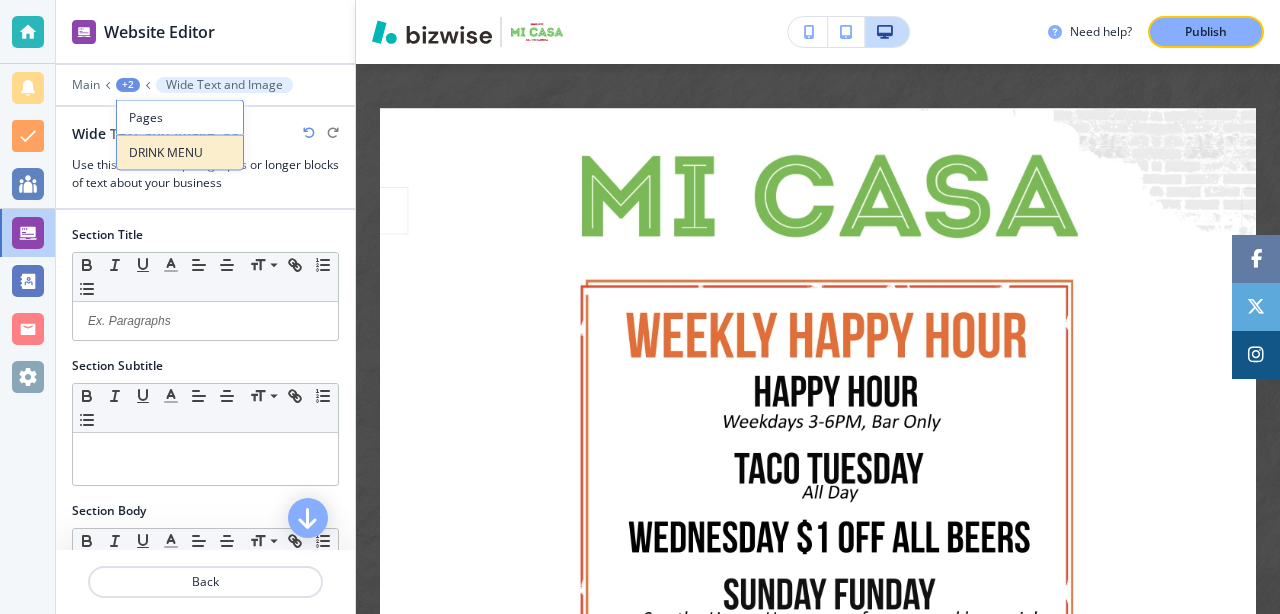 click on "DRINK MENU" at bounding box center (180, 153) 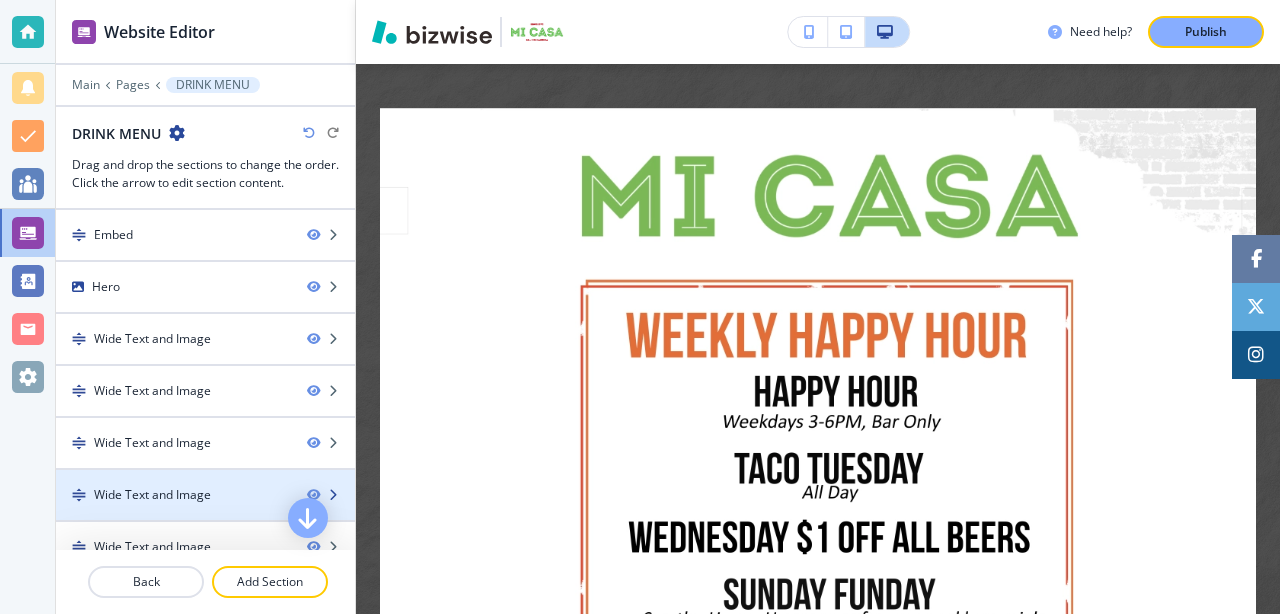 scroll, scrollTop: 65, scrollLeft: 0, axis: vertical 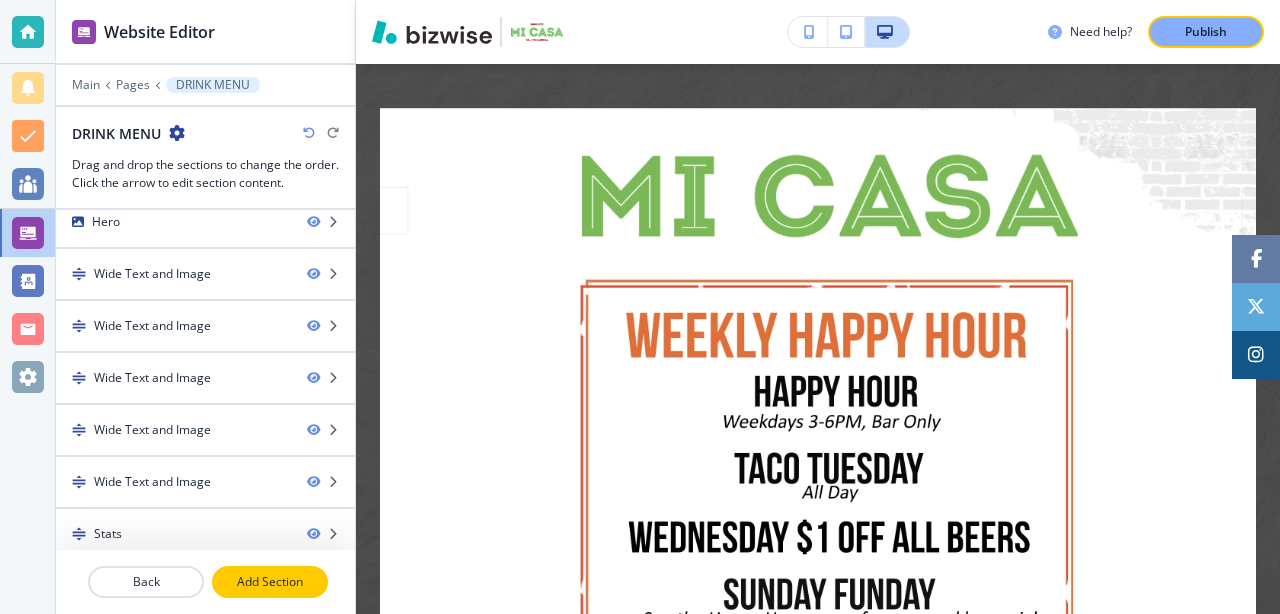 click on "Add Section" at bounding box center (270, 582) 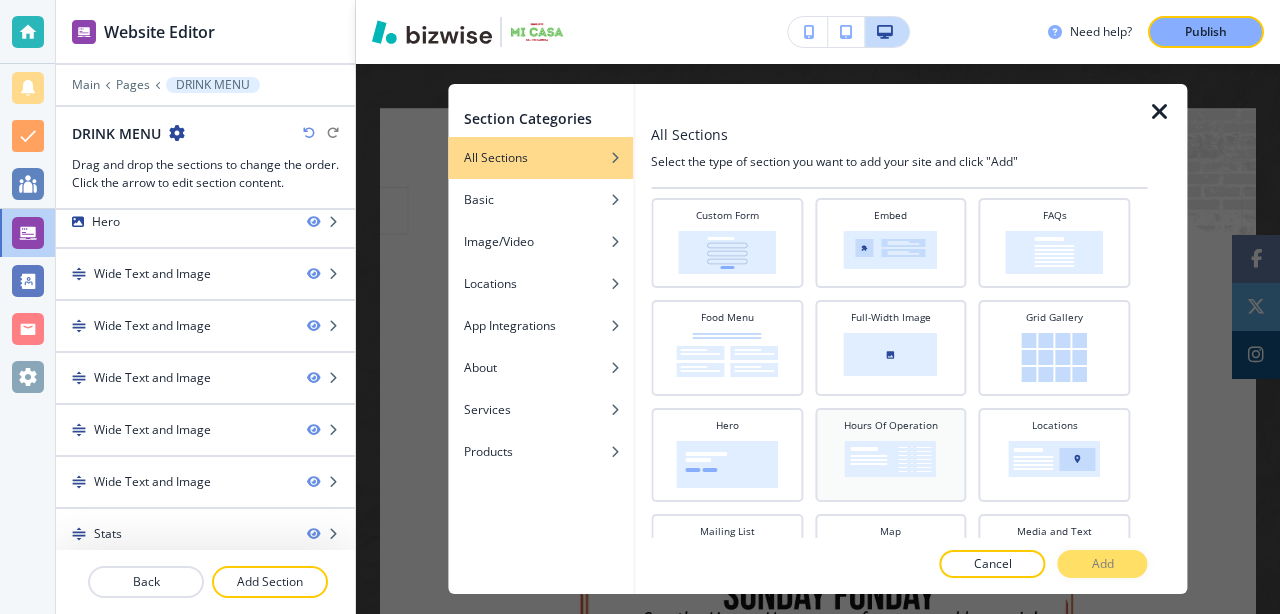 scroll, scrollTop: 252, scrollLeft: 0, axis: vertical 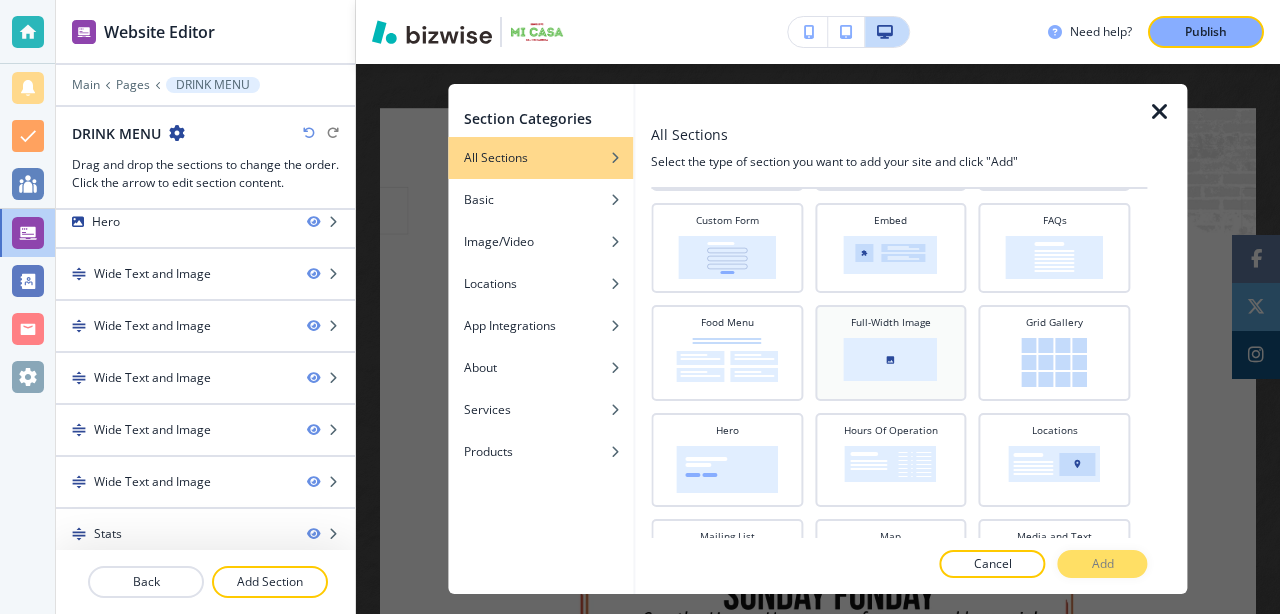 click at bounding box center (891, 359) 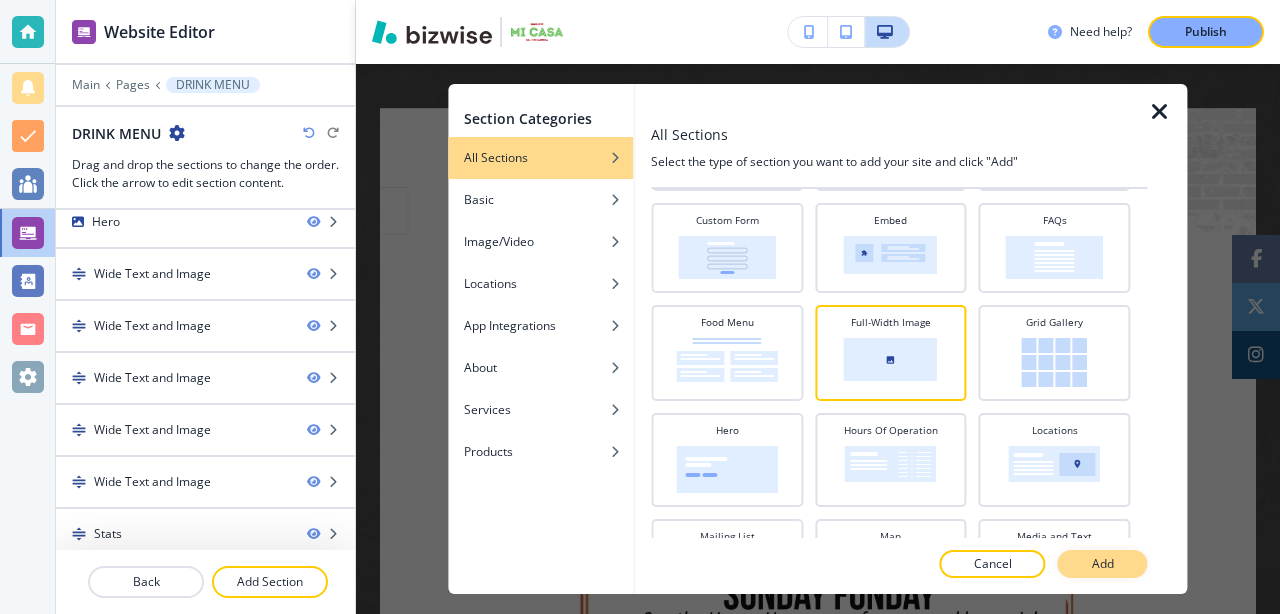 click on "Add" at bounding box center [1103, 564] 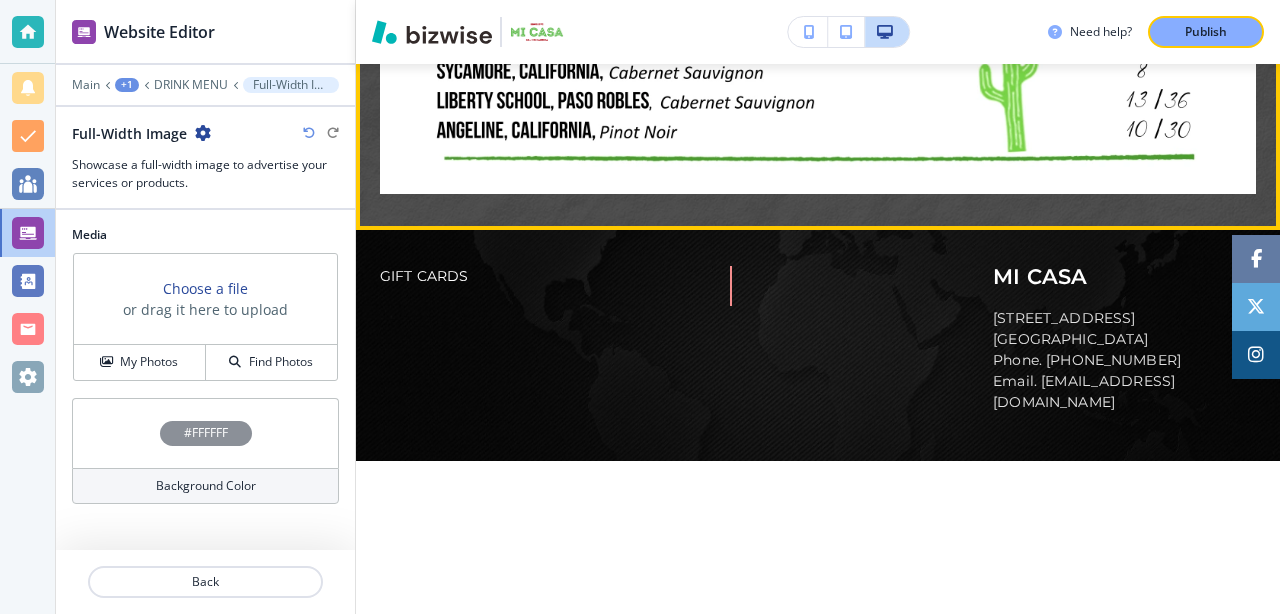 scroll, scrollTop: 5794, scrollLeft: 0, axis: vertical 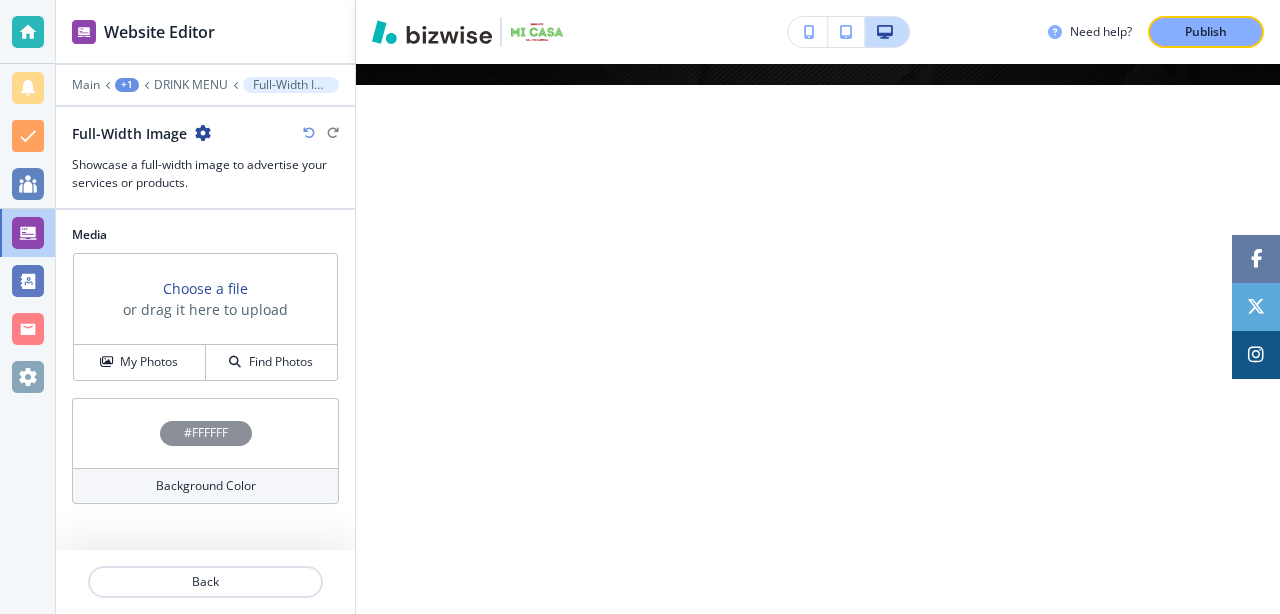 click on "Choose a file" at bounding box center (205, 288) 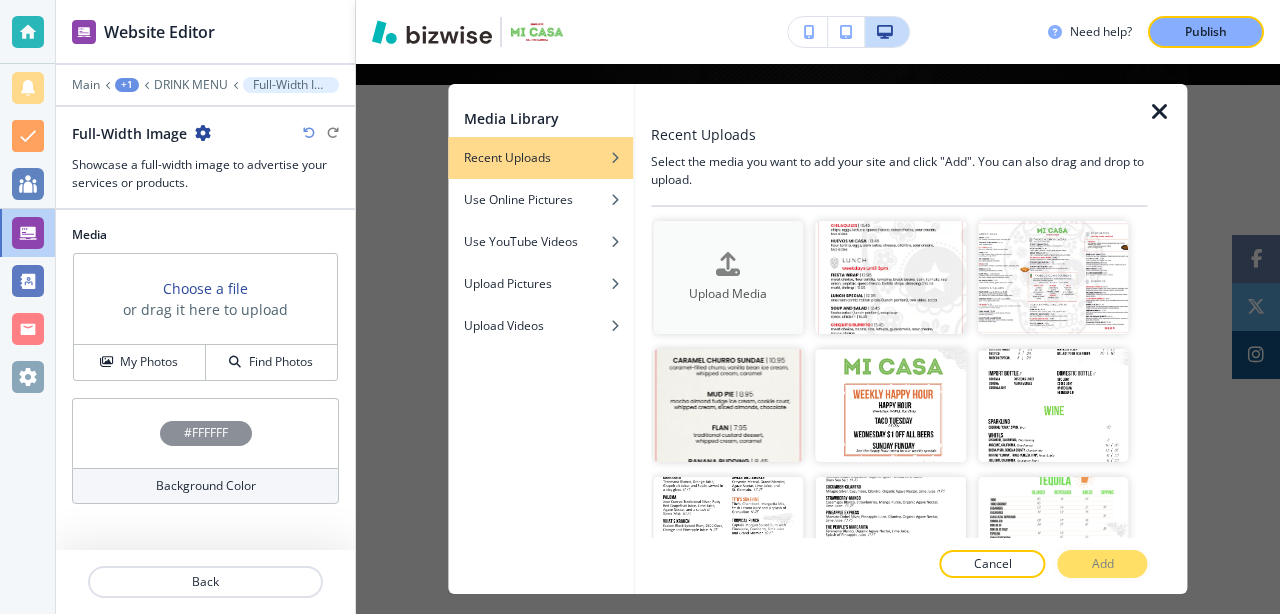 click at bounding box center [728, 264] 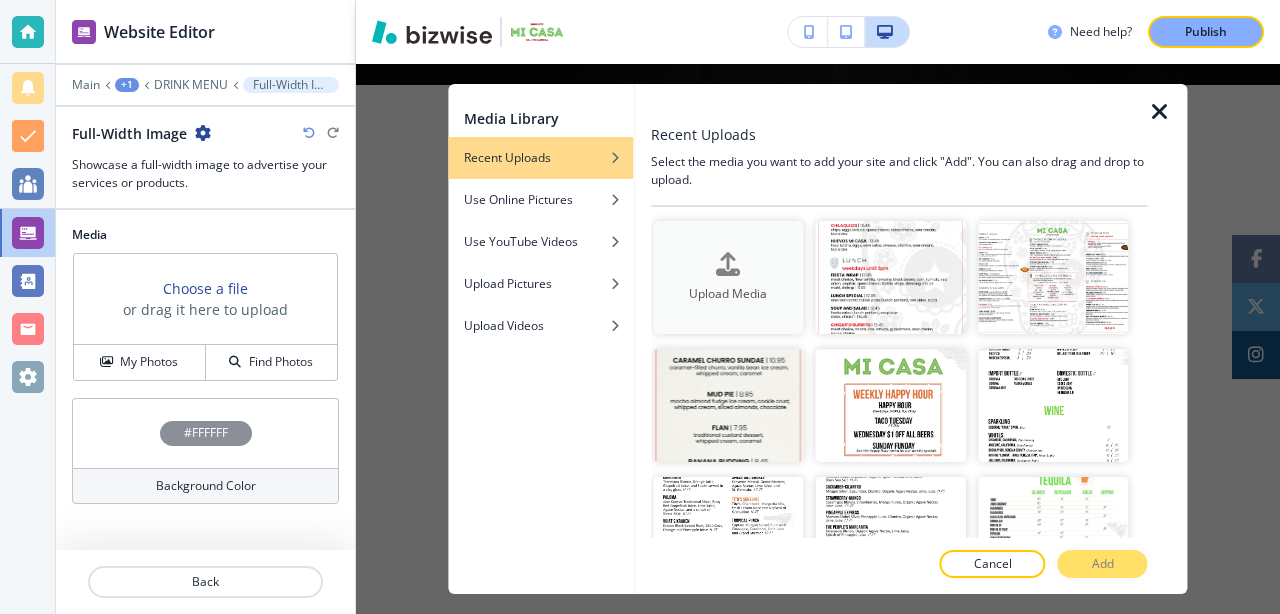 click at bounding box center [728, 264] 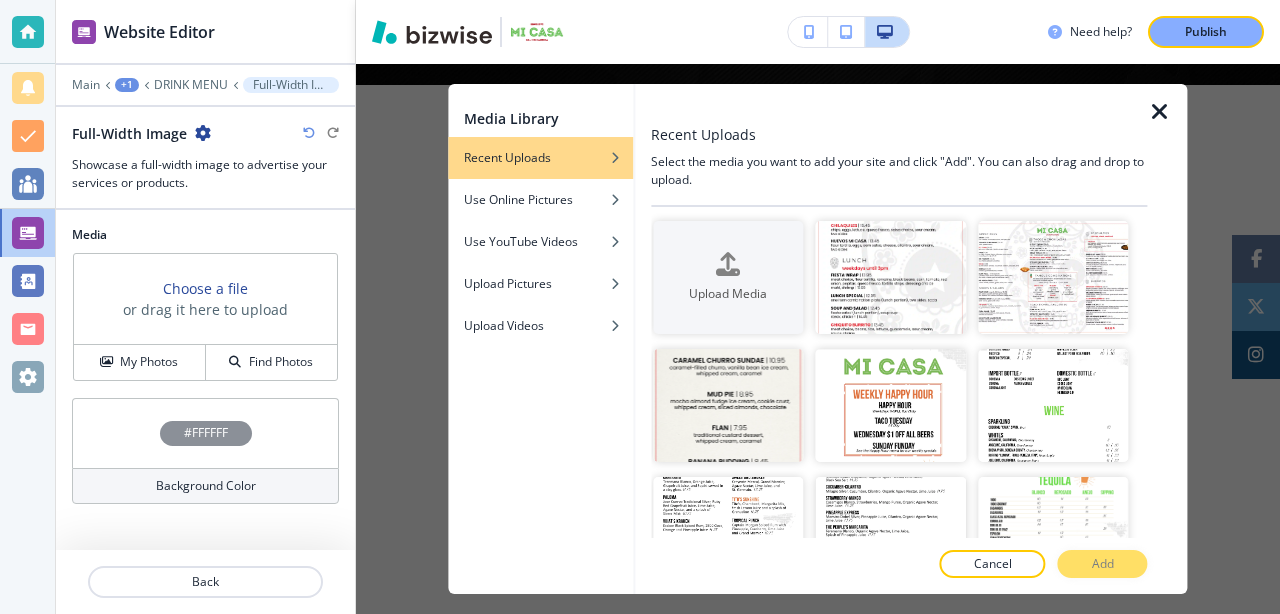 click at bounding box center [1160, 112] 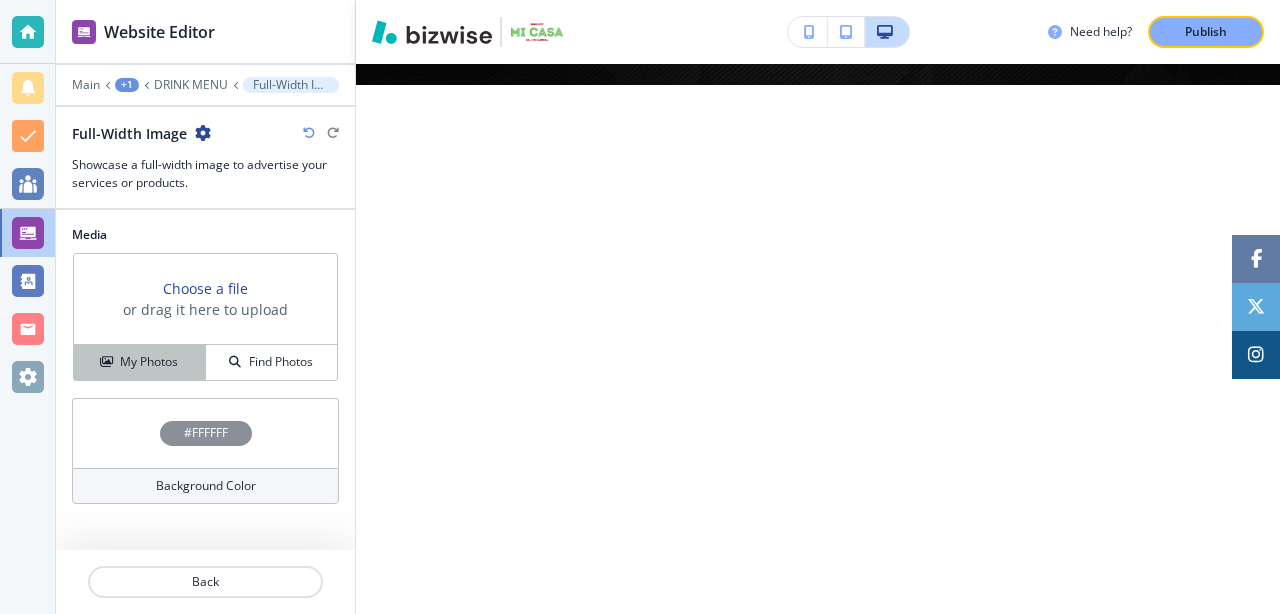 click on "My Photos" at bounding box center (149, 362) 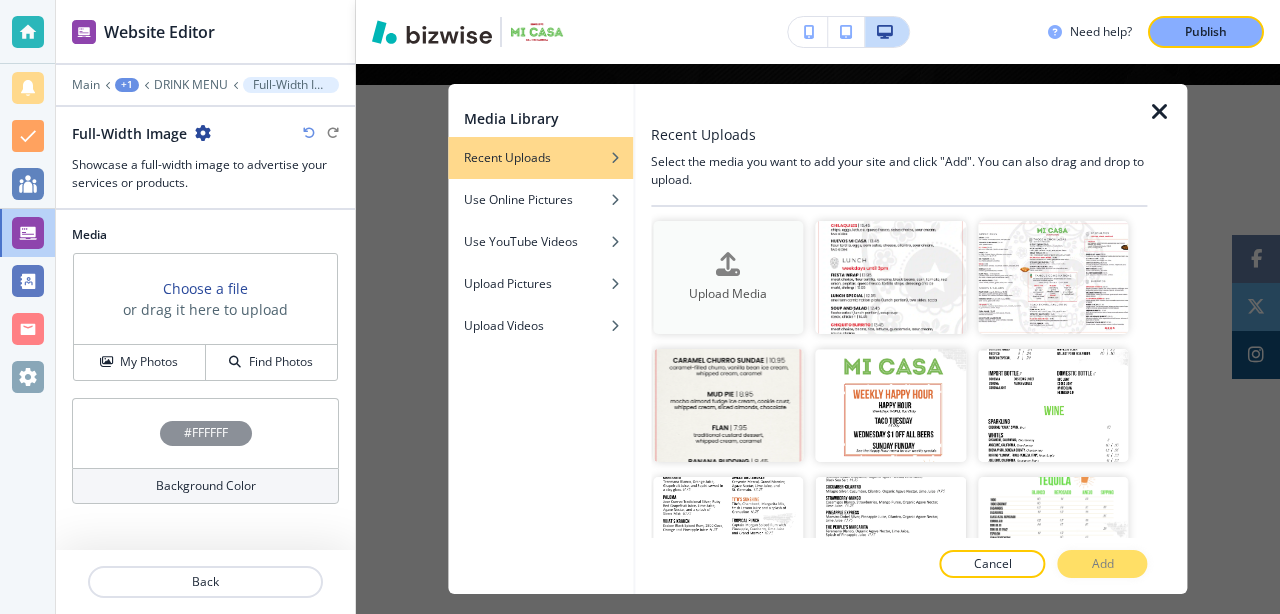 click on "Upload Media" at bounding box center [728, 277] 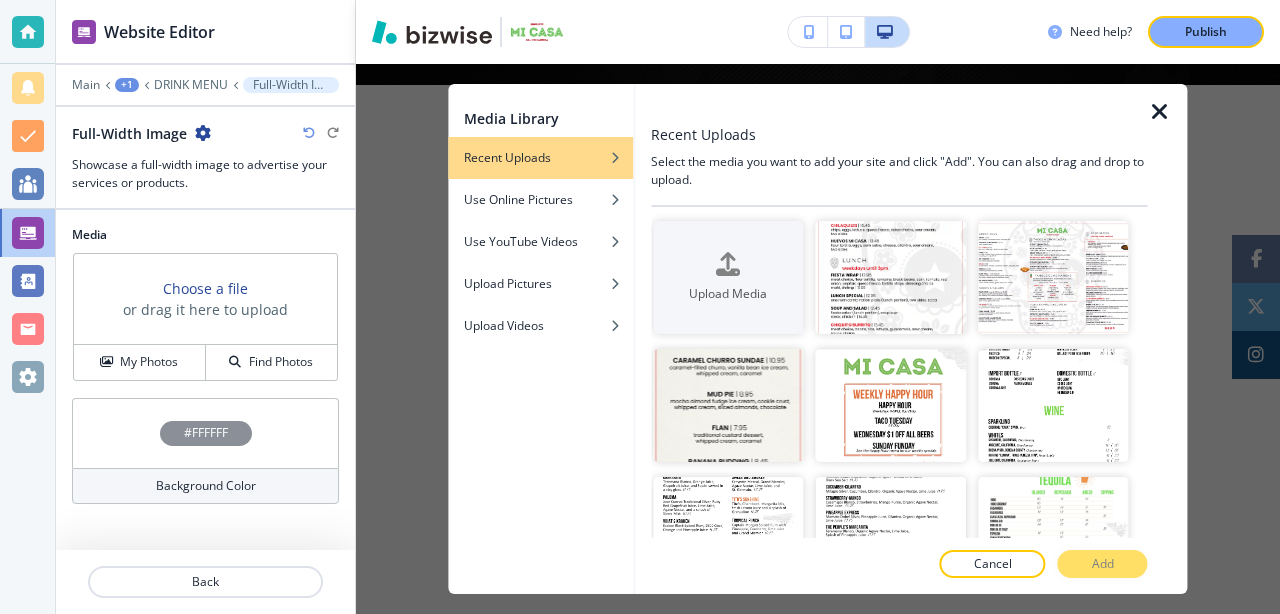 click at bounding box center (1160, 112) 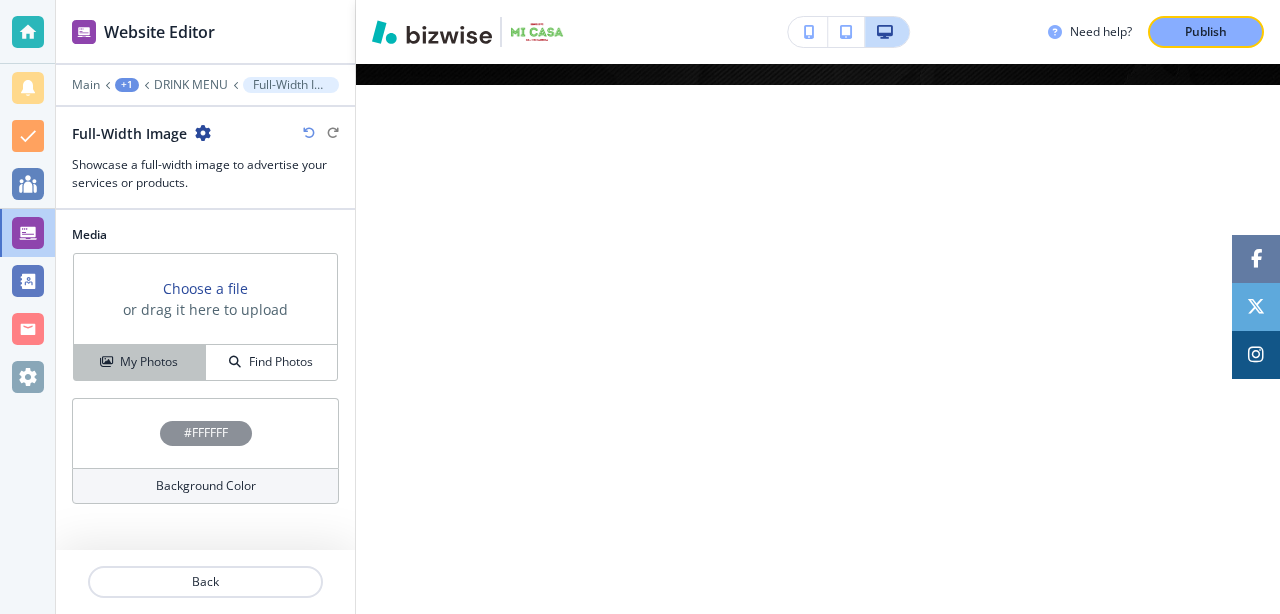 click on "My Photos" at bounding box center (139, 362) 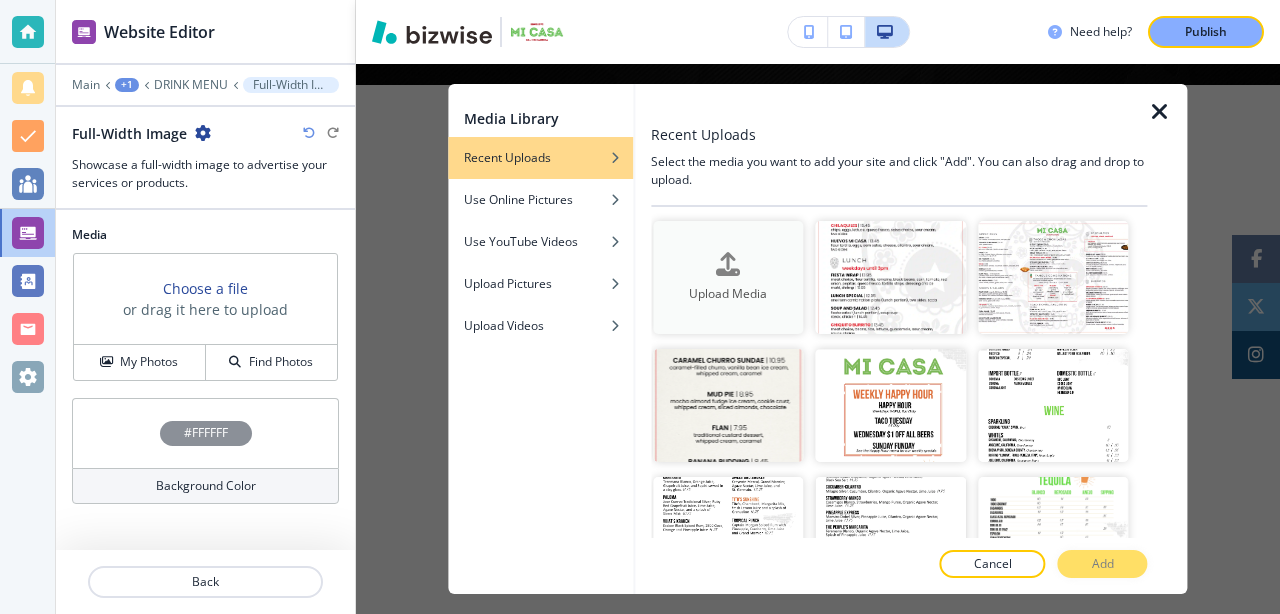 click on "Upload Media" at bounding box center [728, 294] 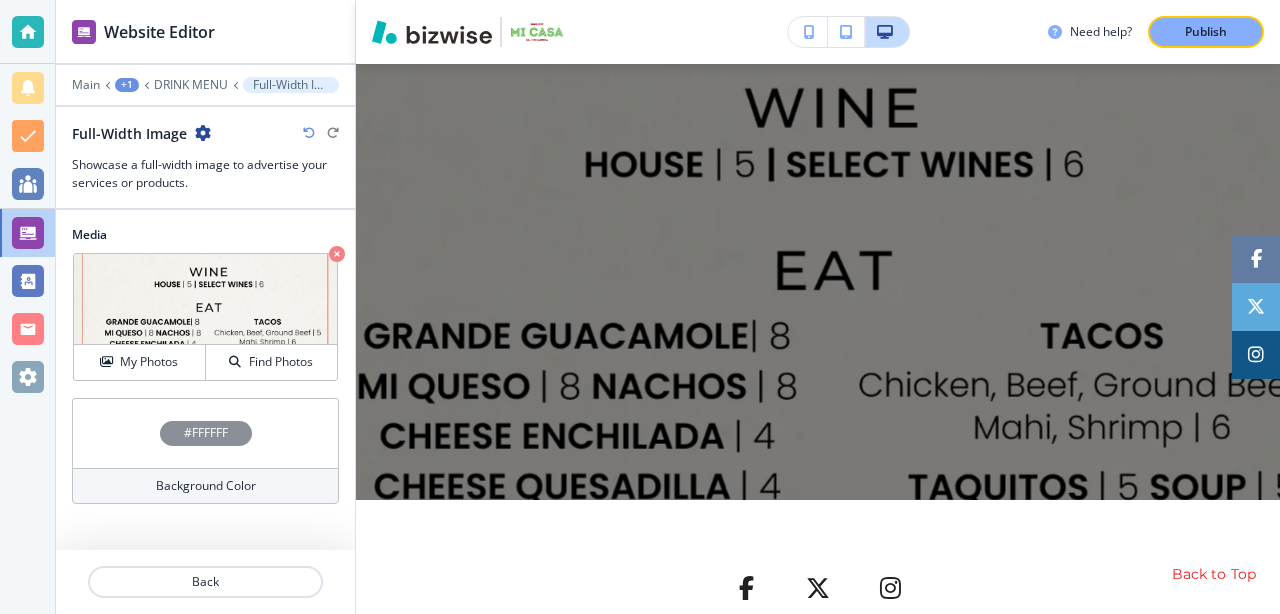 scroll, scrollTop: 6097, scrollLeft: 0, axis: vertical 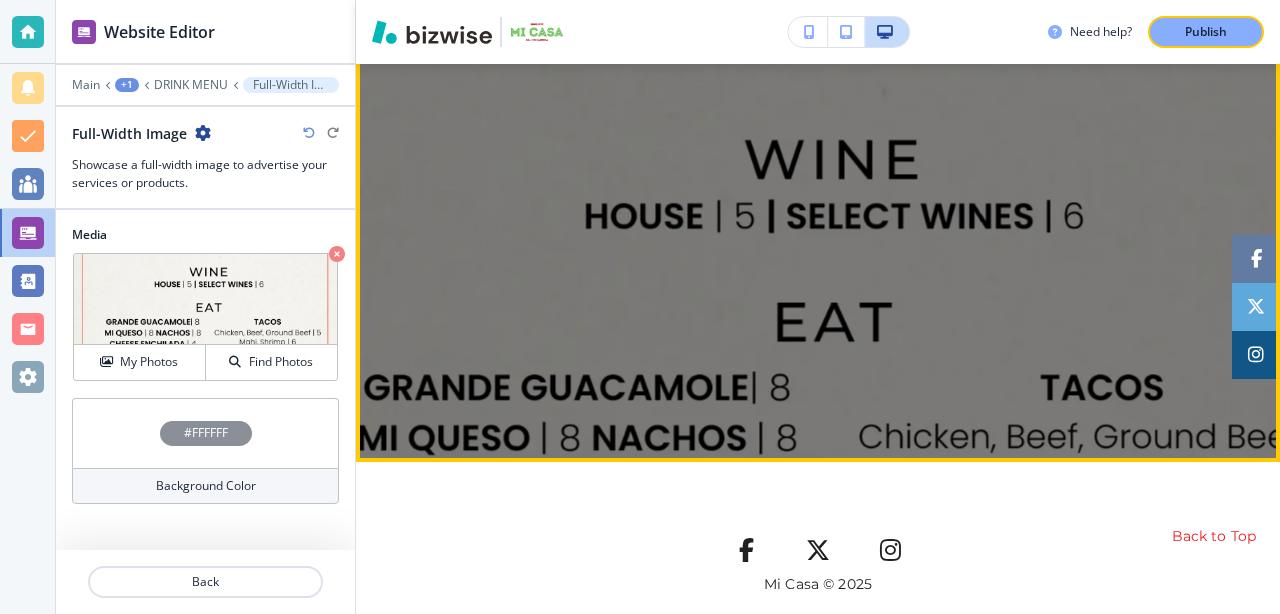 click at bounding box center (817, 283) 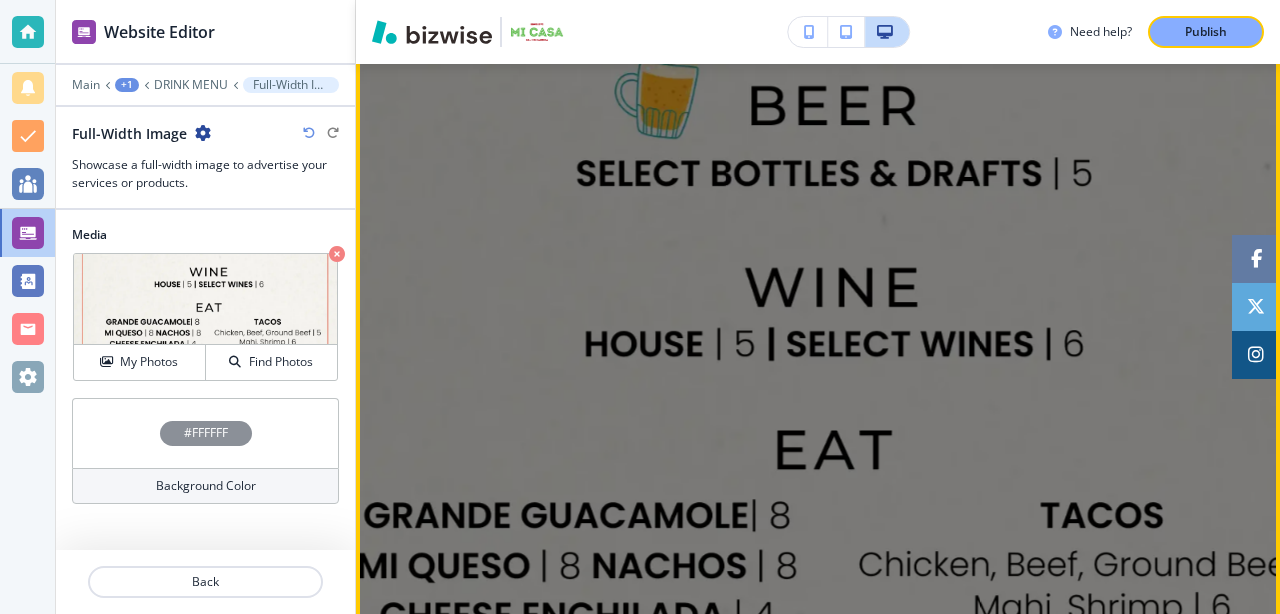 scroll, scrollTop: 5900, scrollLeft: 0, axis: vertical 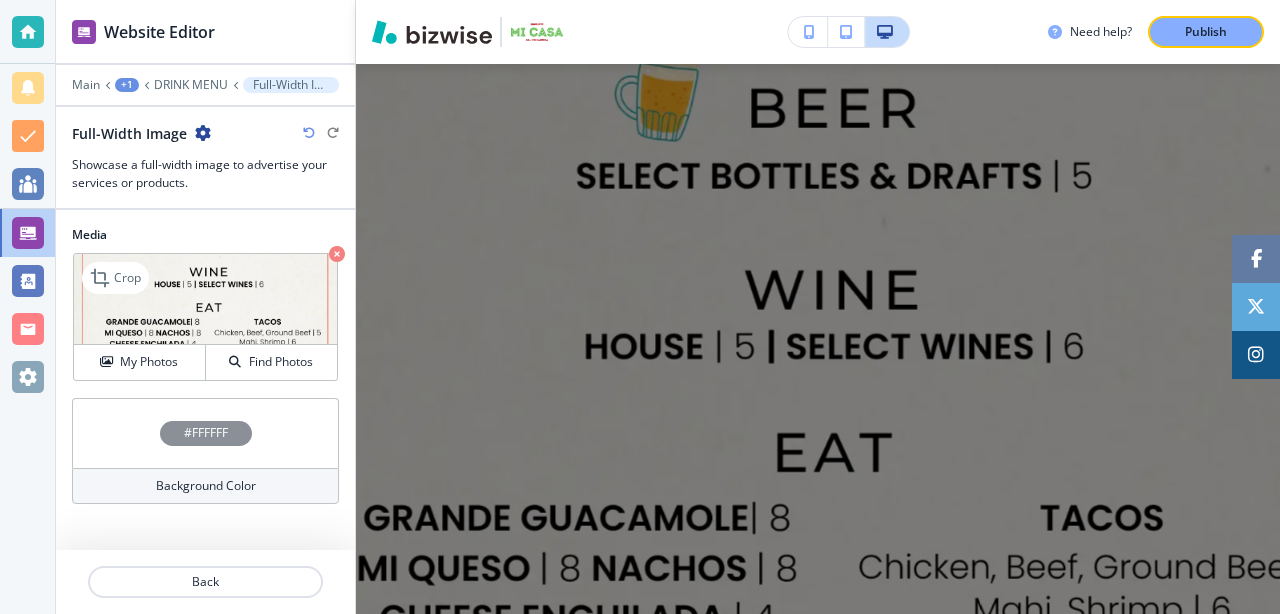 click at bounding box center (337, 254) 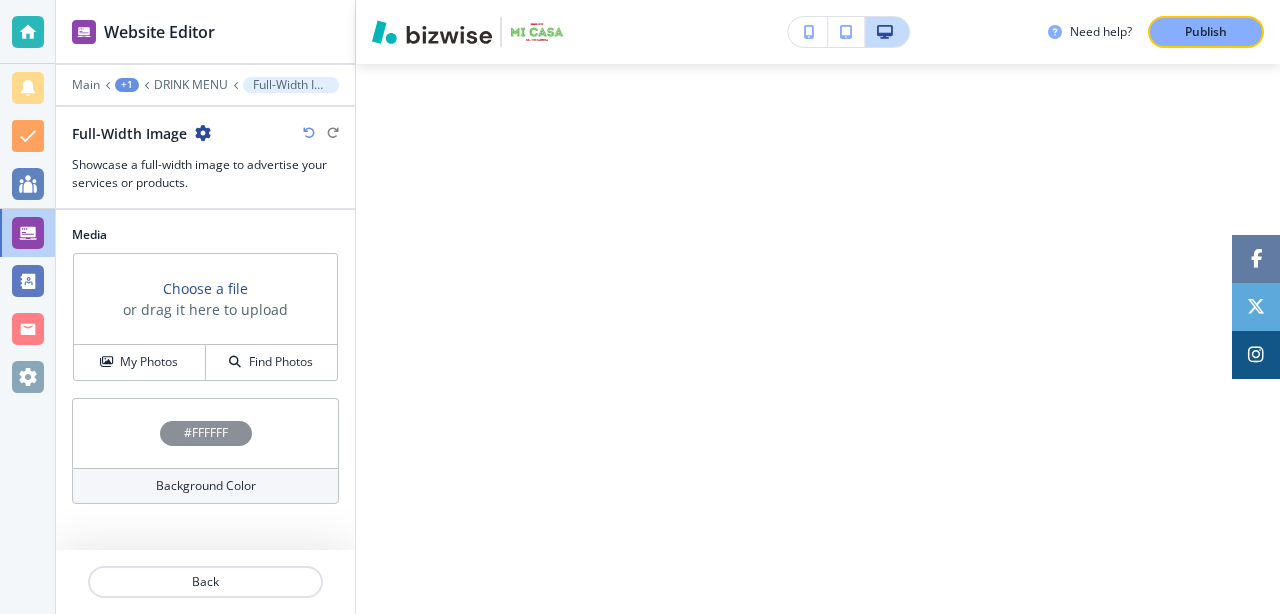 click at bounding box center (203, 133) 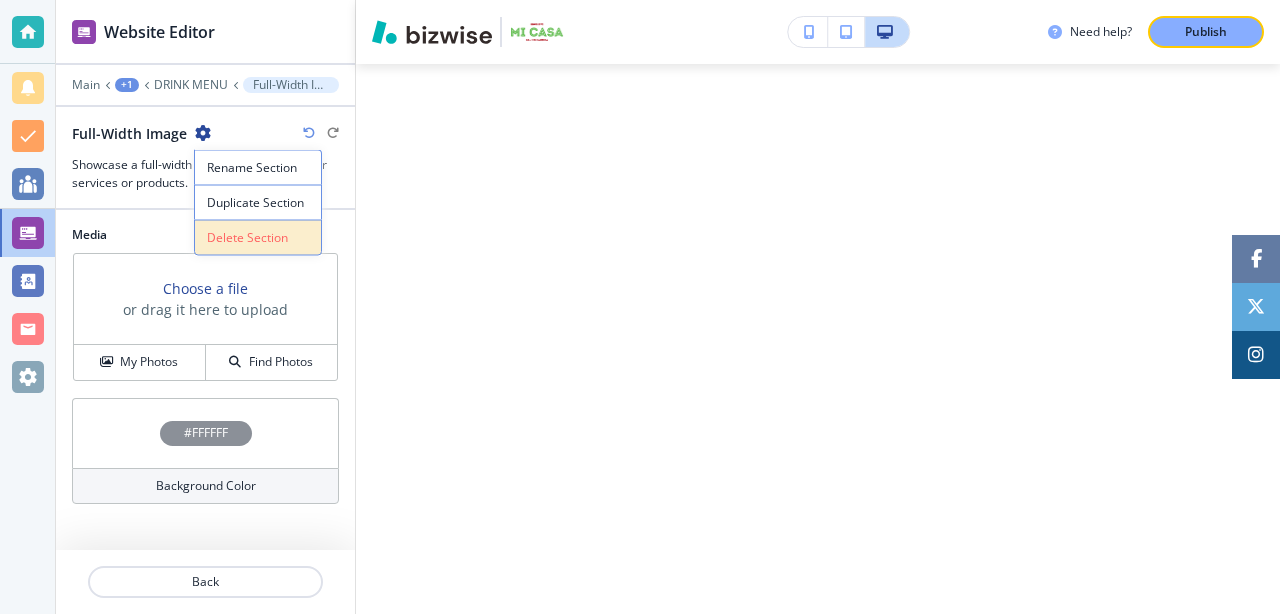 click on "Delete Section" at bounding box center (258, 238) 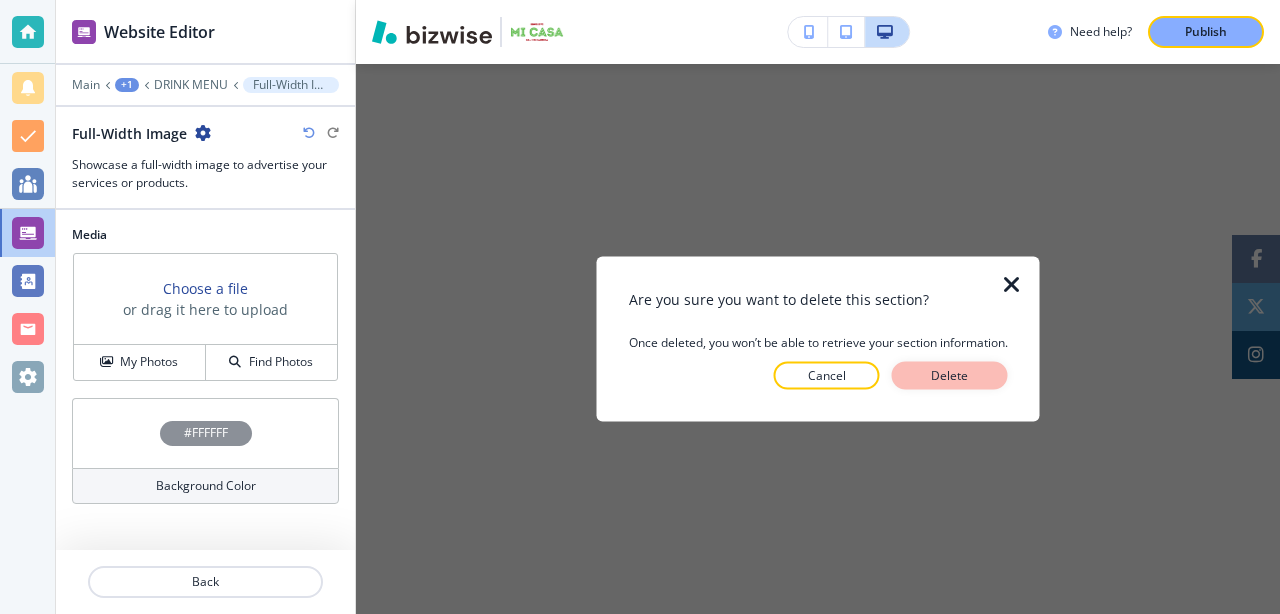 click on "Delete" at bounding box center [950, 376] 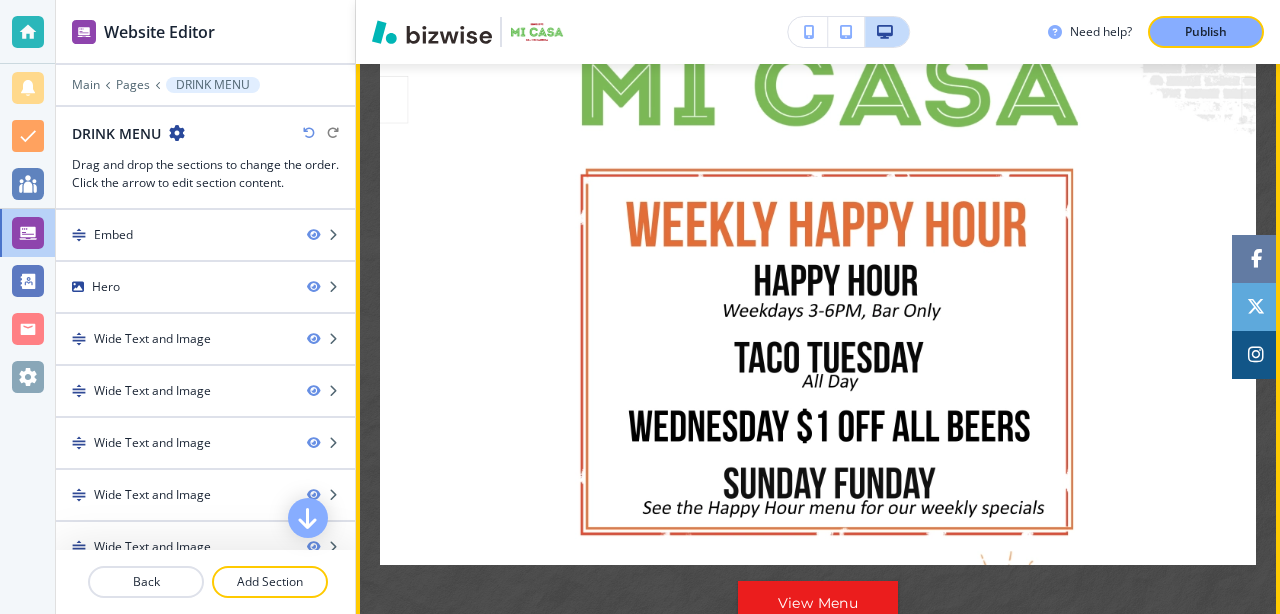 scroll, scrollTop: 759, scrollLeft: 0, axis: vertical 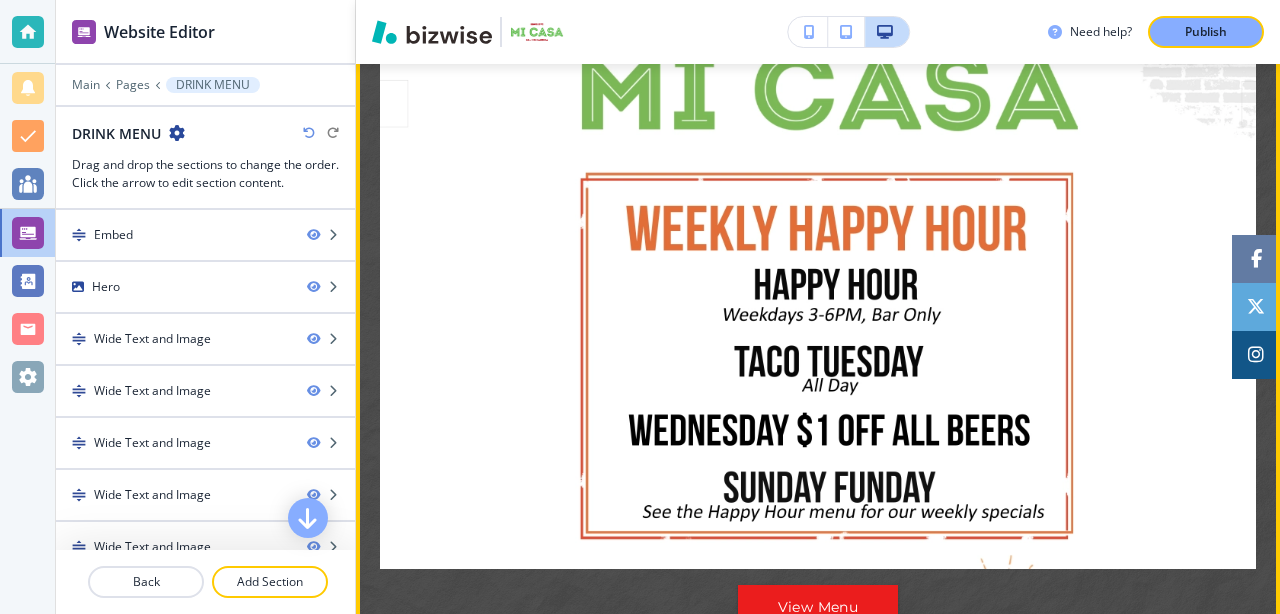 click at bounding box center [818, 285] 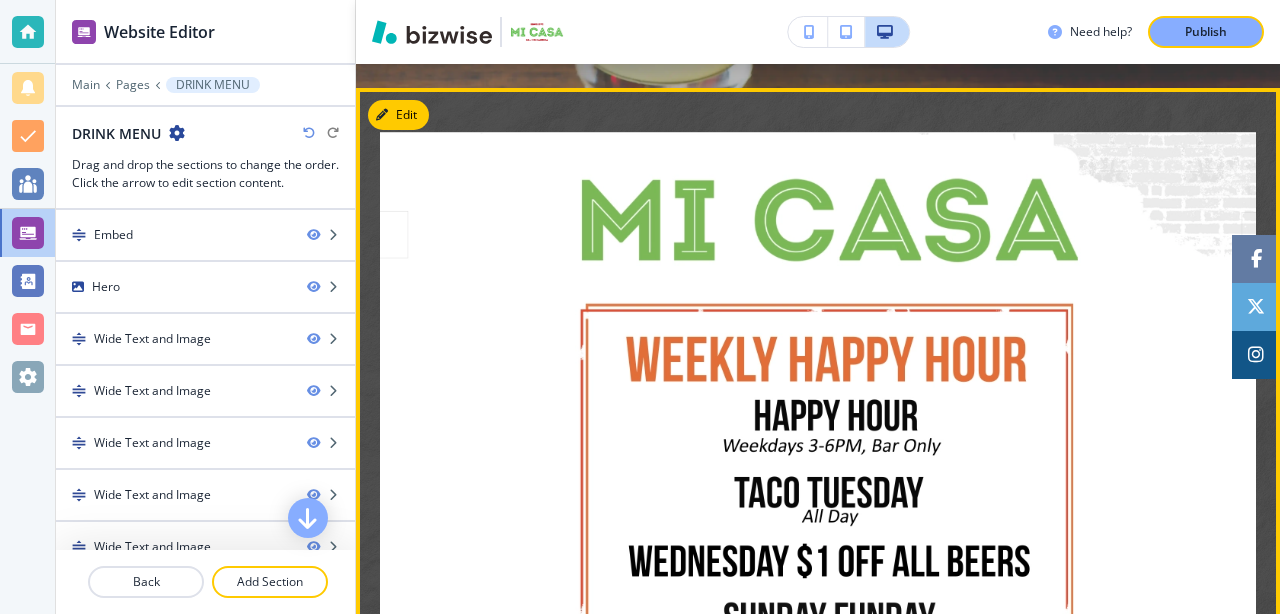 scroll, scrollTop: 623, scrollLeft: 0, axis: vertical 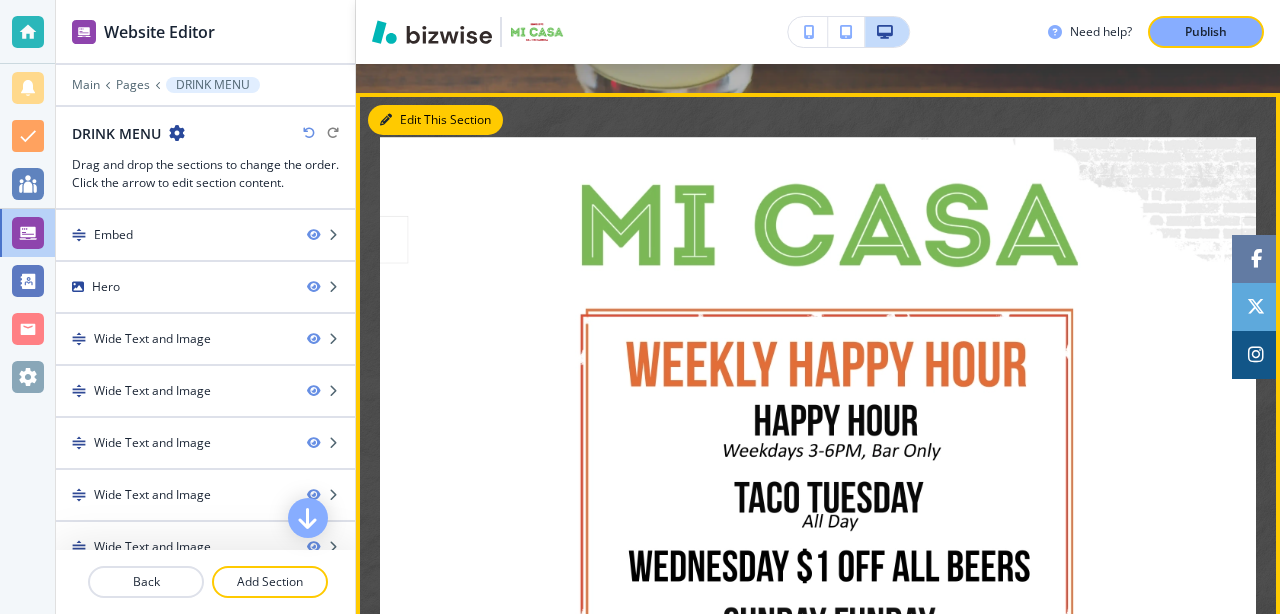 click on "Edit This Section" at bounding box center (435, 120) 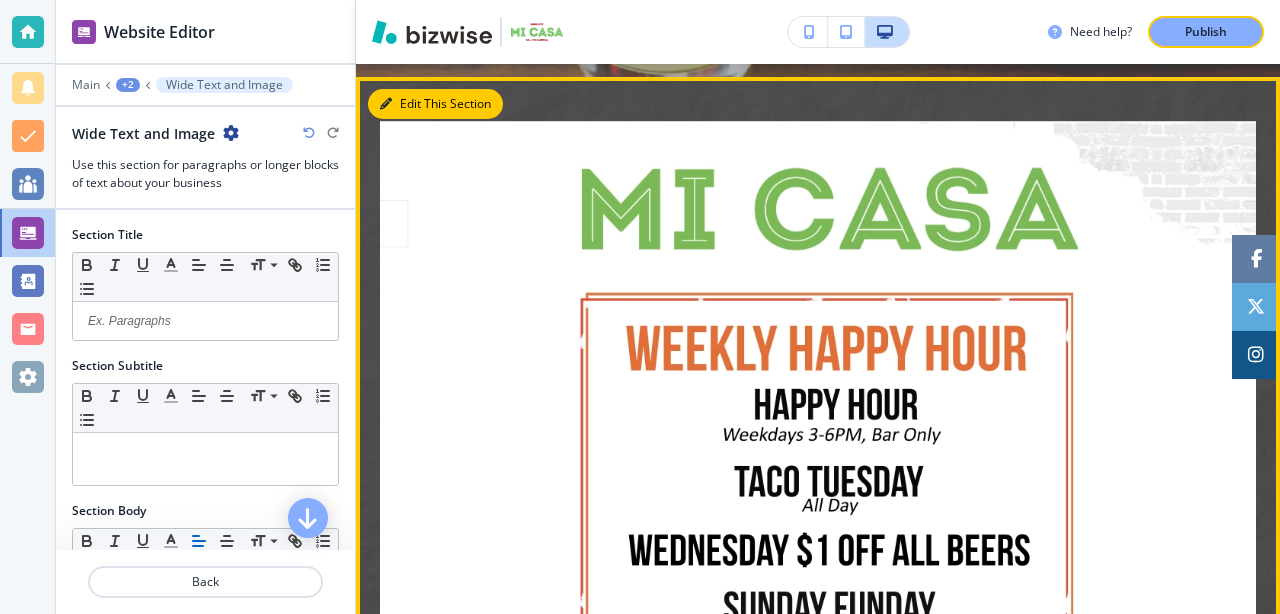 scroll, scrollTop: 652, scrollLeft: 0, axis: vertical 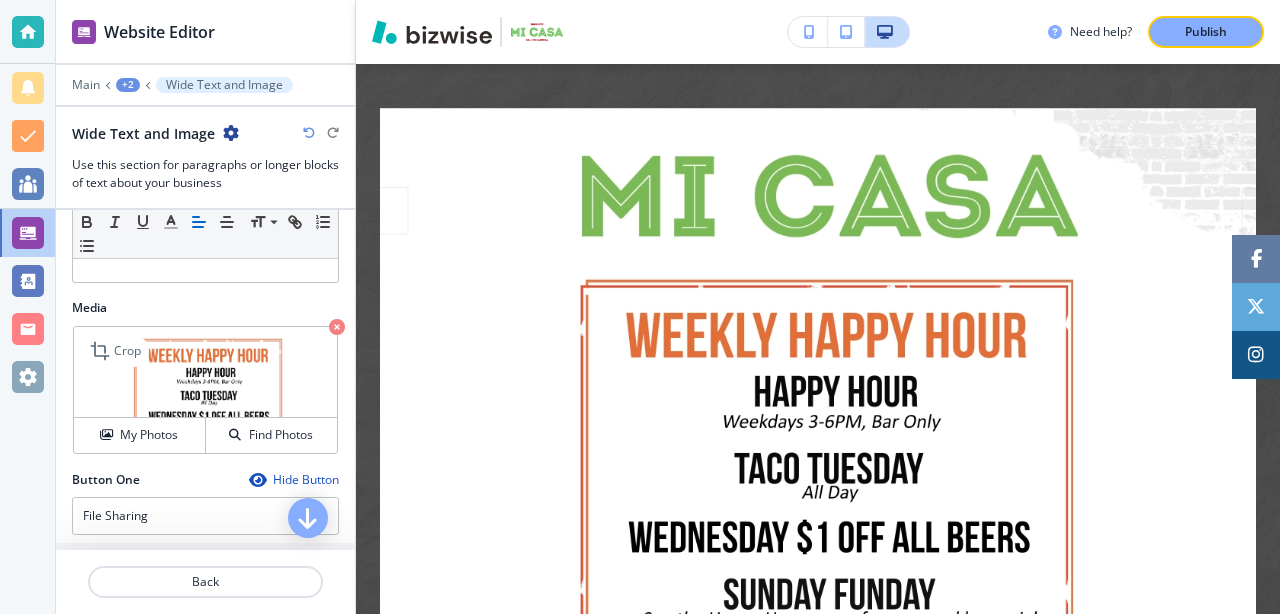 click at bounding box center (337, 327) 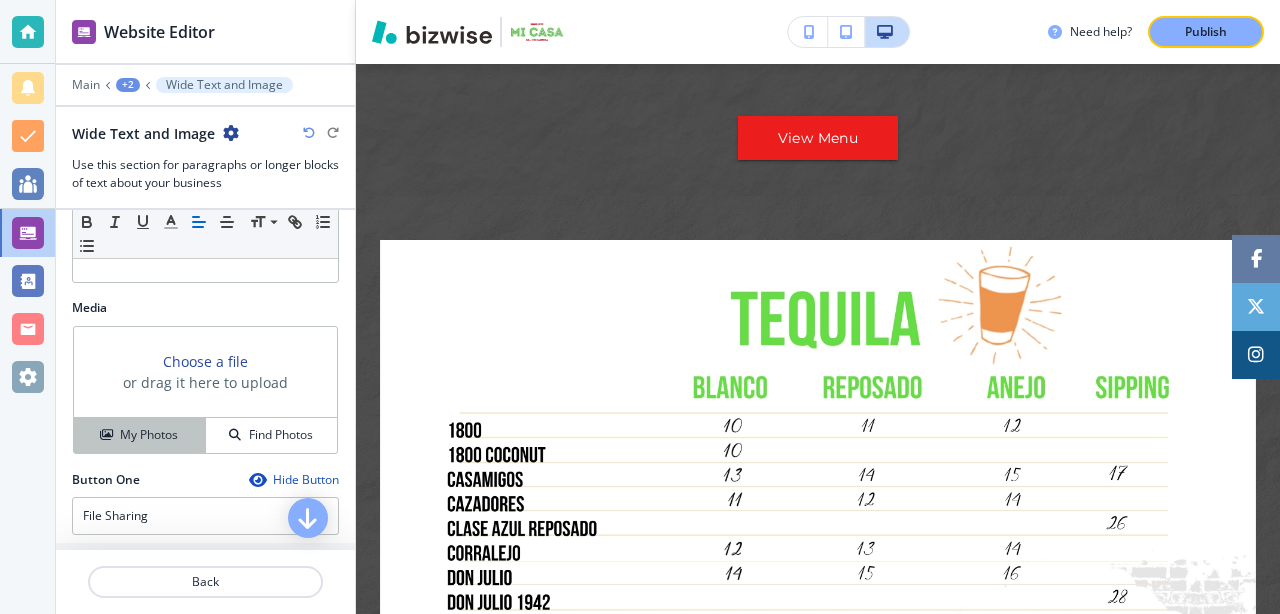 click on "My Photos" at bounding box center [149, 435] 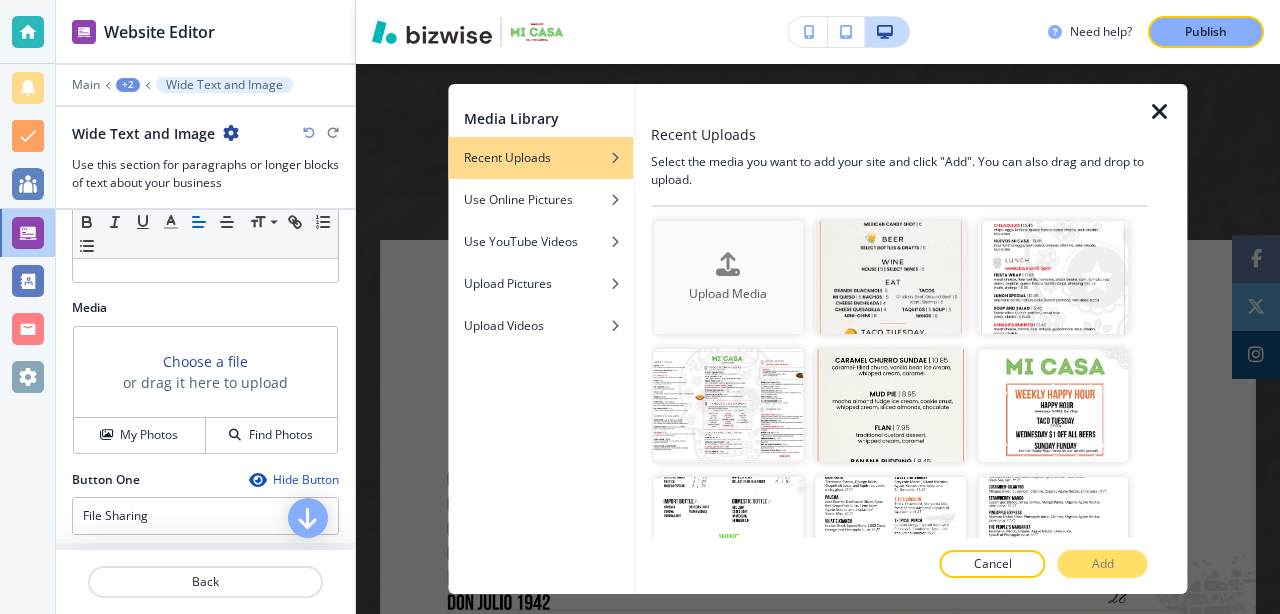 click at bounding box center (728, 264) 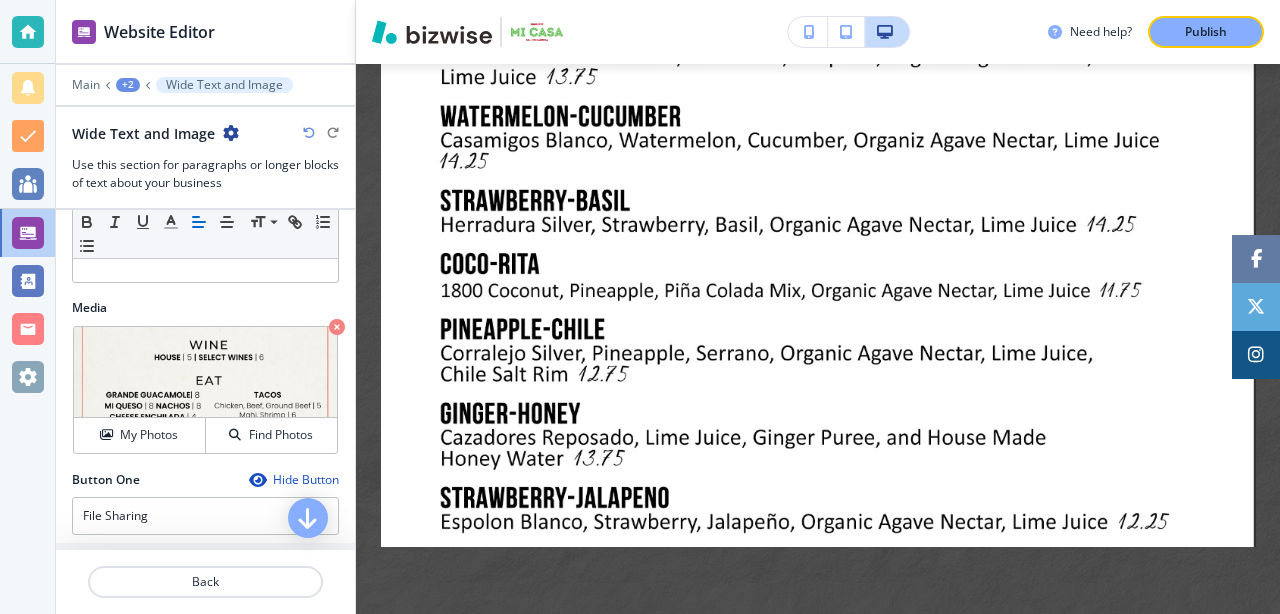 scroll, scrollTop: 2322, scrollLeft: 0, axis: vertical 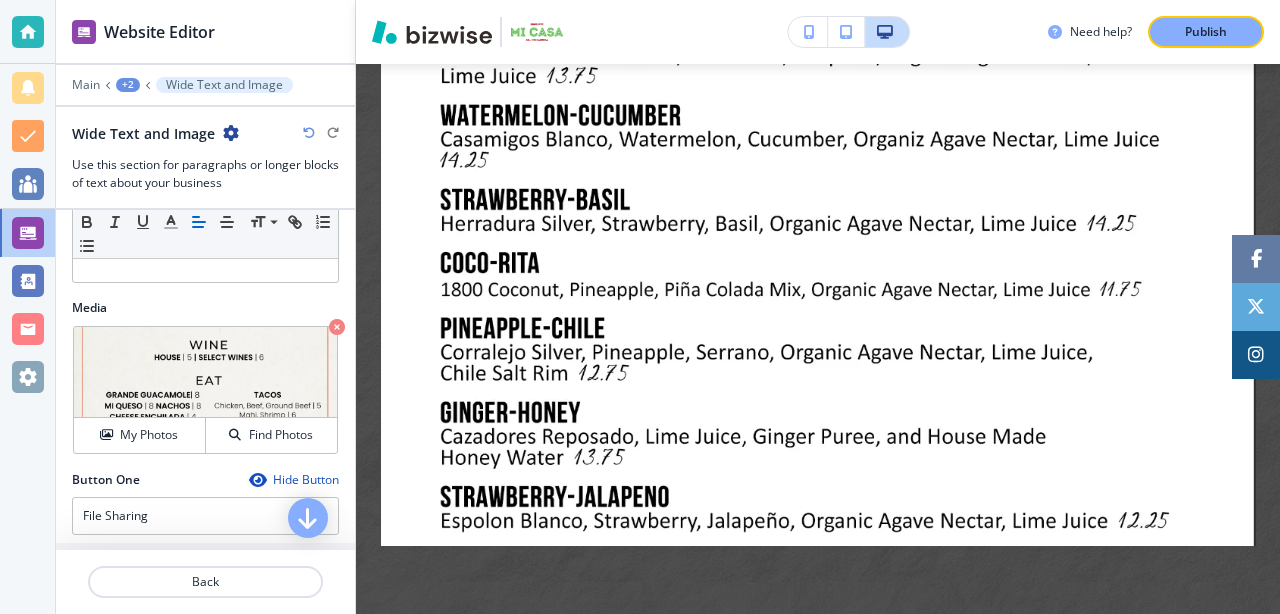 click on "View Menu" 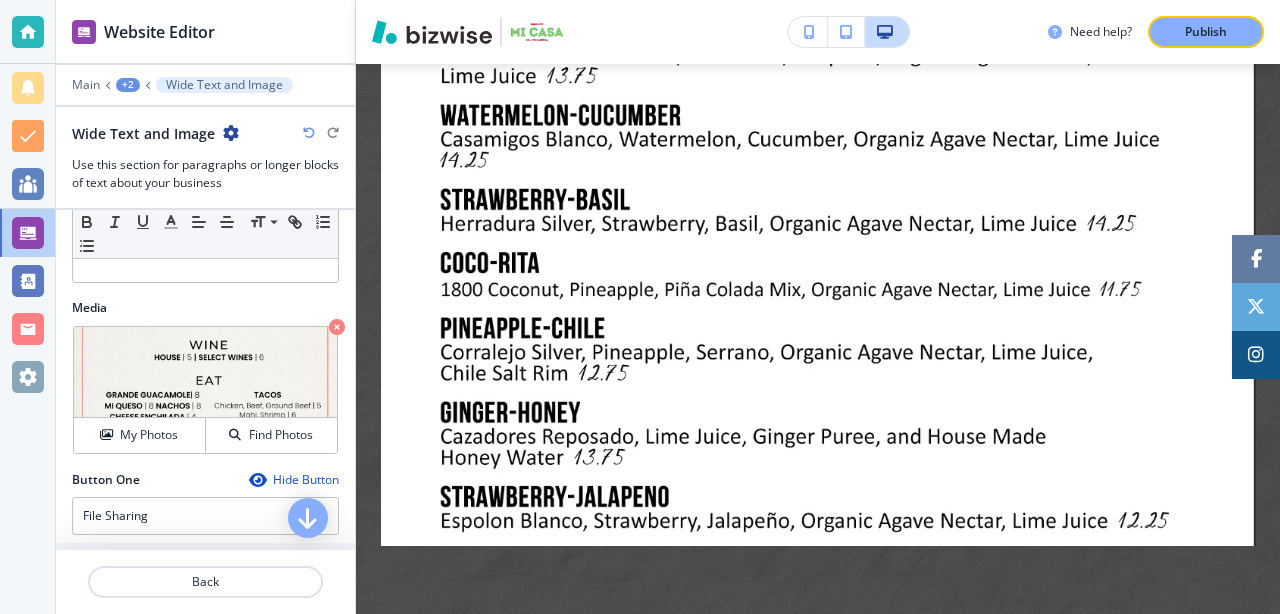 click on "View Menu" at bounding box center (818, -1524) 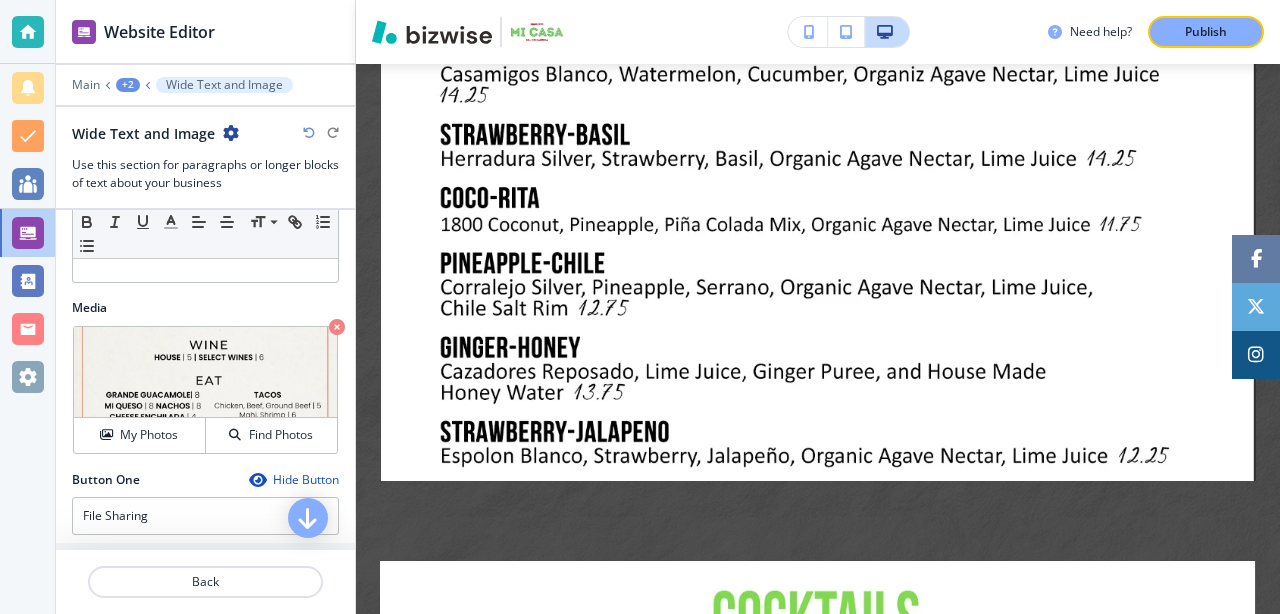 scroll, scrollTop: 2387, scrollLeft: 0, axis: vertical 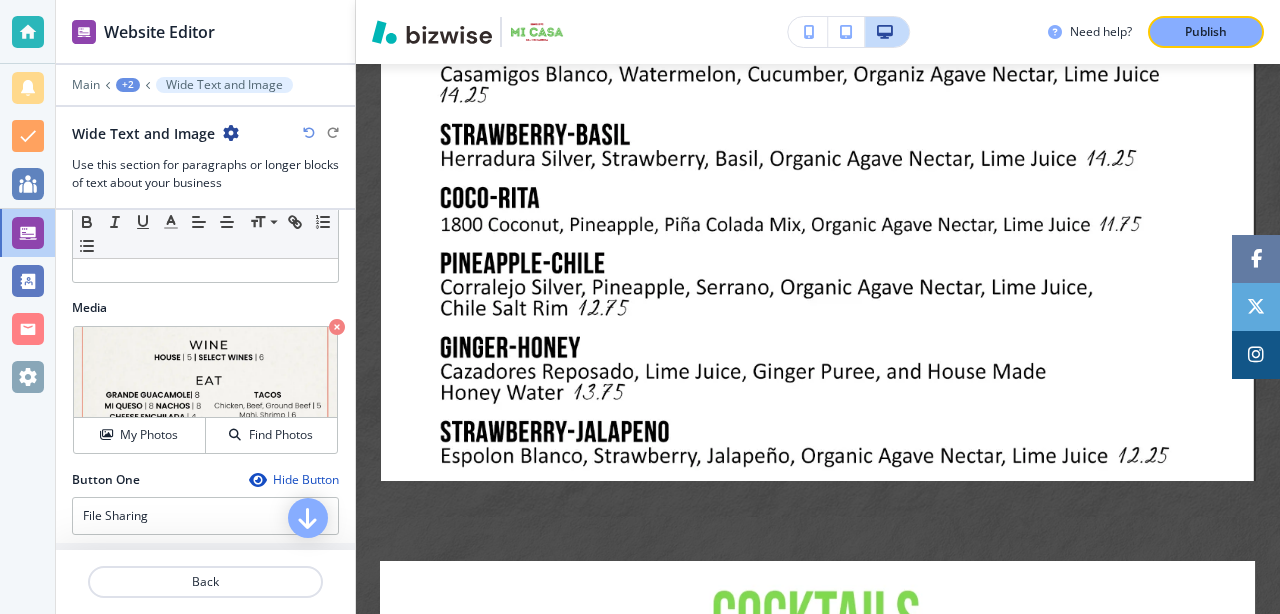 click at bounding box center (818, -1601) 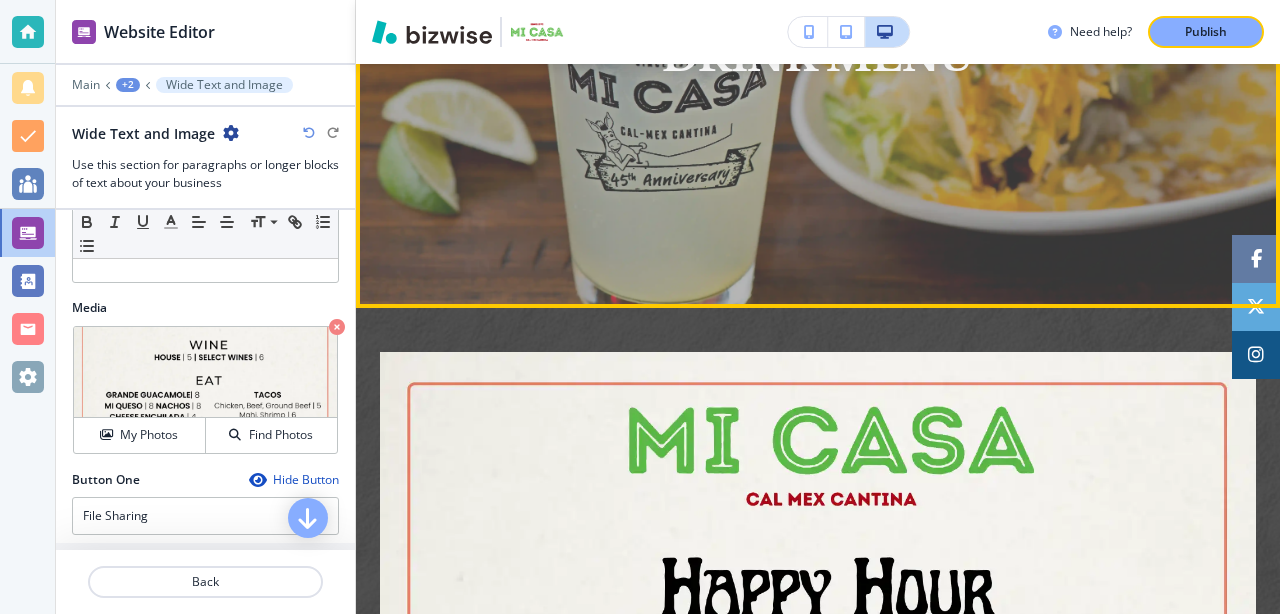 scroll, scrollTop: 419, scrollLeft: 0, axis: vertical 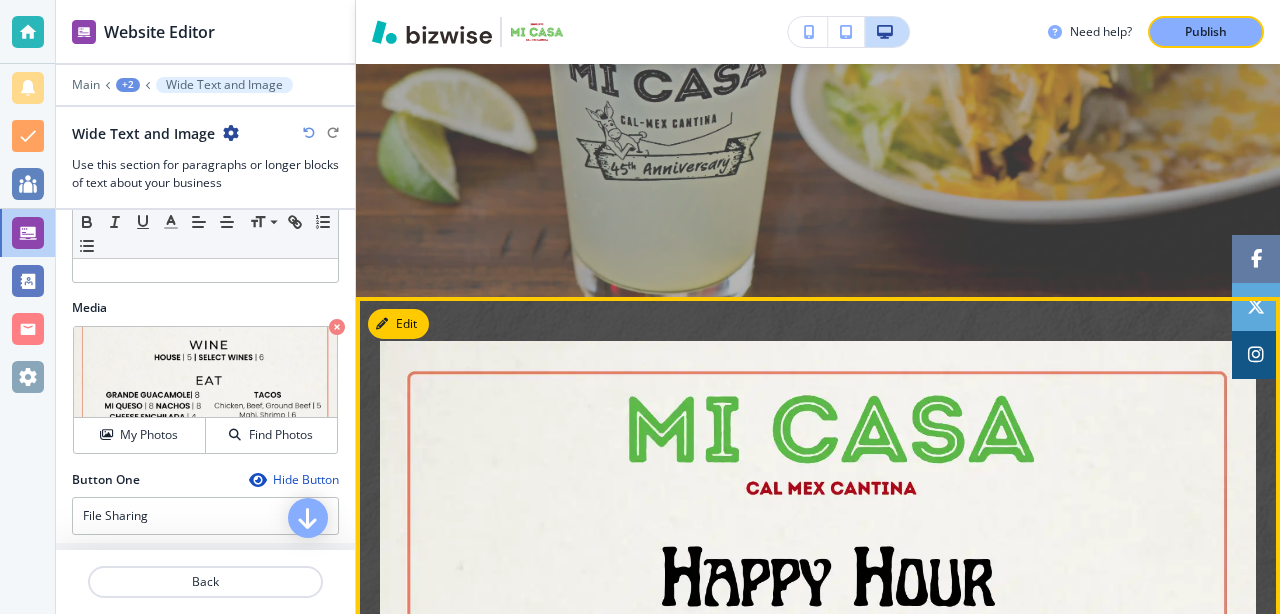 click at bounding box center [818, 1243] 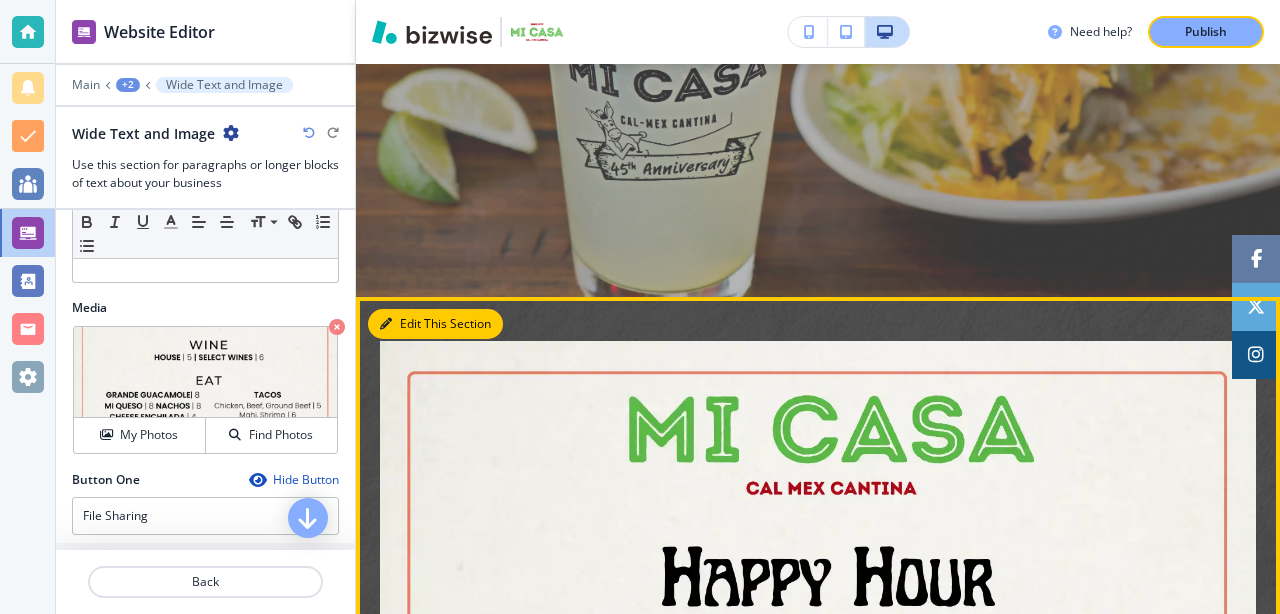 click on "Edit This Section" at bounding box center [435, 324] 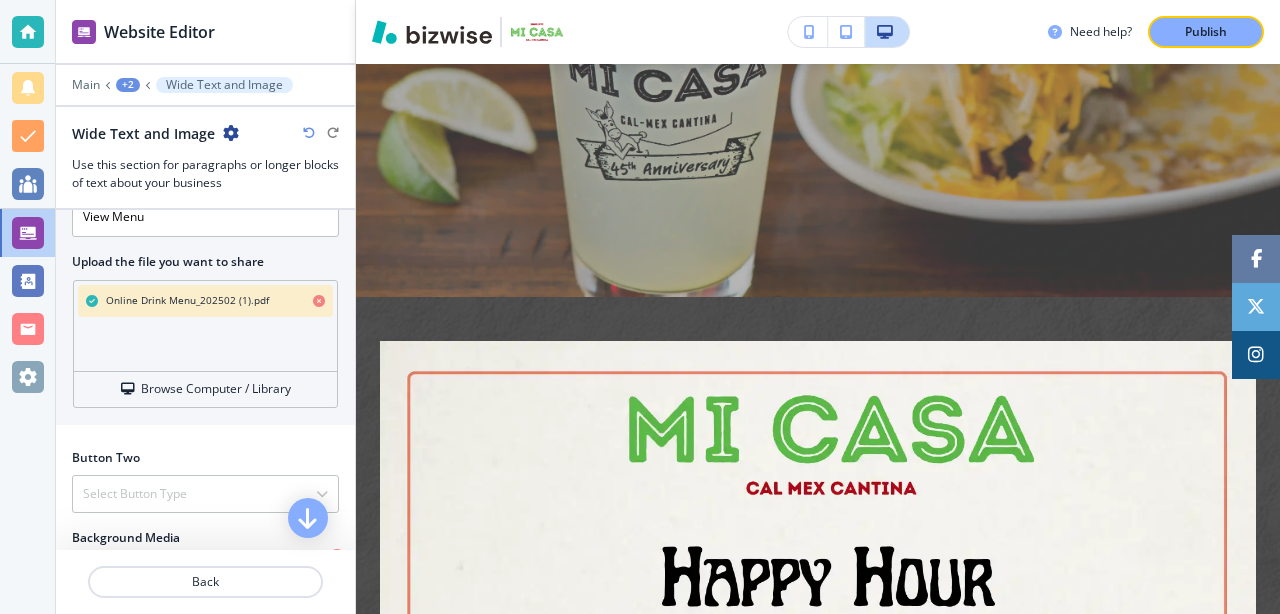 scroll, scrollTop: 938, scrollLeft: 0, axis: vertical 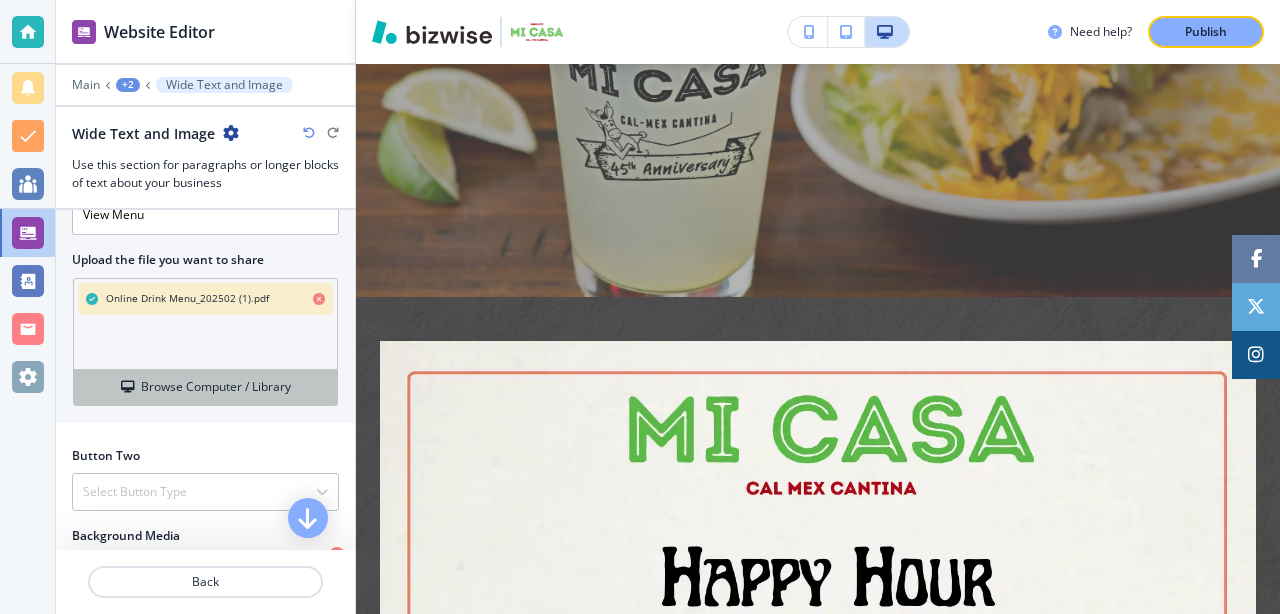 click on "Browse Computer / Library" at bounding box center (216, 387) 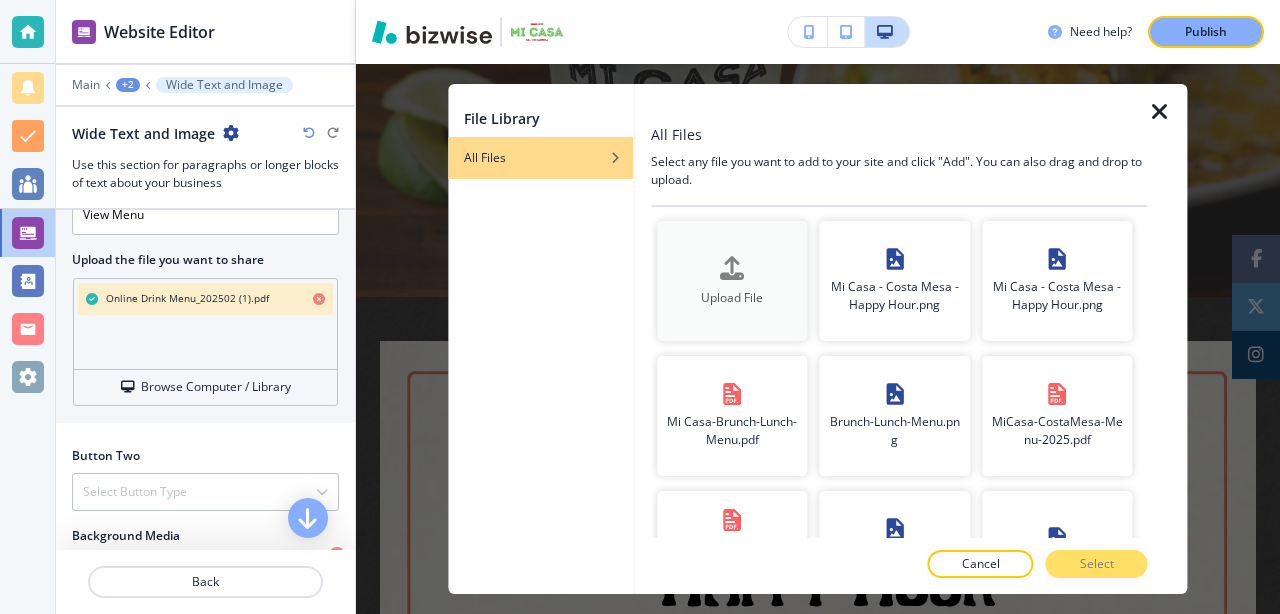 click at bounding box center [732, 284] 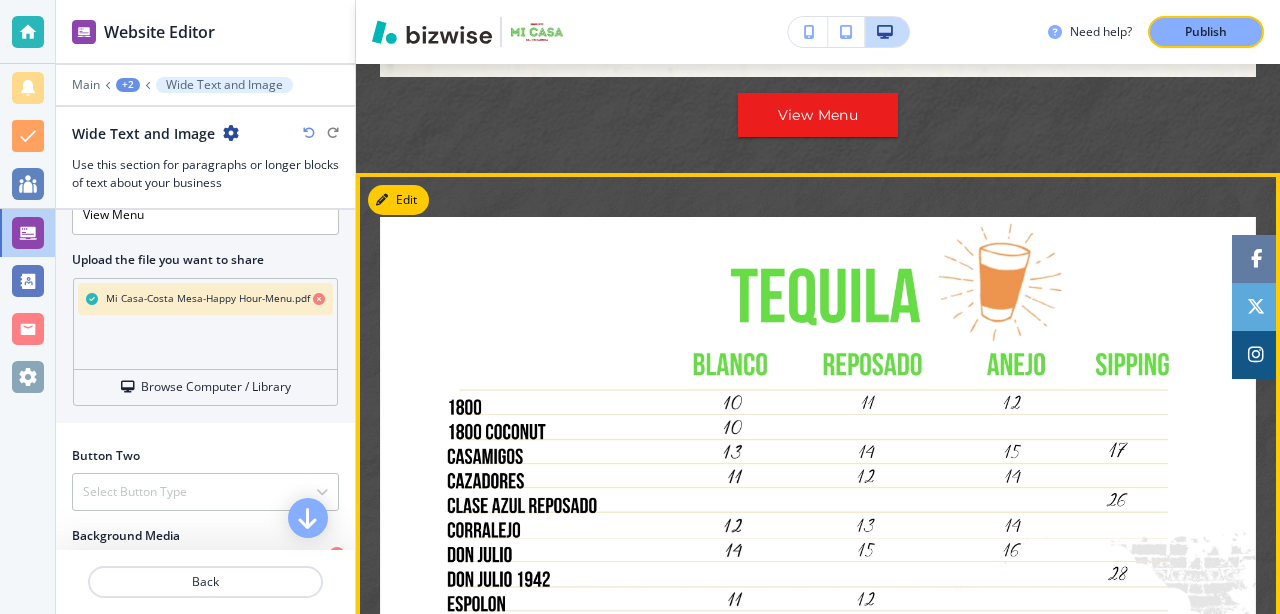 scroll, scrollTop: 2433, scrollLeft: 0, axis: vertical 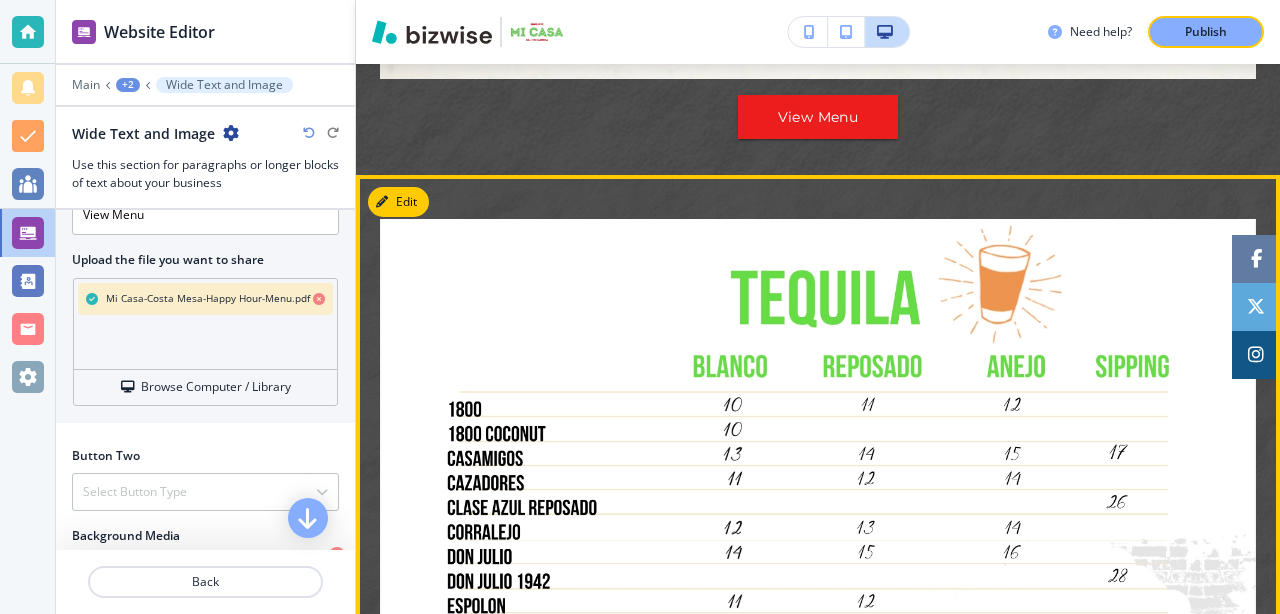 click at bounding box center (818, 597) 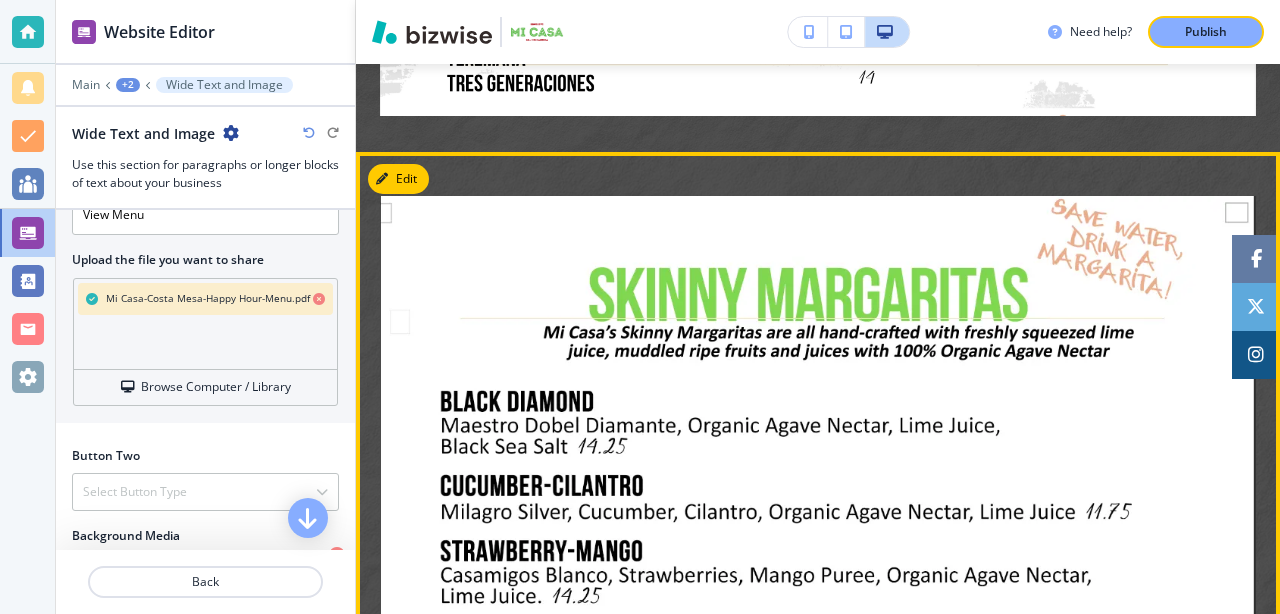 scroll, scrollTop: 3308, scrollLeft: 0, axis: vertical 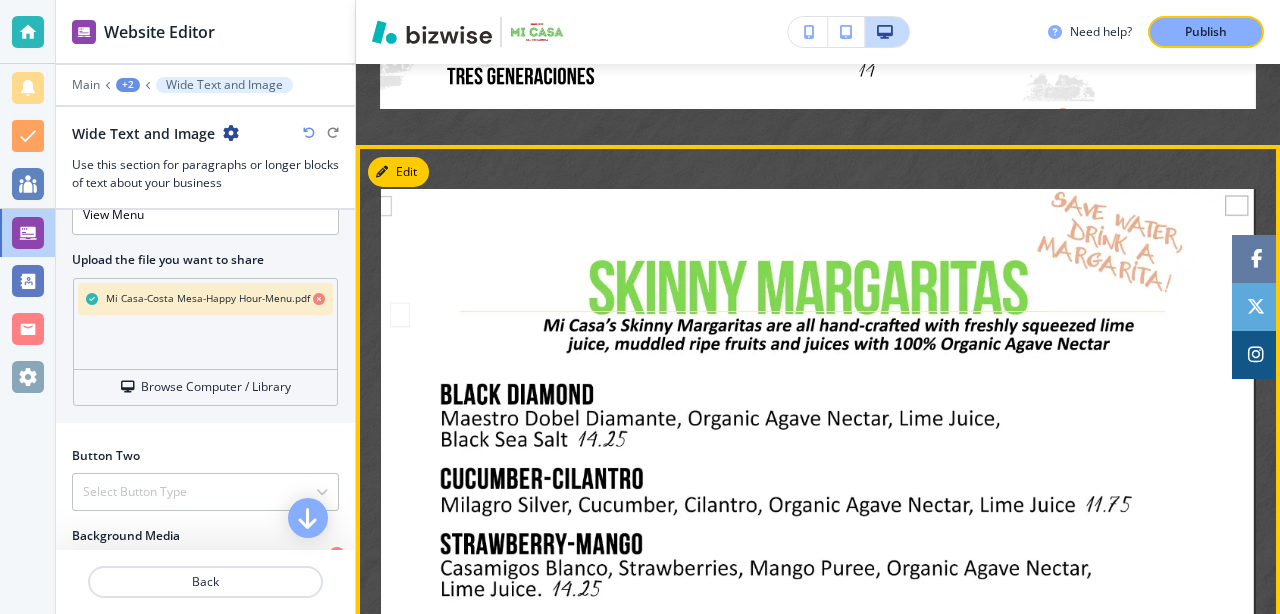 click at bounding box center [818, 746] 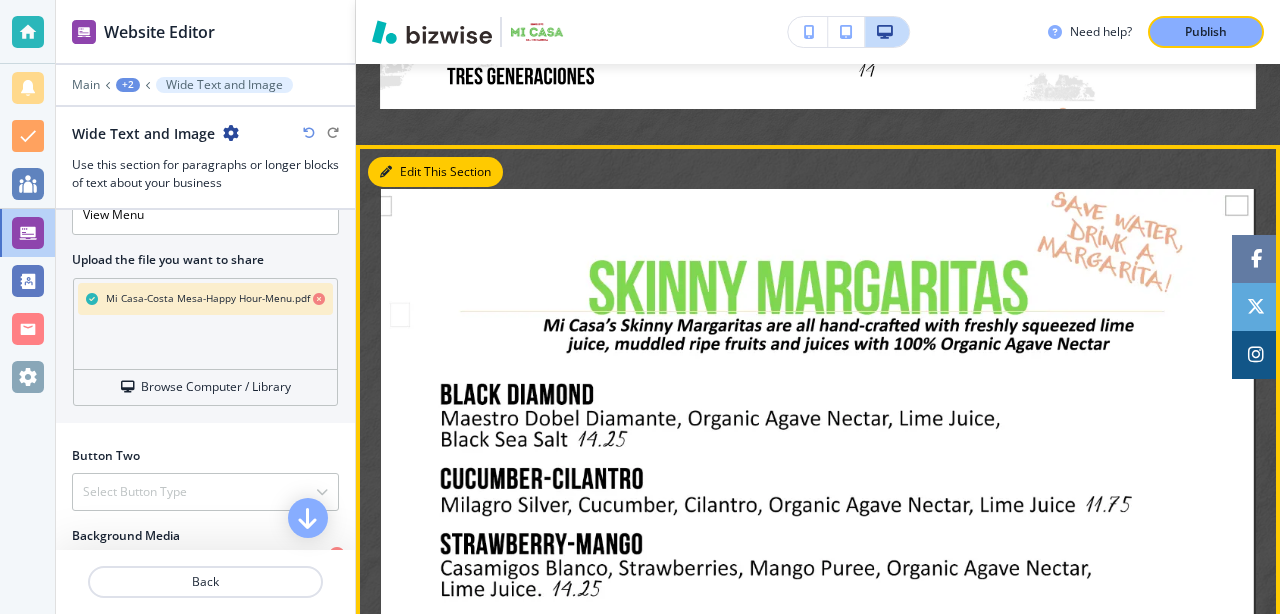 click on "Edit This Section" at bounding box center [435, 172] 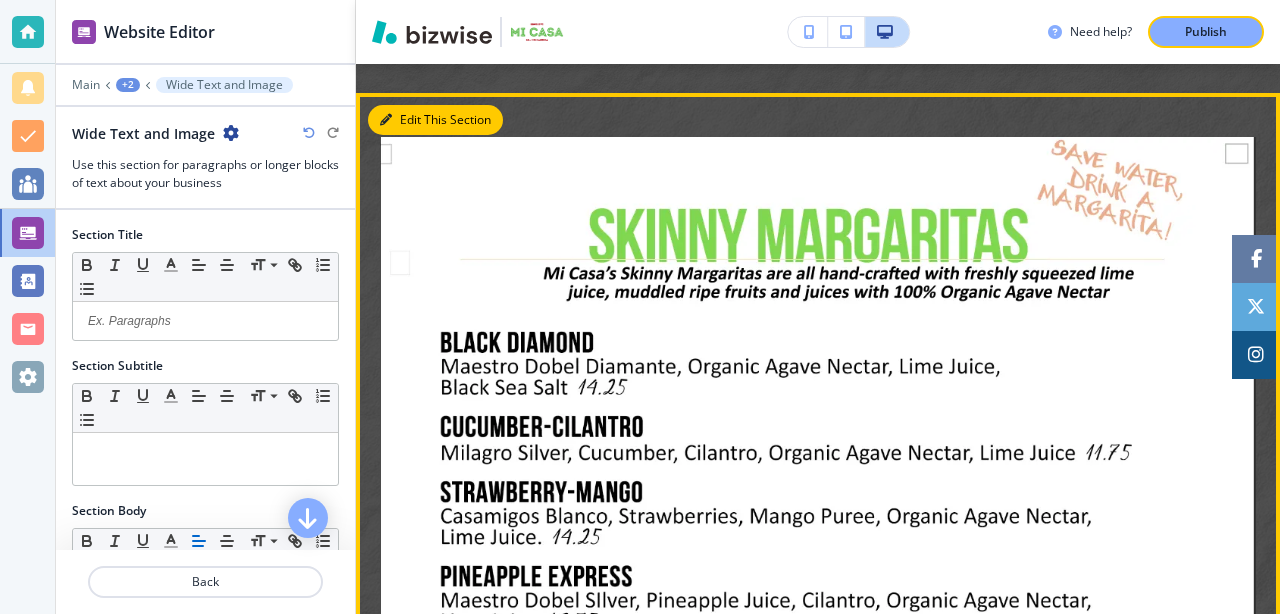 scroll, scrollTop: 3389, scrollLeft: 0, axis: vertical 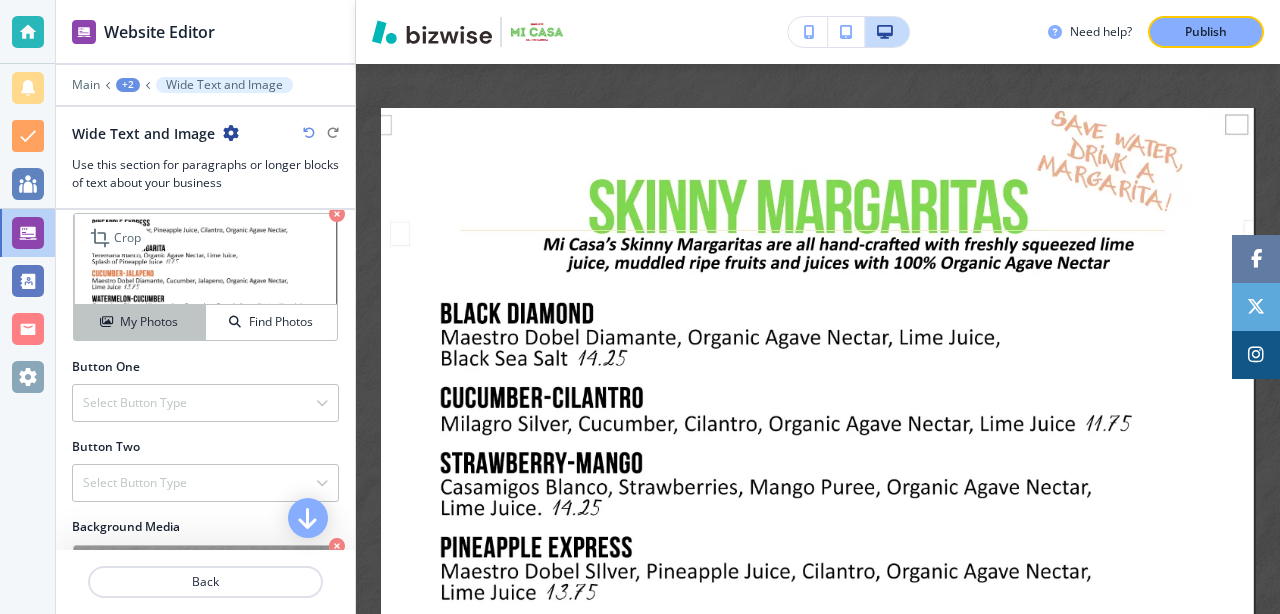click on "My Photos" at bounding box center [140, 322] 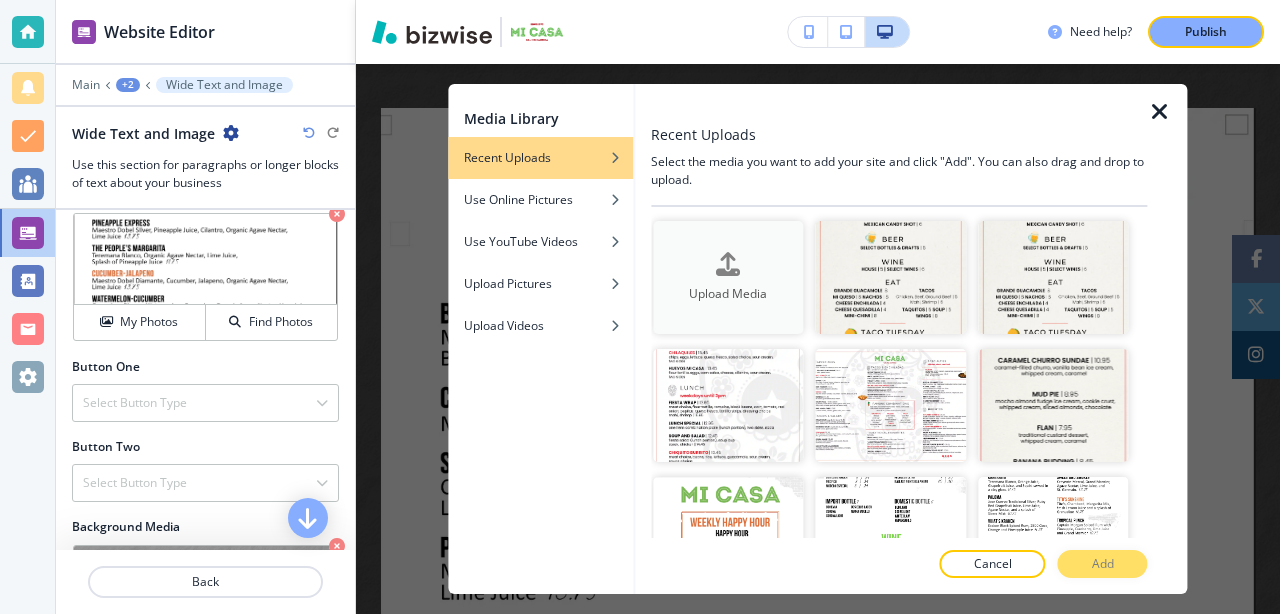click at bounding box center (728, 264) 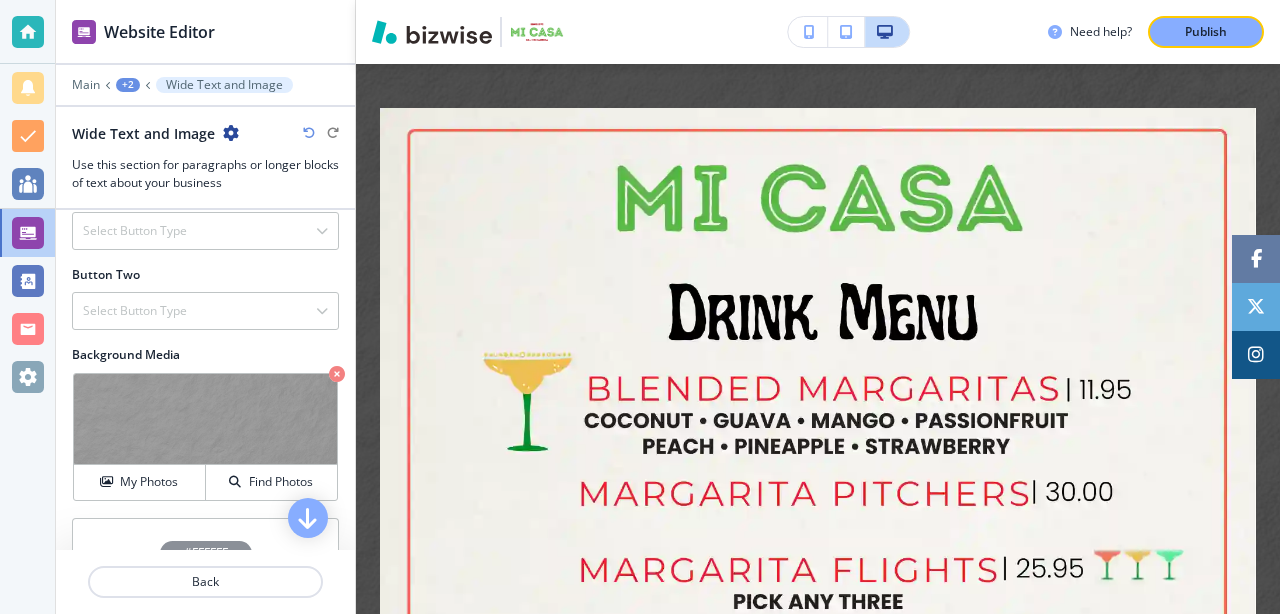 scroll, scrollTop: 842, scrollLeft: 0, axis: vertical 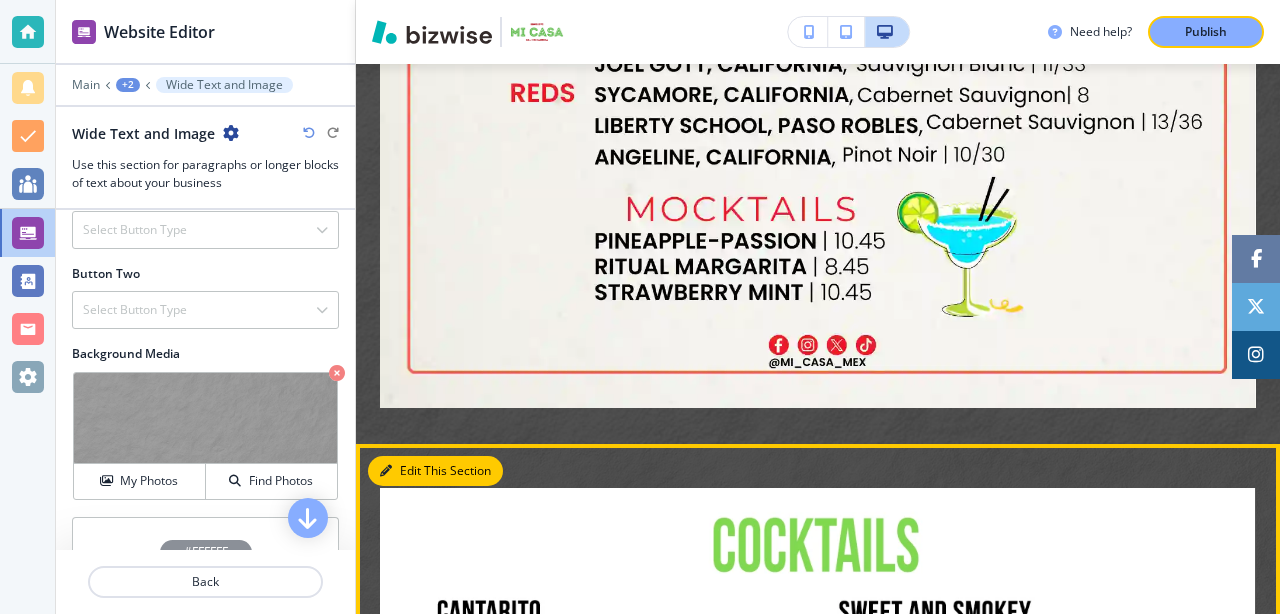 click on "Edit This Section" at bounding box center (435, 471) 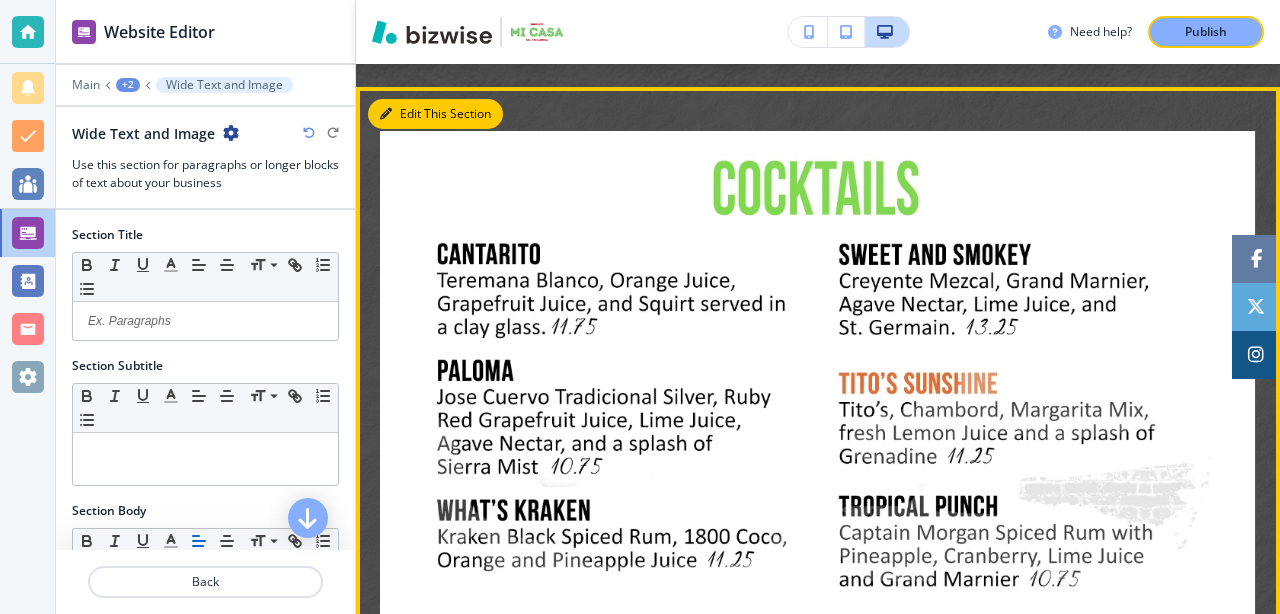 scroll, scrollTop: 5221, scrollLeft: 0, axis: vertical 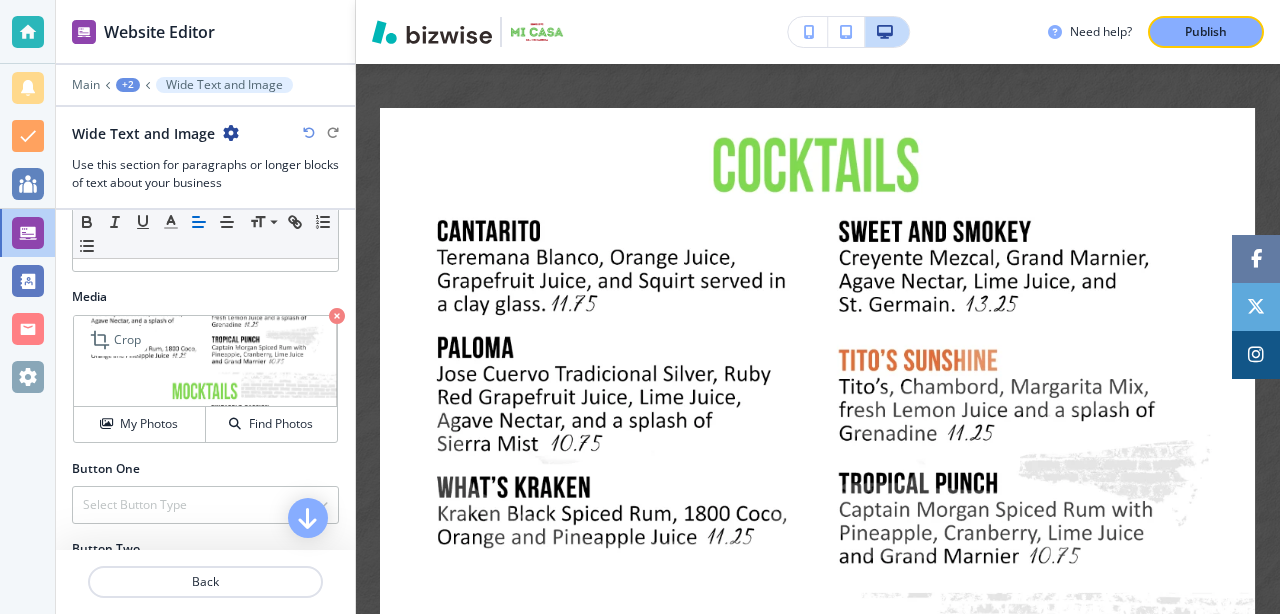 click at bounding box center [337, 316] 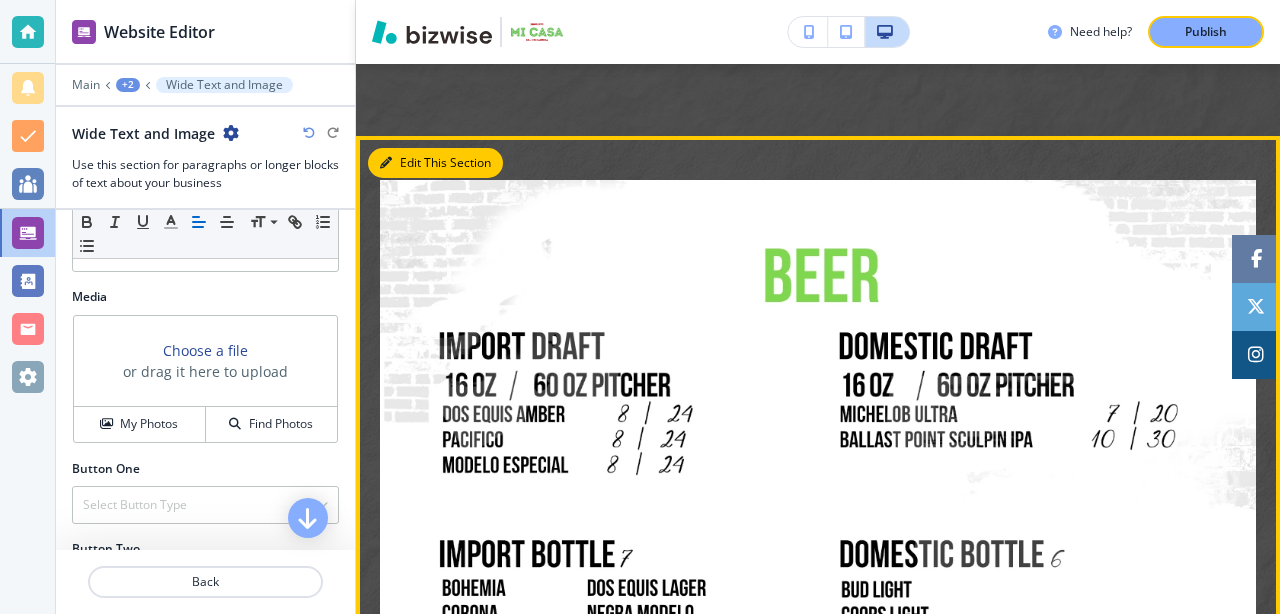 click on "Edit This Section" at bounding box center [435, 163] 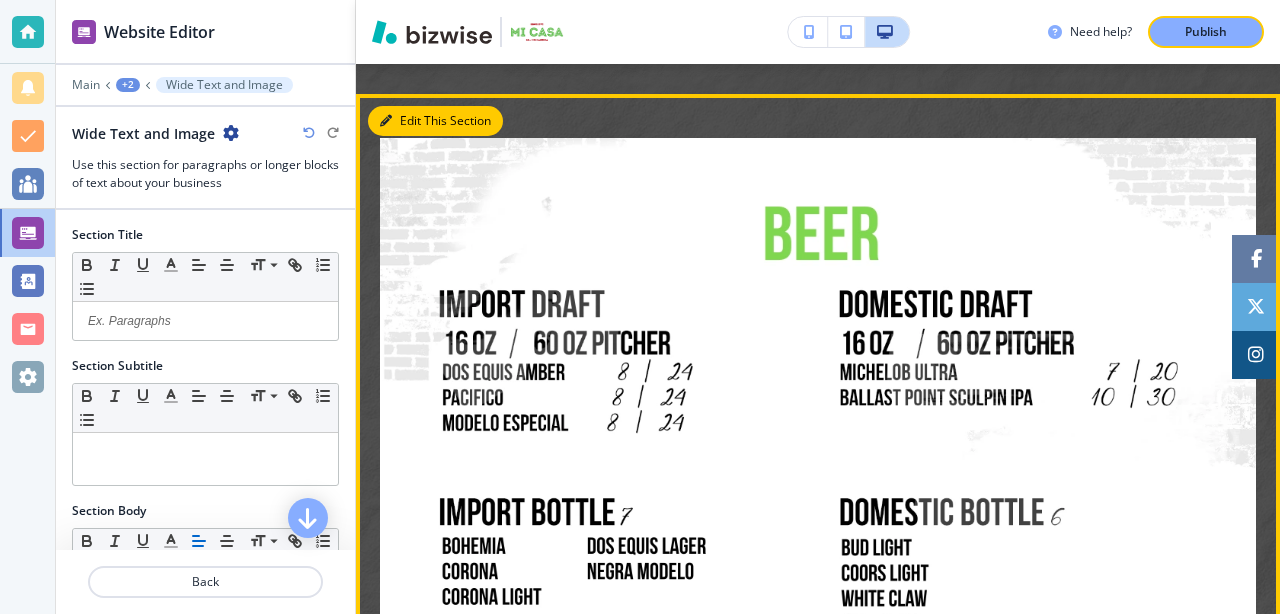 scroll, scrollTop: 5293, scrollLeft: 0, axis: vertical 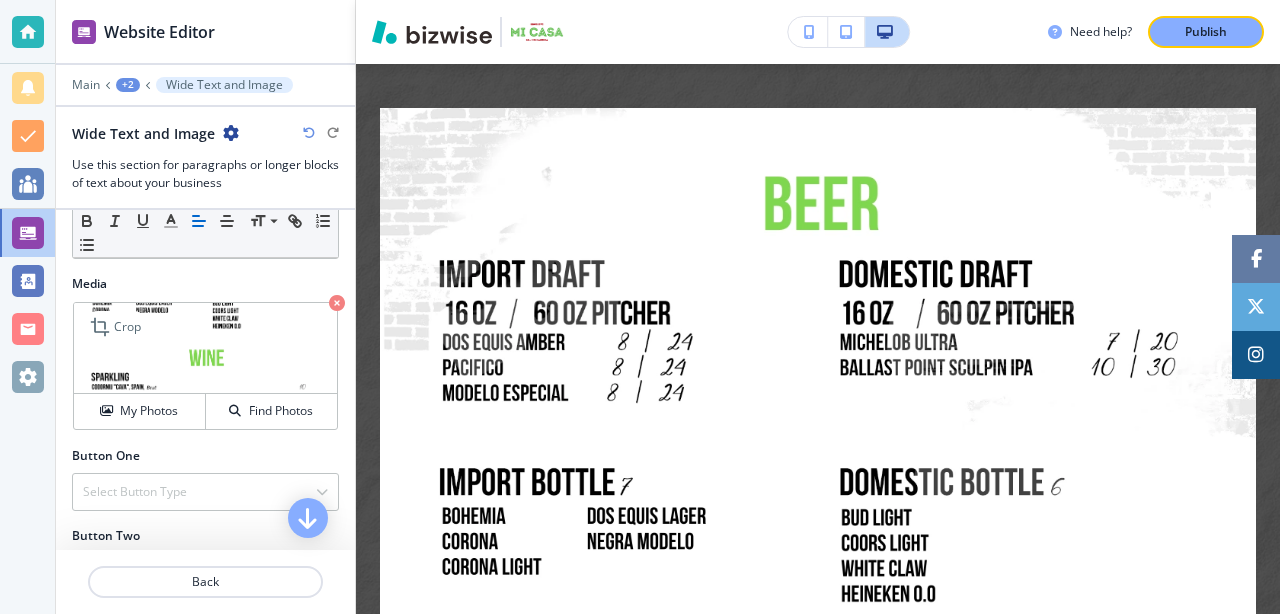 click at bounding box center [337, 303] 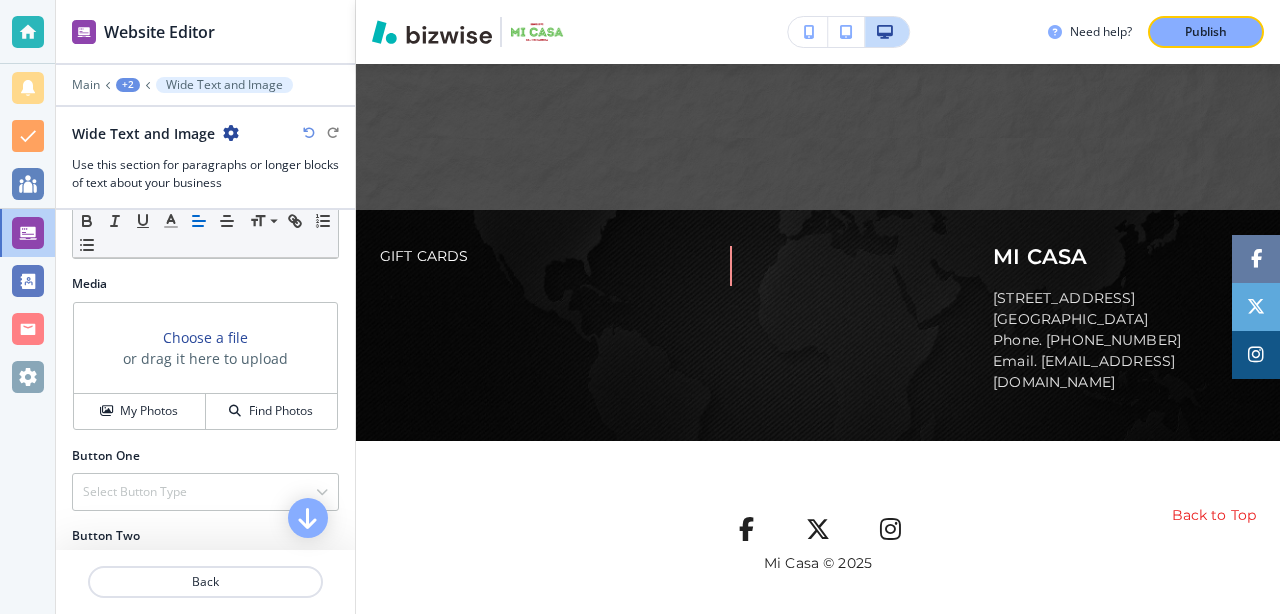 scroll, scrollTop: 5198, scrollLeft: 0, axis: vertical 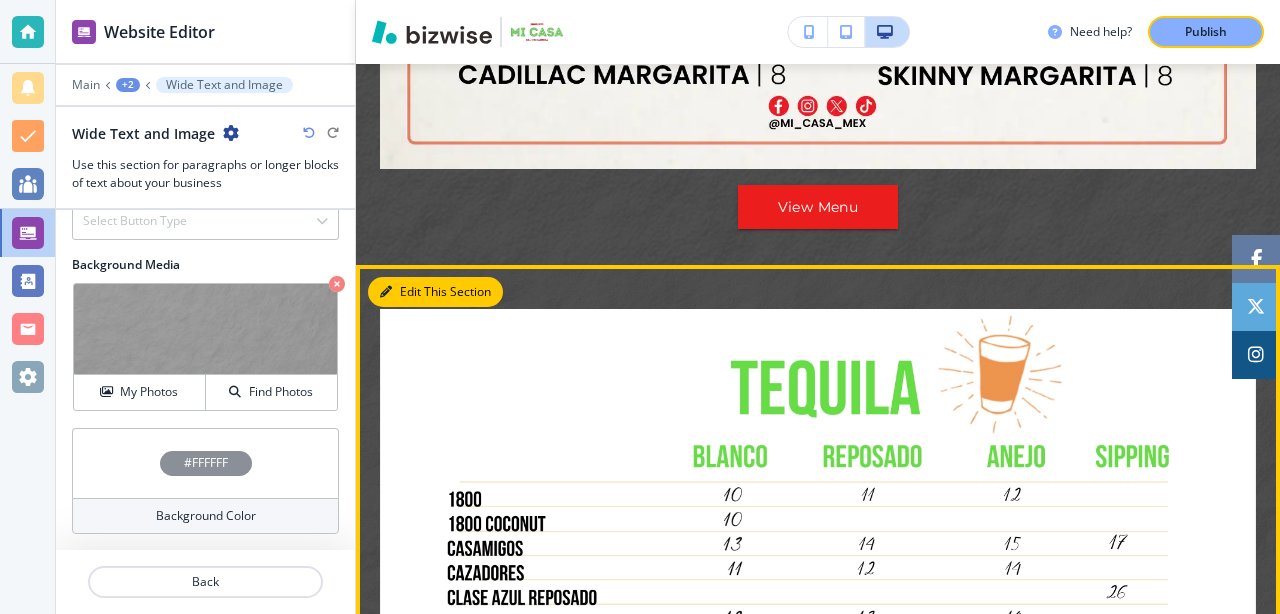 click on "Edit This Section" at bounding box center (435, 292) 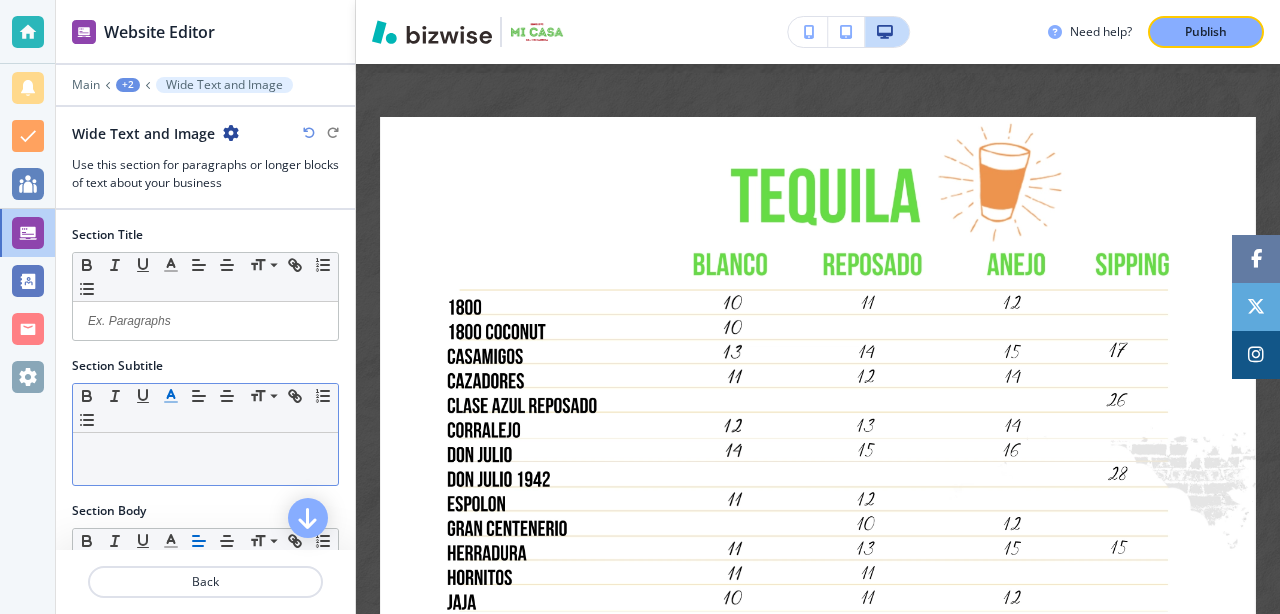 scroll, scrollTop: 2544, scrollLeft: 0, axis: vertical 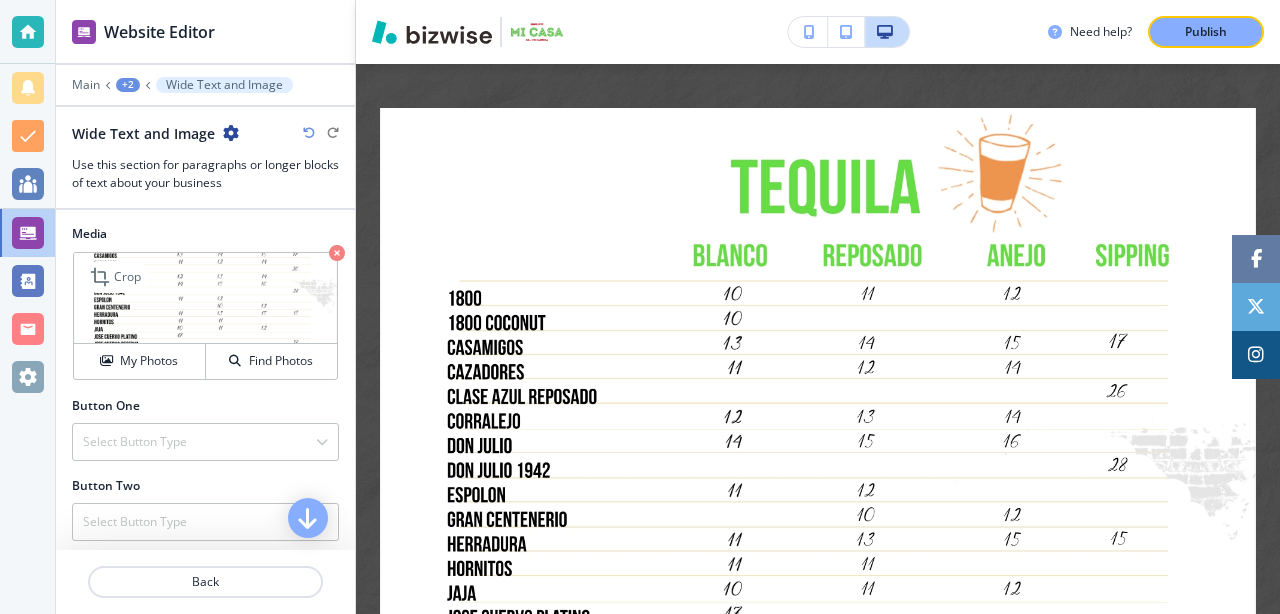 click at bounding box center [337, 253] 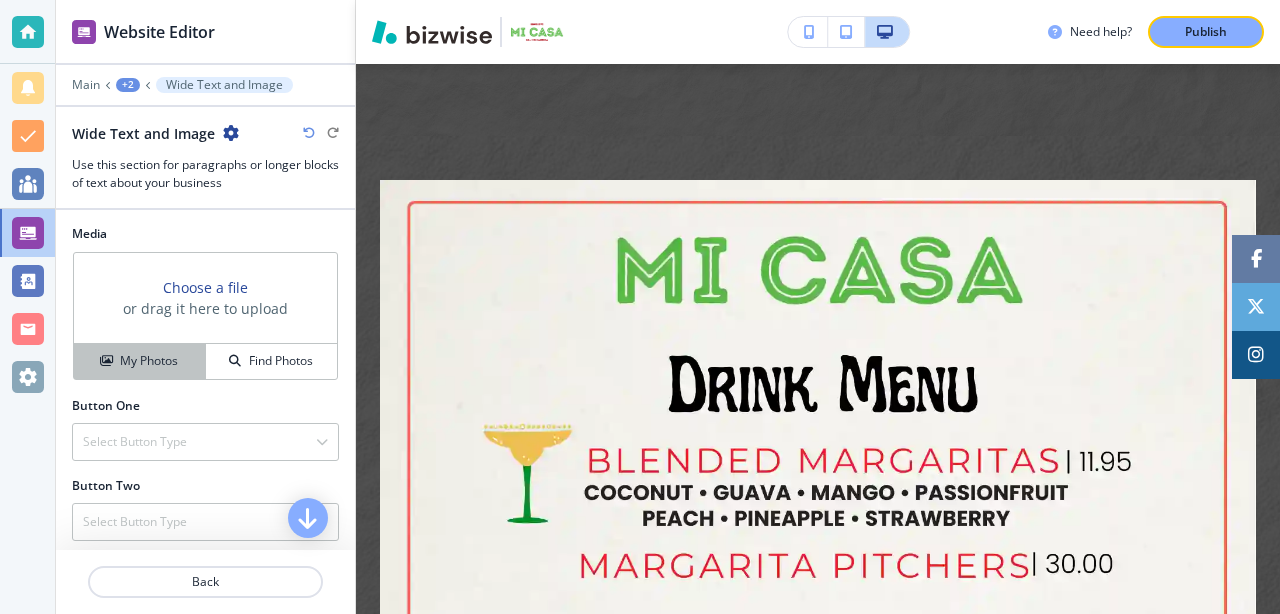 click on "My Photos" at bounding box center [140, 361] 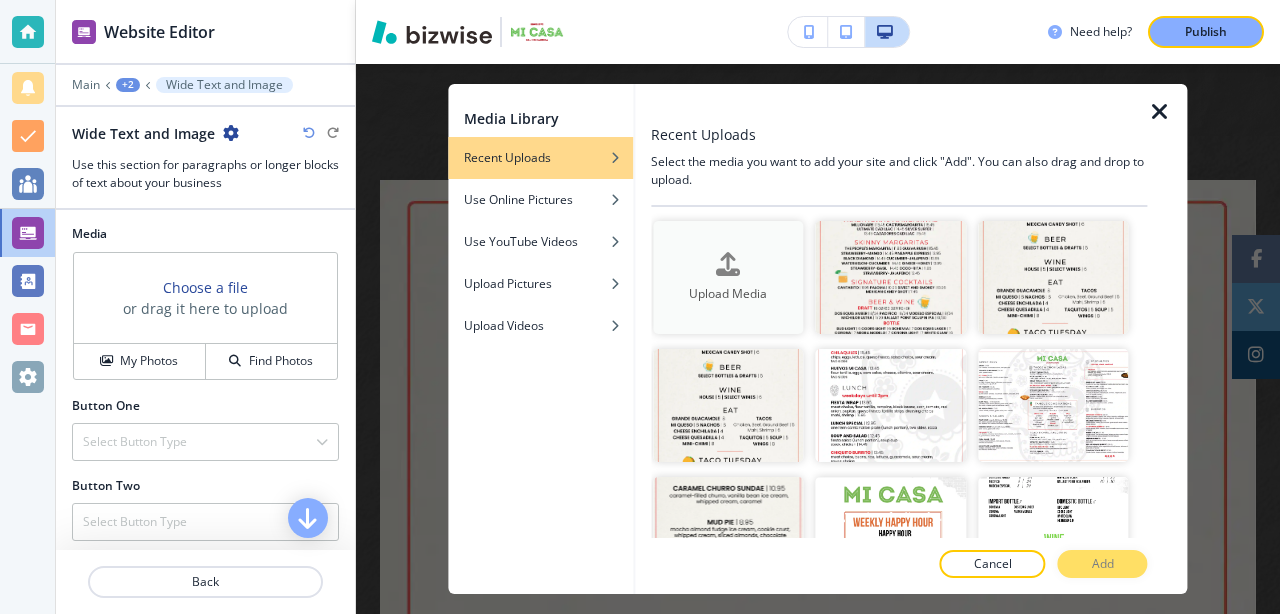 click on "Upload Media" at bounding box center [728, 277] 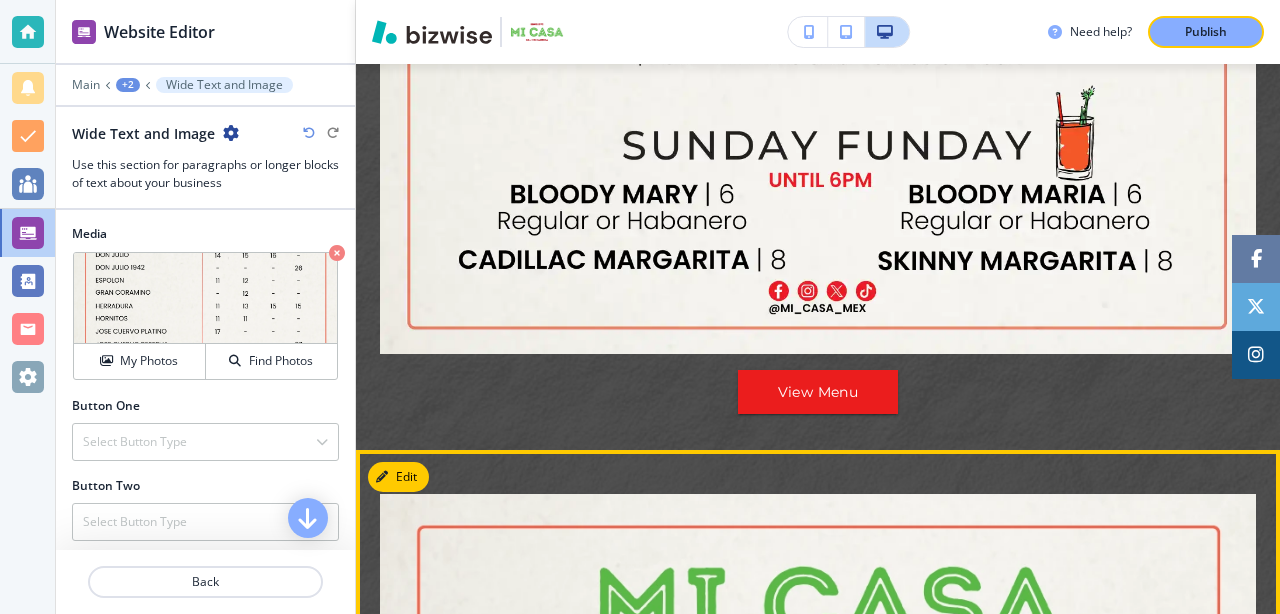 scroll, scrollTop: 2154, scrollLeft: 0, axis: vertical 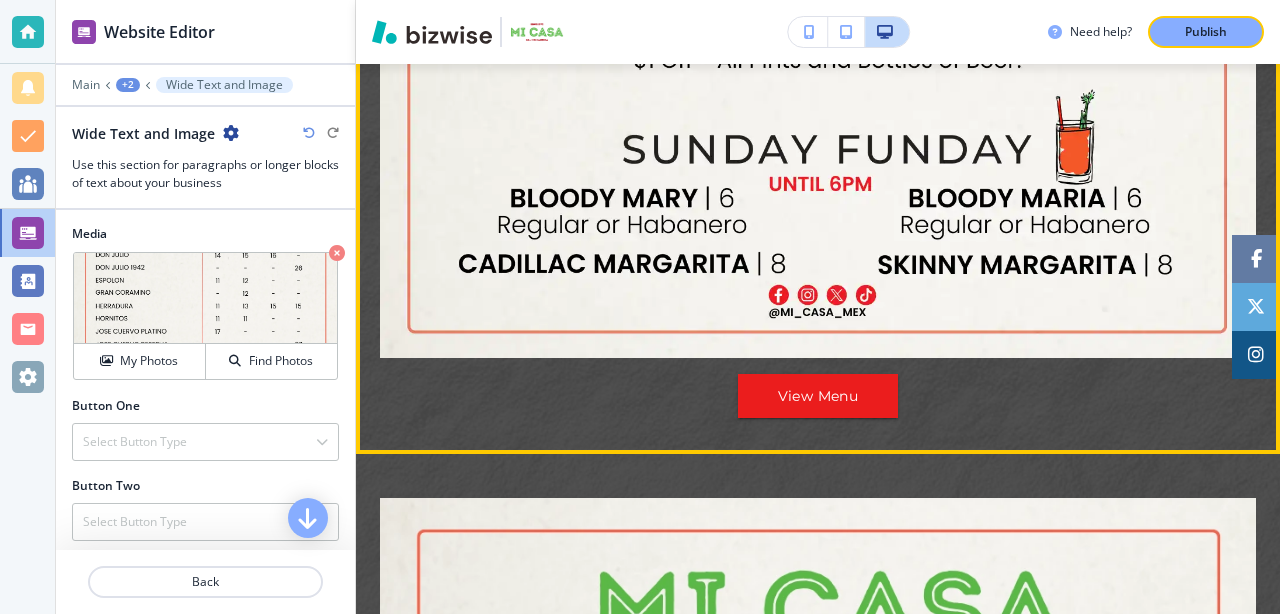 click at bounding box center [818, -492] 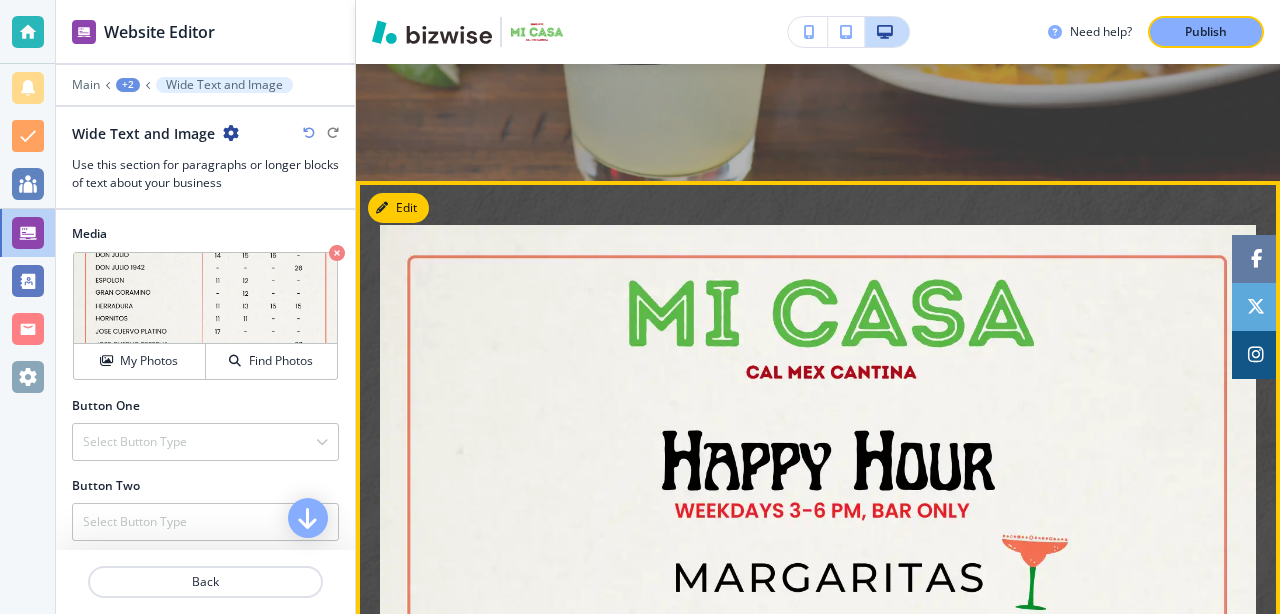 scroll, scrollTop: 517, scrollLeft: 0, axis: vertical 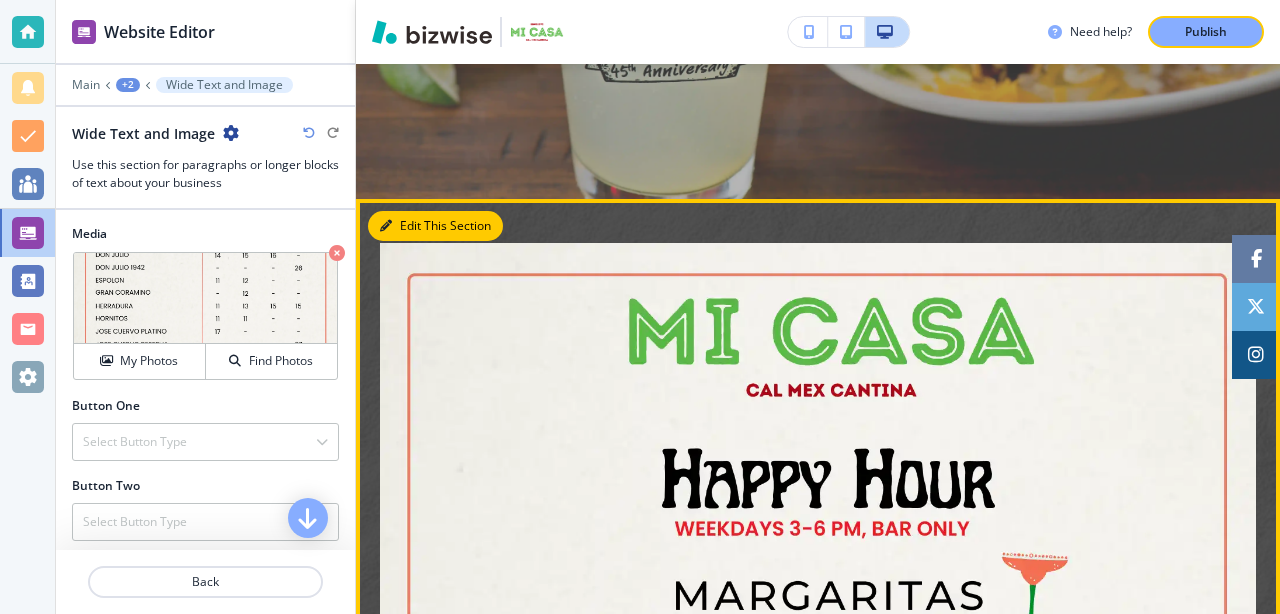 click on "Edit This Section" at bounding box center [435, 226] 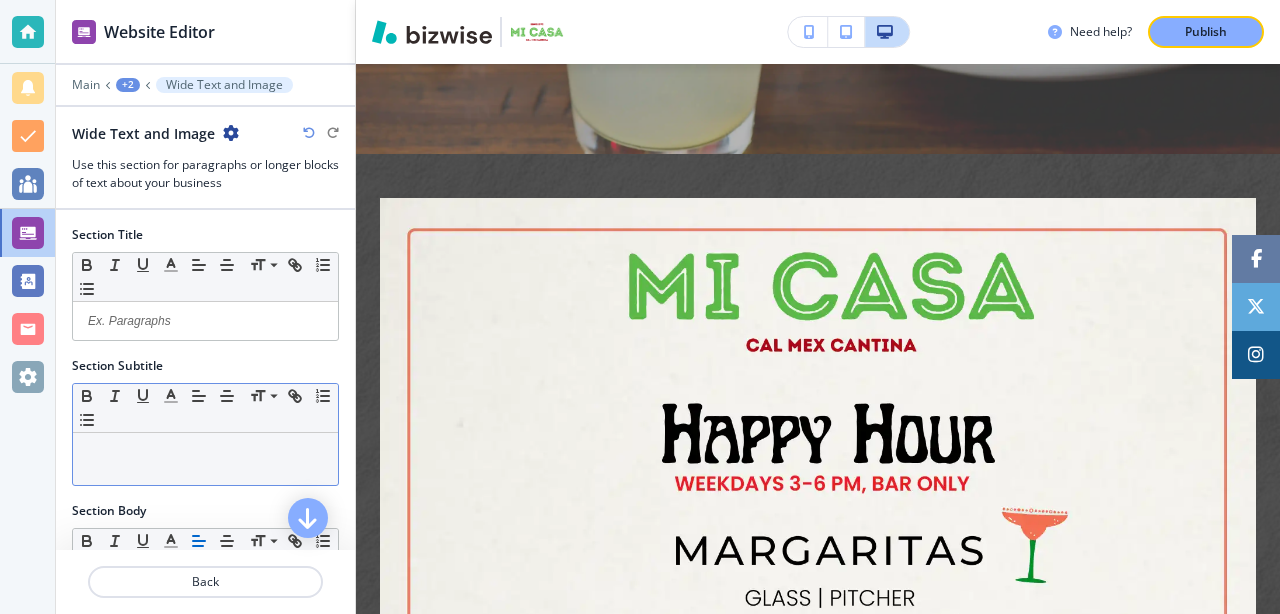 scroll, scrollTop: 652, scrollLeft: 0, axis: vertical 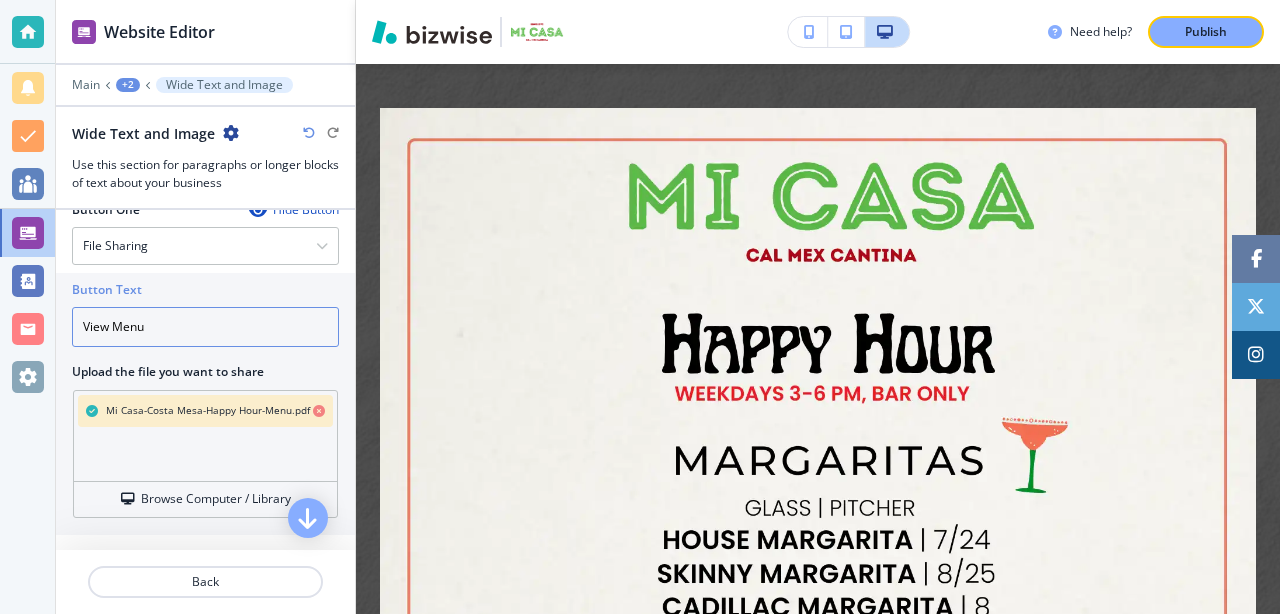 drag, startPoint x: 150, startPoint y: 331, endPoint x: 79, endPoint y: 329, distance: 71.02816 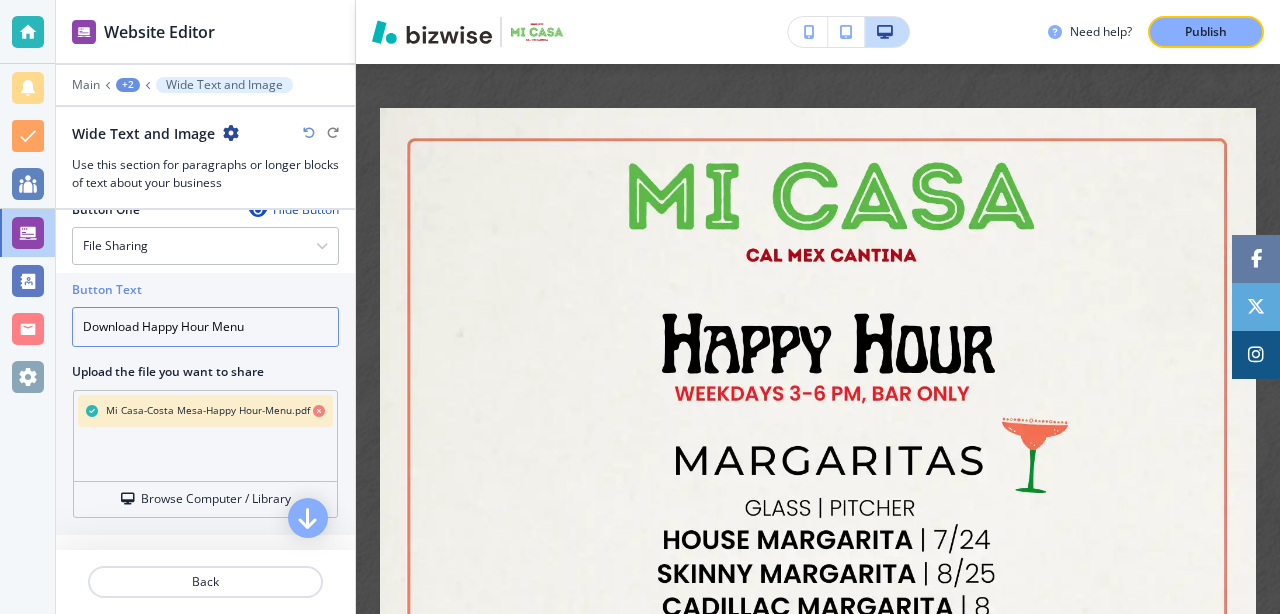 scroll, scrollTop: 885, scrollLeft: 0, axis: vertical 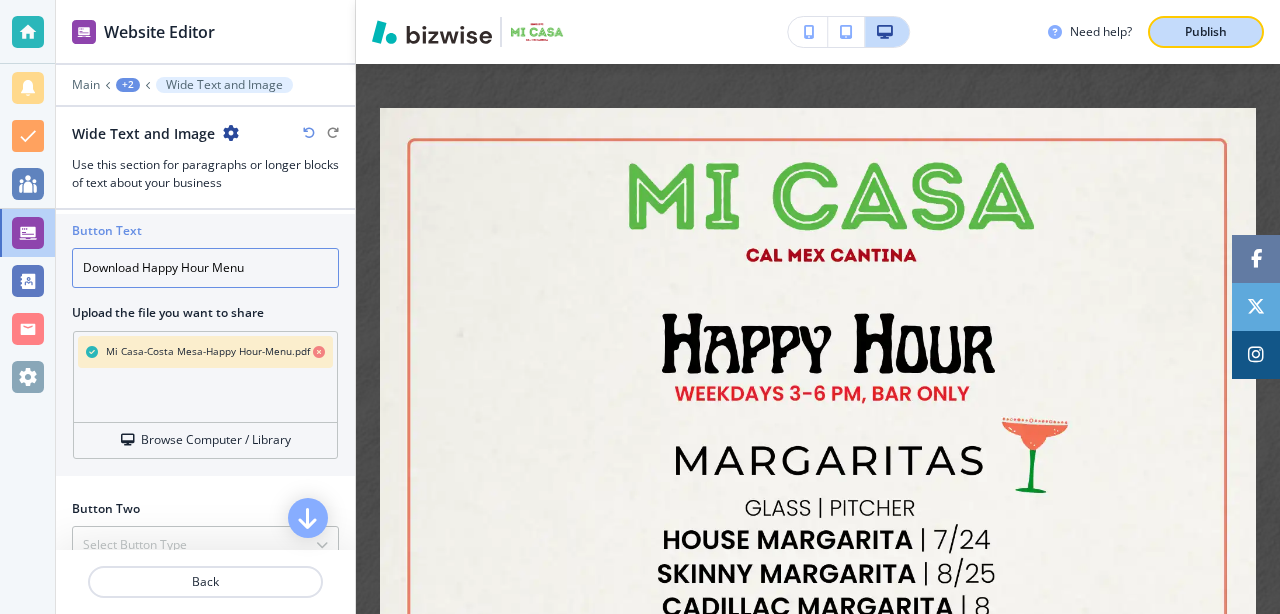 type on "Download Happy Hour Menu" 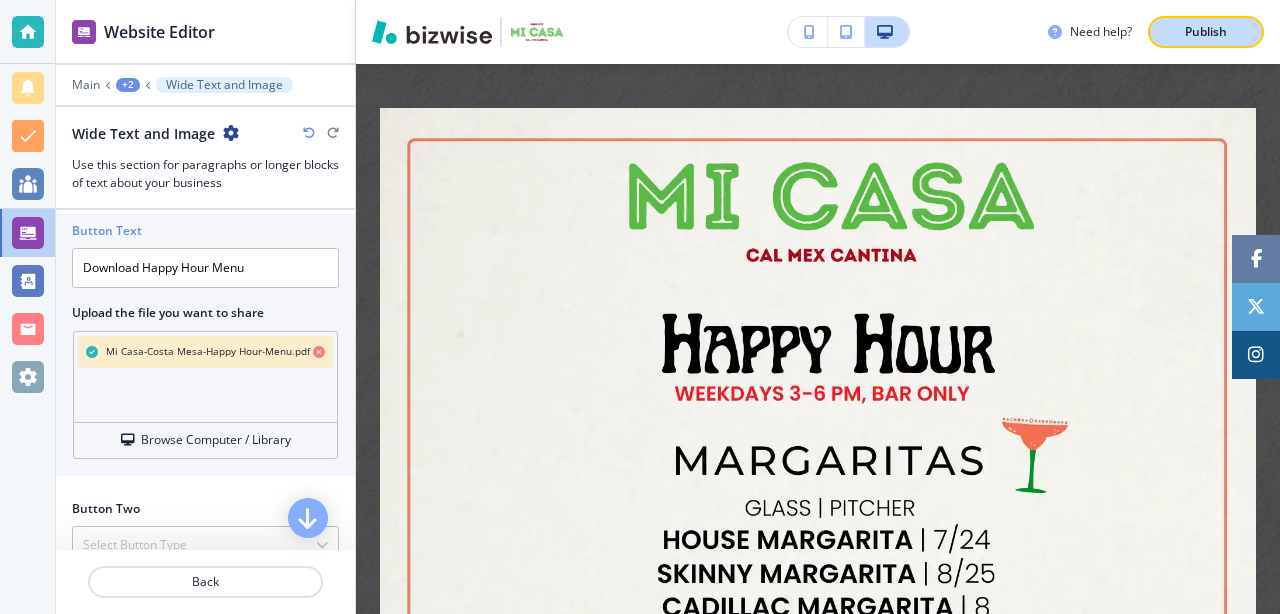 click on "Publish" at bounding box center [1206, 32] 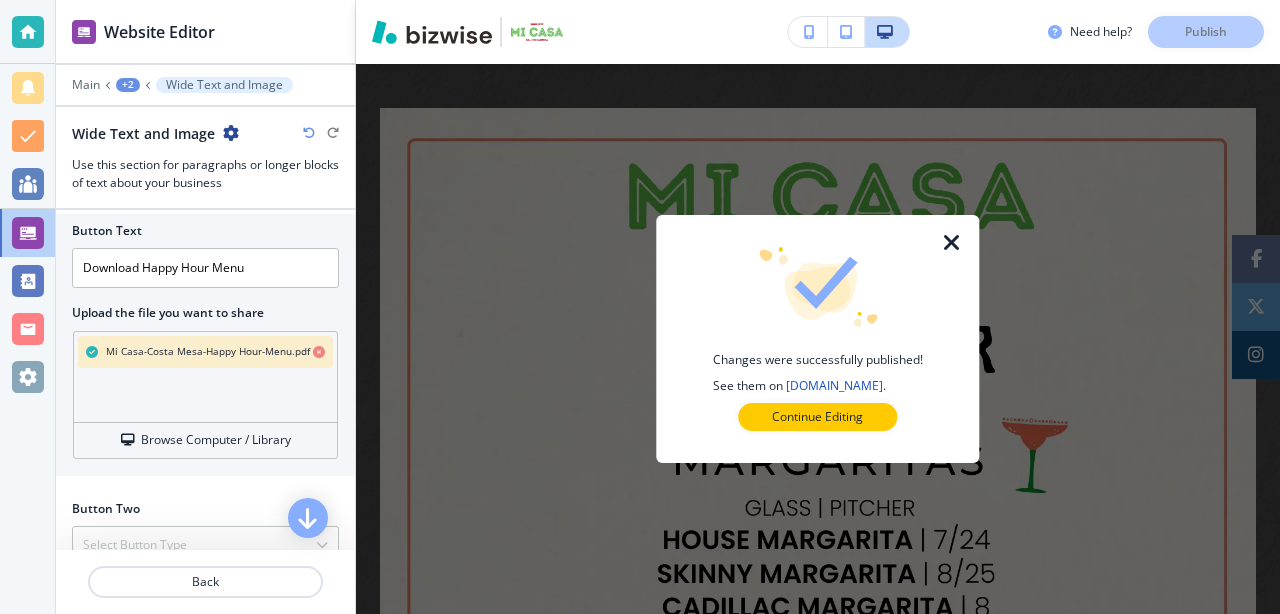 click at bounding box center (952, 243) 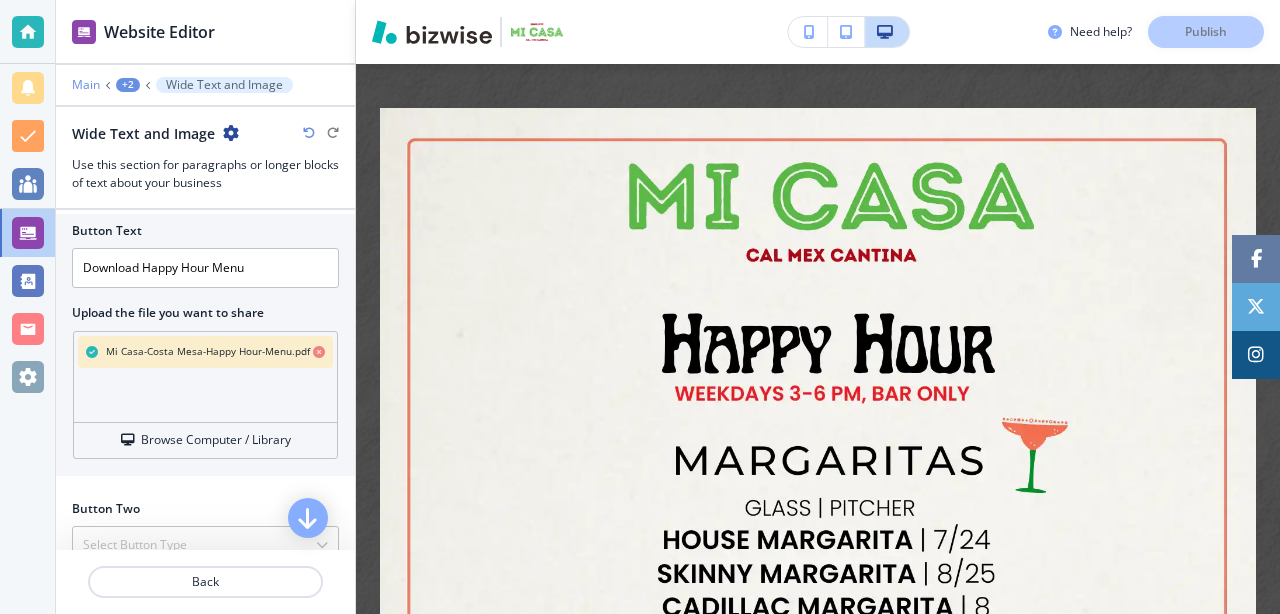click on "Main" at bounding box center (86, 85) 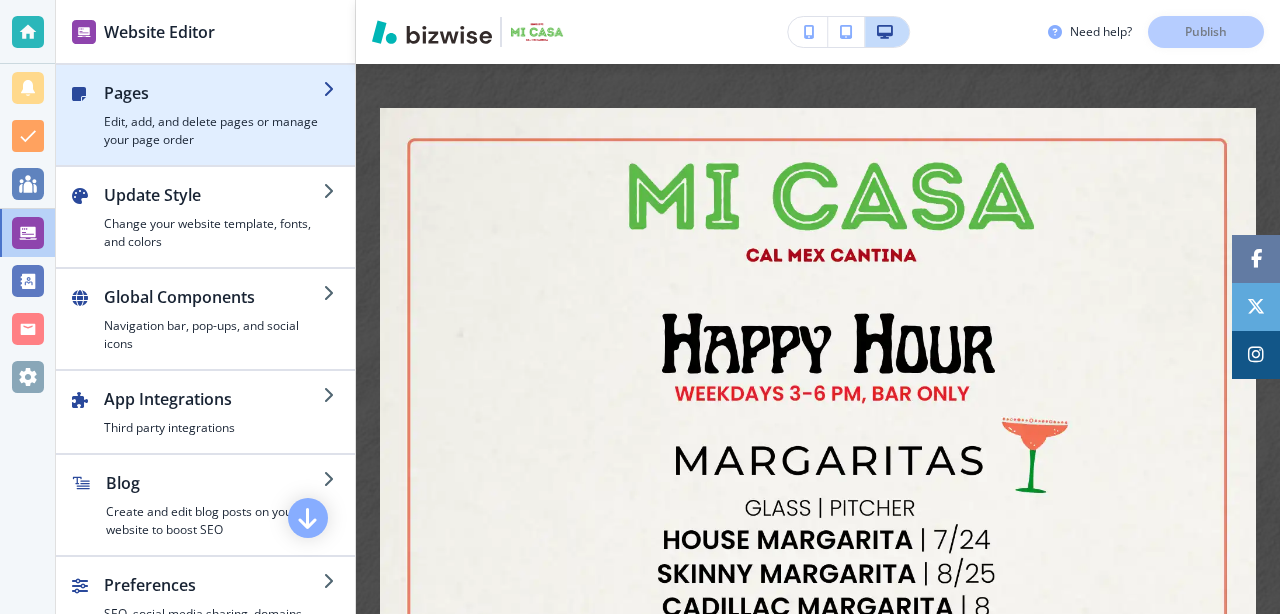 click at bounding box center [213, 109] 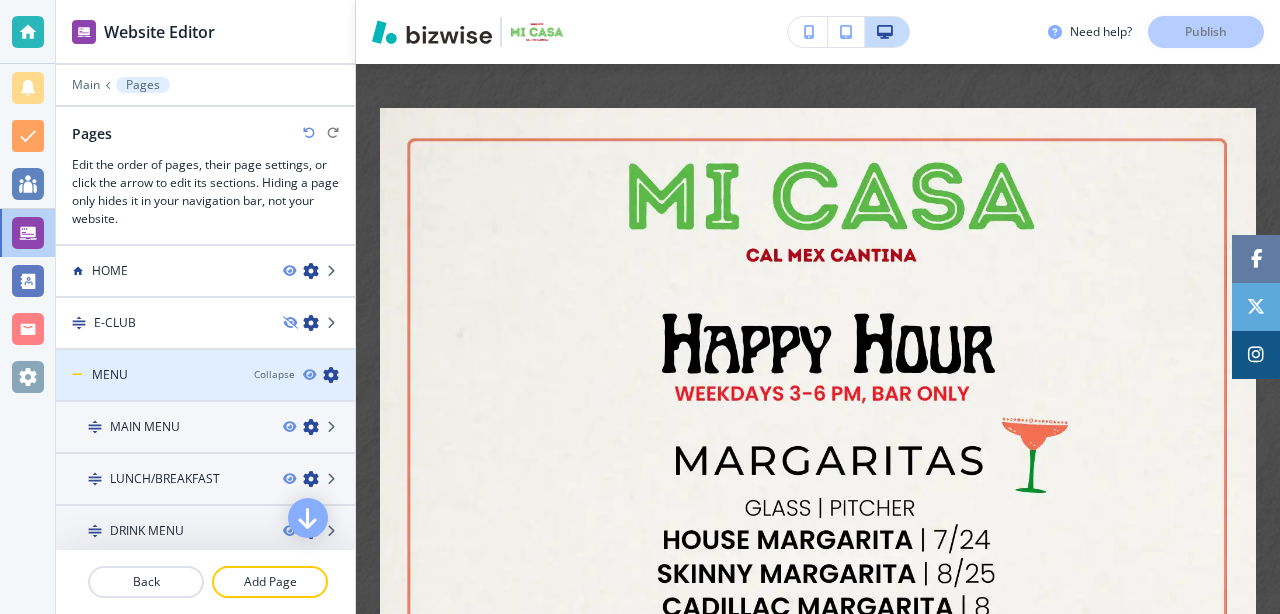 click at bounding box center (205, 392) 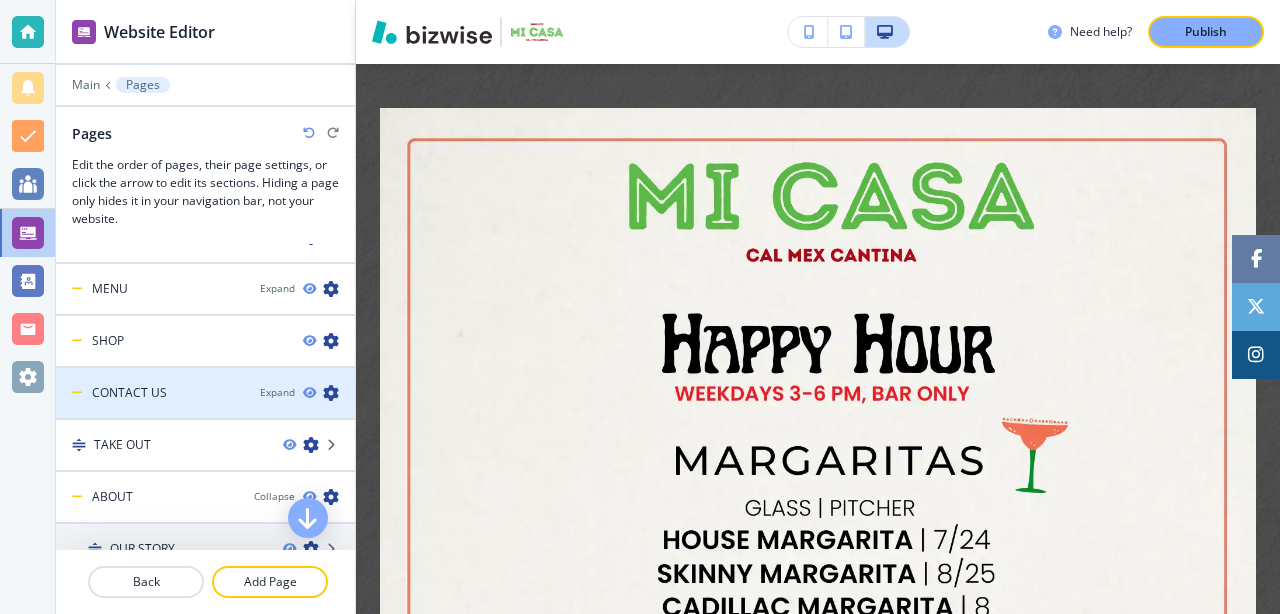 scroll, scrollTop: 88, scrollLeft: 0, axis: vertical 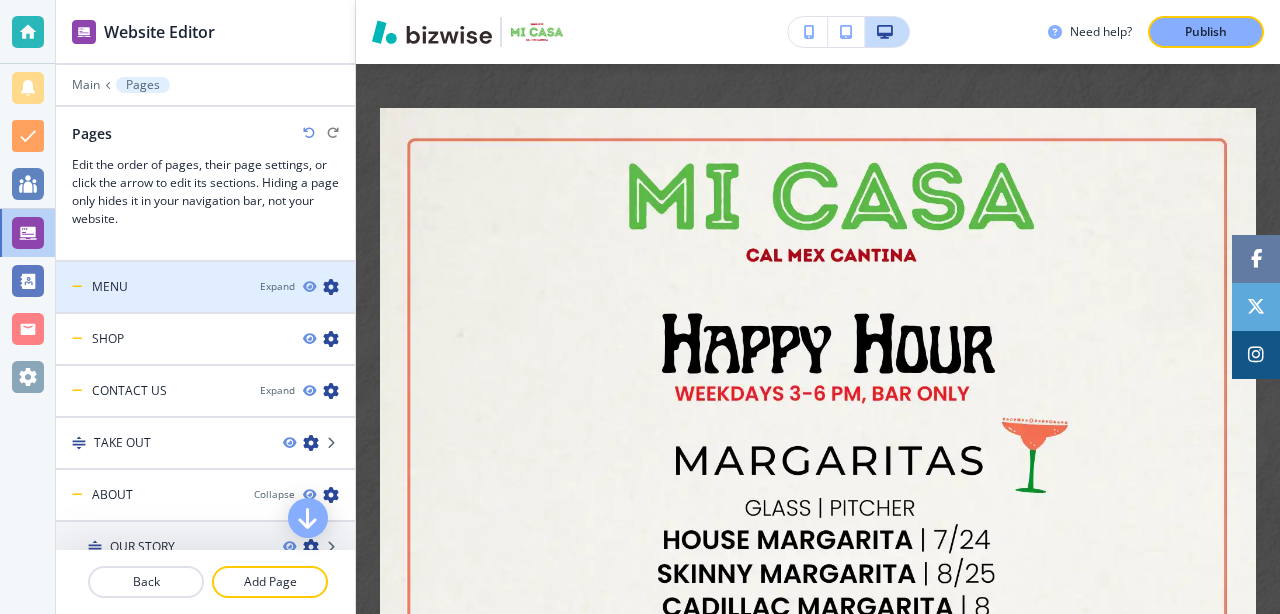click at bounding box center [205, 304] 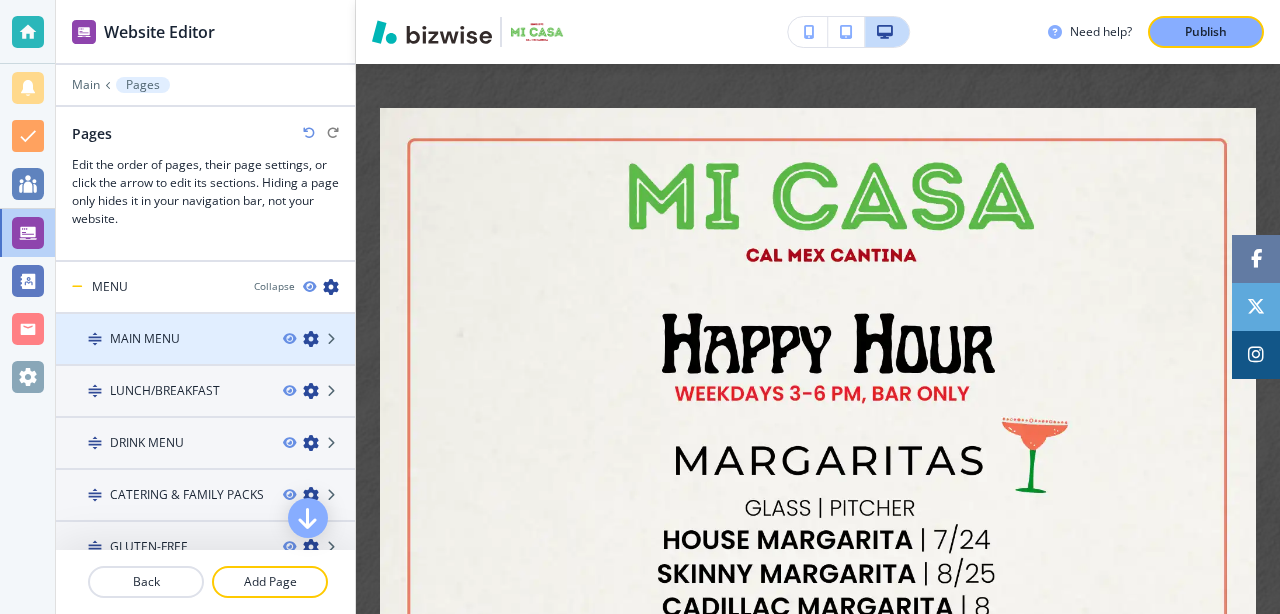 click at bounding box center [205, 356] 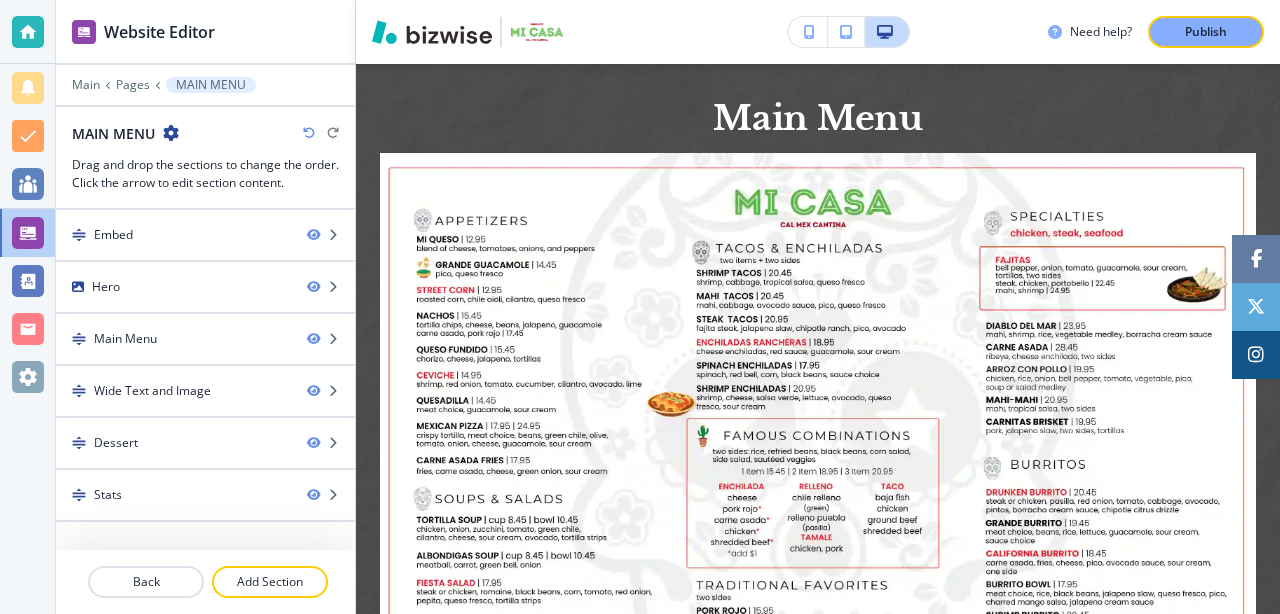 scroll, scrollTop: 0, scrollLeft: 0, axis: both 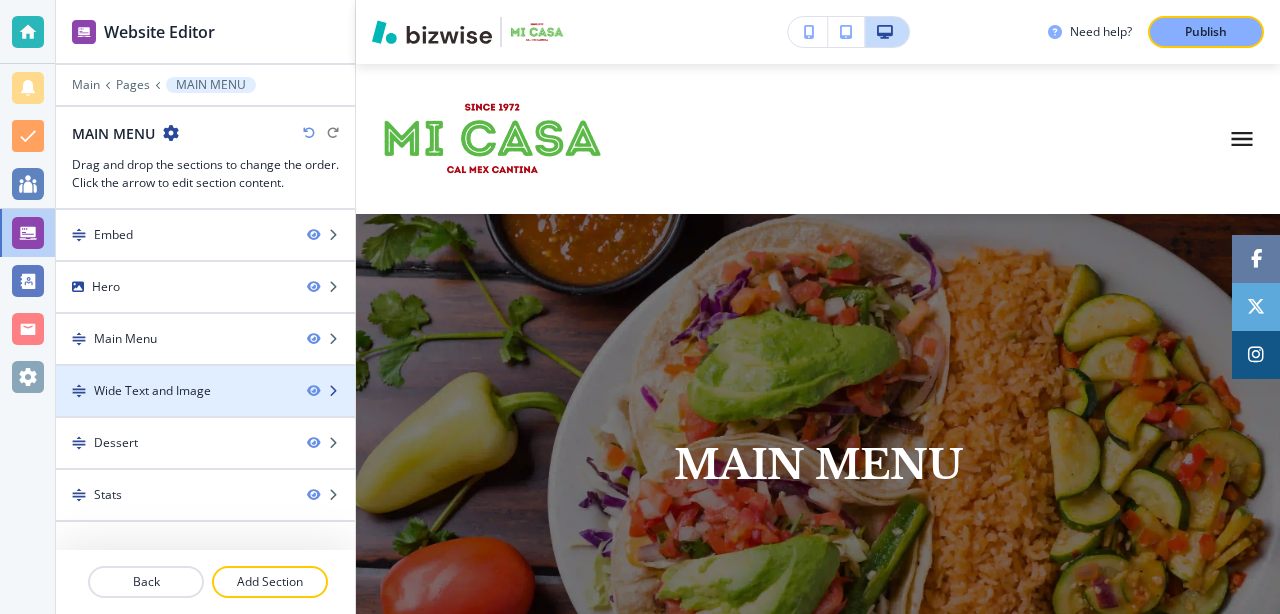 click at bounding box center [205, 408] 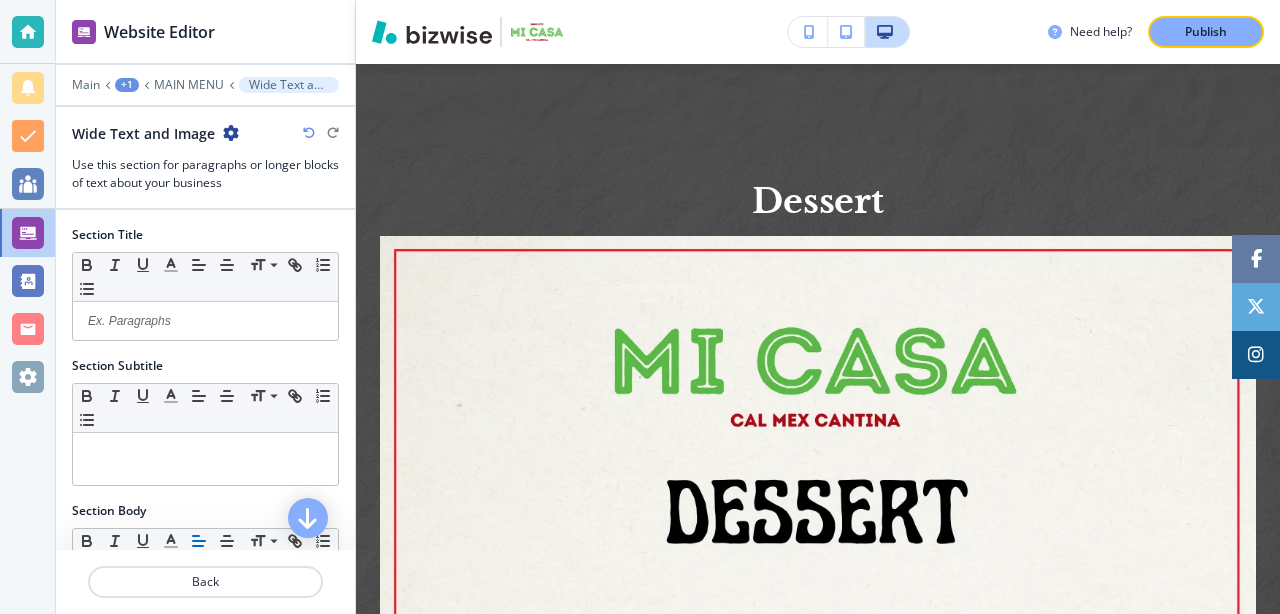 scroll, scrollTop: 1422, scrollLeft: 0, axis: vertical 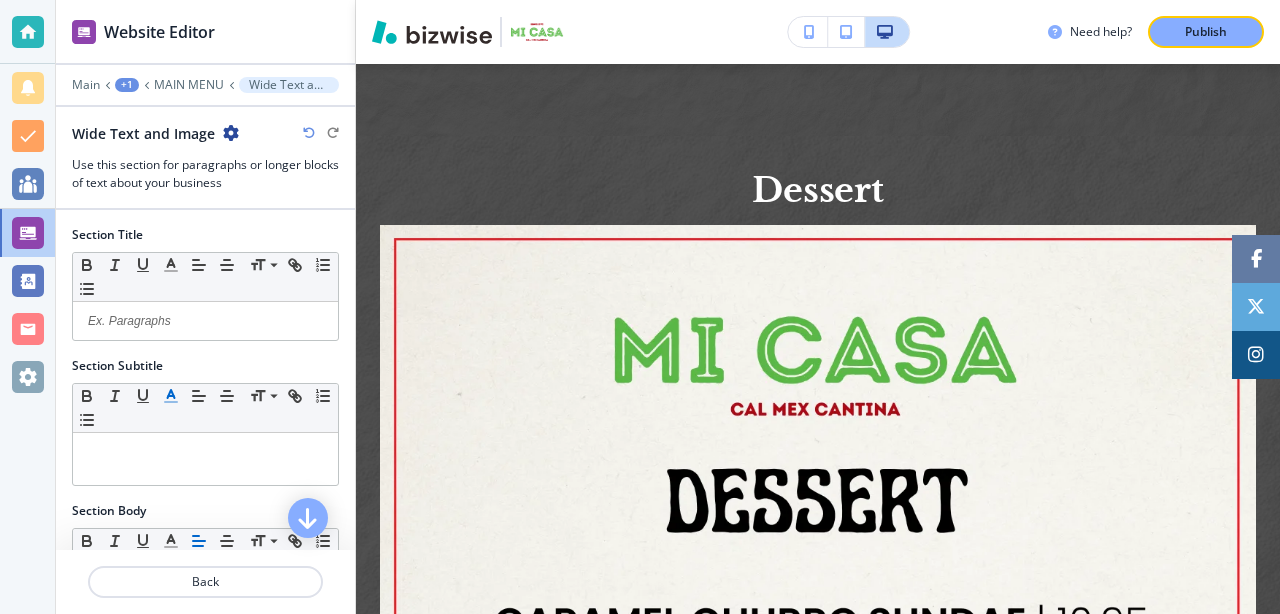 click at bounding box center [171, 396] 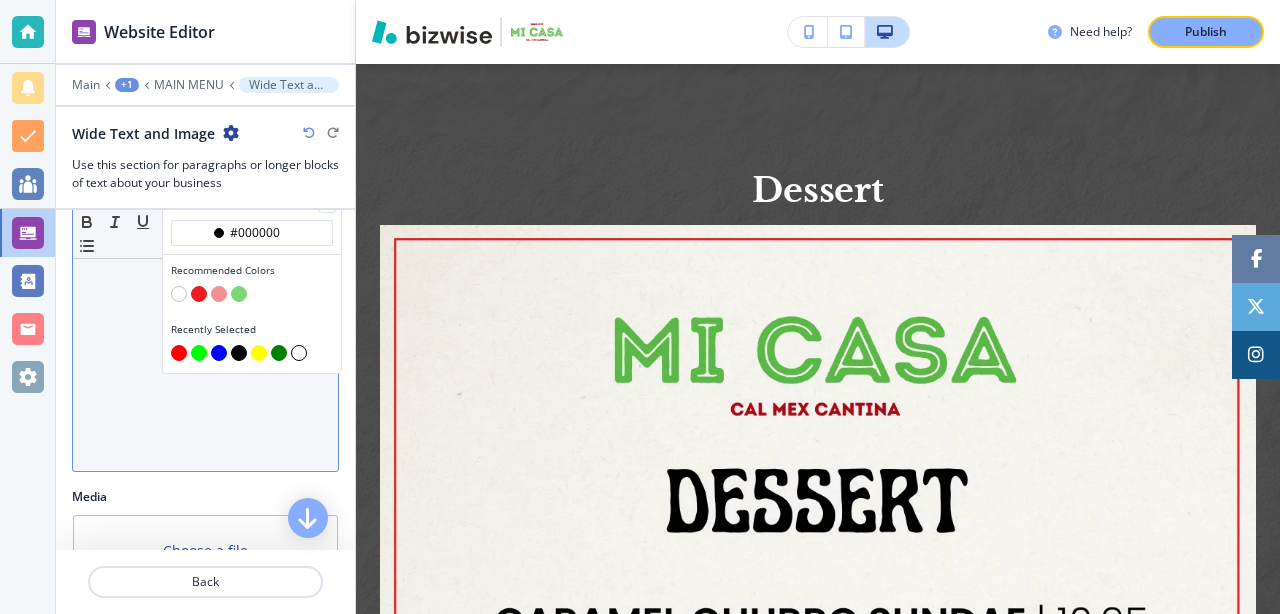 scroll, scrollTop: 169, scrollLeft: 0, axis: vertical 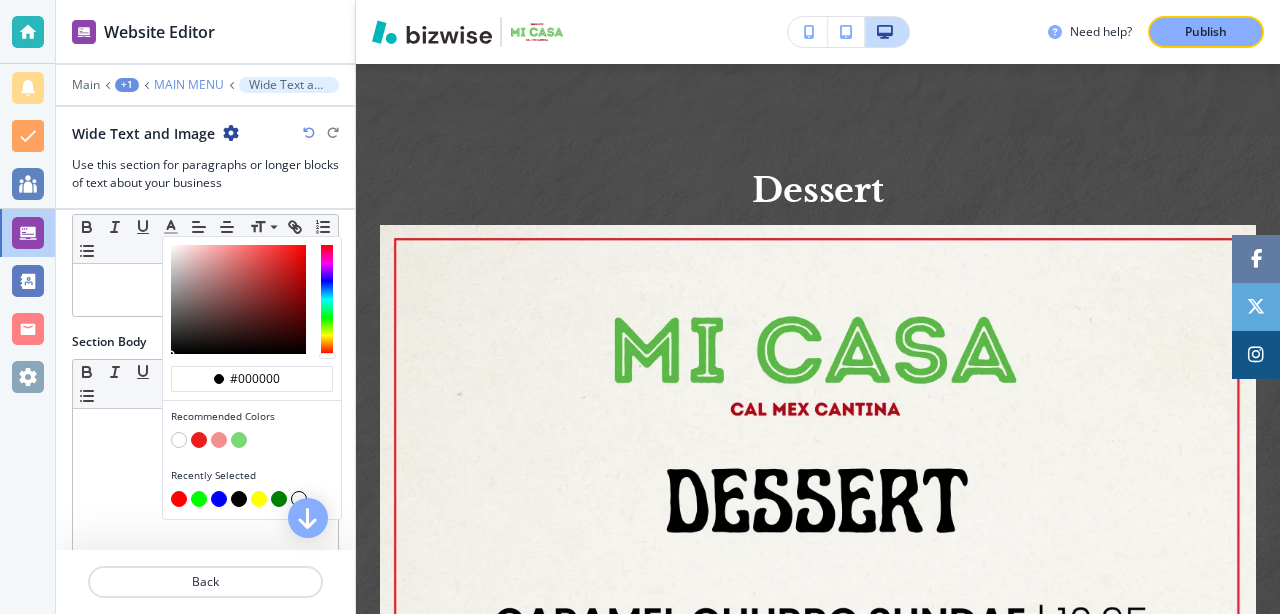 click on "MAIN MENU" at bounding box center (189, 85) 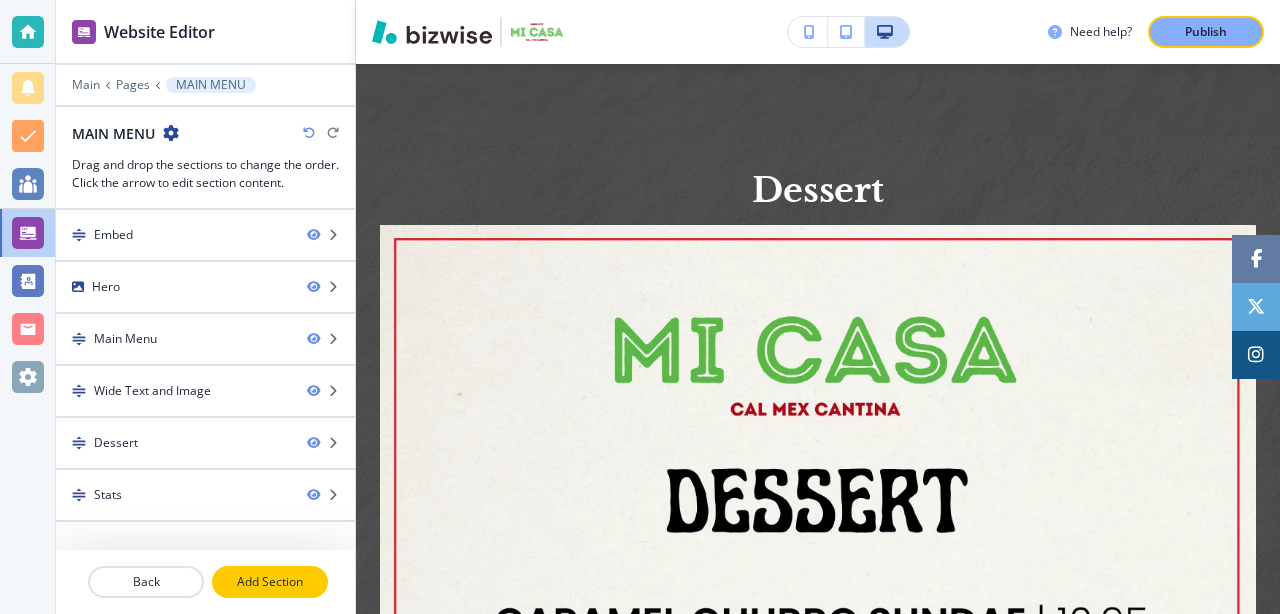 click on "Add Section" at bounding box center [270, 582] 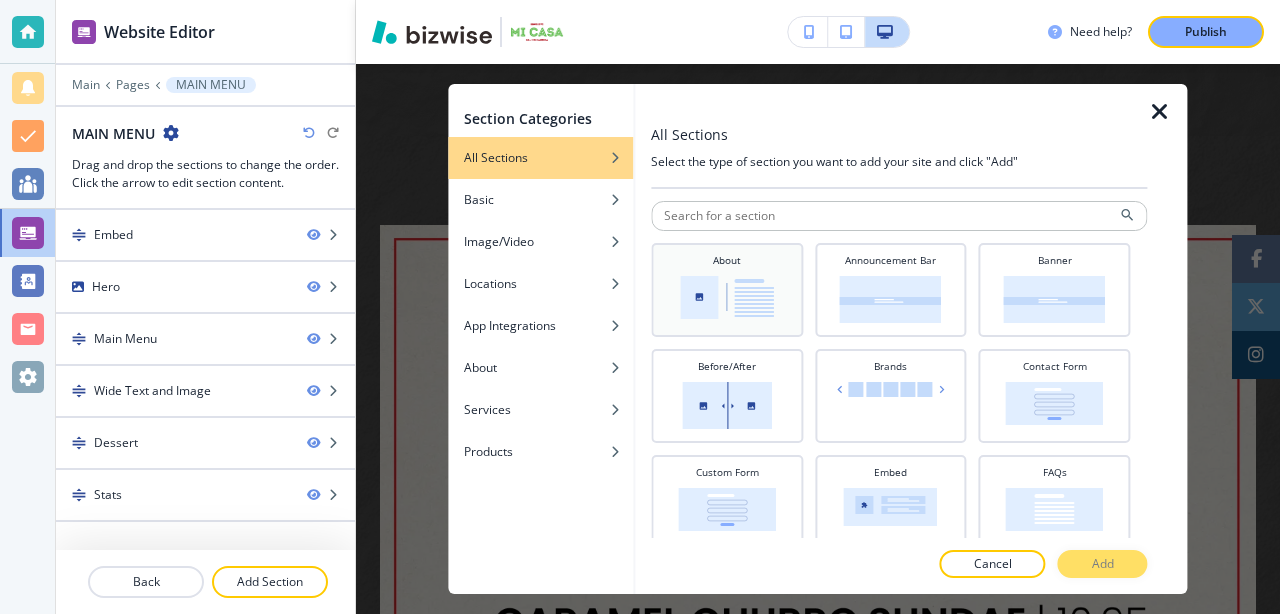 click at bounding box center (727, 297) 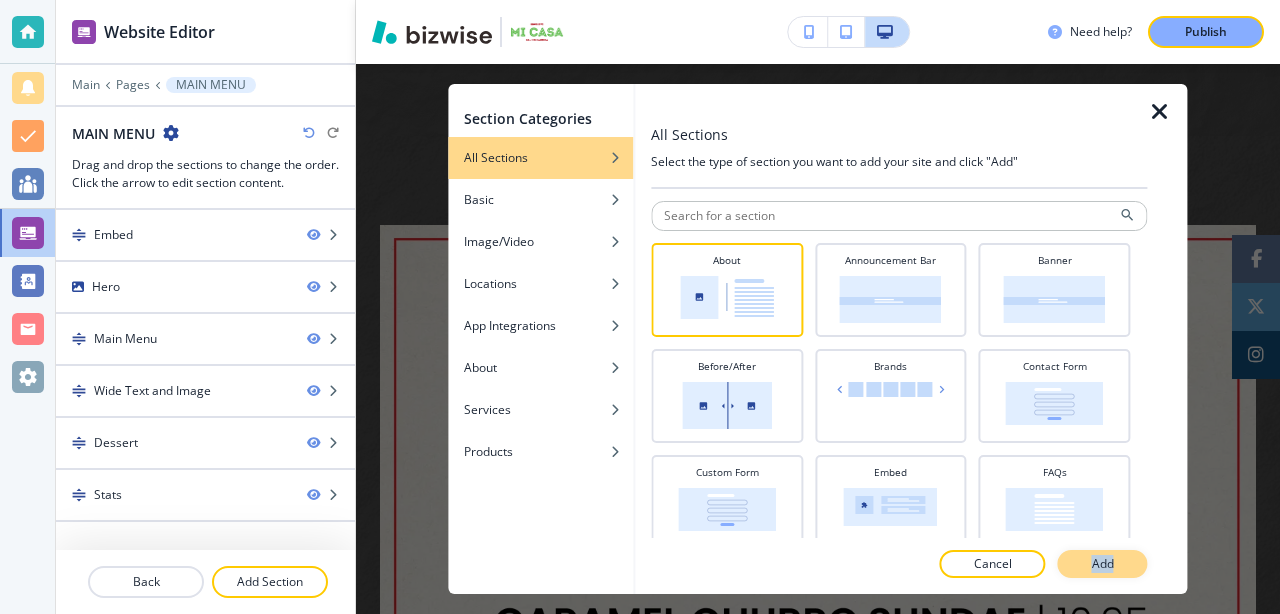 click on "Add" at bounding box center [1103, 564] 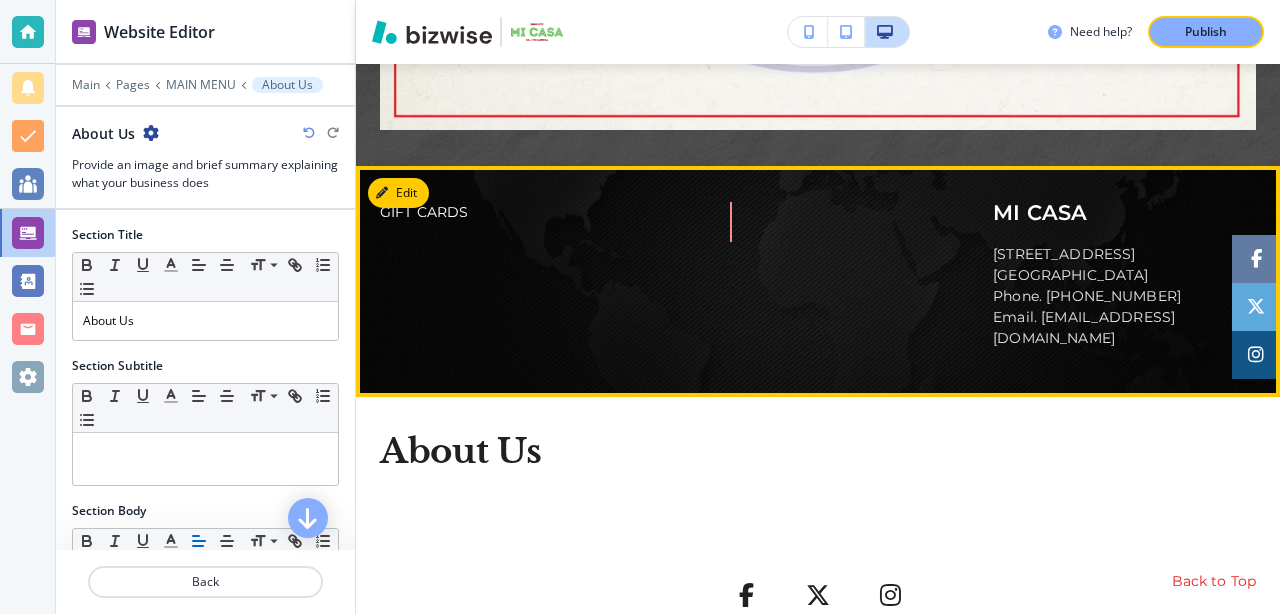 scroll, scrollTop: 2875, scrollLeft: 0, axis: vertical 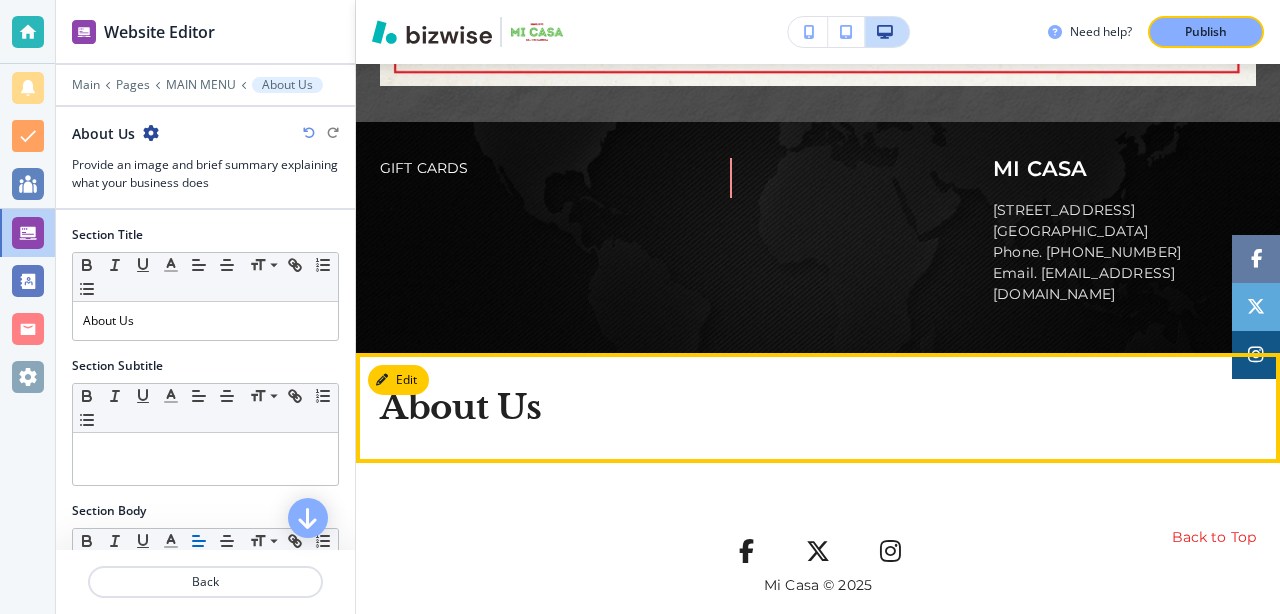 click on "About Us" at bounding box center [461, 407] 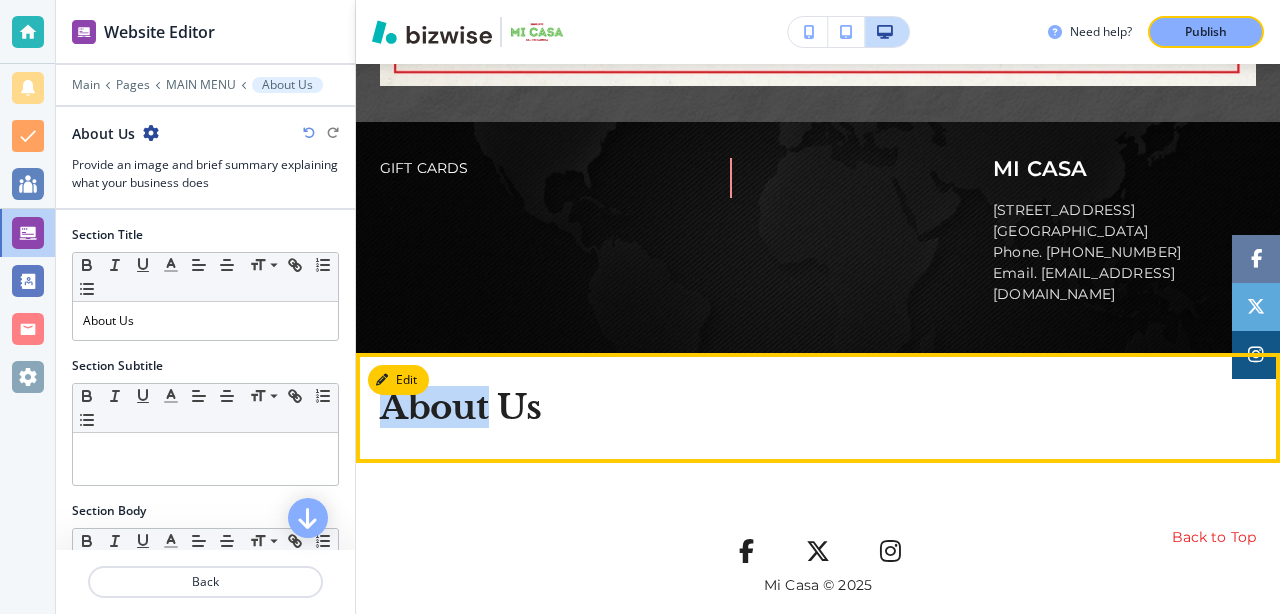 click on "About Us" at bounding box center (461, 407) 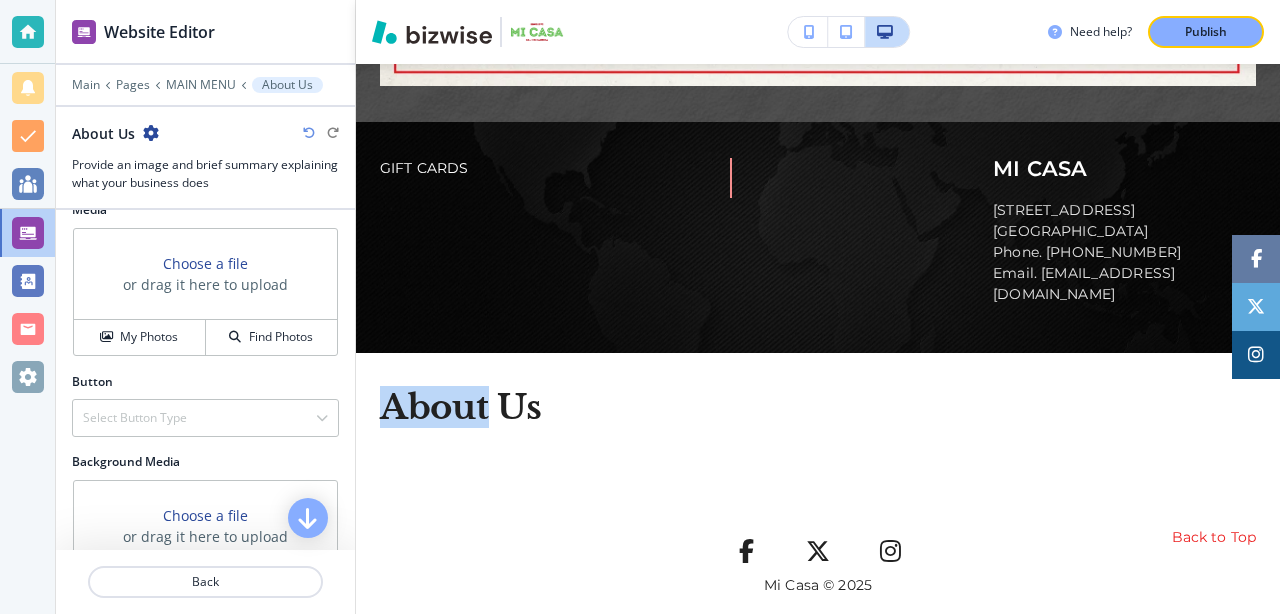 scroll, scrollTop: 651, scrollLeft: 0, axis: vertical 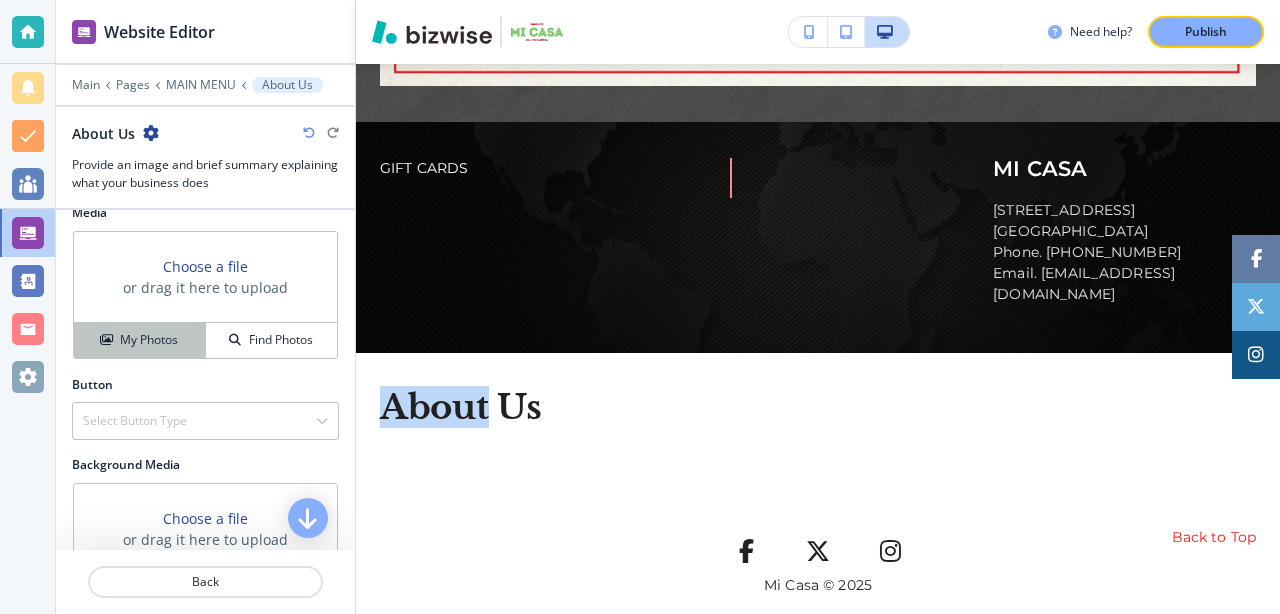 click on "My Photos" at bounding box center (149, 340) 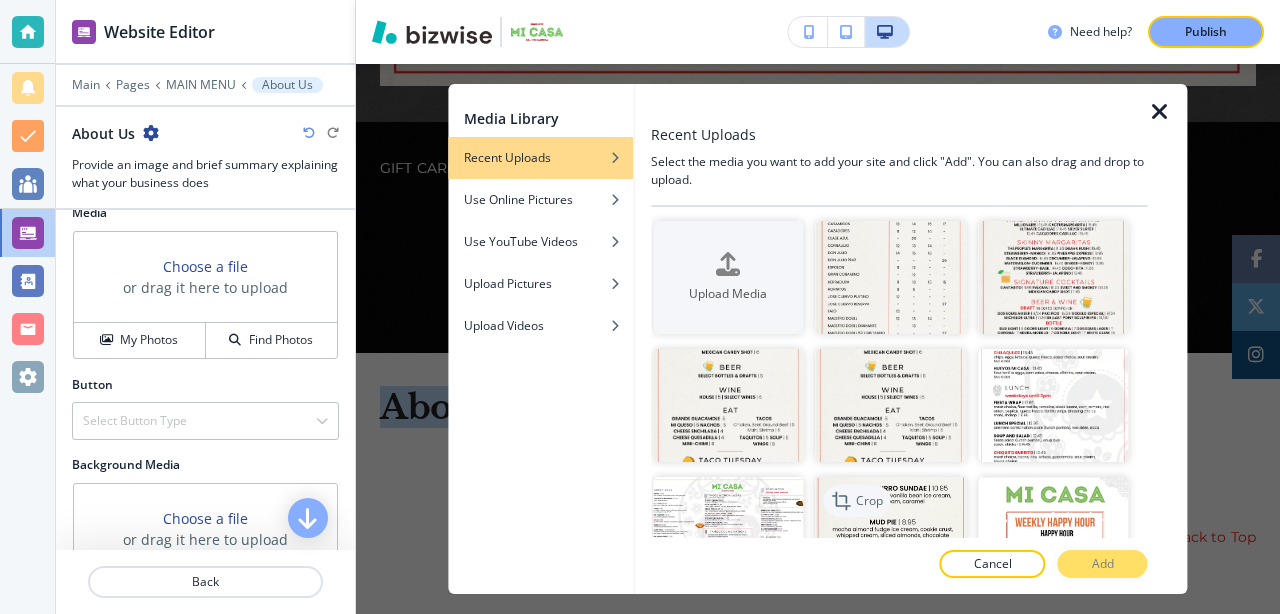 click on "Crop" at bounding box center [869, 501] 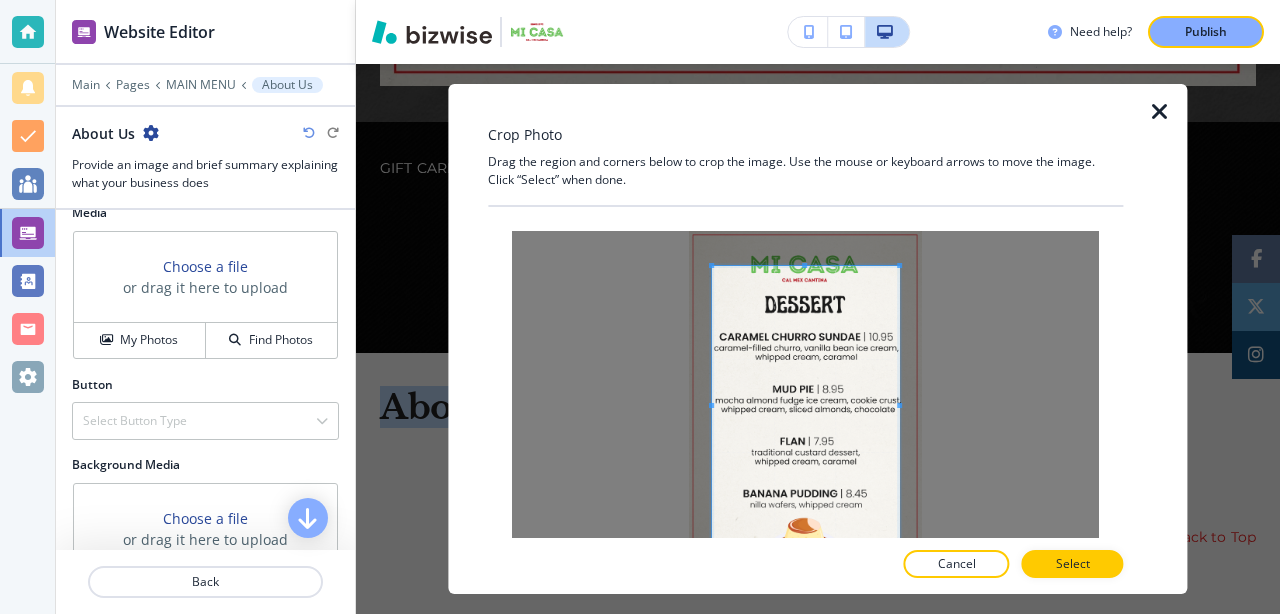 click at bounding box center [1160, 112] 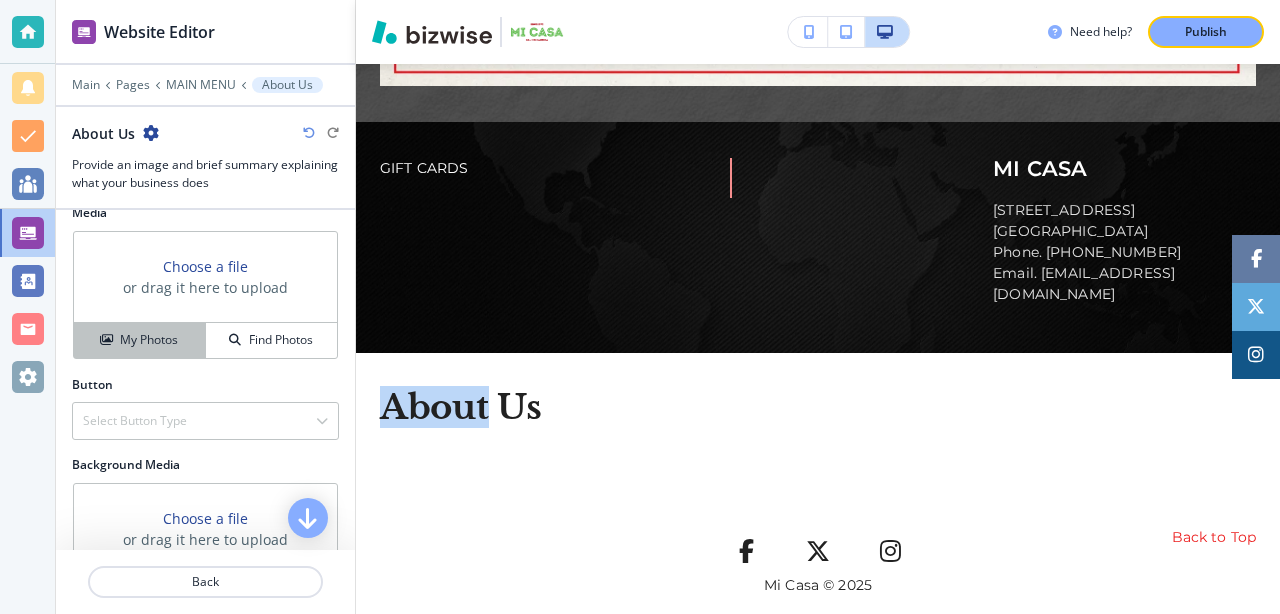 click on "My Photos" at bounding box center (149, 340) 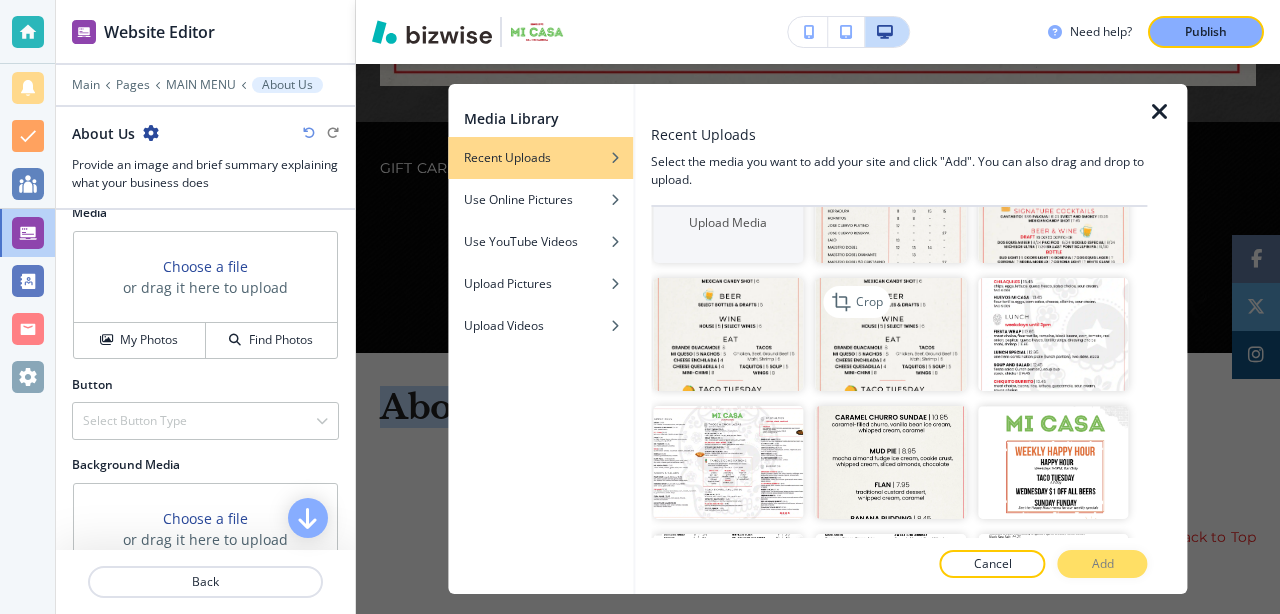 scroll, scrollTop: 78, scrollLeft: 0, axis: vertical 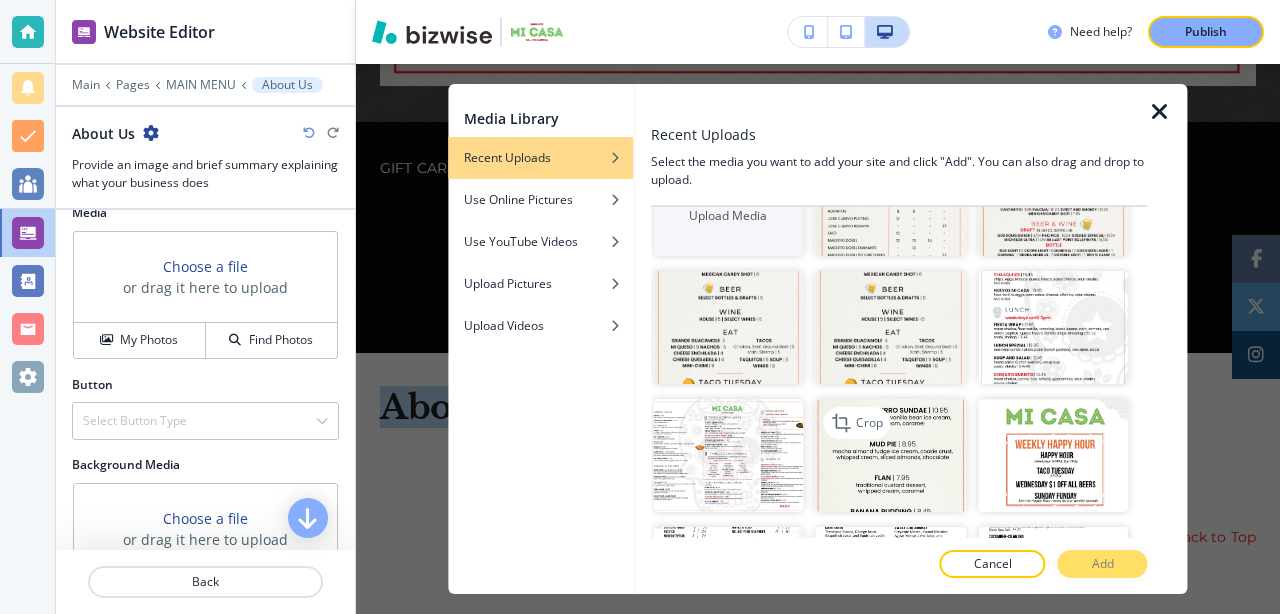 click at bounding box center [891, 455] 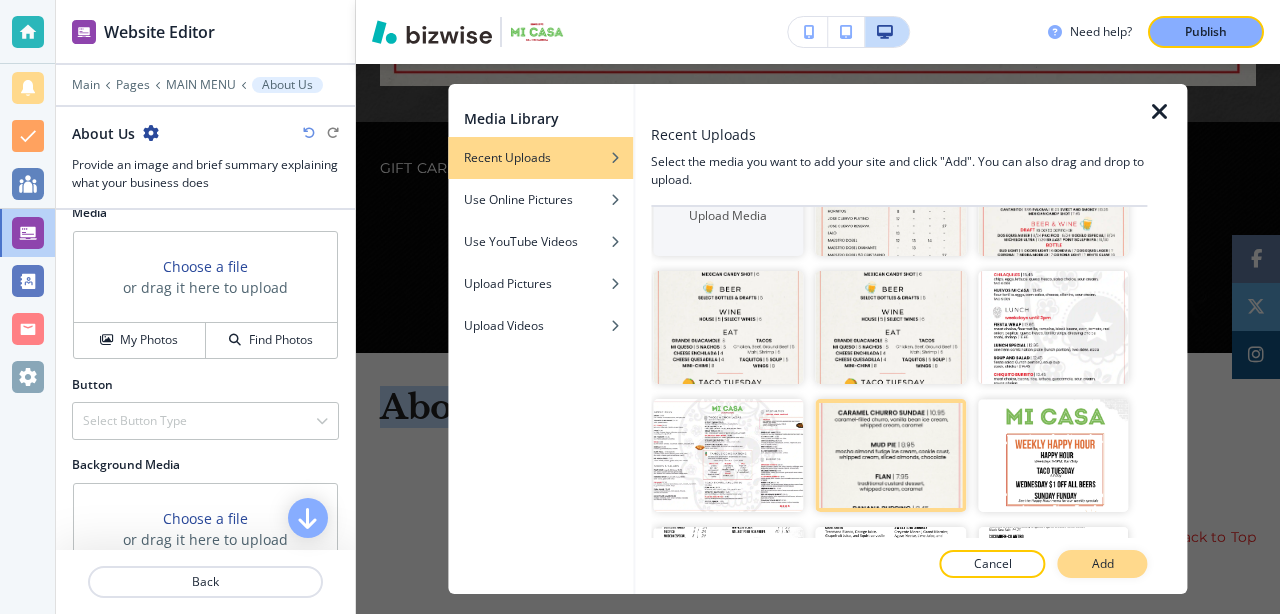 click on "Add" at bounding box center [1103, 564] 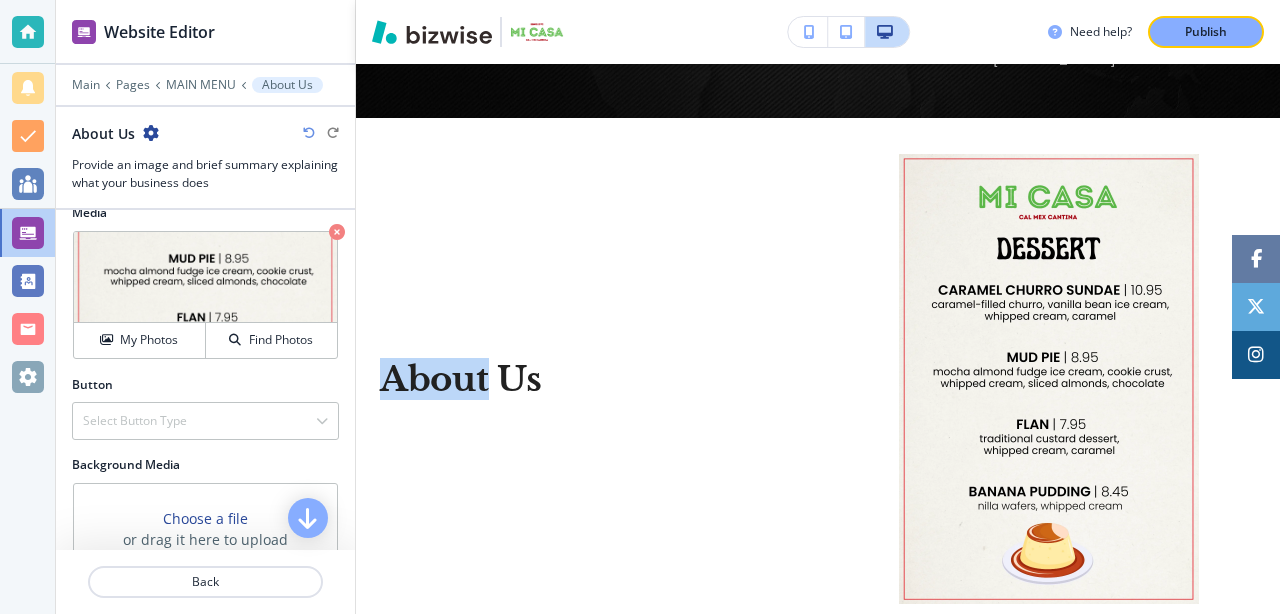 scroll, scrollTop: 3078, scrollLeft: 0, axis: vertical 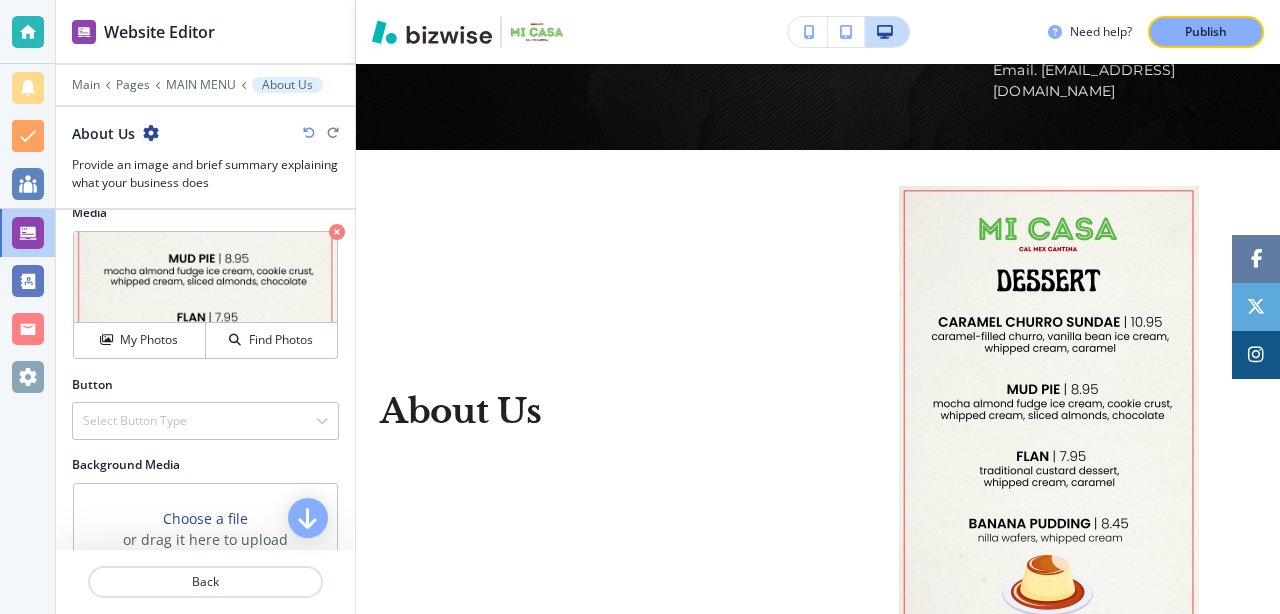 click on "About Us" at bounding box center [461, 411] 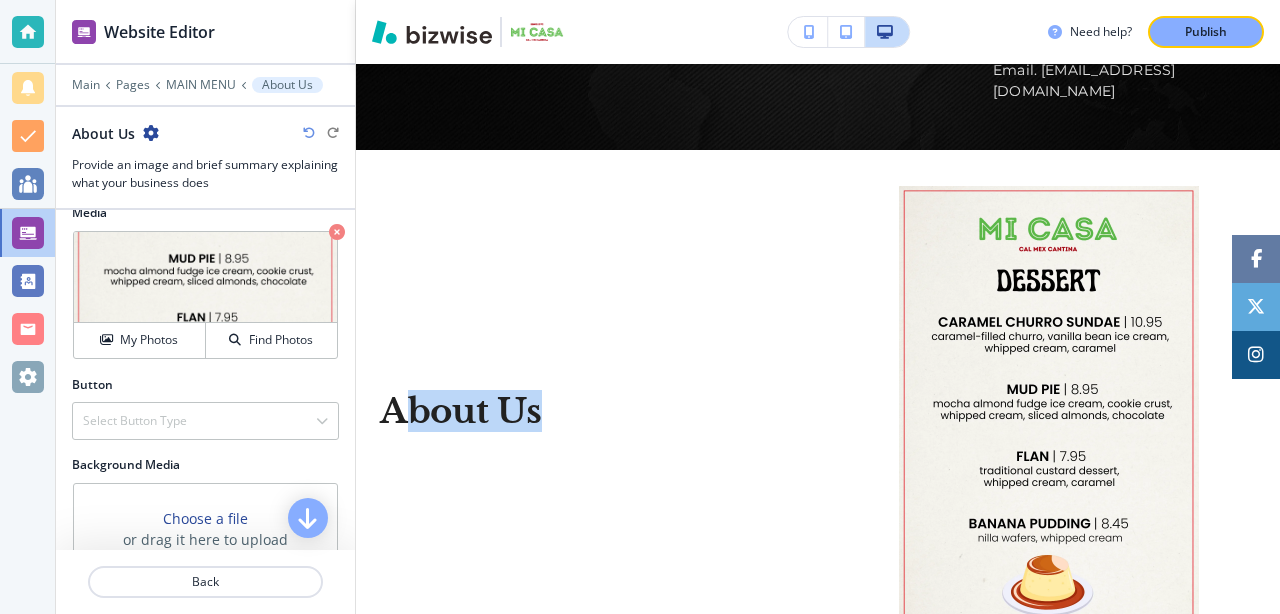 drag, startPoint x: 524, startPoint y: 386, endPoint x: 416, endPoint y: 379, distance: 108.226616 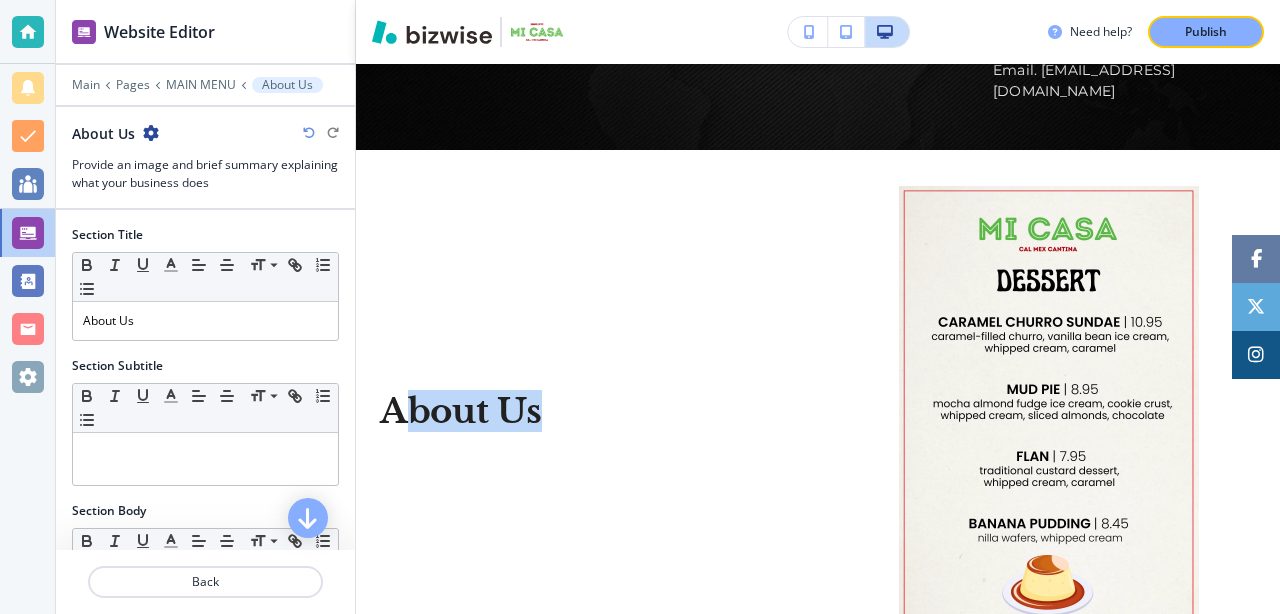 scroll, scrollTop: 0, scrollLeft: 0, axis: both 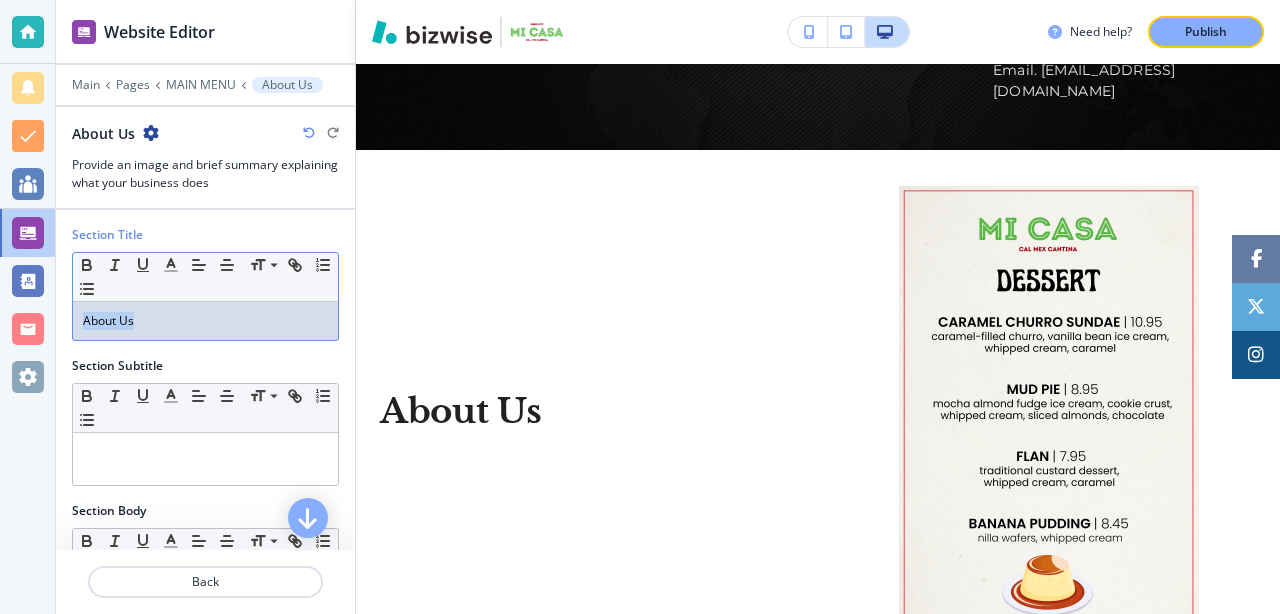drag, startPoint x: 155, startPoint y: 329, endPoint x: 67, endPoint y: 322, distance: 88.27797 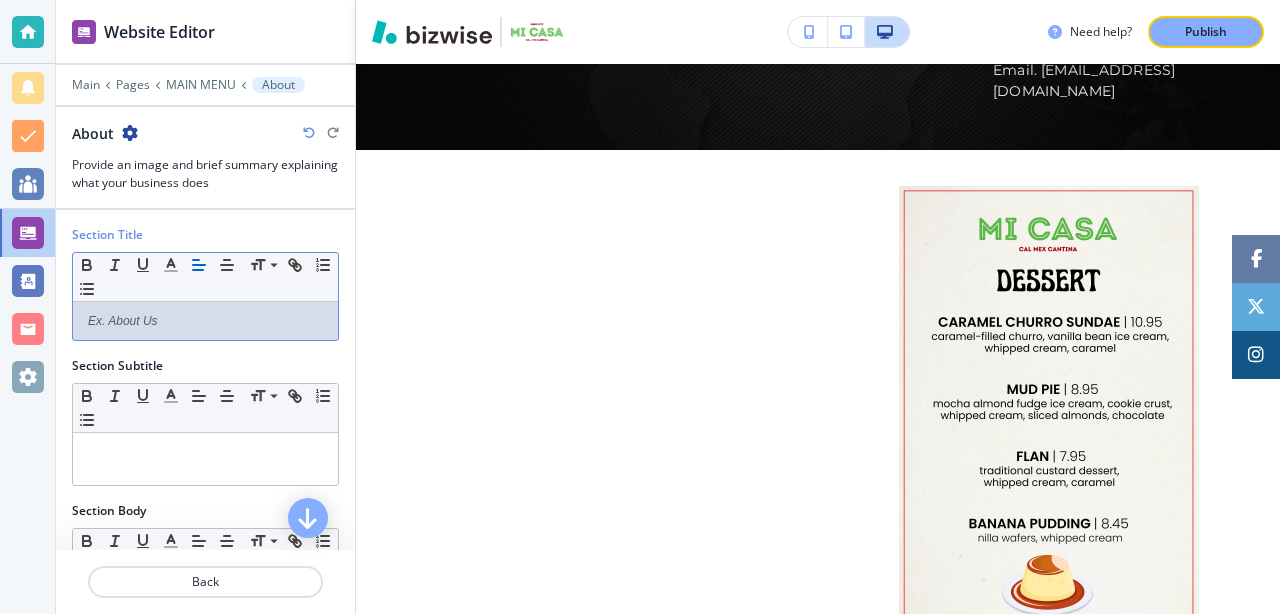 type 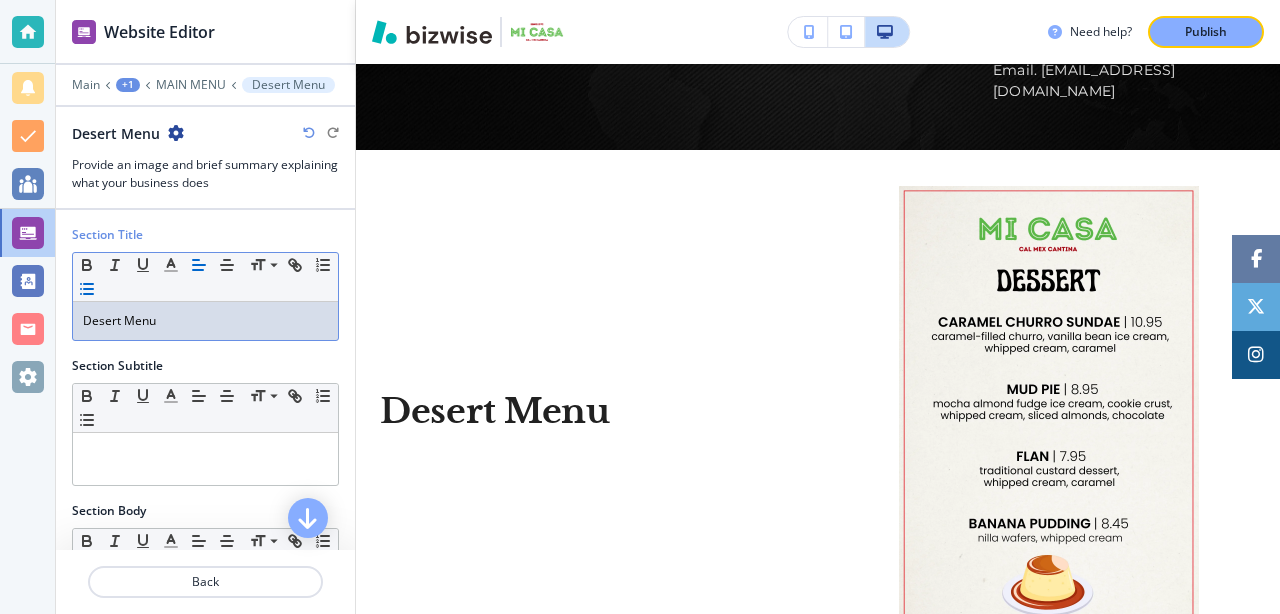 click 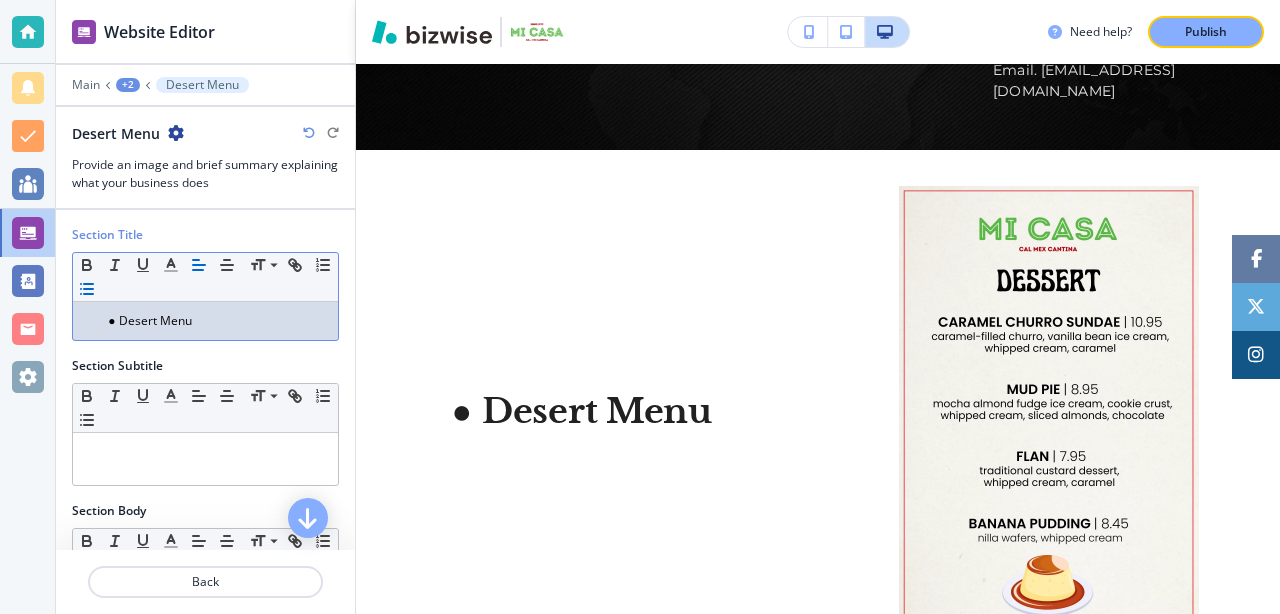 click 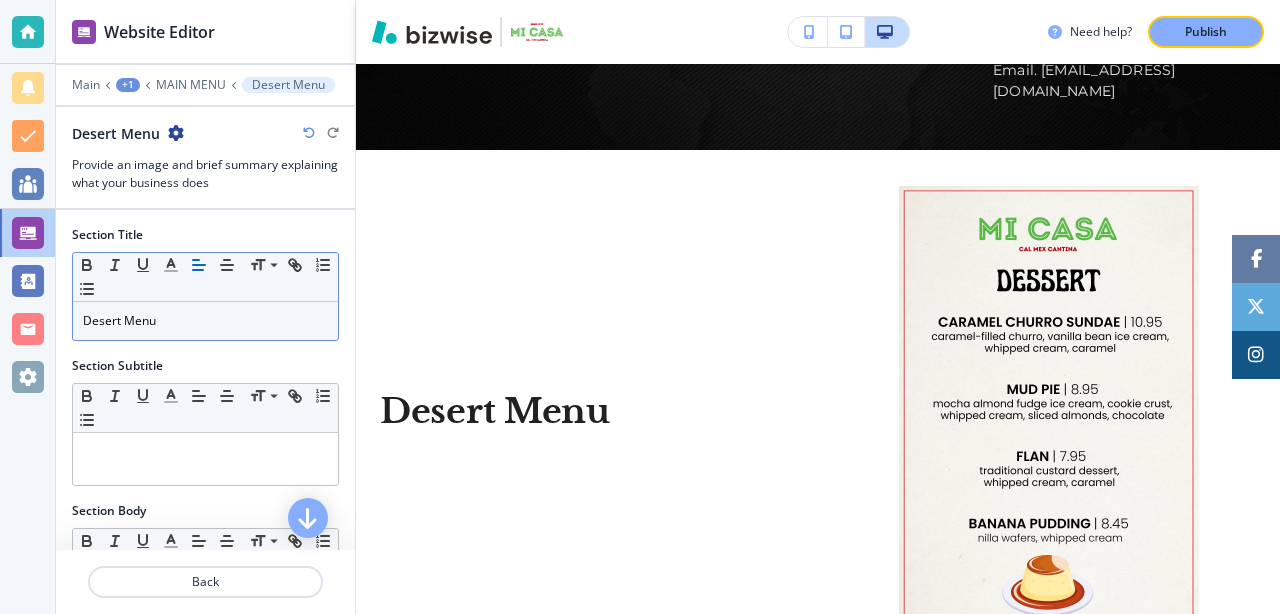 click 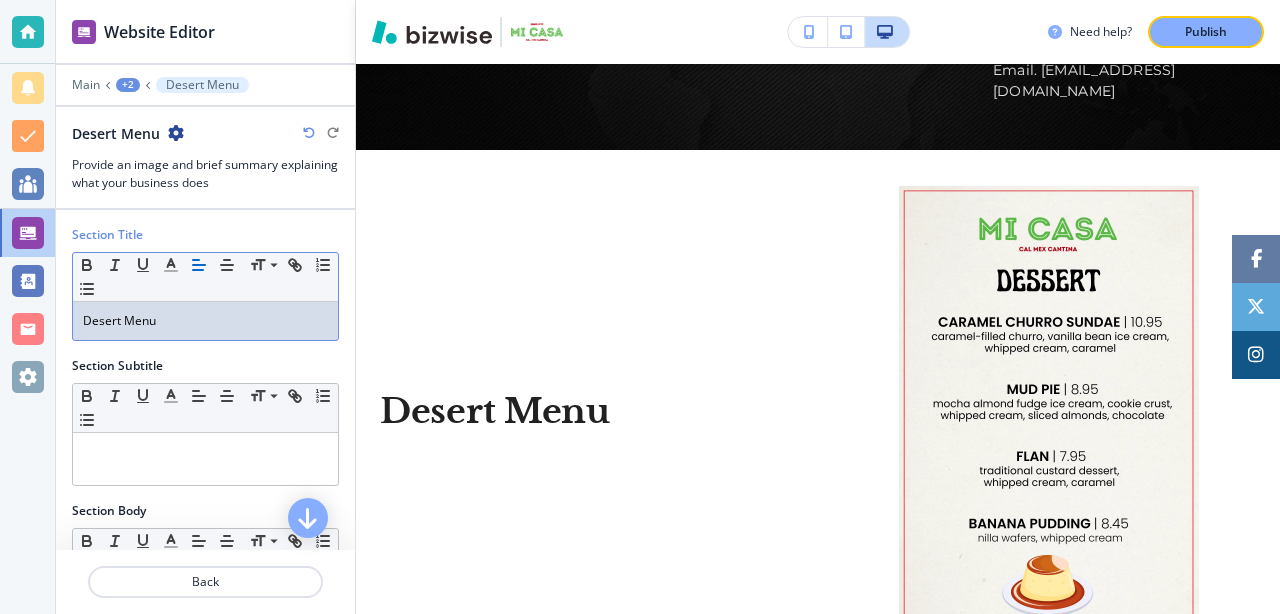 click on "Section Title" at bounding box center (107, 235) 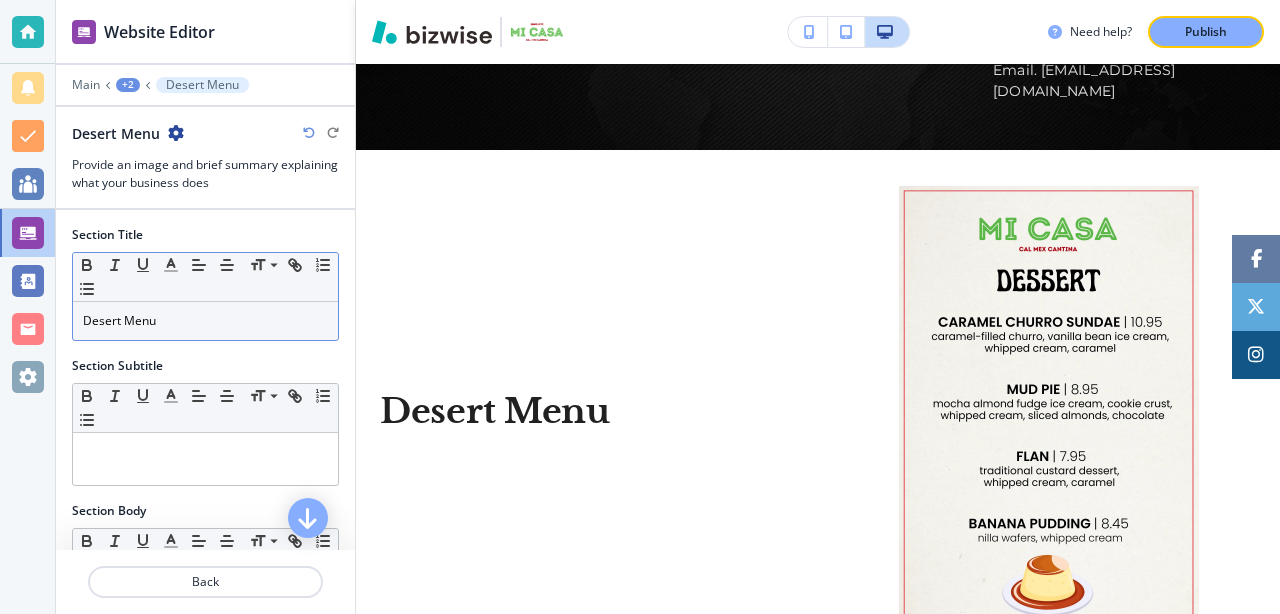 click on "Desert Menu" at bounding box center [205, 321] 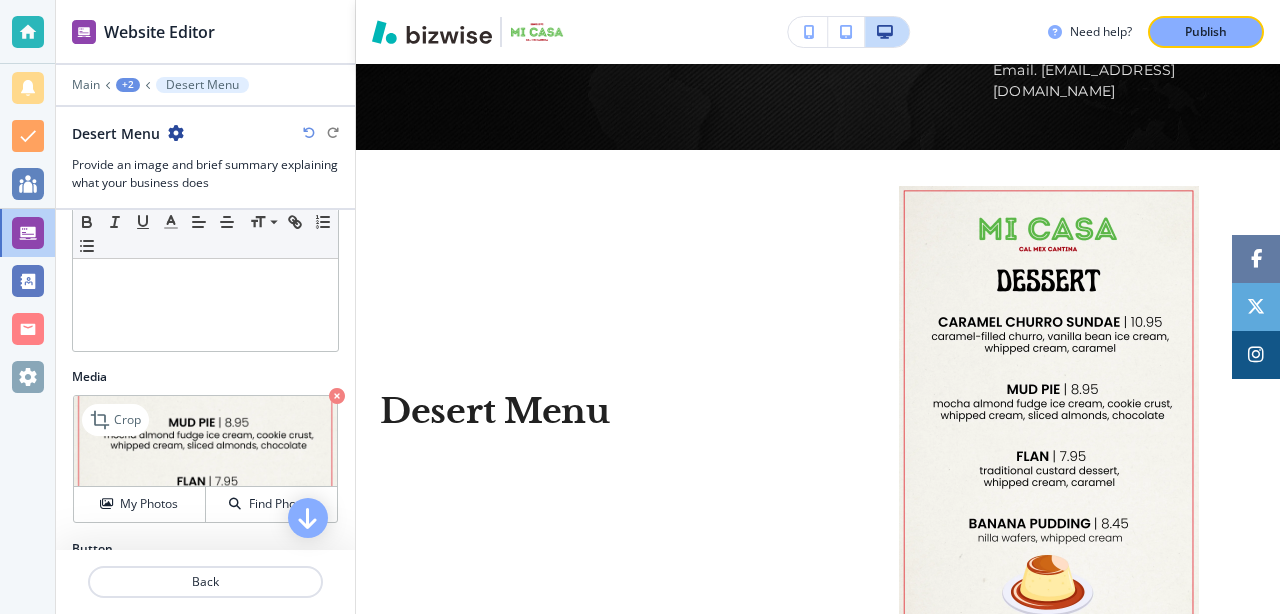scroll, scrollTop: 482, scrollLeft: 0, axis: vertical 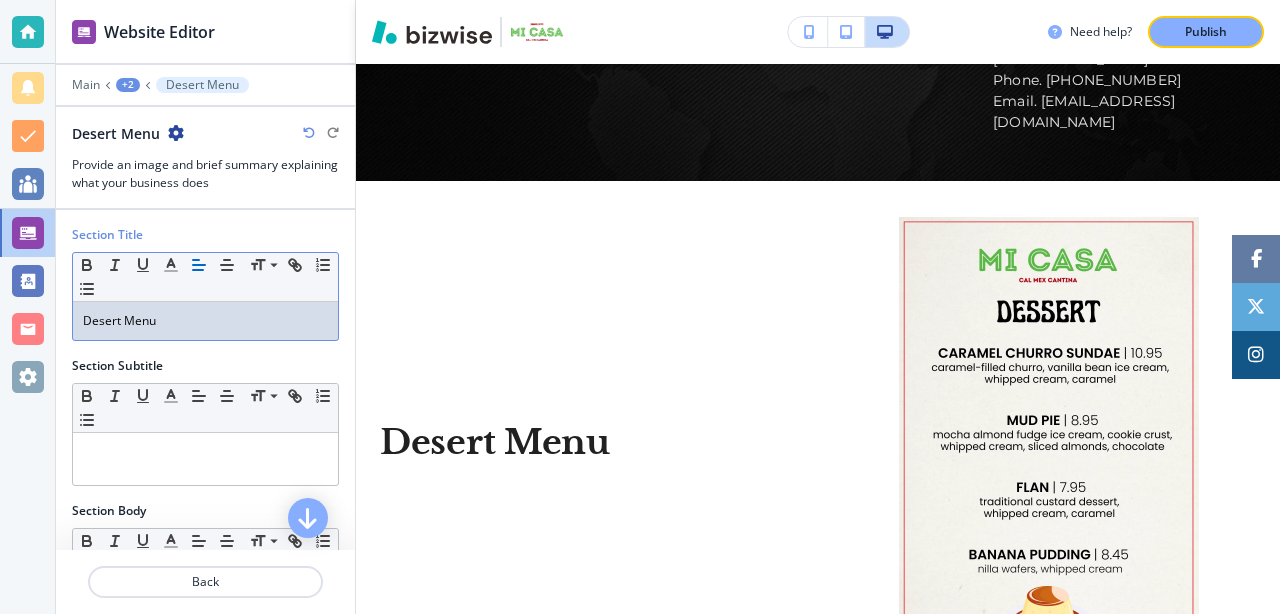 click on "Small Normal Large Huge" at bounding box center [205, 277] 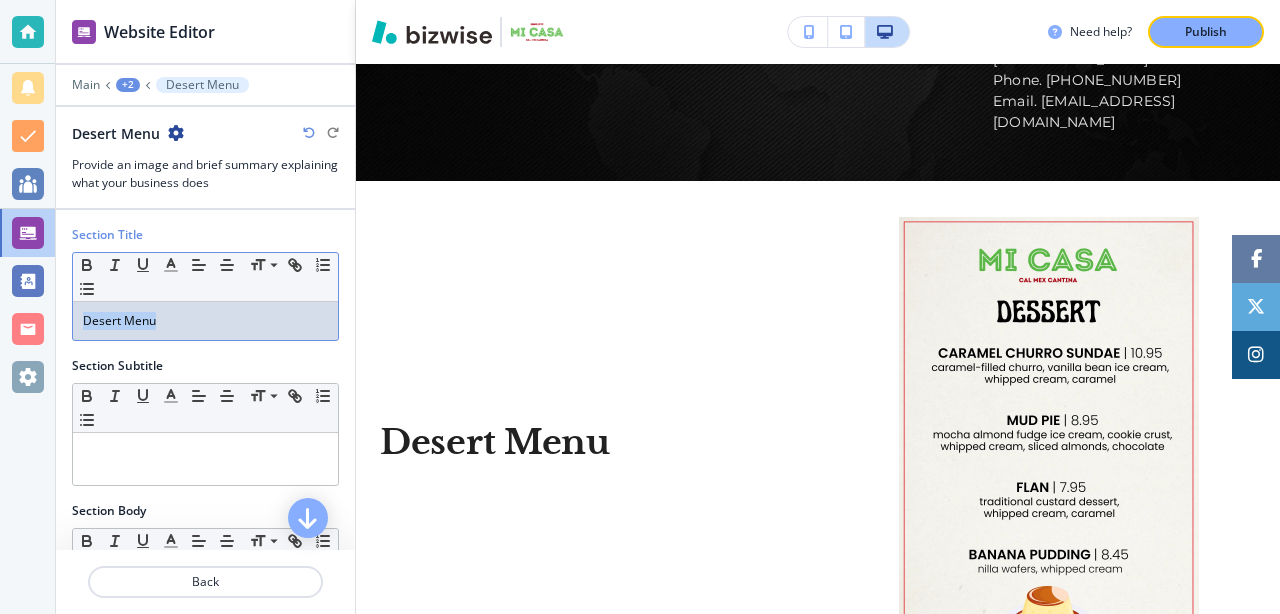 drag, startPoint x: 167, startPoint y: 317, endPoint x: 68, endPoint y: 317, distance: 99 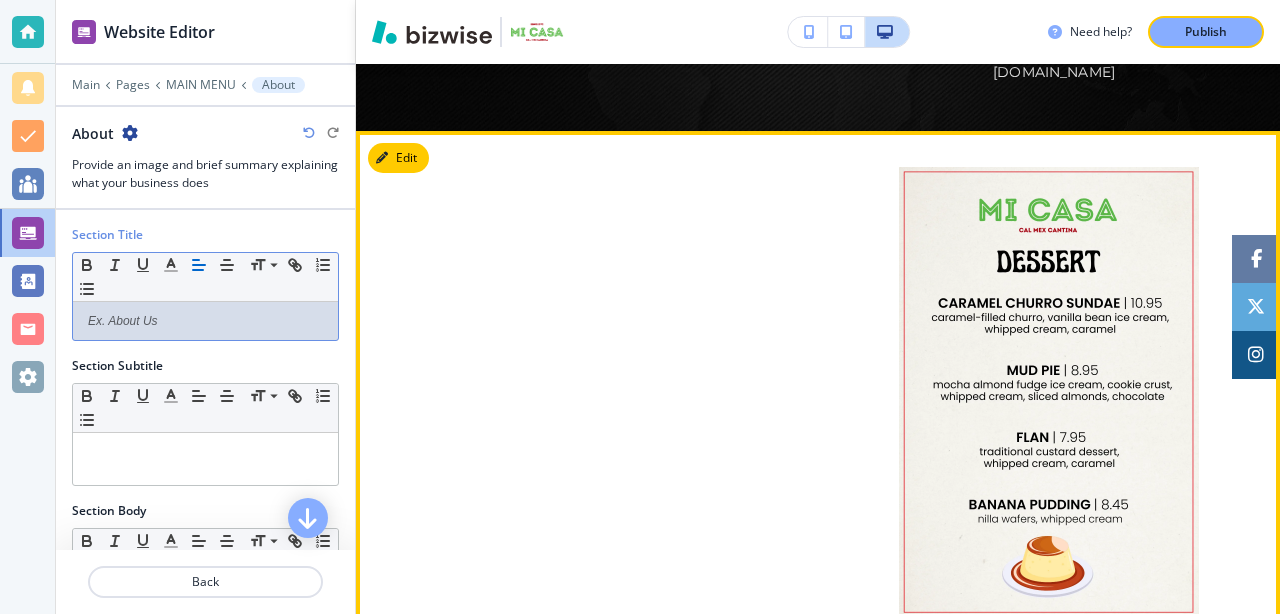 scroll, scrollTop: 3058, scrollLeft: 0, axis: vertical 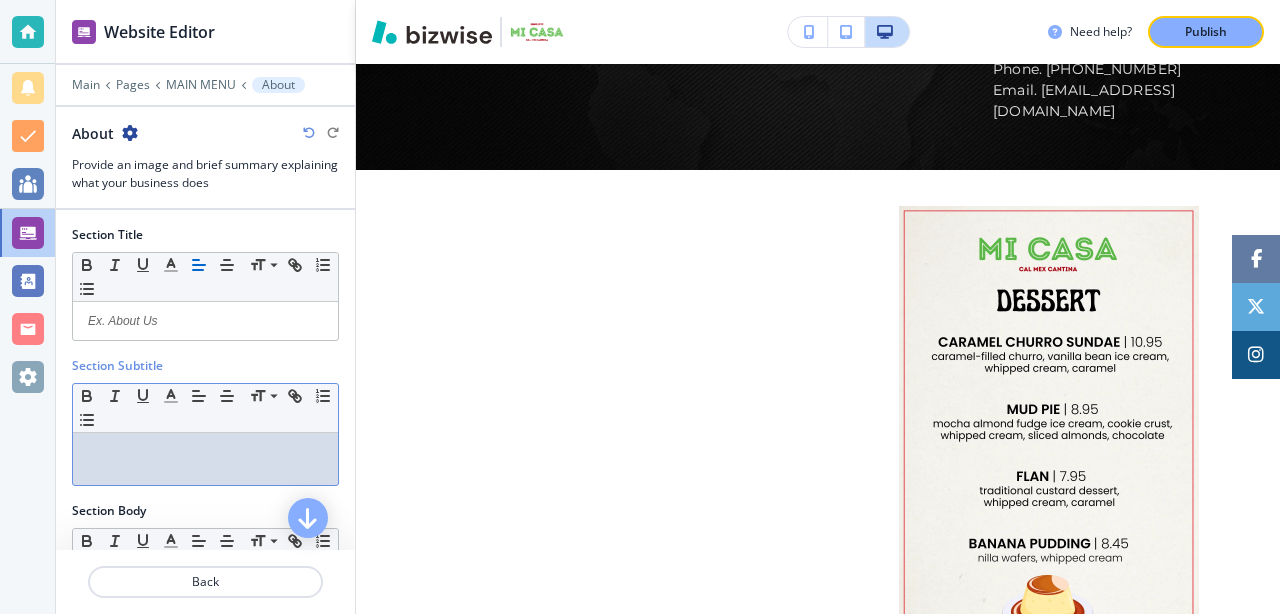 click at bounding box center [205, 452] 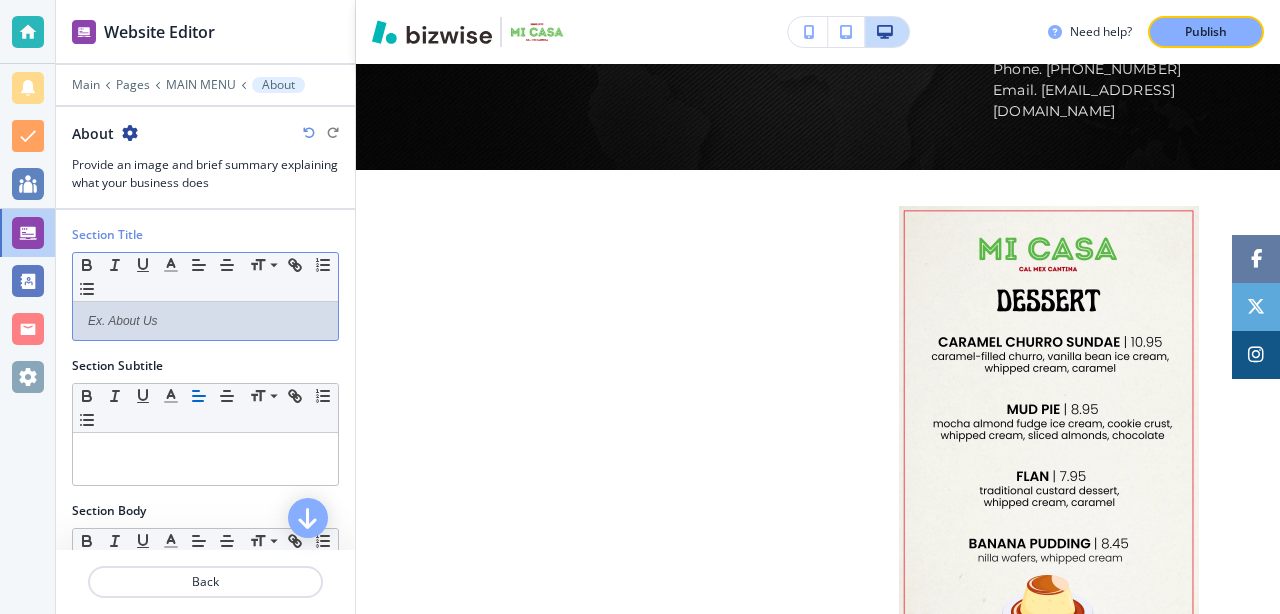 click at bounding box center [205, 321] 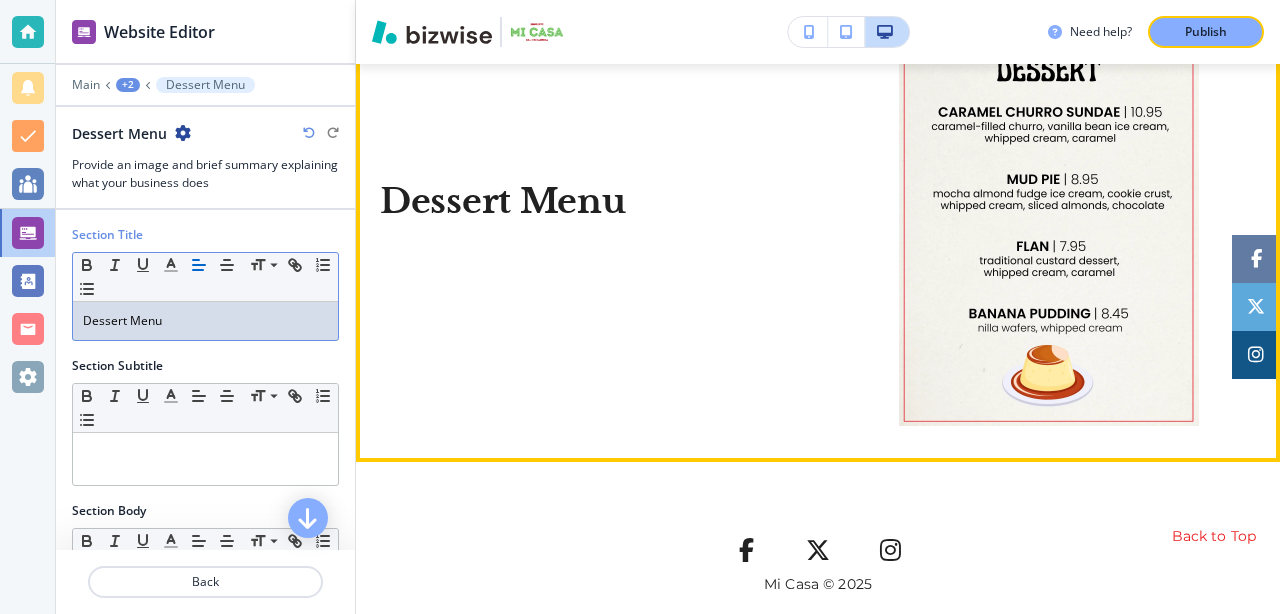 scroll, scrollTop: 3270, scrollLeft: 0, axis: vertical 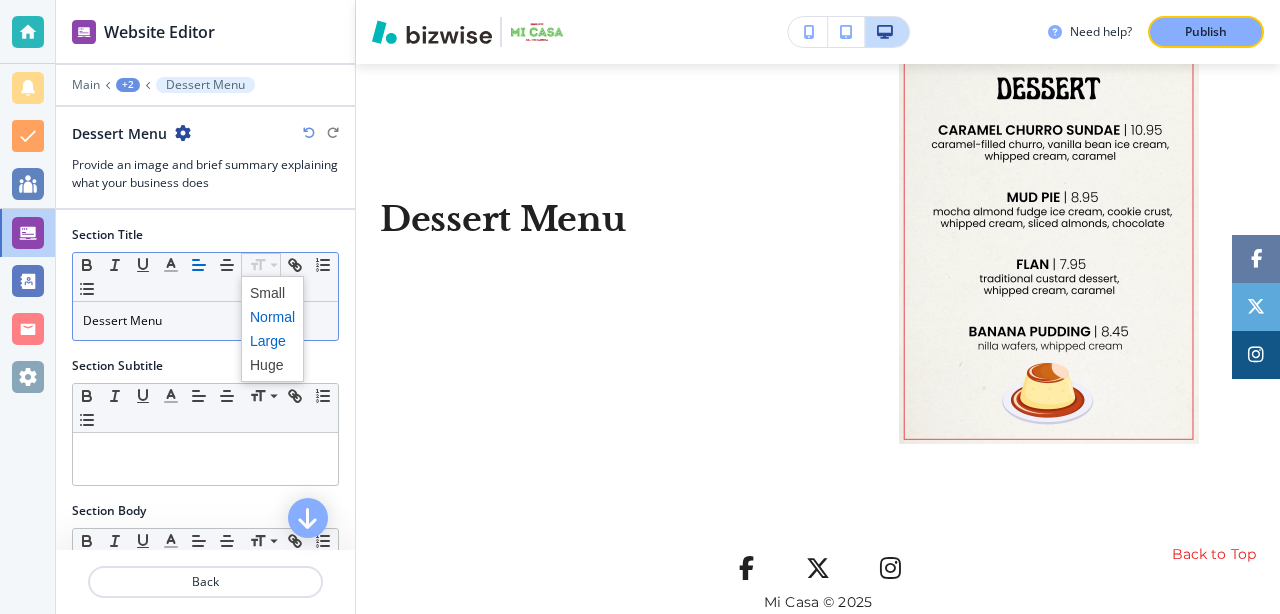 click at bounding box center (272, 341) 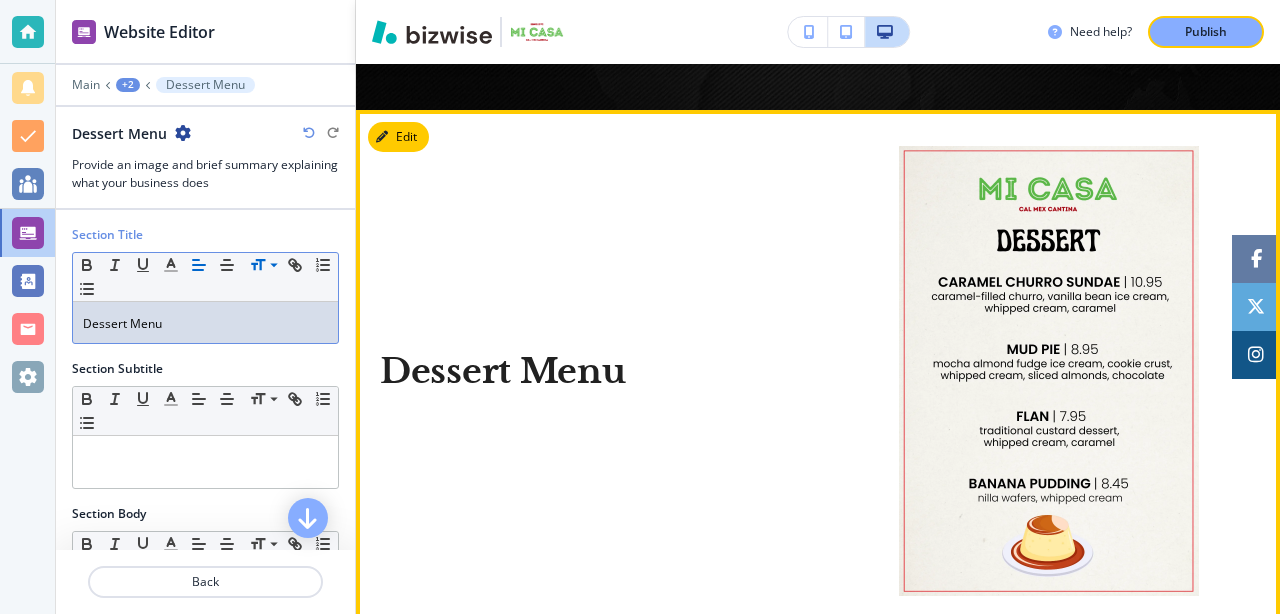 scroll, scrollTop: 3112, scrollLeft: 0, axis: vertical 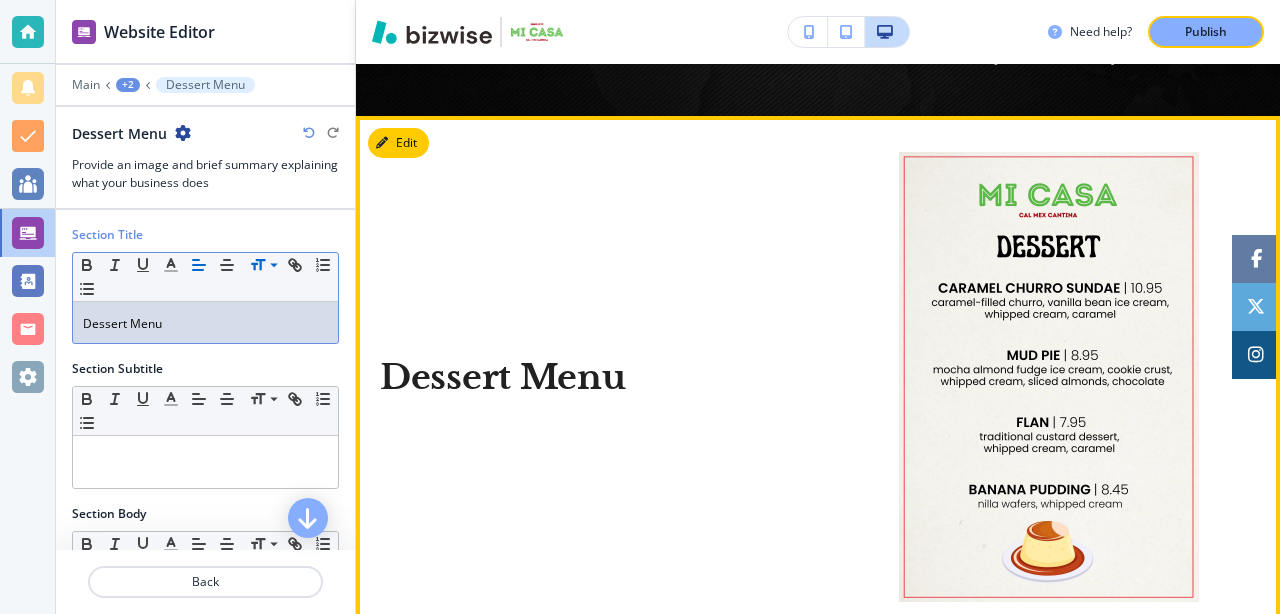 click on "Dessert Menu" at bounding box center [818, 377] 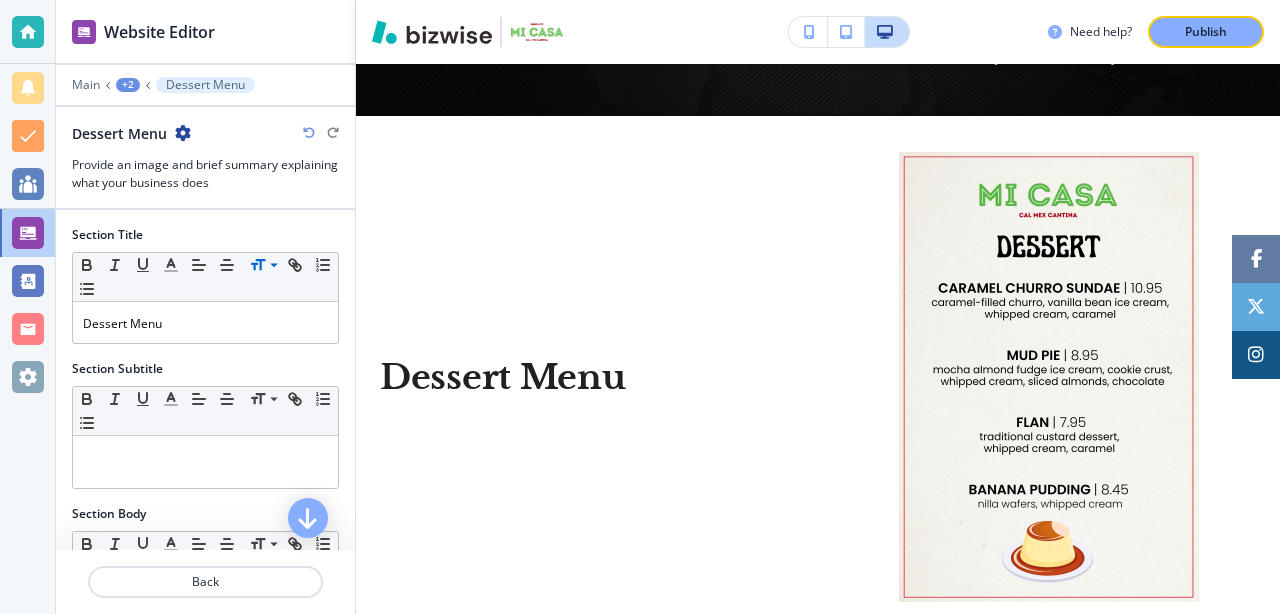 click on "Section Title" at bounding box center [107, 235] 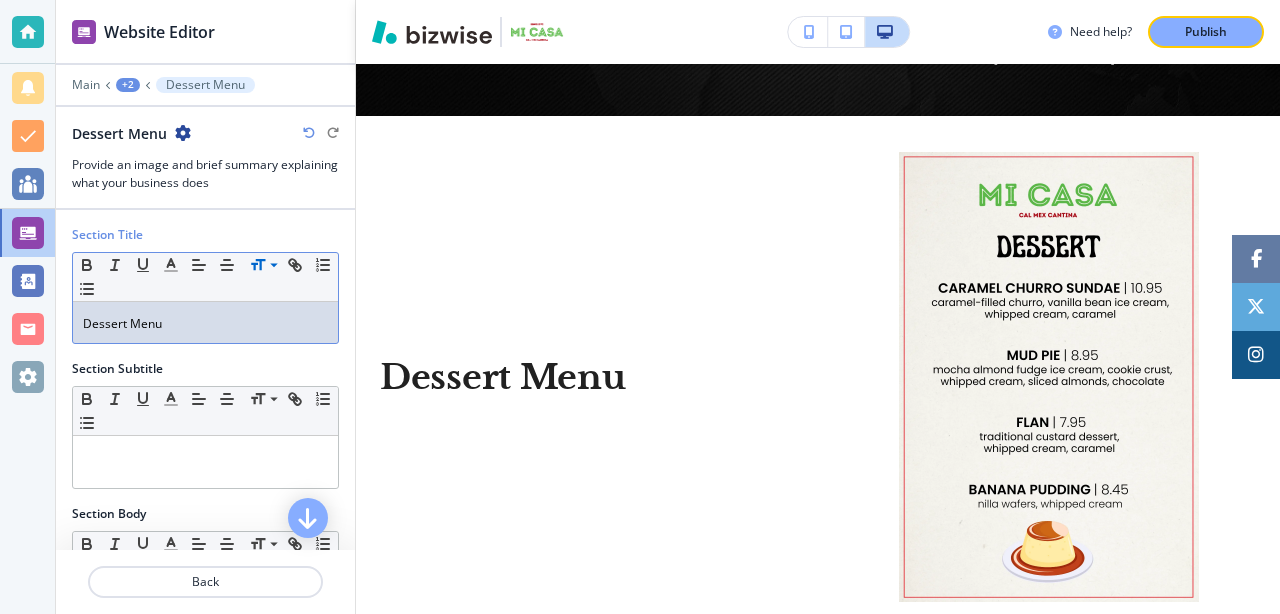 click on "Dessert Menu ﻿" at bounding box center (205, 323) 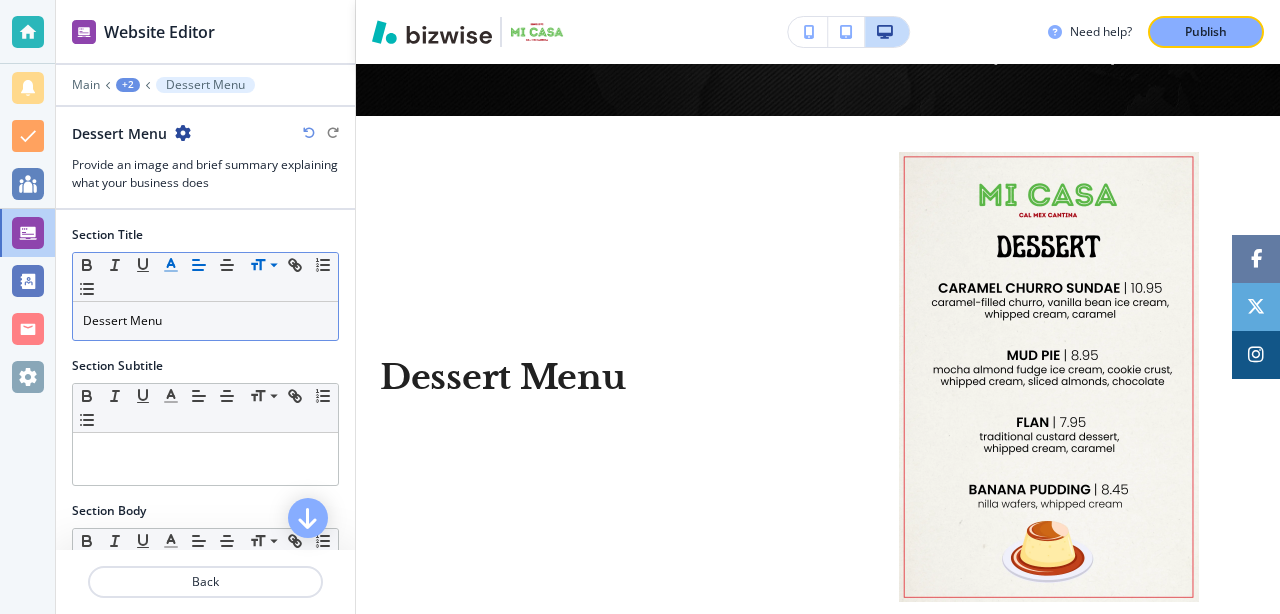 click 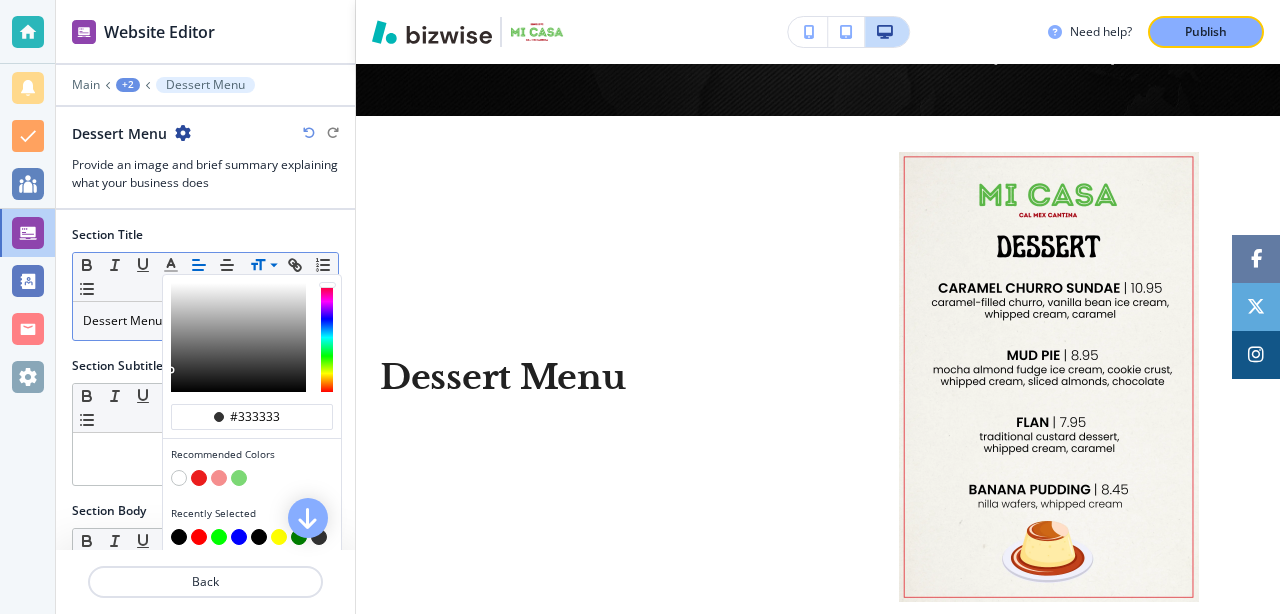 click on "Dessert Menu" at bounding box center [205, 321] 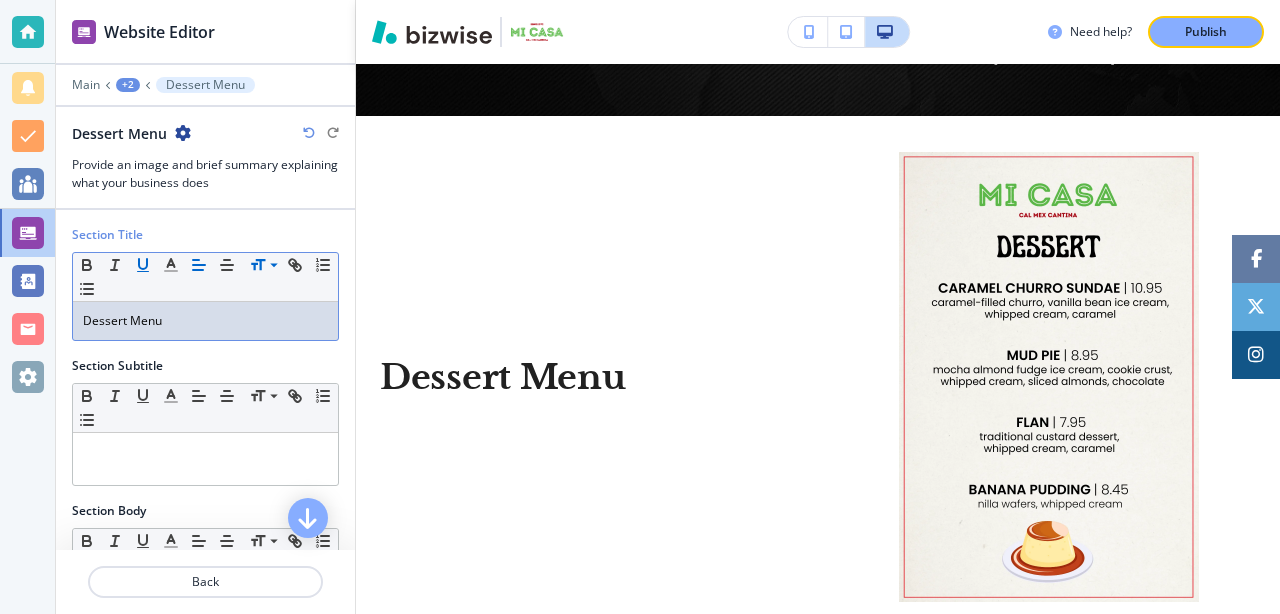 click 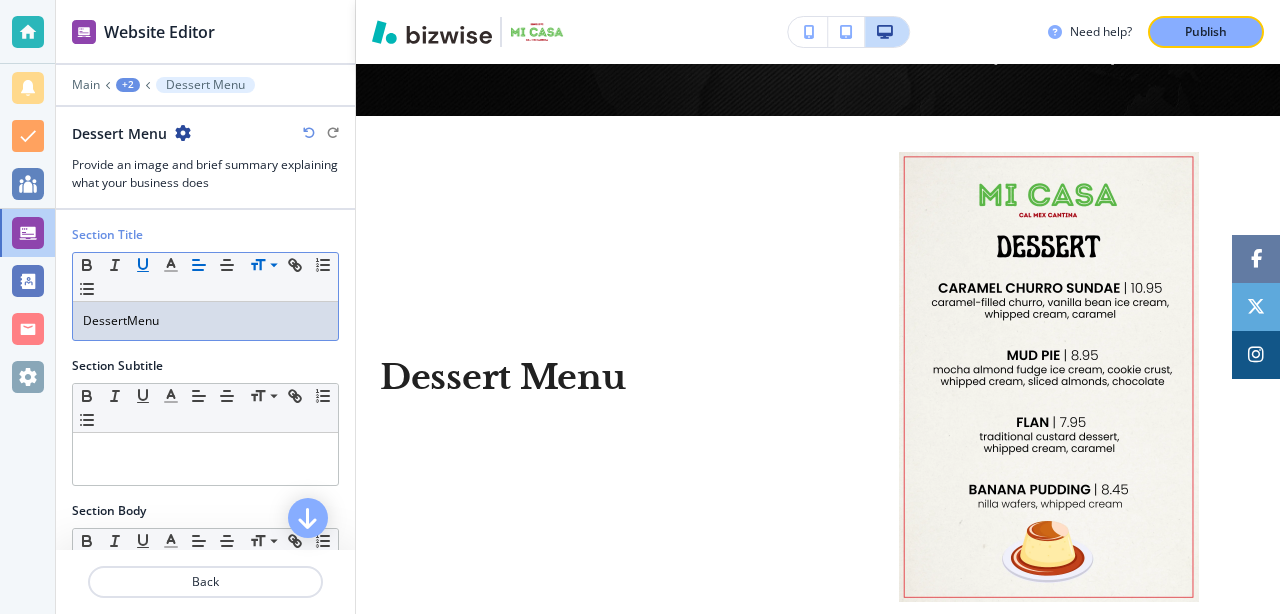 click on "Dessert ﻿  Menu" at bounding box center (205, 321) 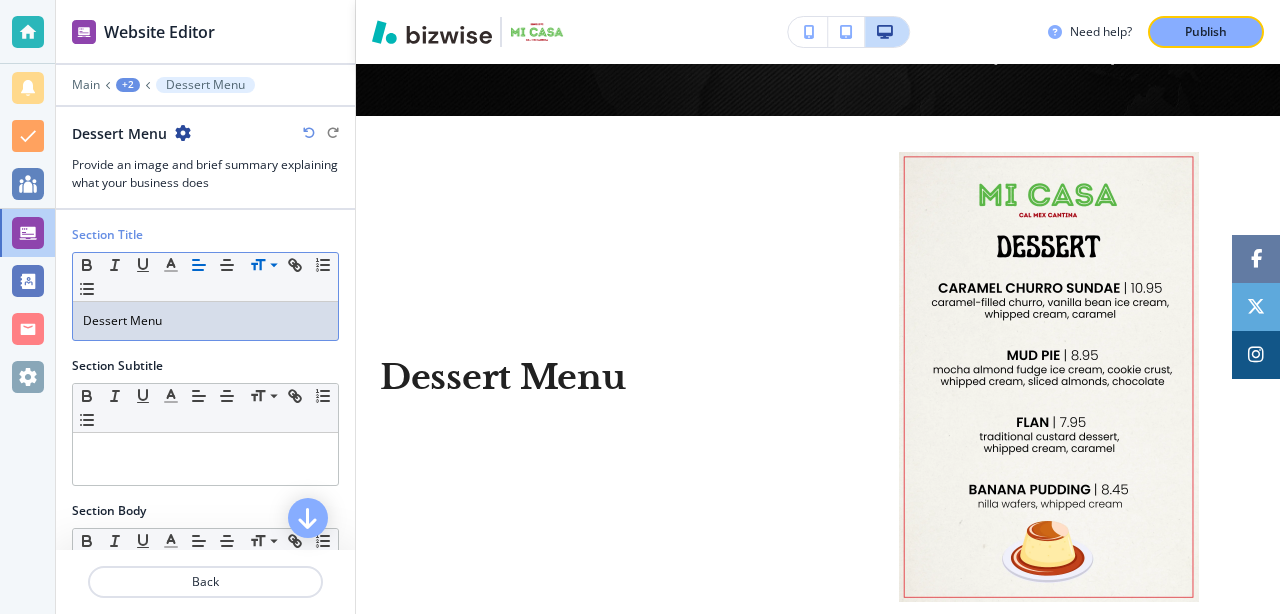 click 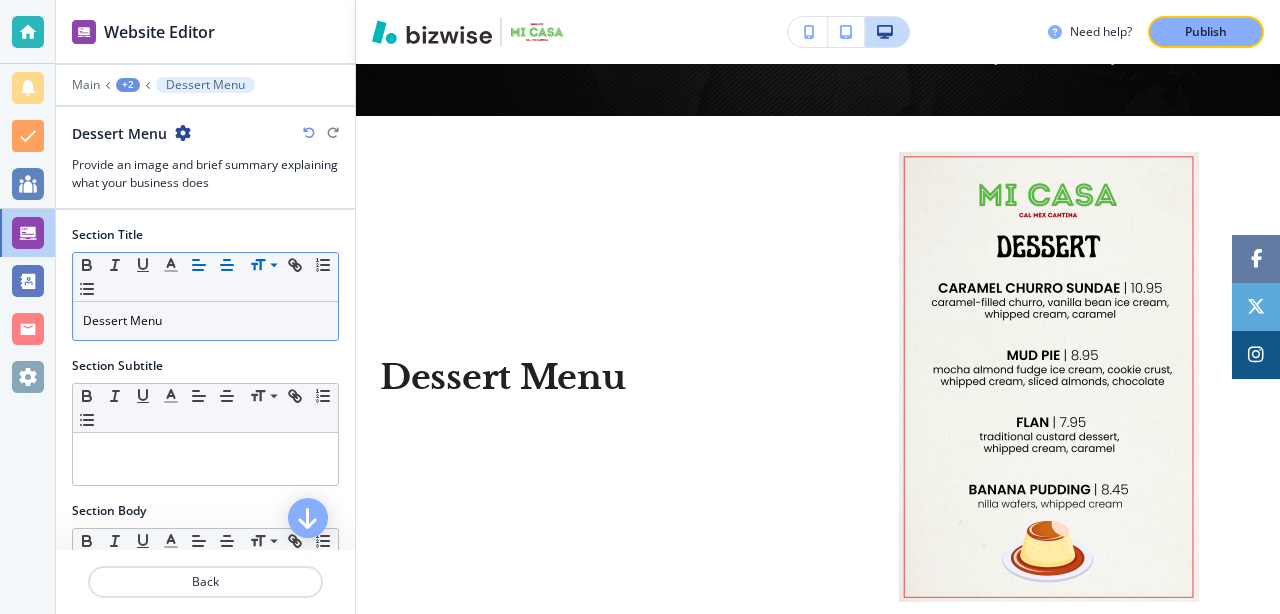click 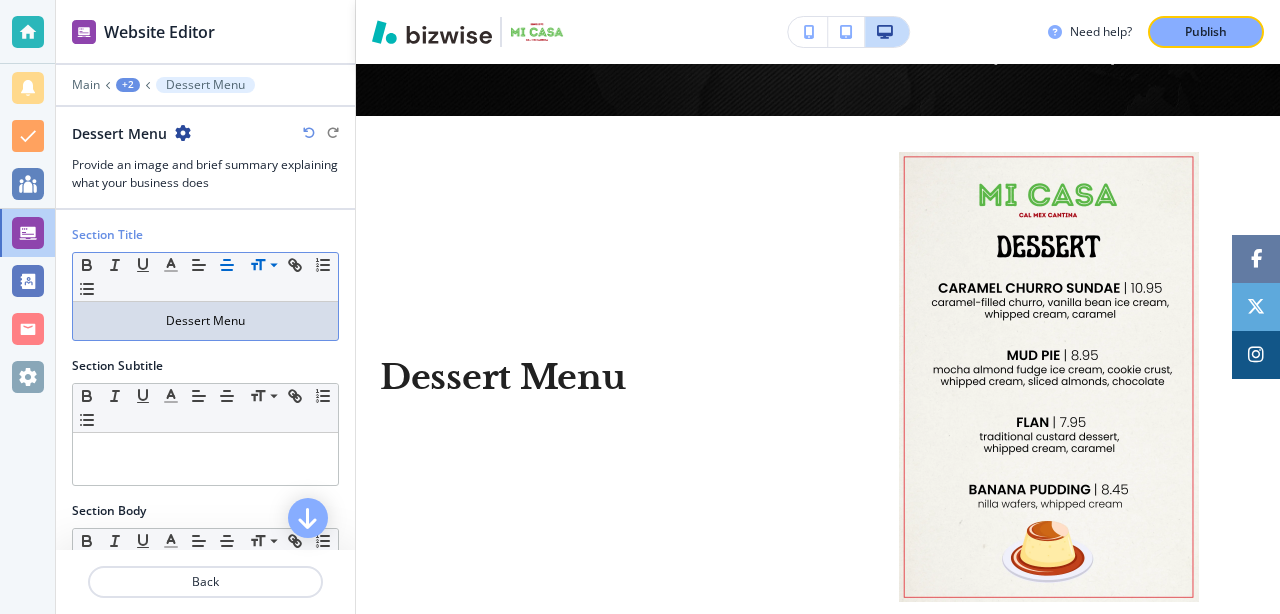 click on "Dessert Menu" at bounding box center (205, 321) 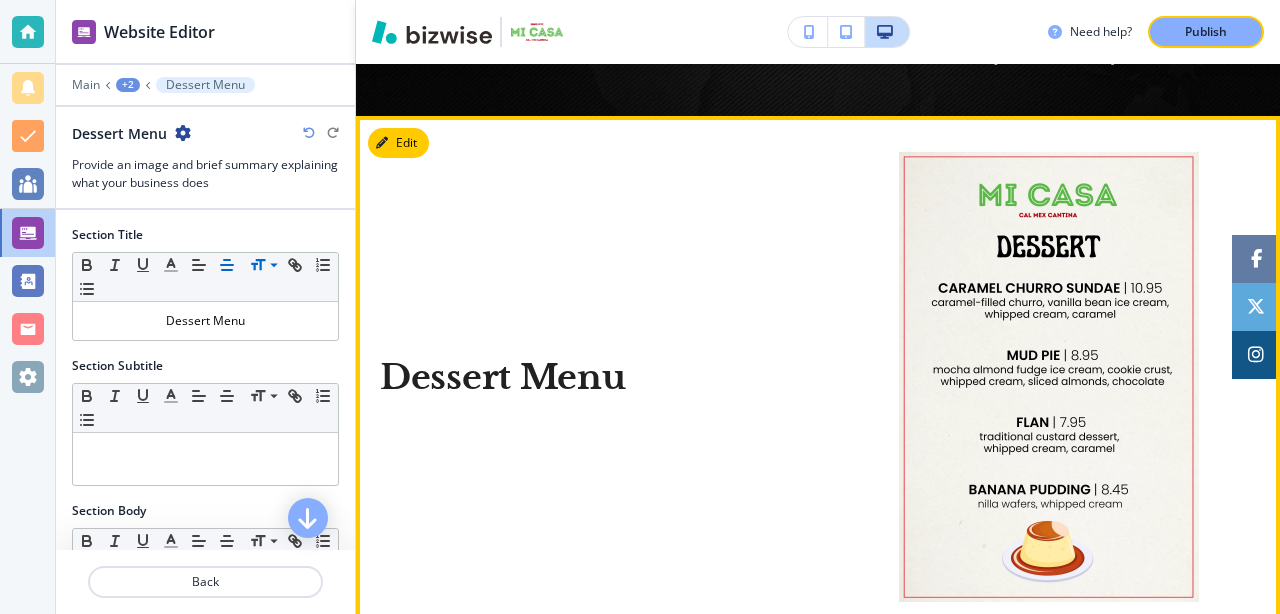 click on "Dessert Menu" at bounding box center [503, 377] 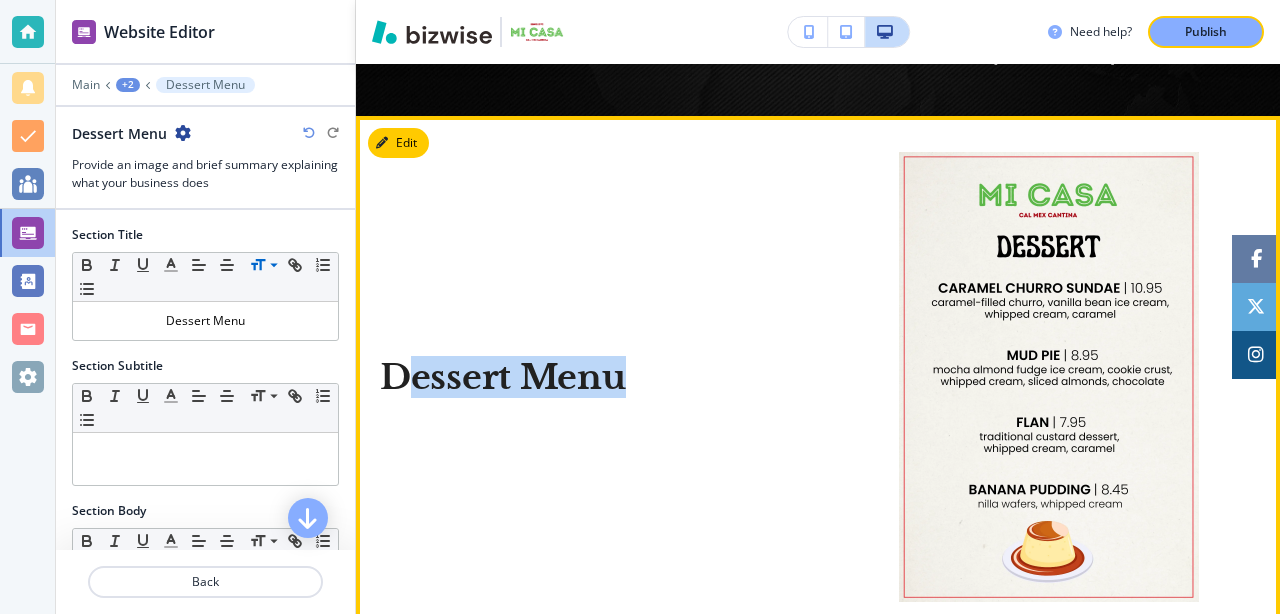 drag, startPoint x: 623, startPoint y: 355, endPoint x: 396, endPoint y: 351, distance: 227.03523 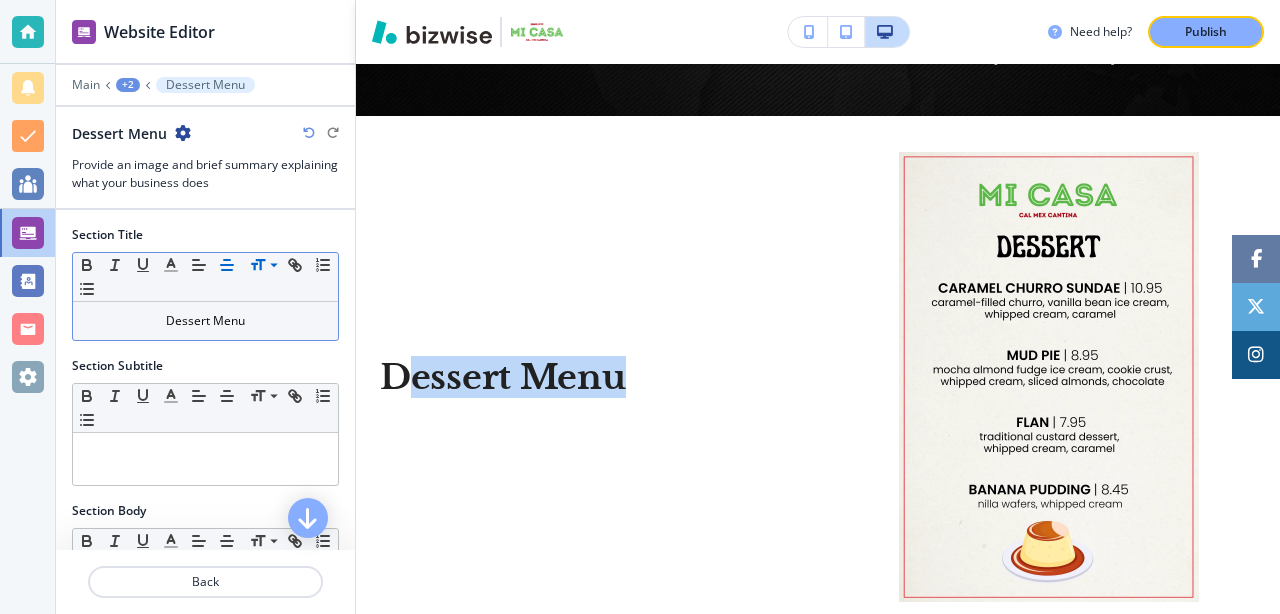click 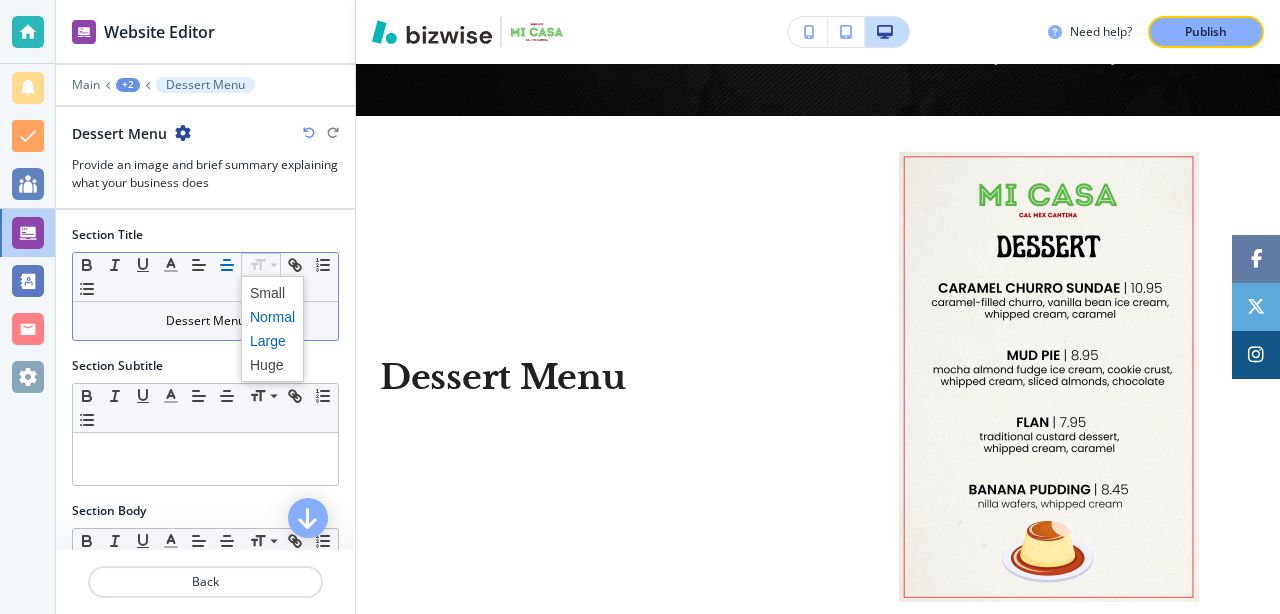 click at bounding box center [272, 341] 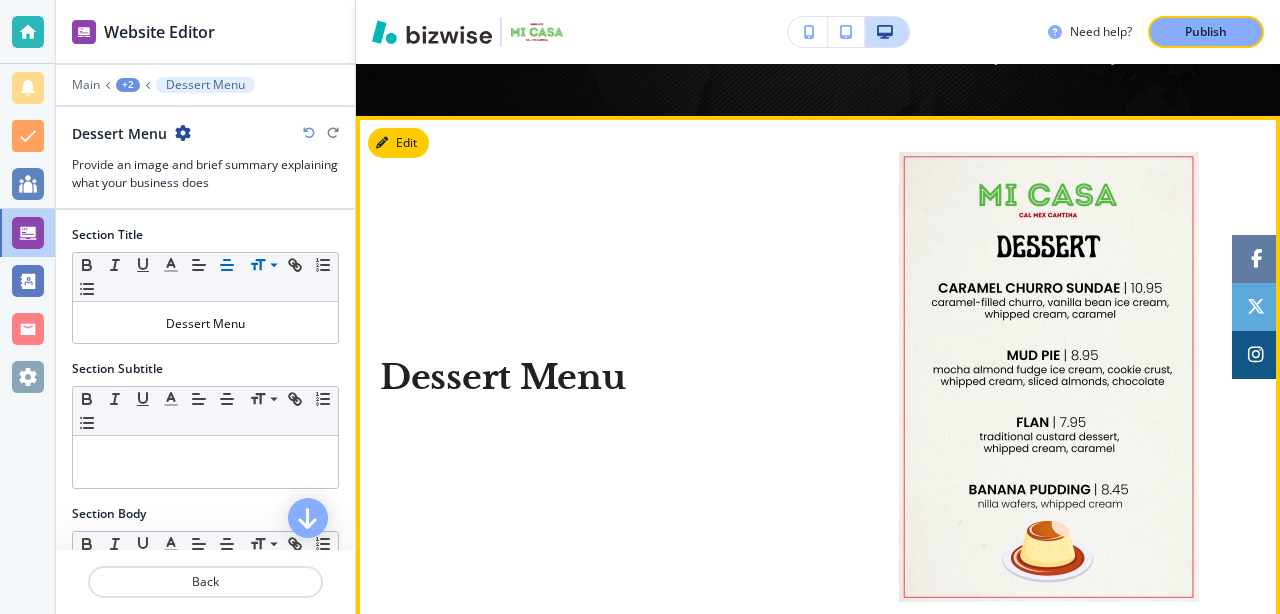 click on "Dessert Menu" at bounding box center (503, 377) 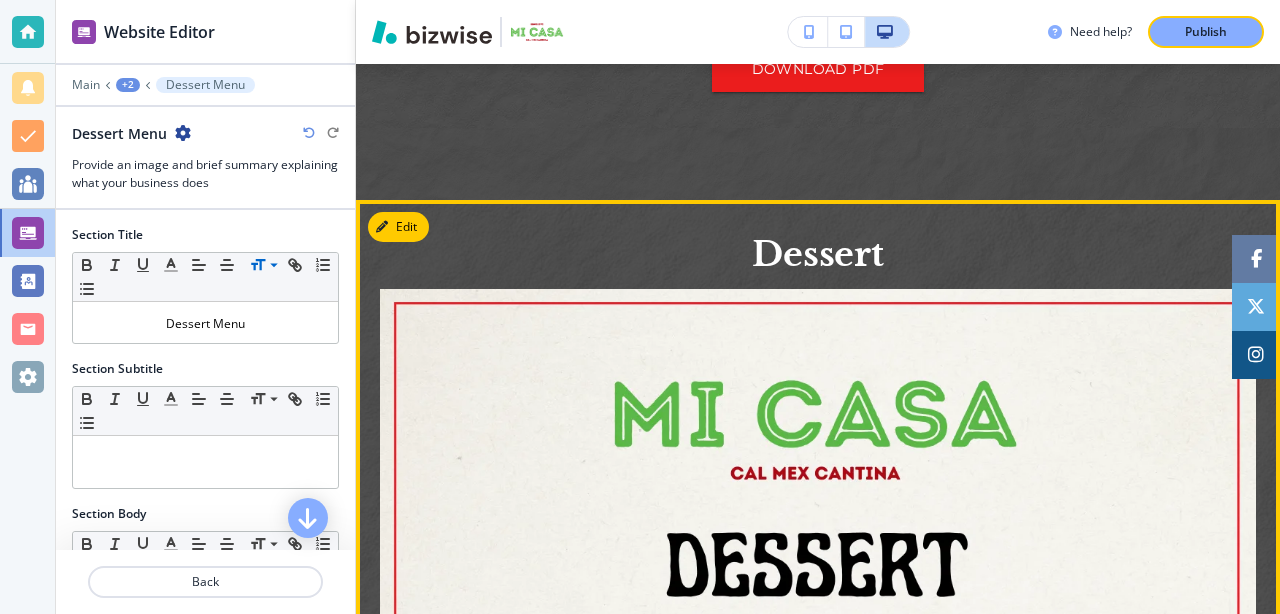 scroll, scrollTop: 1352, scrollLeft: 0, axis: vertical 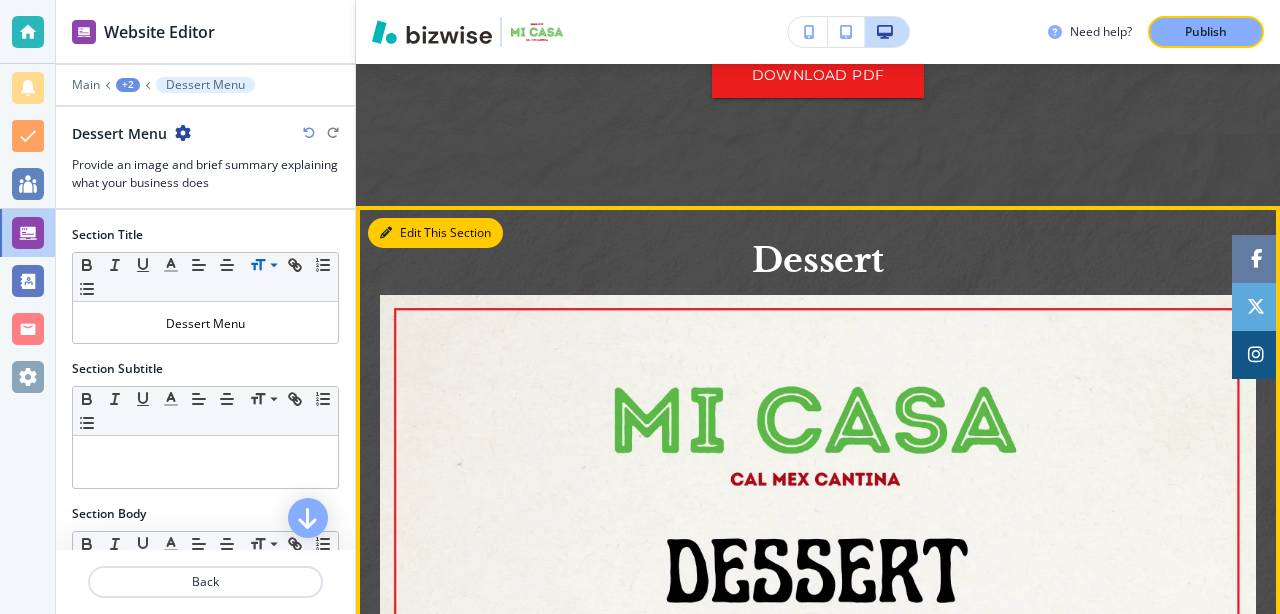 click on "Edit This Section" at bounding box center [435, 233] 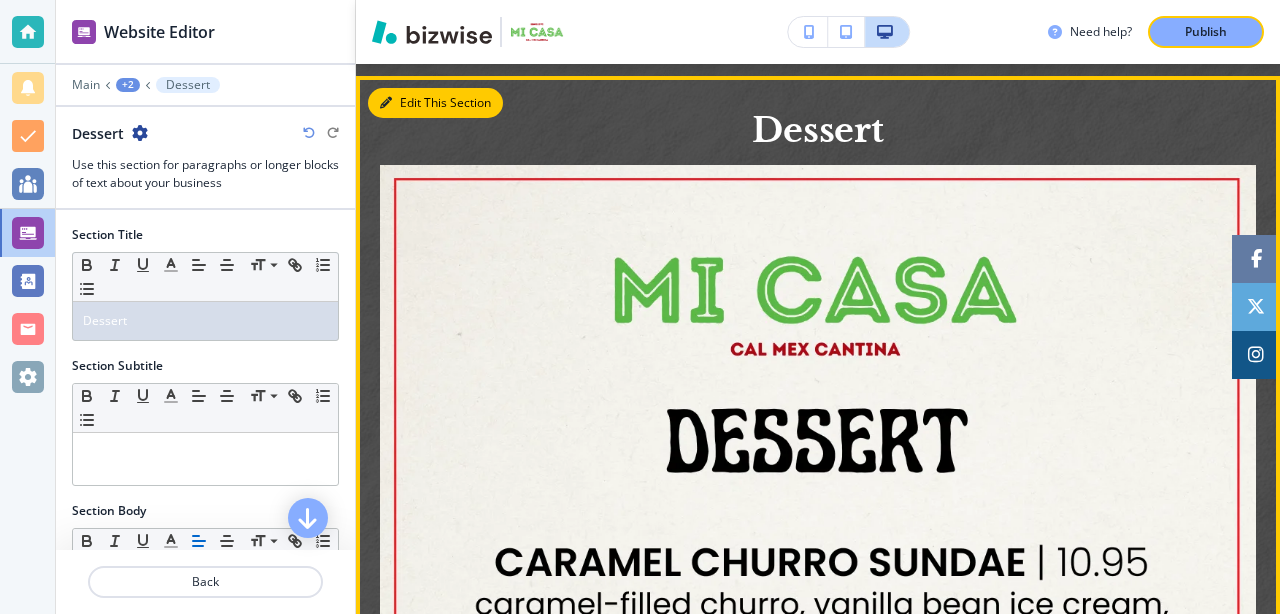 scroll, scrollTop: 1494, scrollLeft: 0, axis: vertical 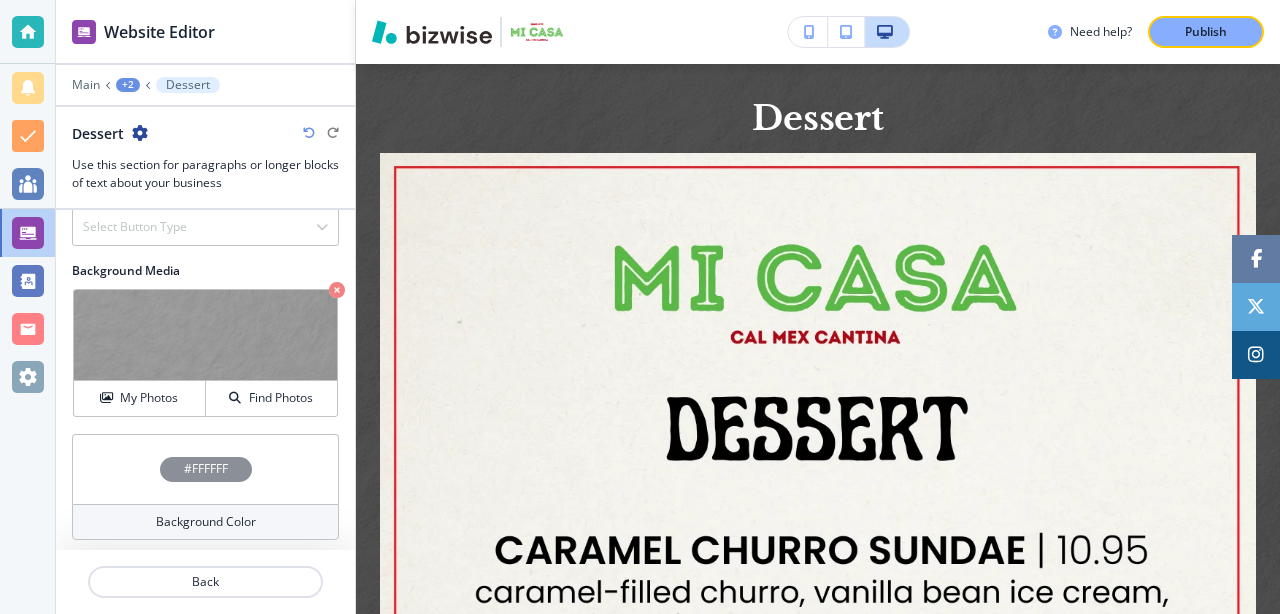 drag, startPoint x: 240, startPoint y: 469, endPoint x: 181, endPoint y: 469, distance: 59 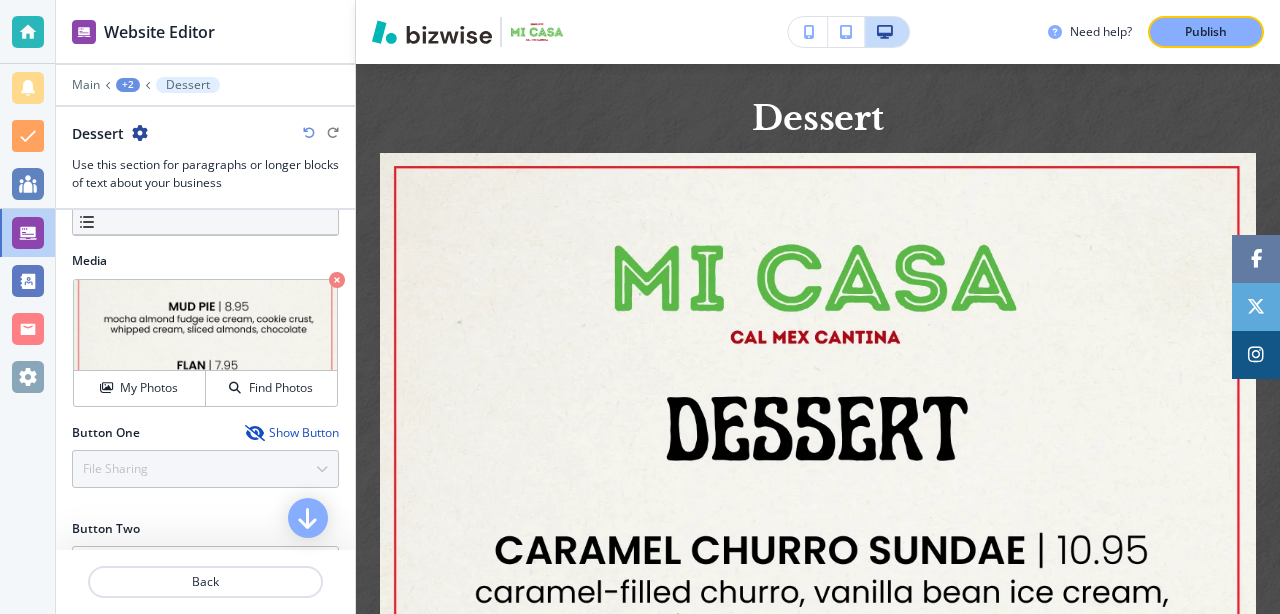 scroll, scrollTop: 574, scrollLeft: 0, axis: vertical 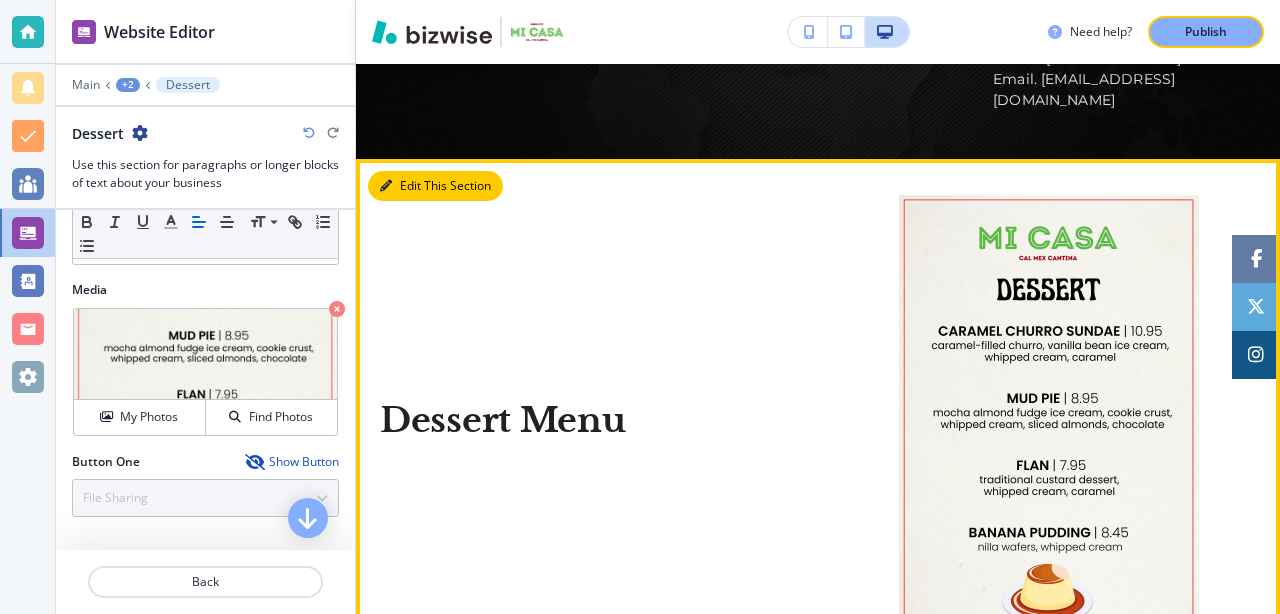 click on "Edit This Section" at bounding box center (435, 186) 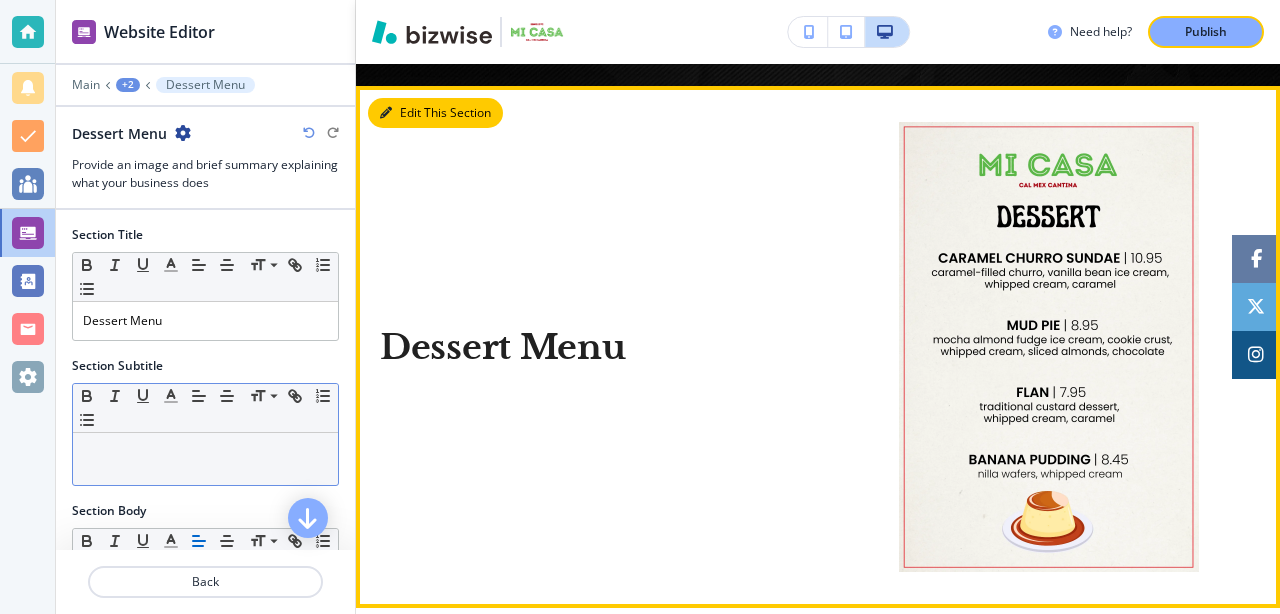scroll, scrollTop: 3143, scrollLeft: 0, axis: vertical 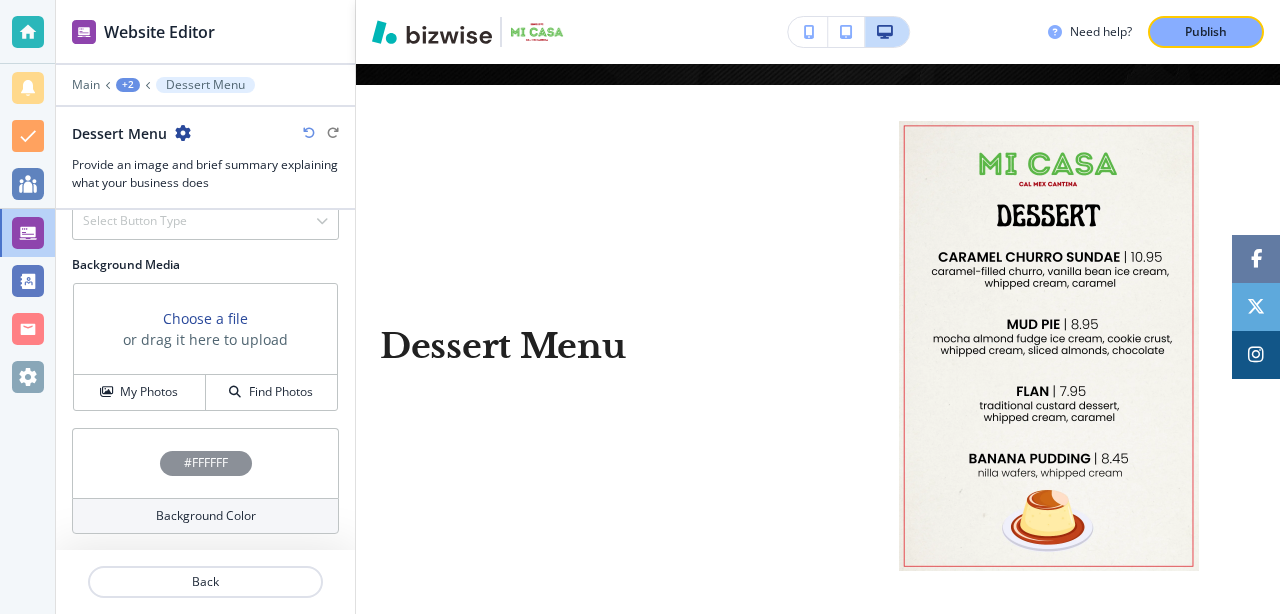 click on "#FFFFFF" at bounding box center (206, 463) 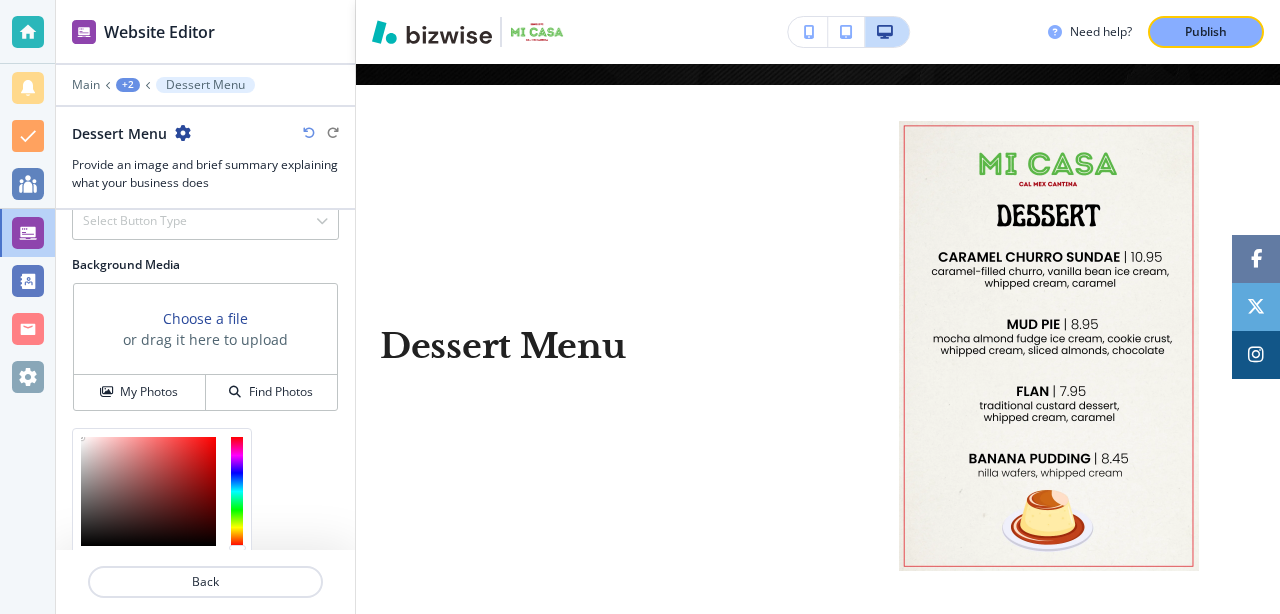 click on "Background Media Choose a file or drag it here to upload My Photos Find Photos" at bounding box center [205, 342] 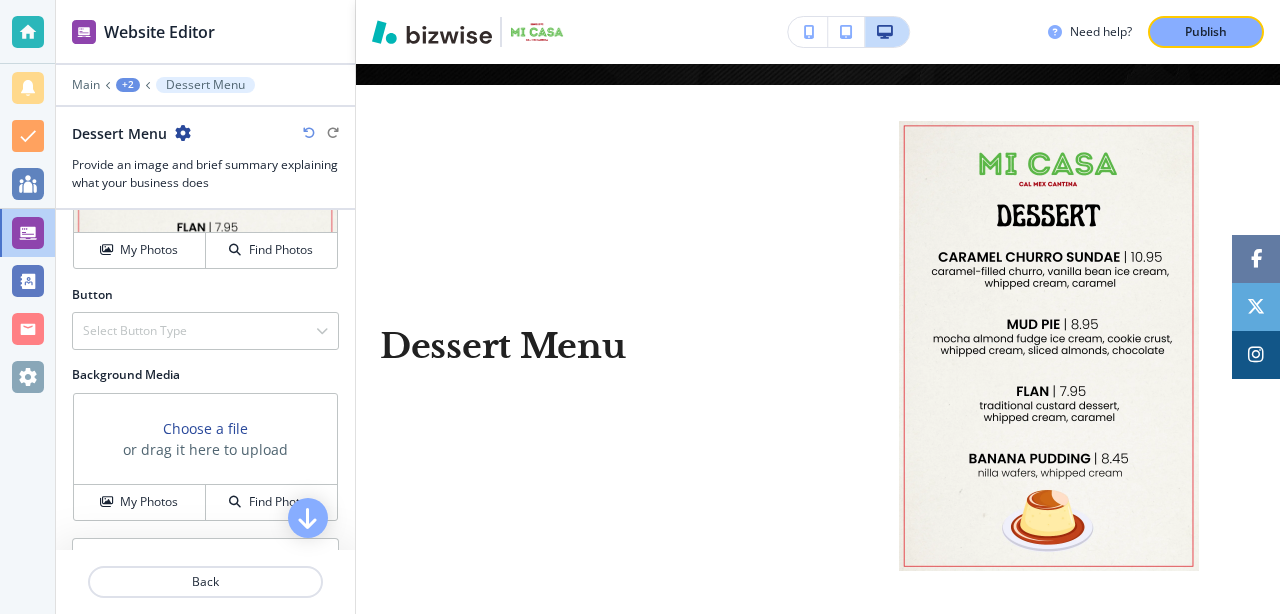 scroll, scrollTop: 736, scrollLeft: 0, axis: vertical 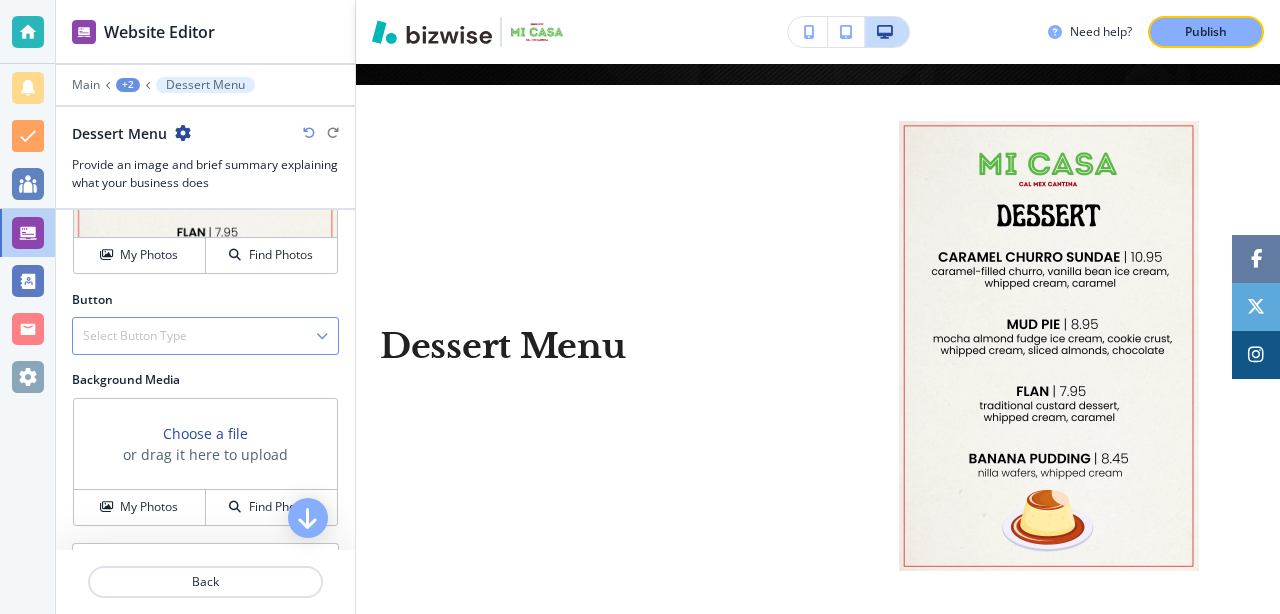 click on "Select Button Type" at bounding box center (205, 336) 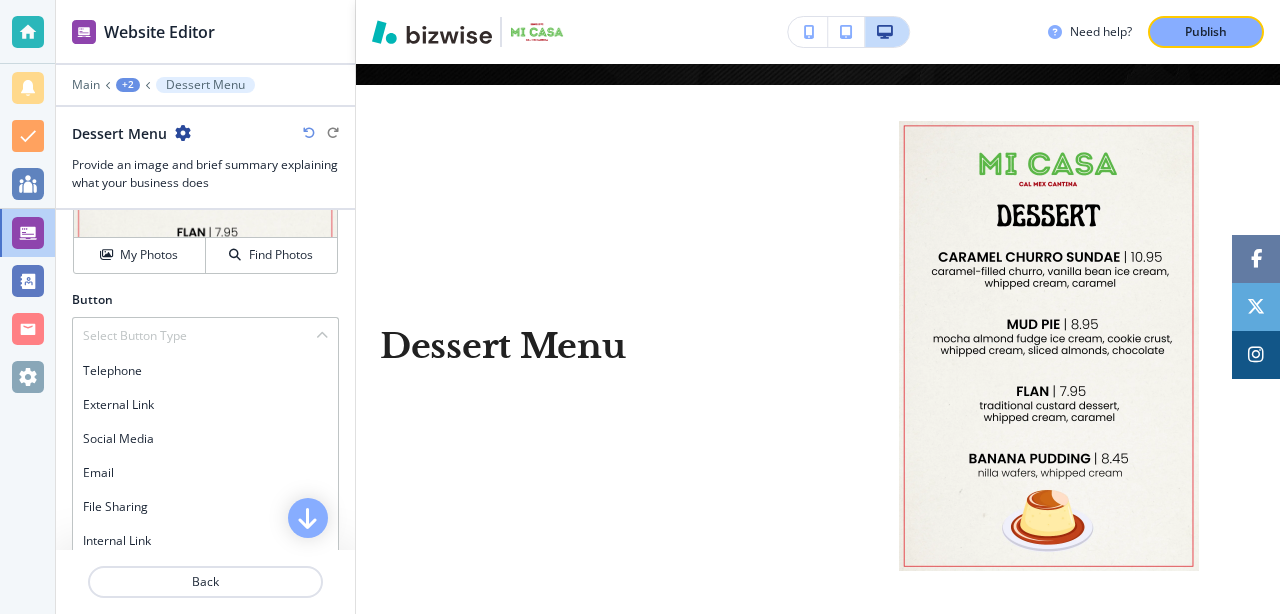 click on "Button" at bounding box center [205, 300] 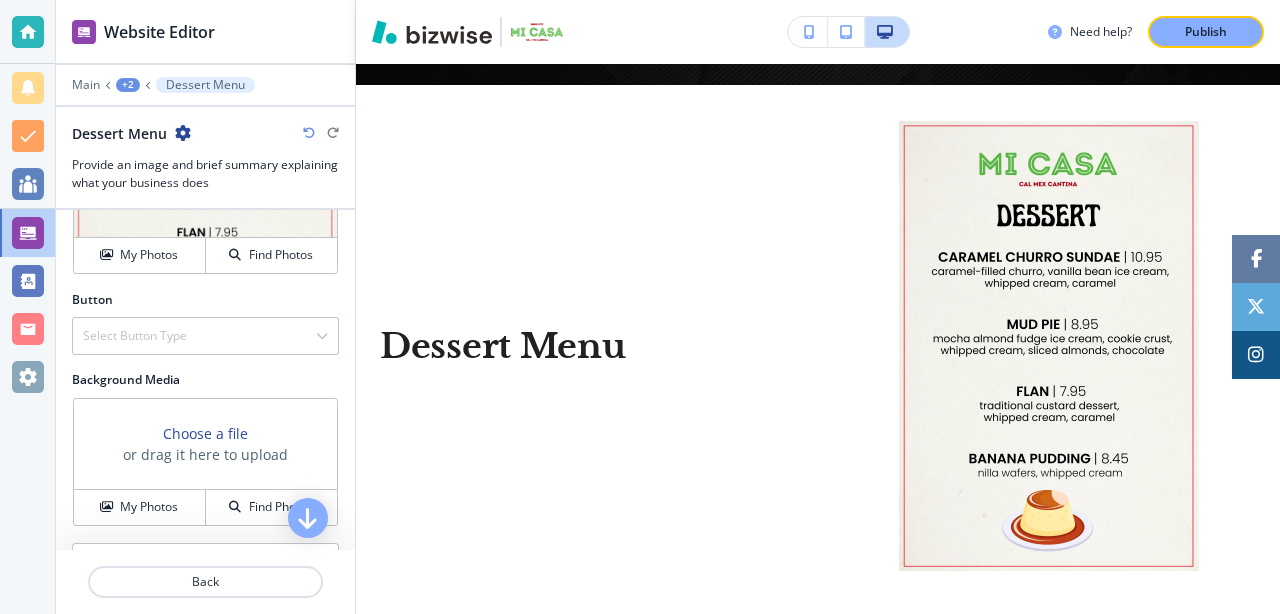 scroll, scrollTop: 851, scrollLeft: 0, axis: vertical 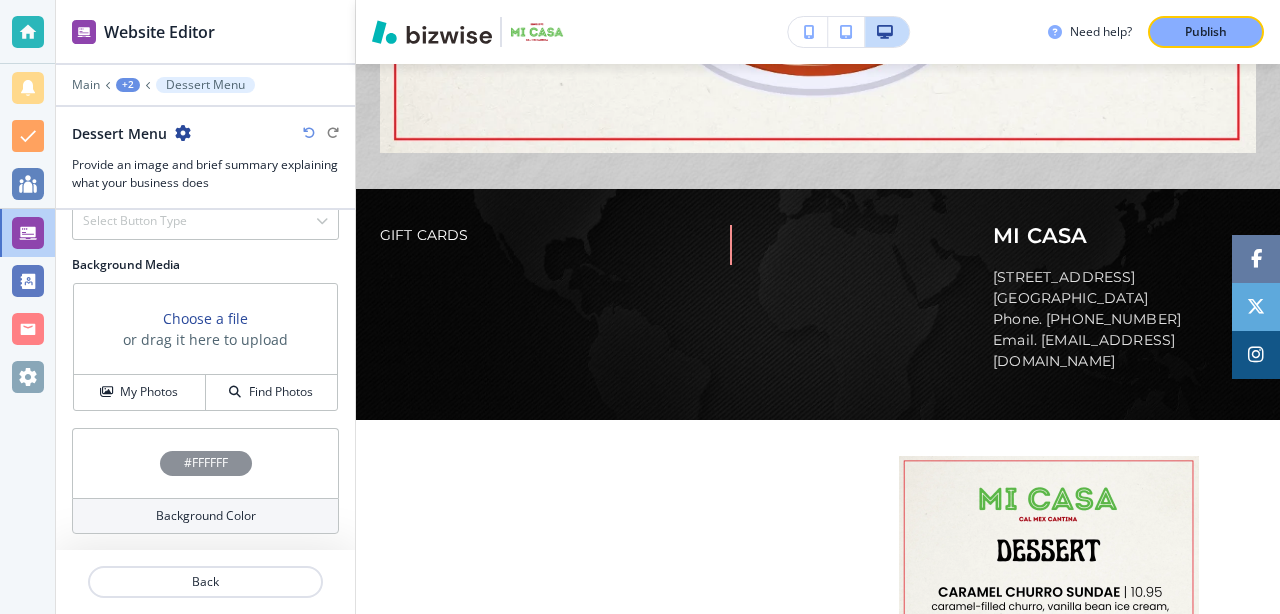 click on "+2" at bounding box center [128, 85] 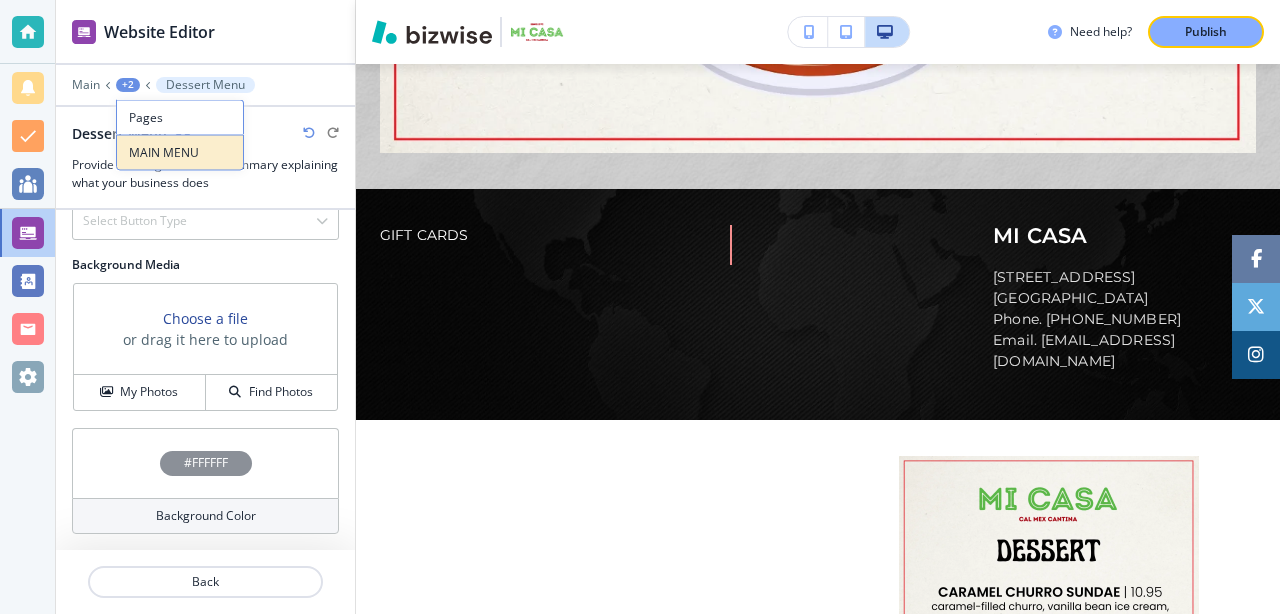 click on "MAIN MENU" at bounding box center [180, 153] 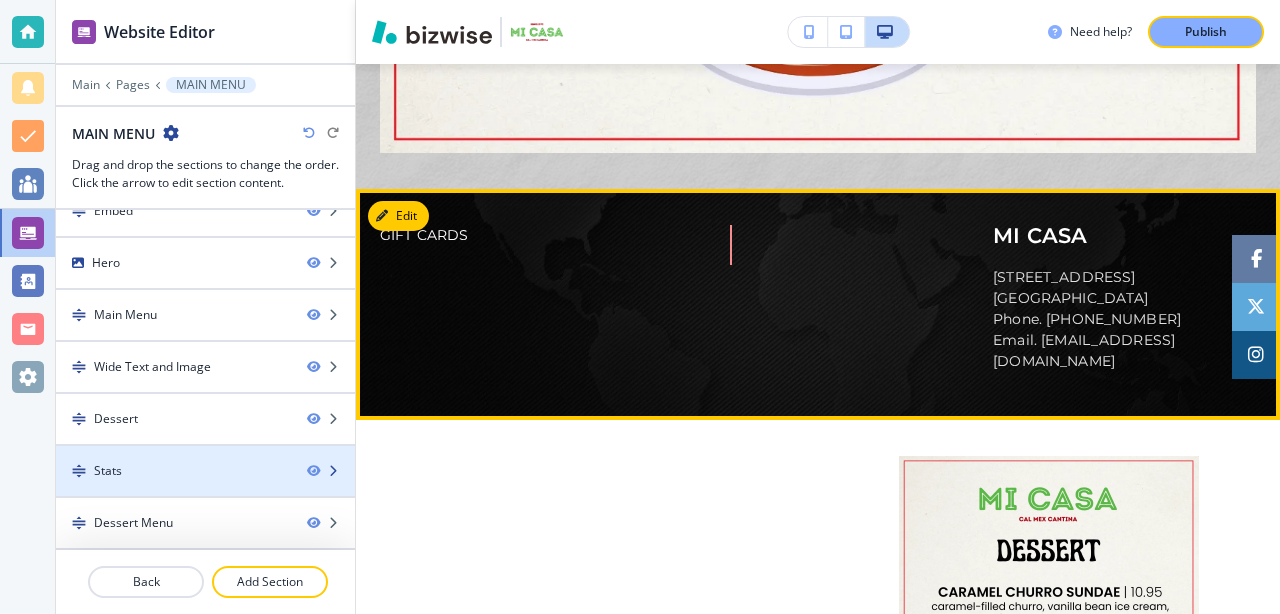 scroll, scrollTop: 23, scrollLeft: 0, axis: vertical 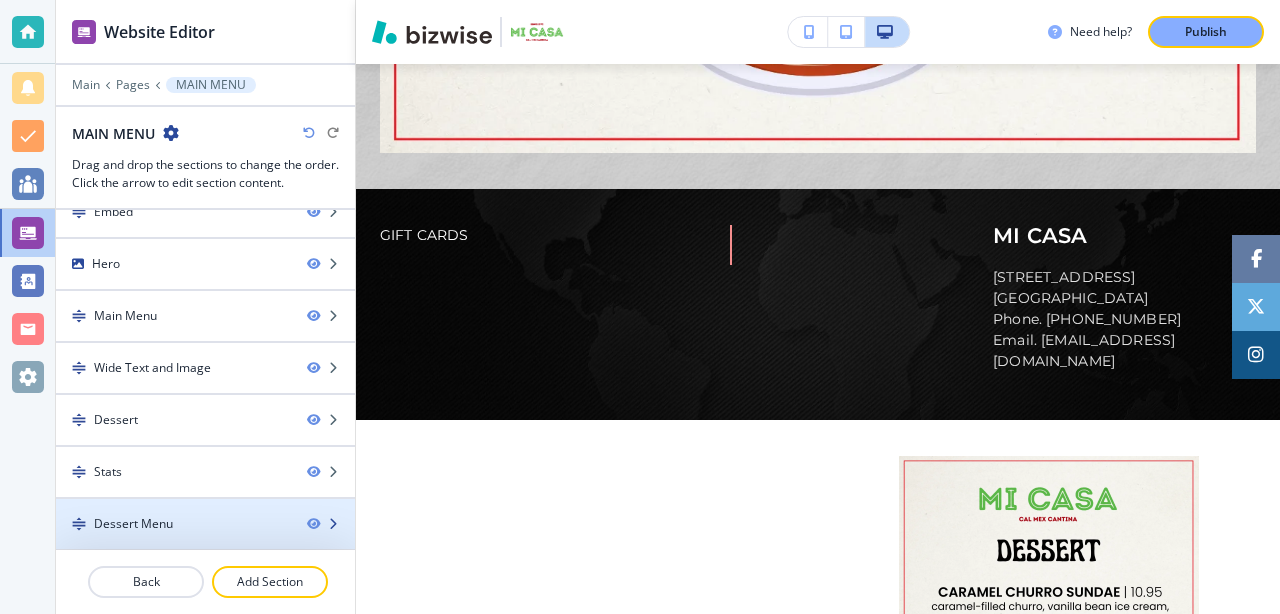 type 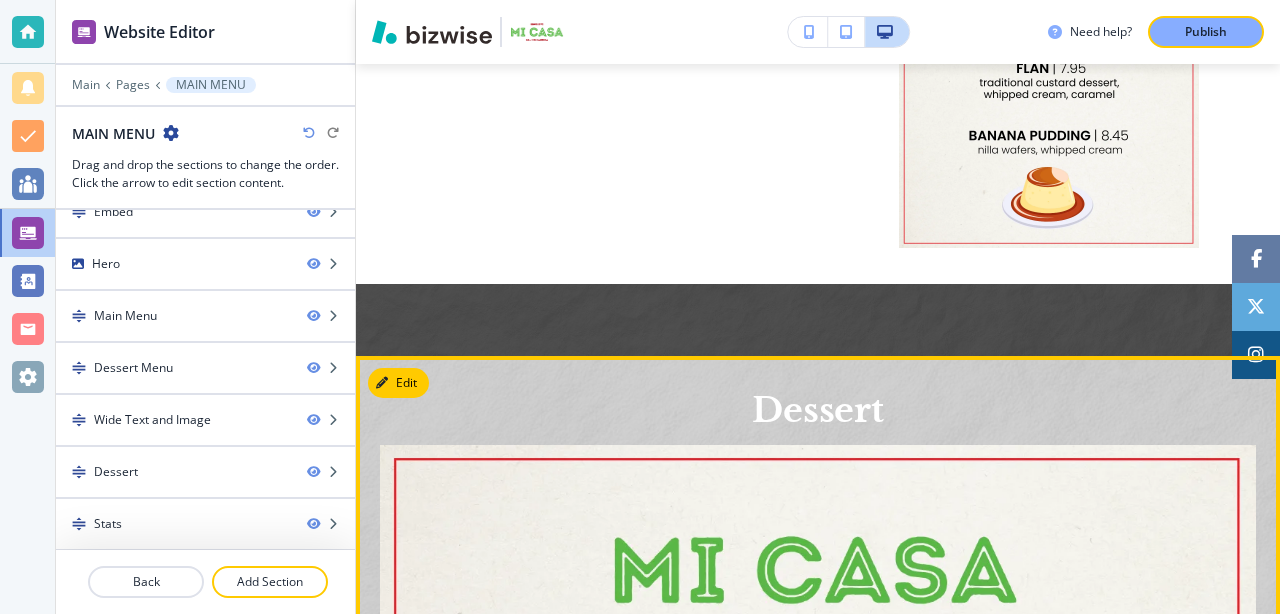 scroll, scrollTop: 1709, scrollLeft: 0, axis: vertical 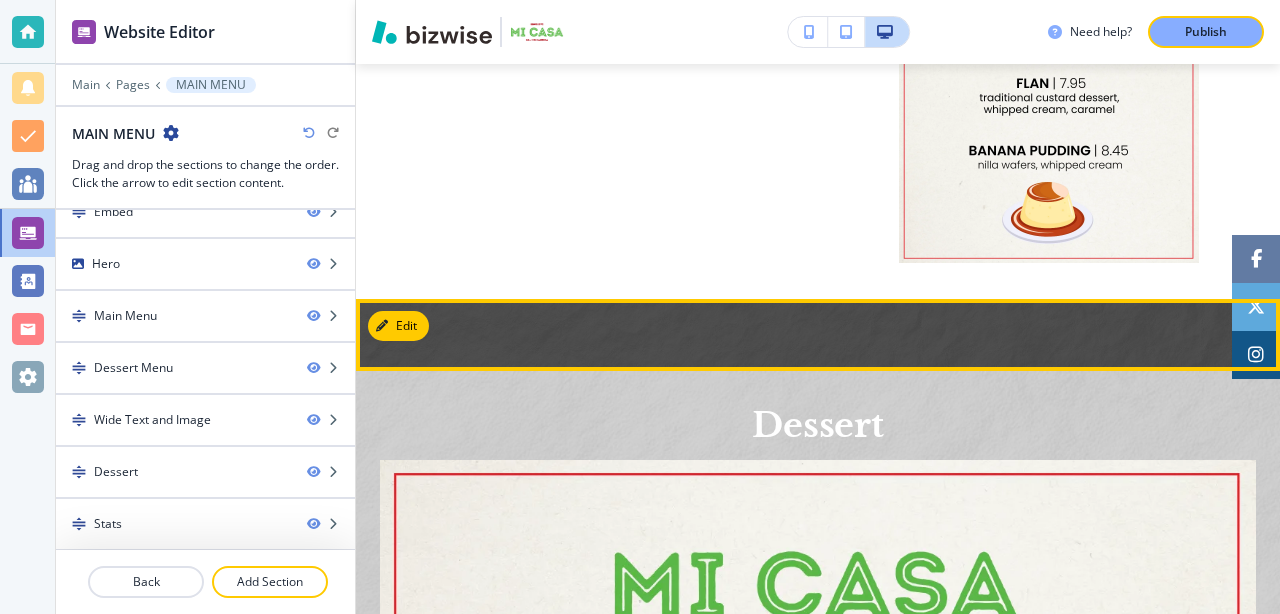 click at bounding box center (818, 335) 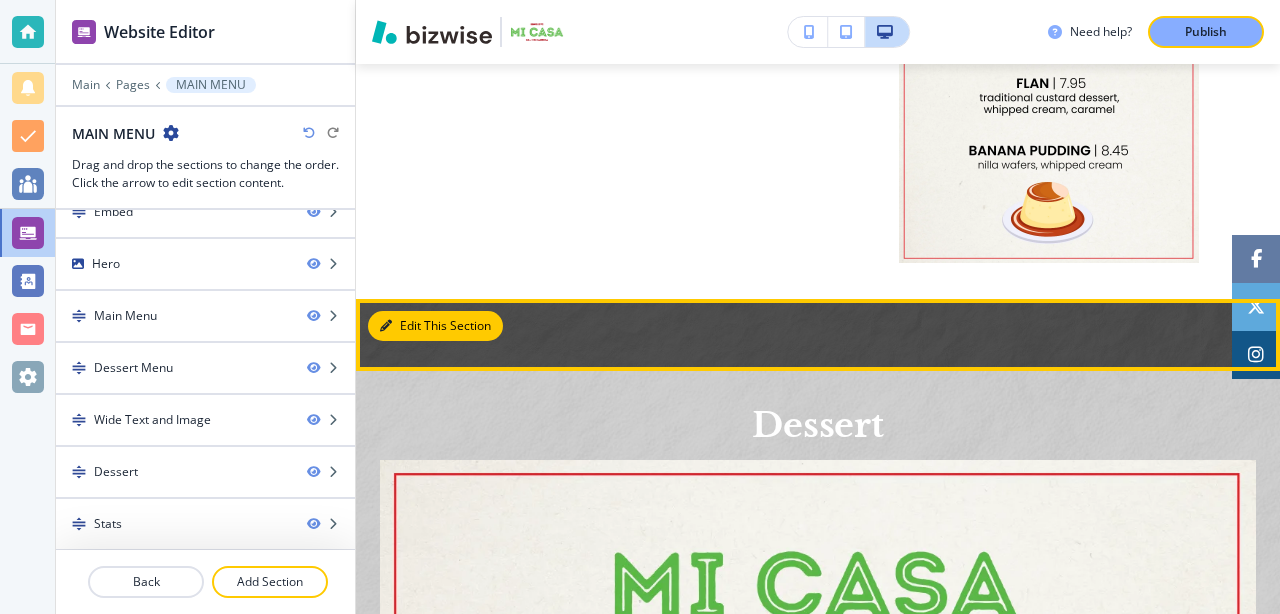 click on "Edit This Section" at bounding box center (435, 326) 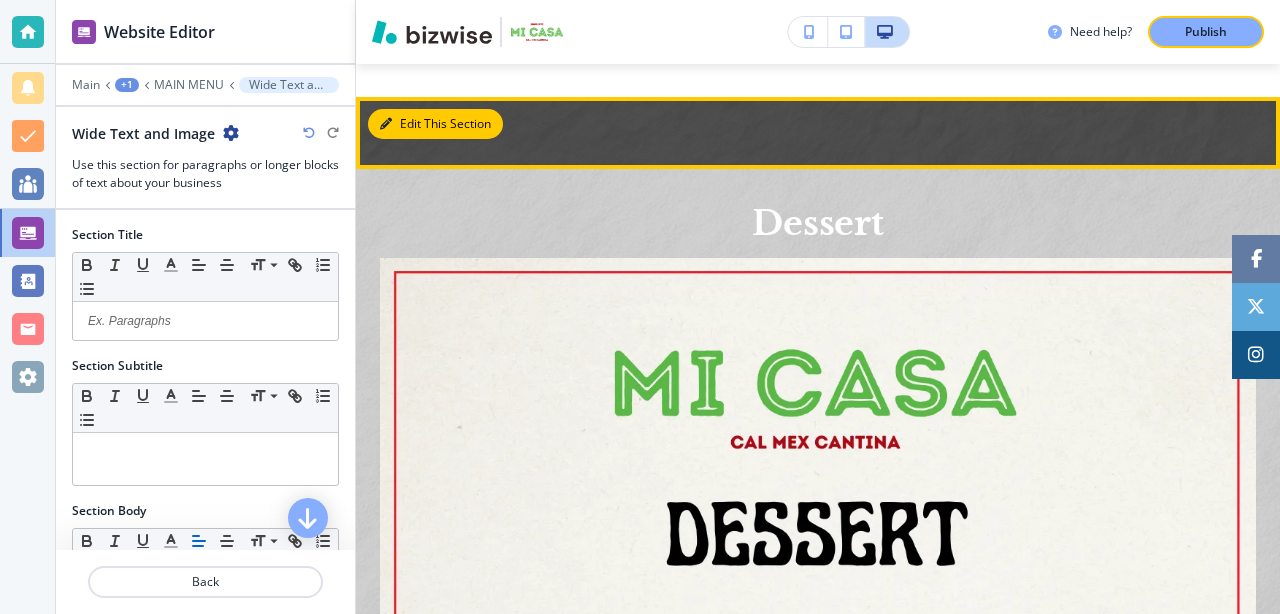 scroll, scrollTop: 1944, scrollLeft: 0, axis: vertical 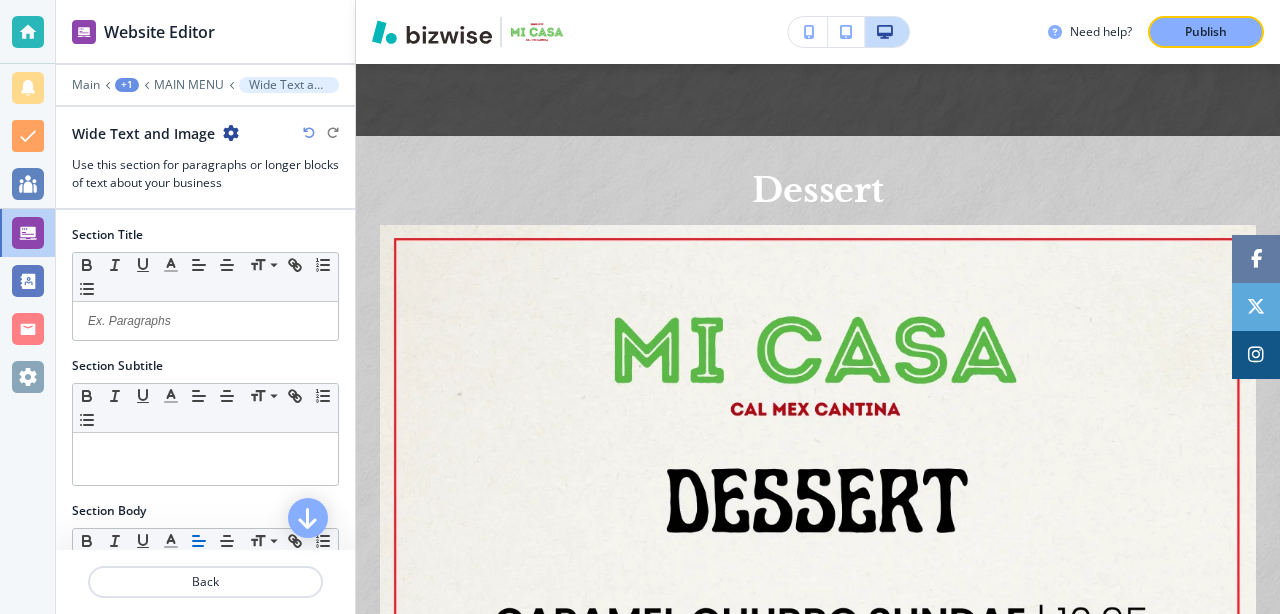 click at bounding box center (231, 133) 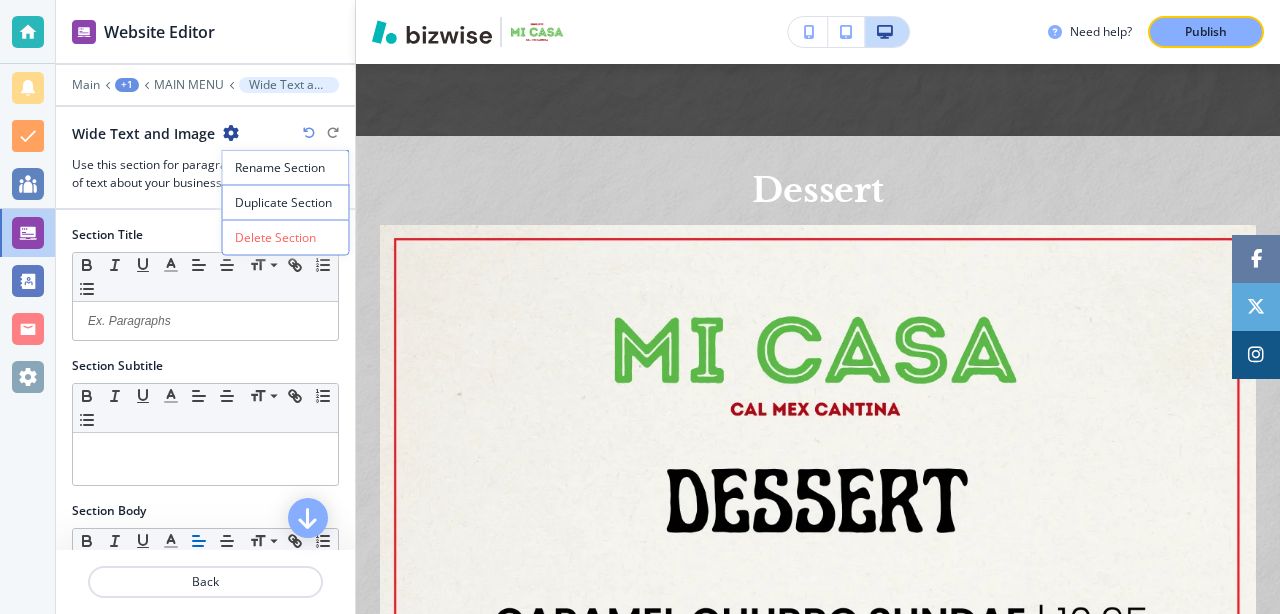 click at bounding box center [205, 115] 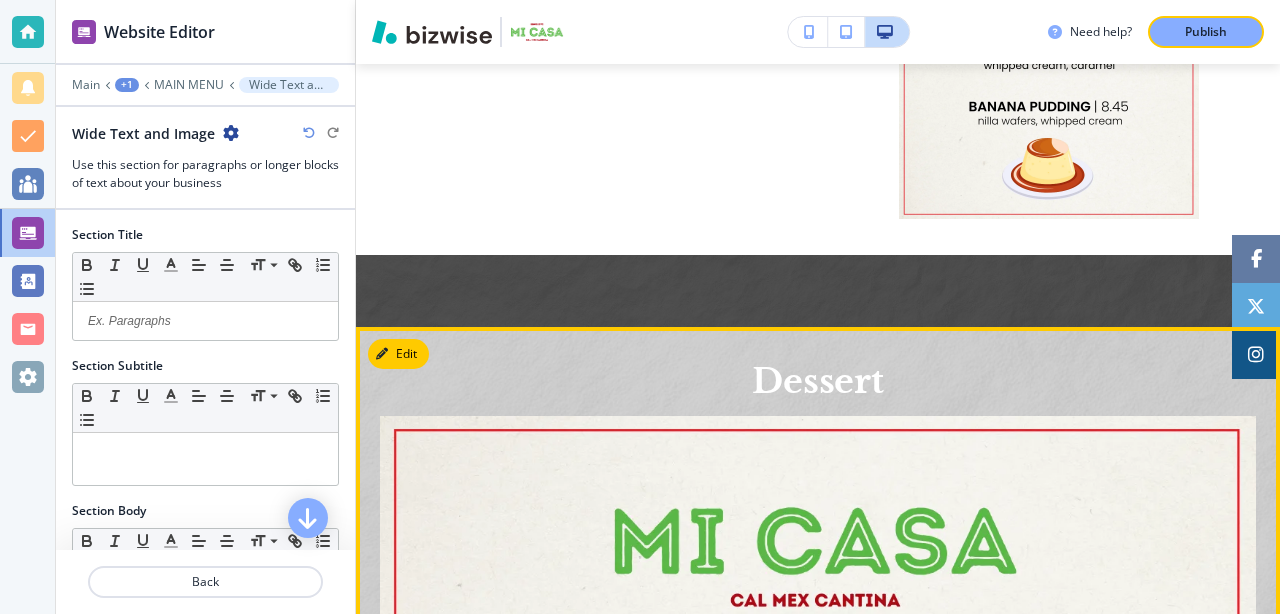 scroll, scrollTop: 1724, scrollLeft: 0, axis: vertical 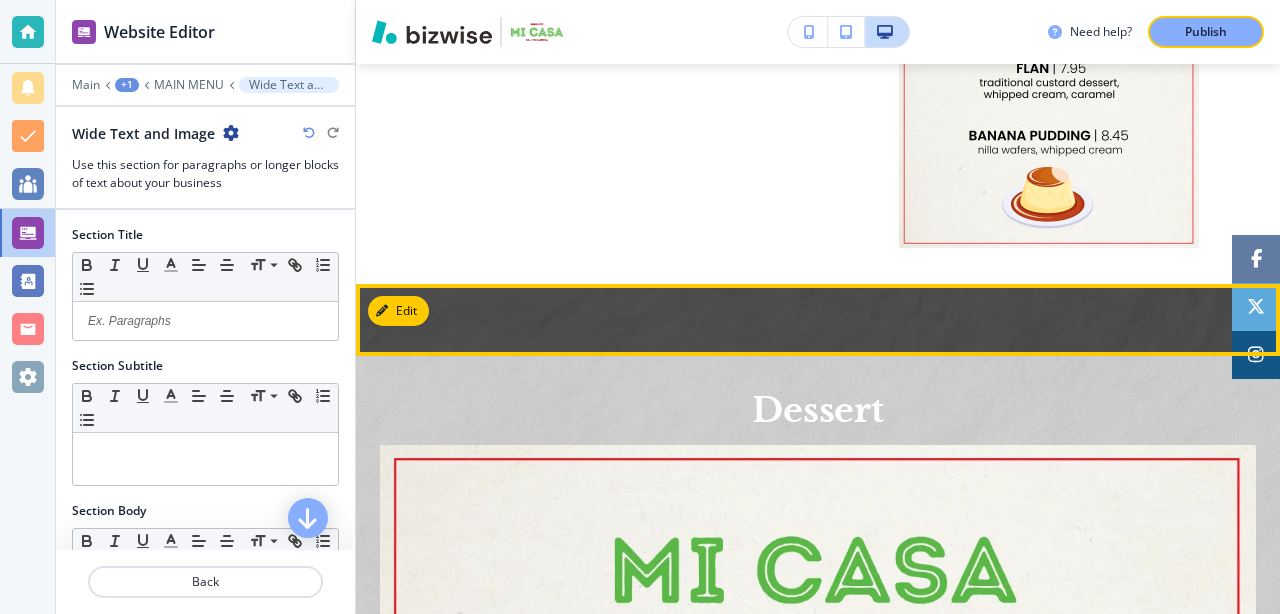click at bounding box center [818, 320] 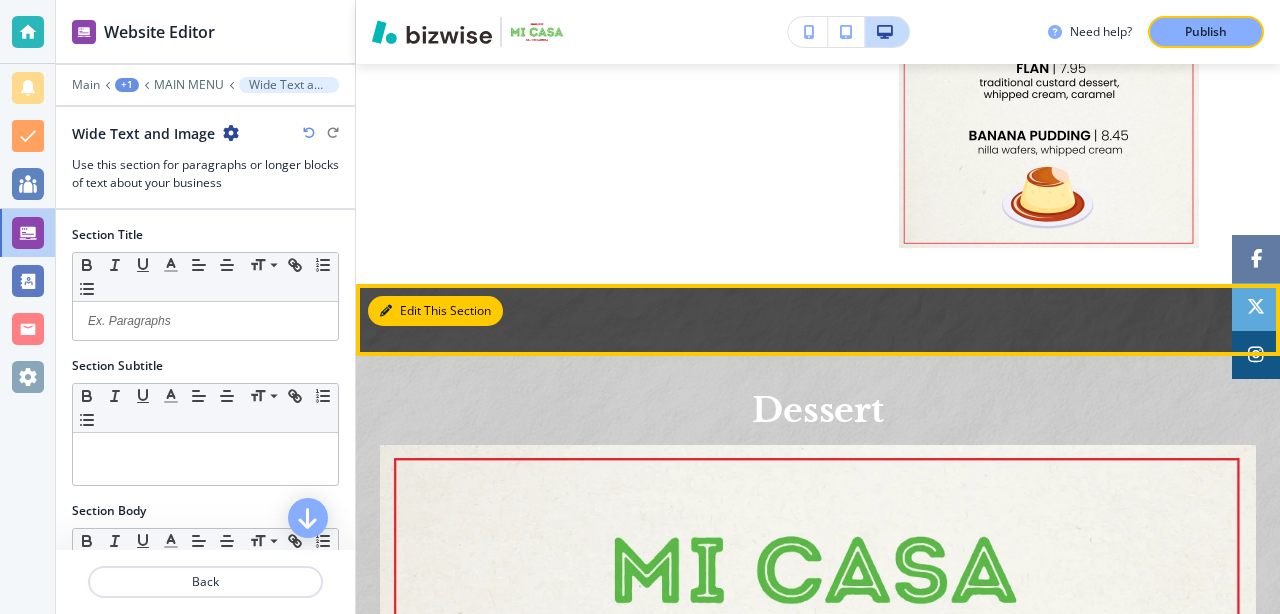 click on "Edit This Section" at bounding box center (435, 311) 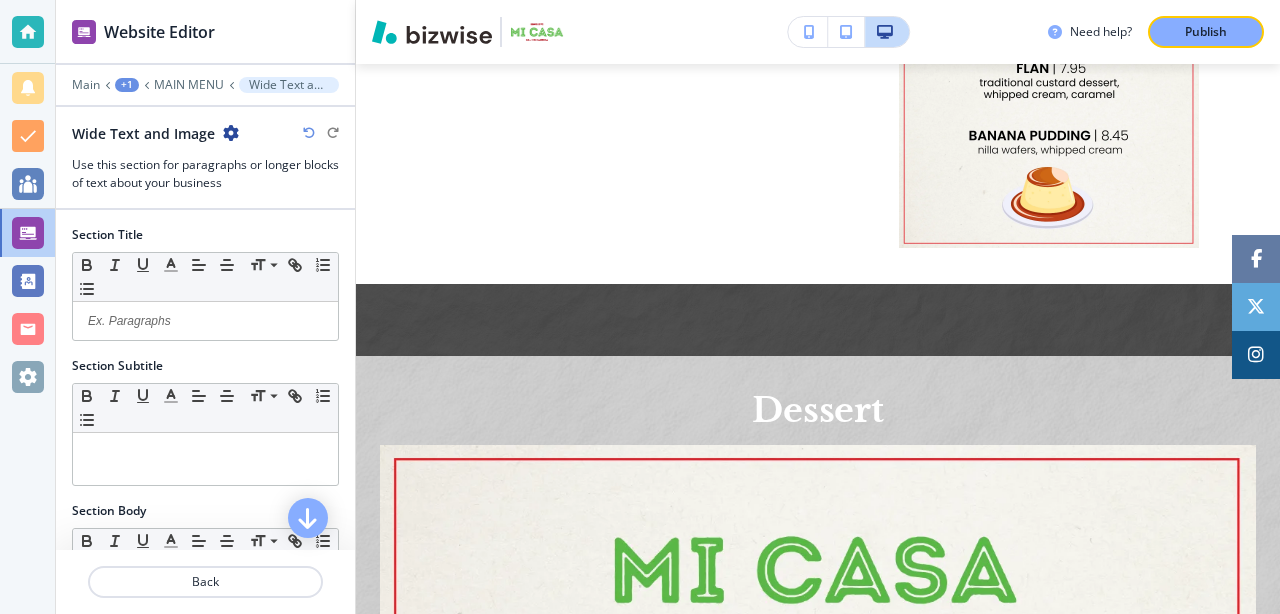 click on "Wide Text and Image" at bounding box center (289, 85) 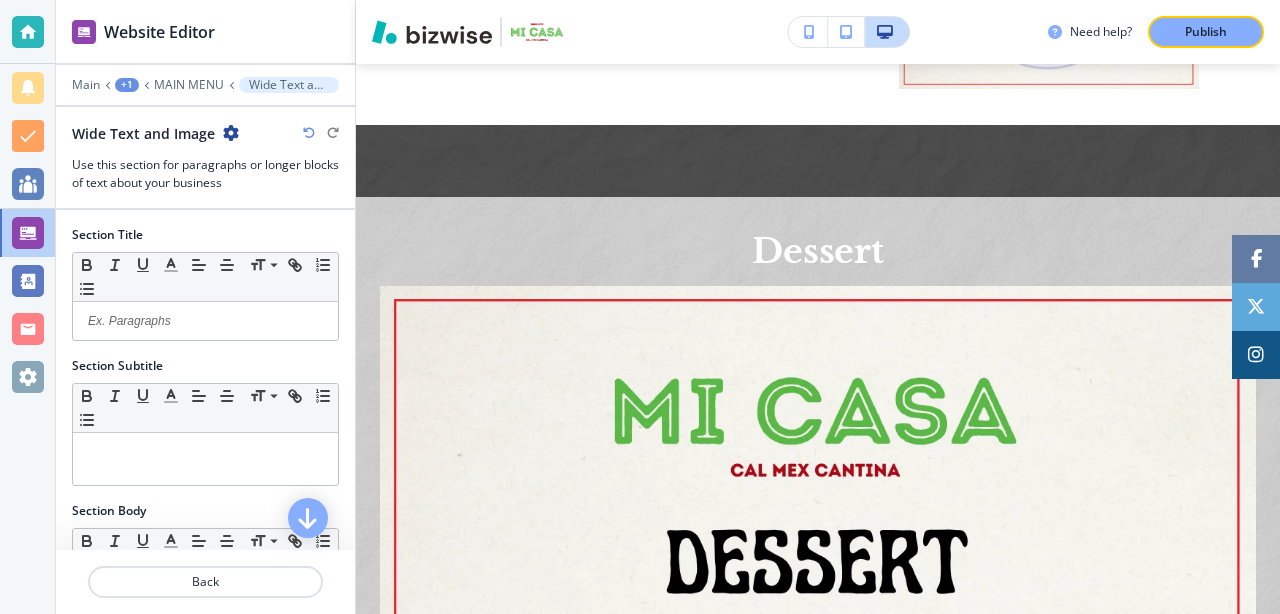scroll, scrollTop: 1944, scrollLeft: 0, axis: vertical 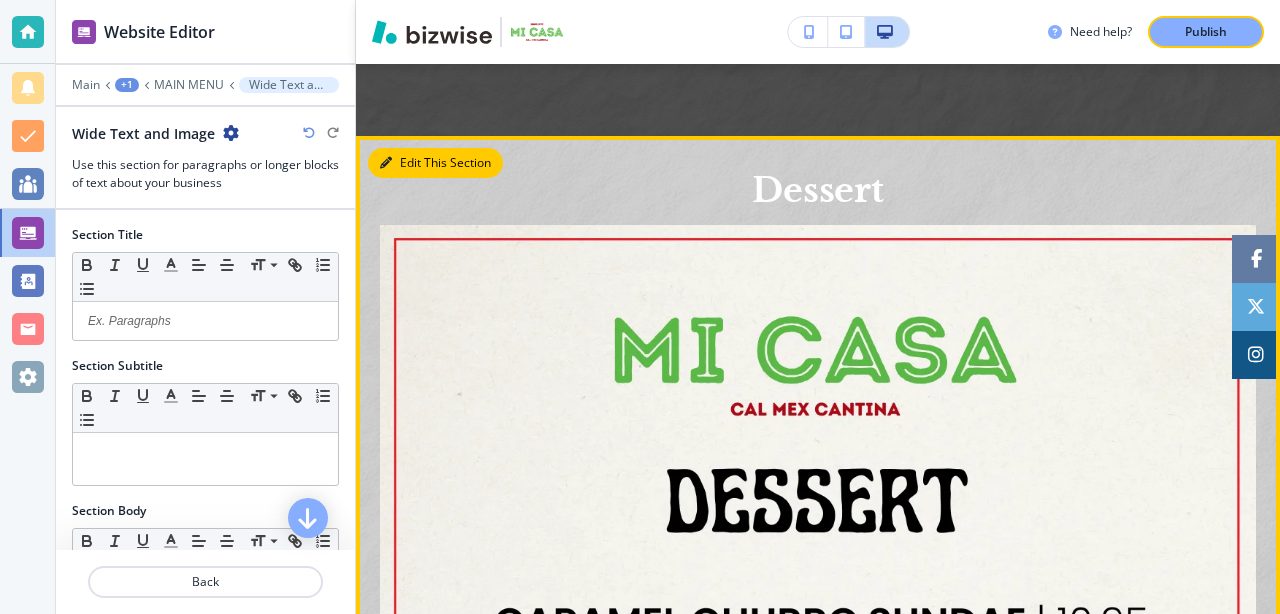 click on "Edit This Section" at bounding box center (435, 163) 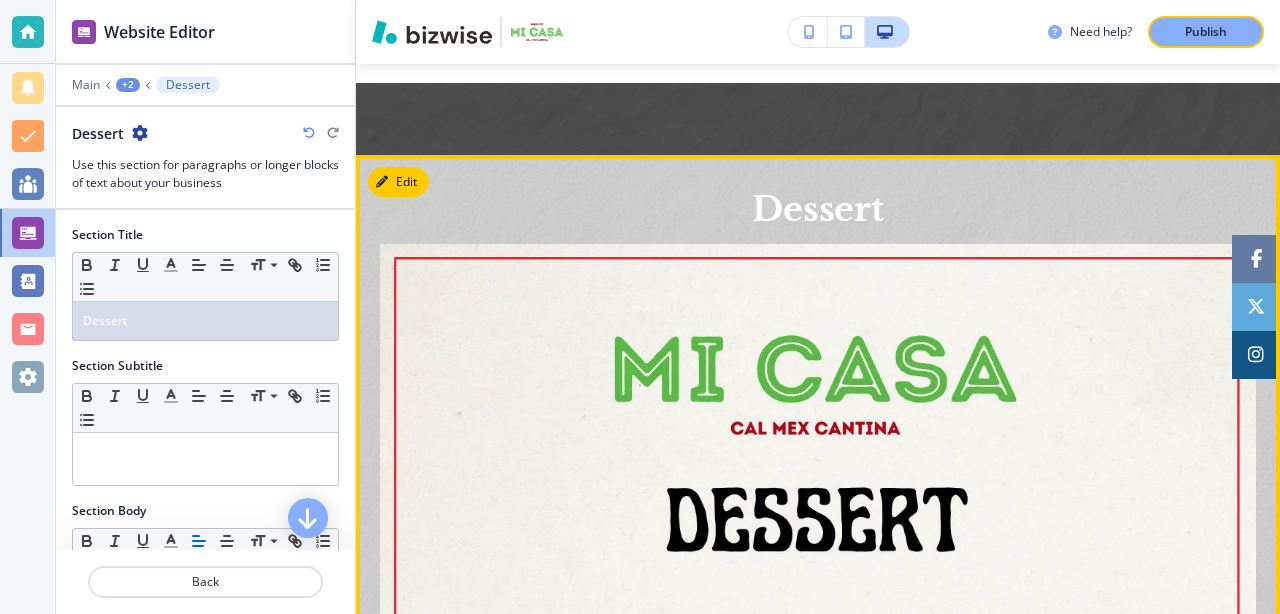 scroll, scrollTop: 1905, scrollLeft: 0, axis: vertical 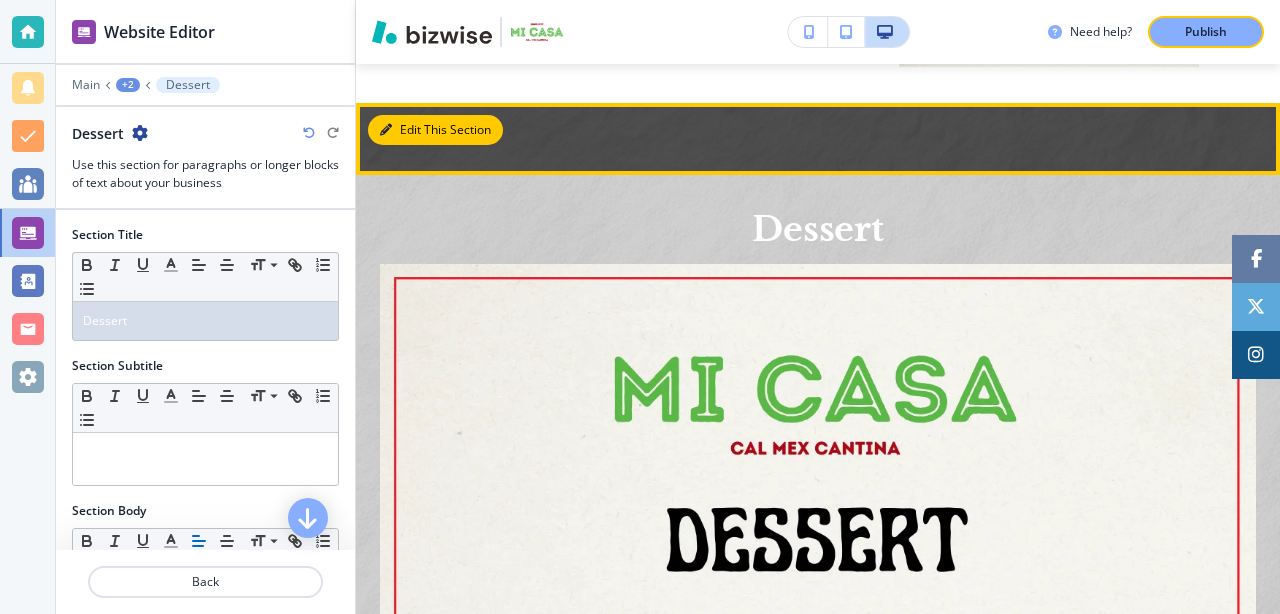 click on "Edit This Section" at bounding box center (435, 130) 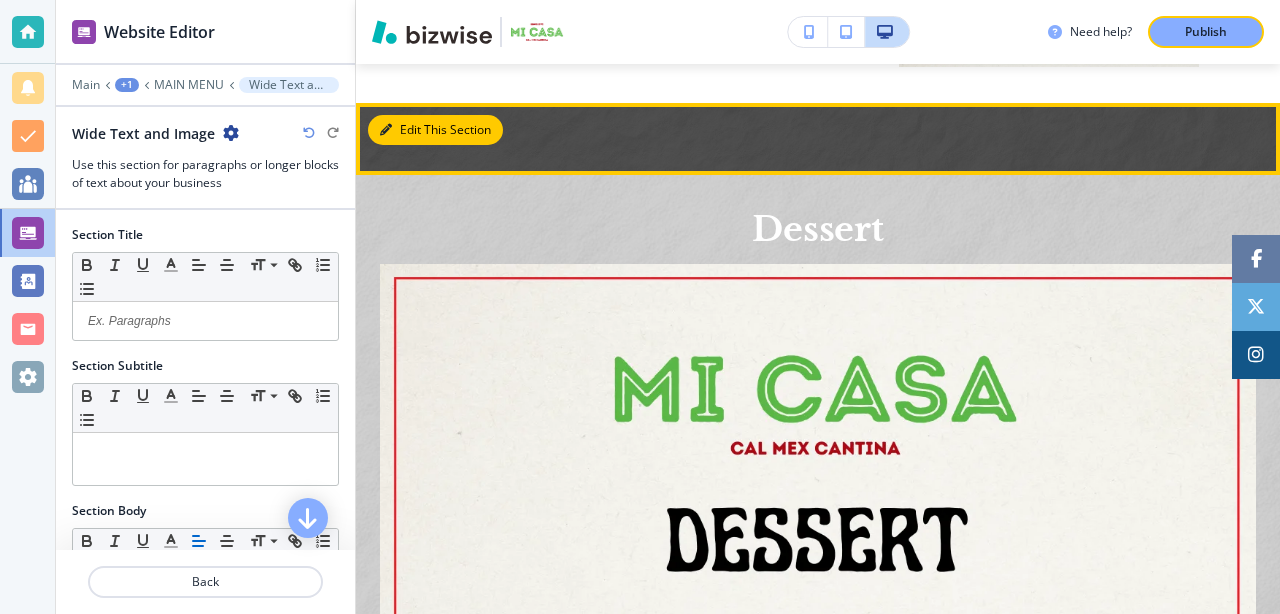 scroll, scrollTop: 1944, scrollLeft: 0, axis: vertical 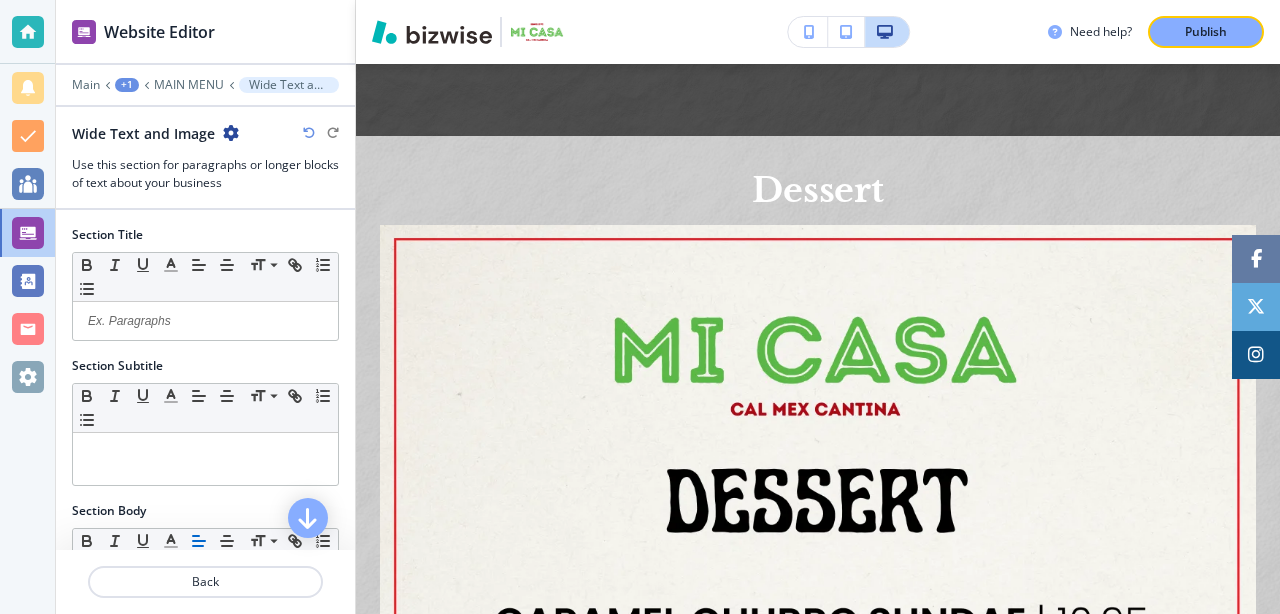 click at bounding box center [231, 133] 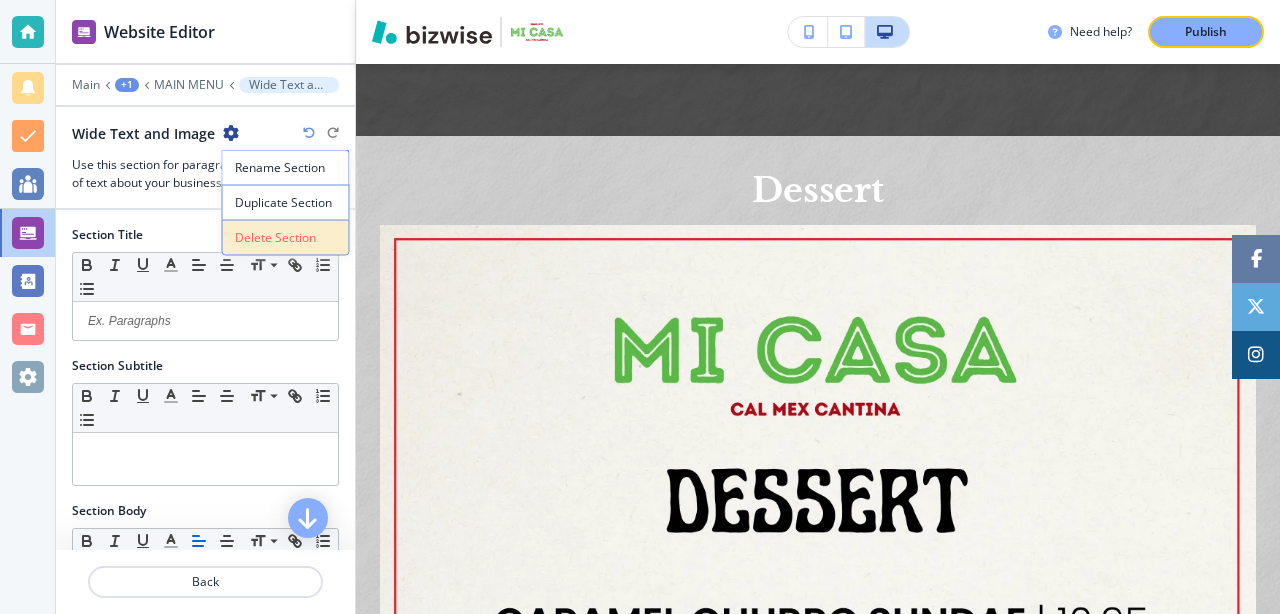 click on "Delete Section" at bounding box center [286, 238] 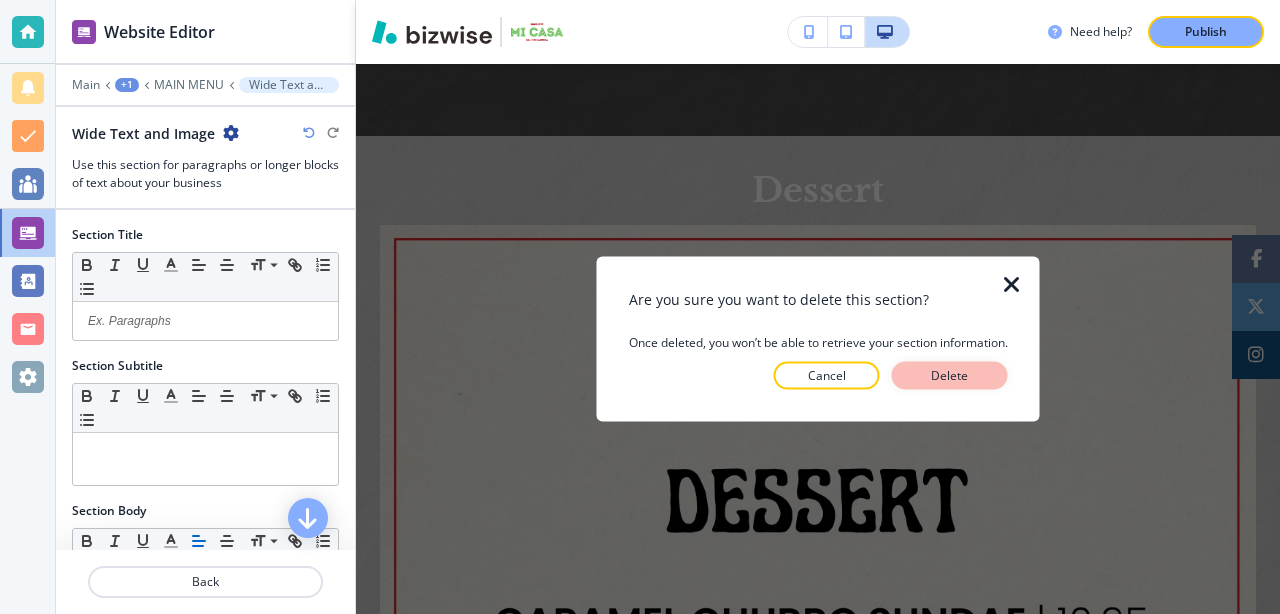 click on "Delete" at bounding box center (950, 376) 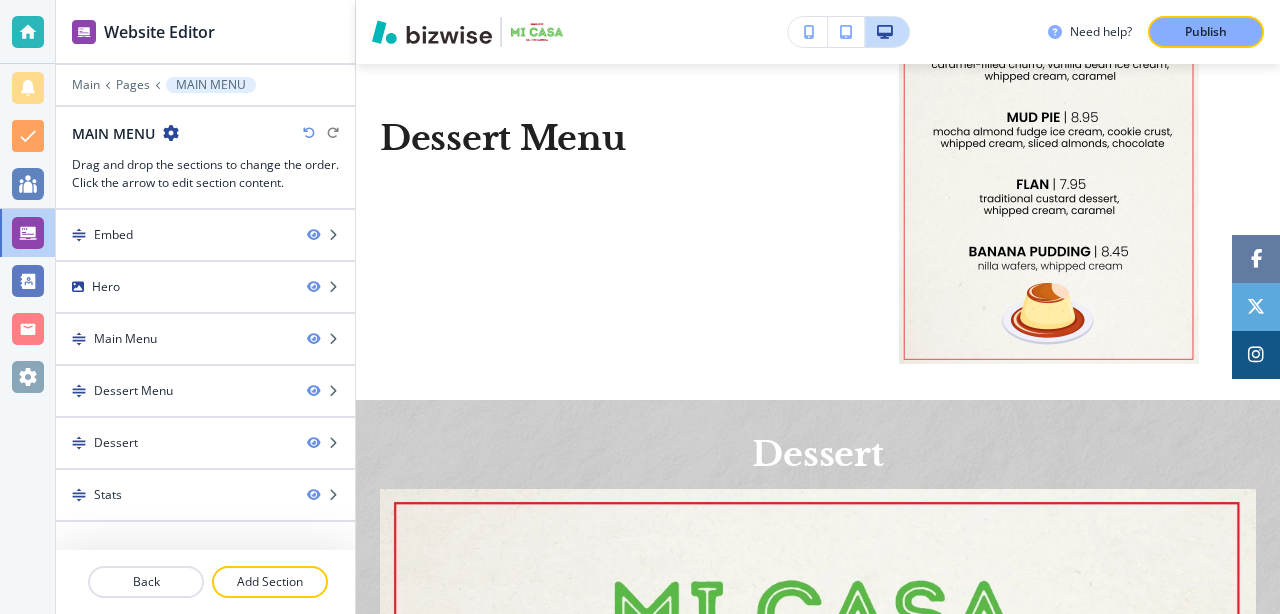 scroll, scrollTop: 1605, scrollLeft: 0, axis: vertical 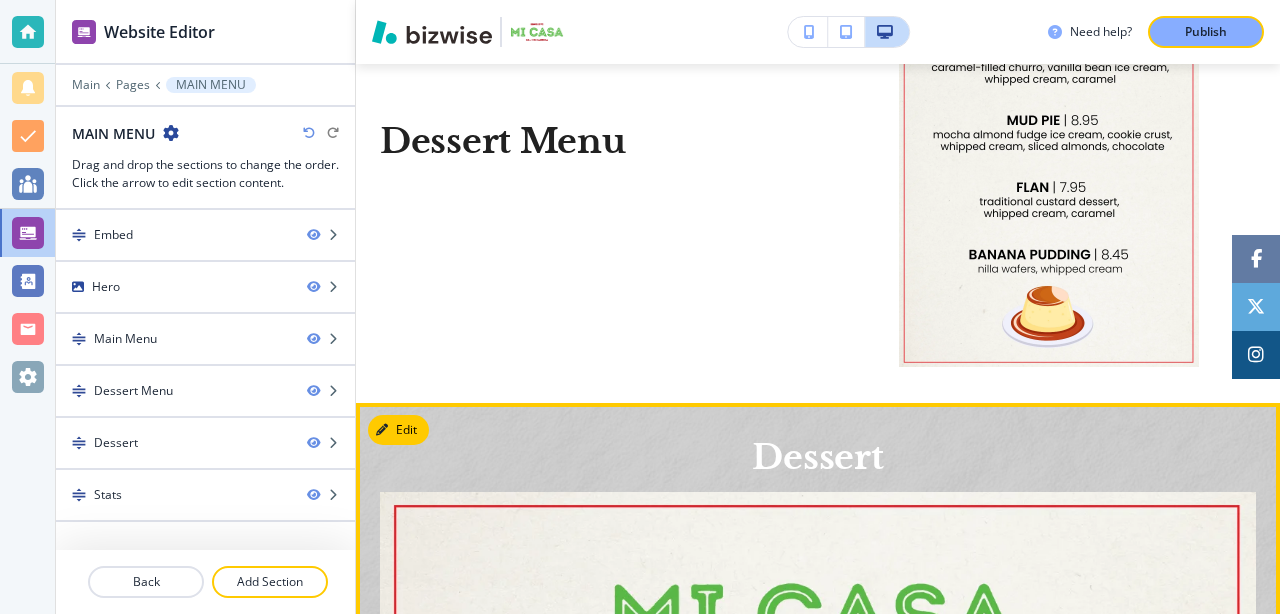 click on "Dessert" at bounding box center (818, 457) 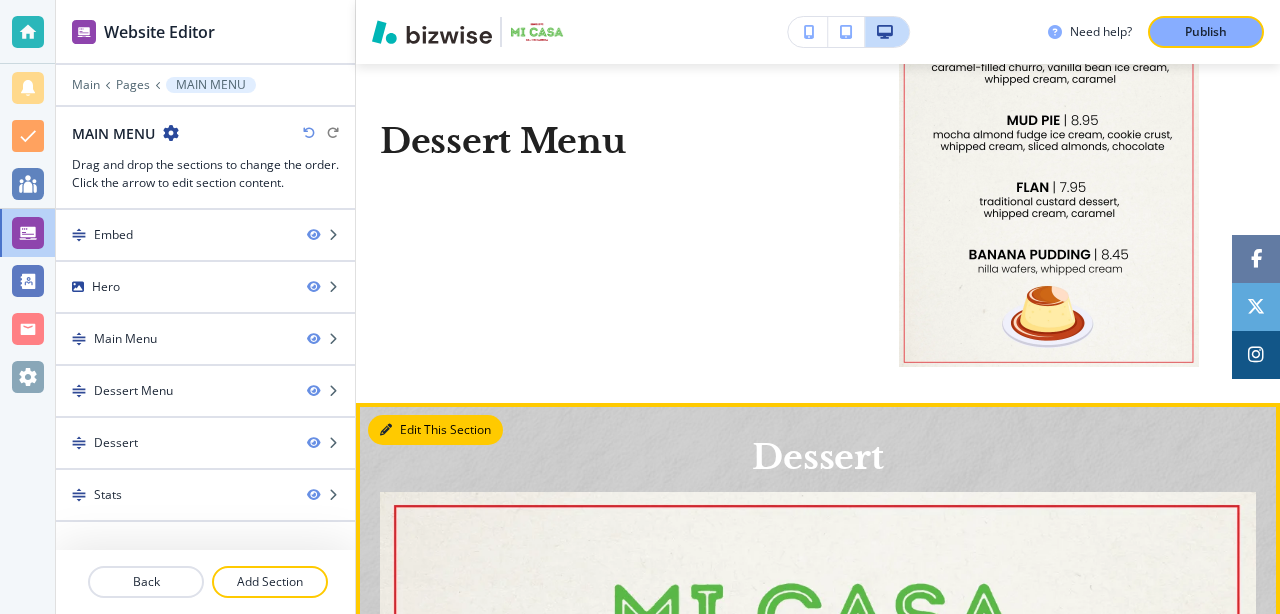 click on "Edit This Section" at bounding box center [435, 430] 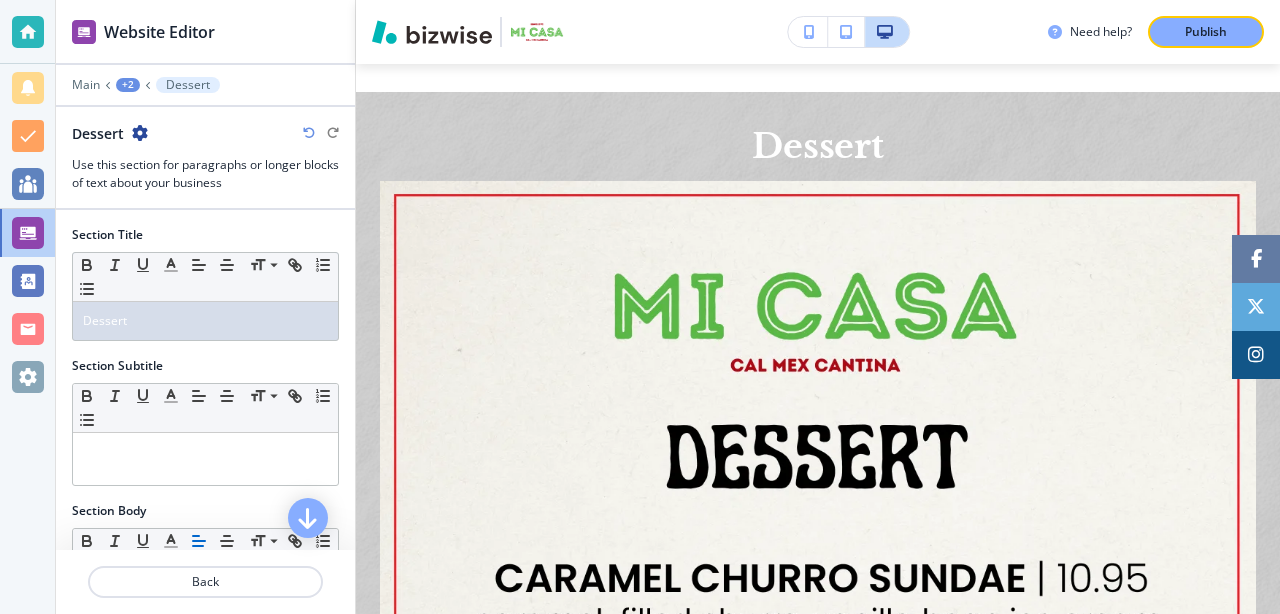 scroll, scrollTop: 1944, scrollLeft: 0, axis: vertical 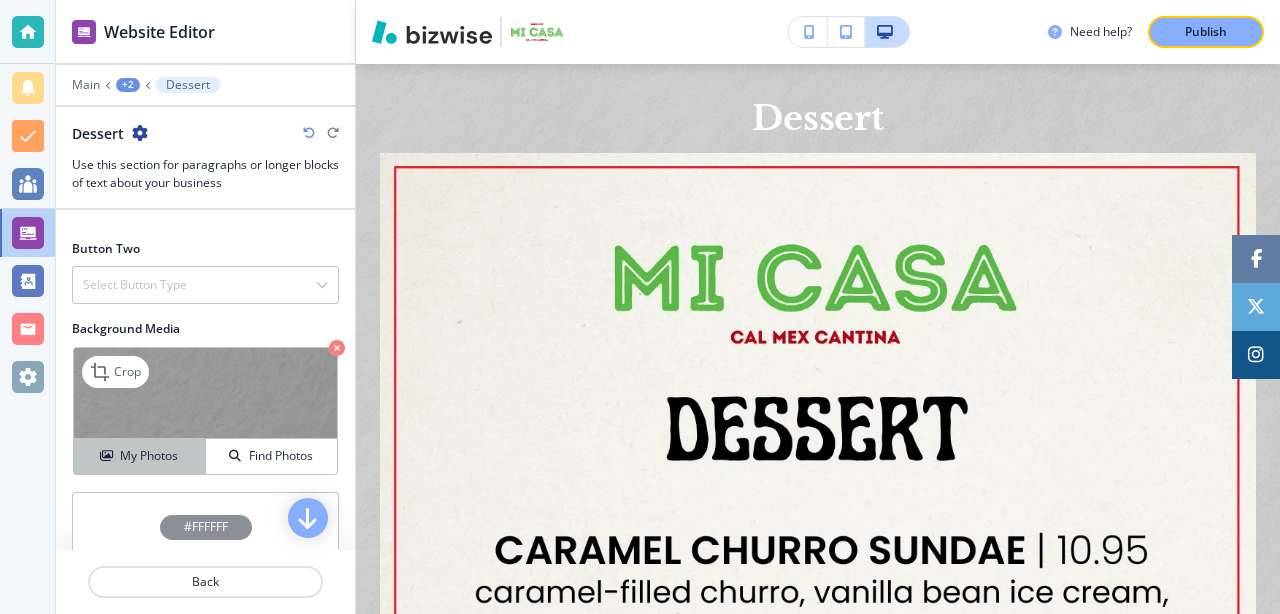 click on "My Photos" at bounding box center [149, 456] 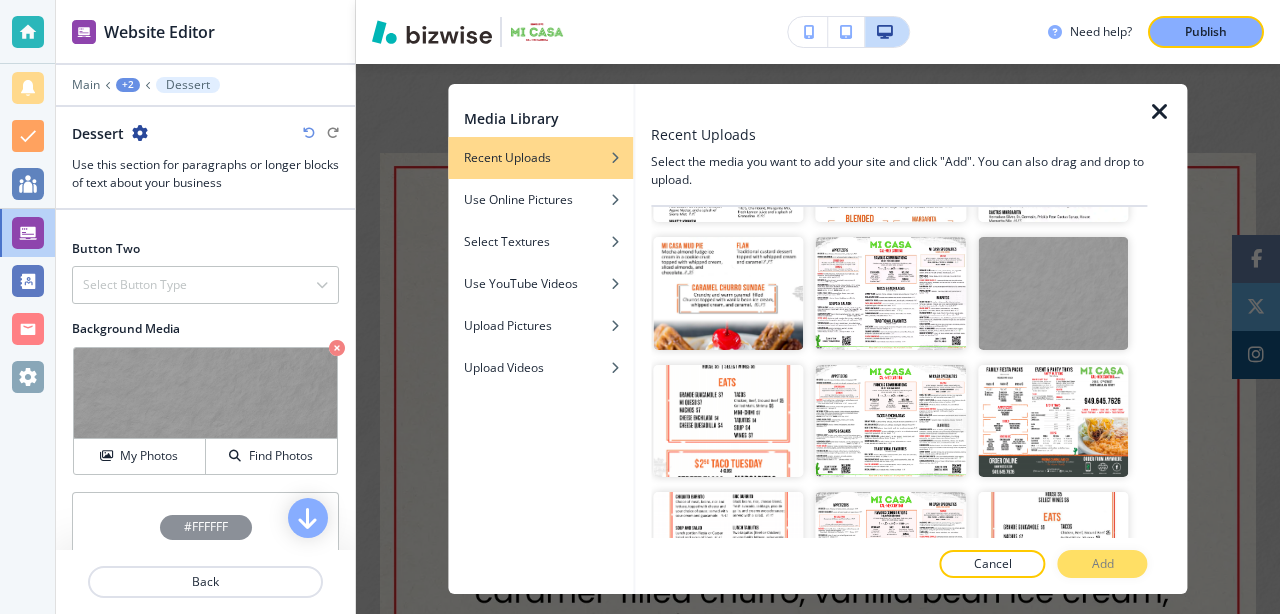 scroll, scrollTop: 1119, scrollLeft: 0, axis: vertical 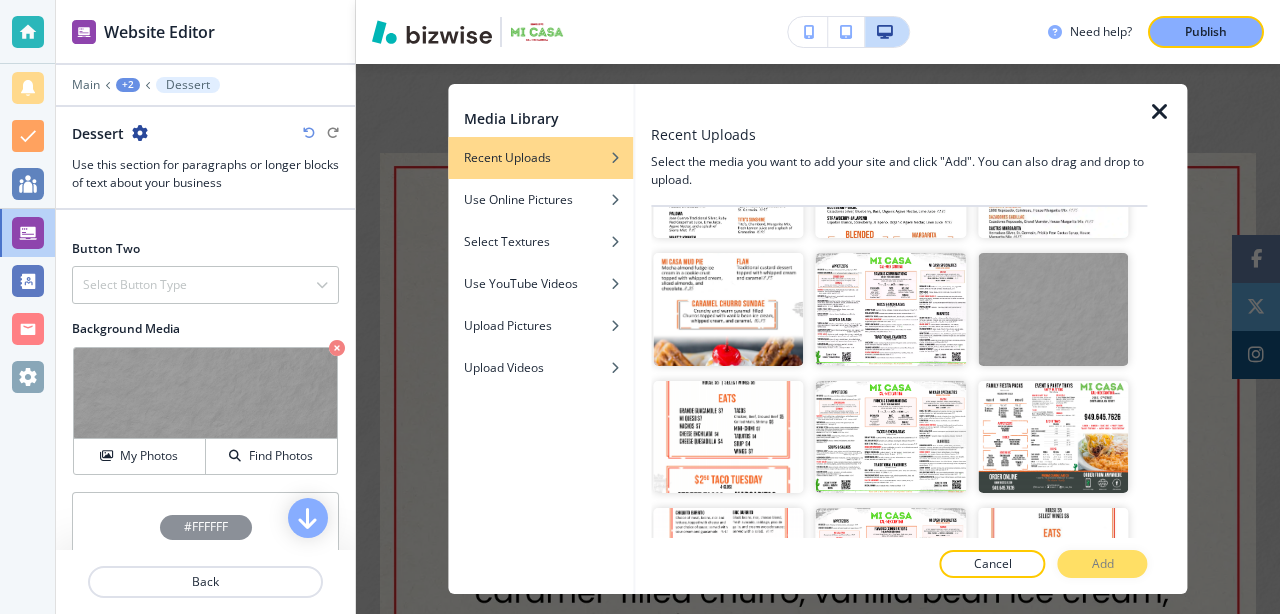 click at bounding box center (1160, 112) 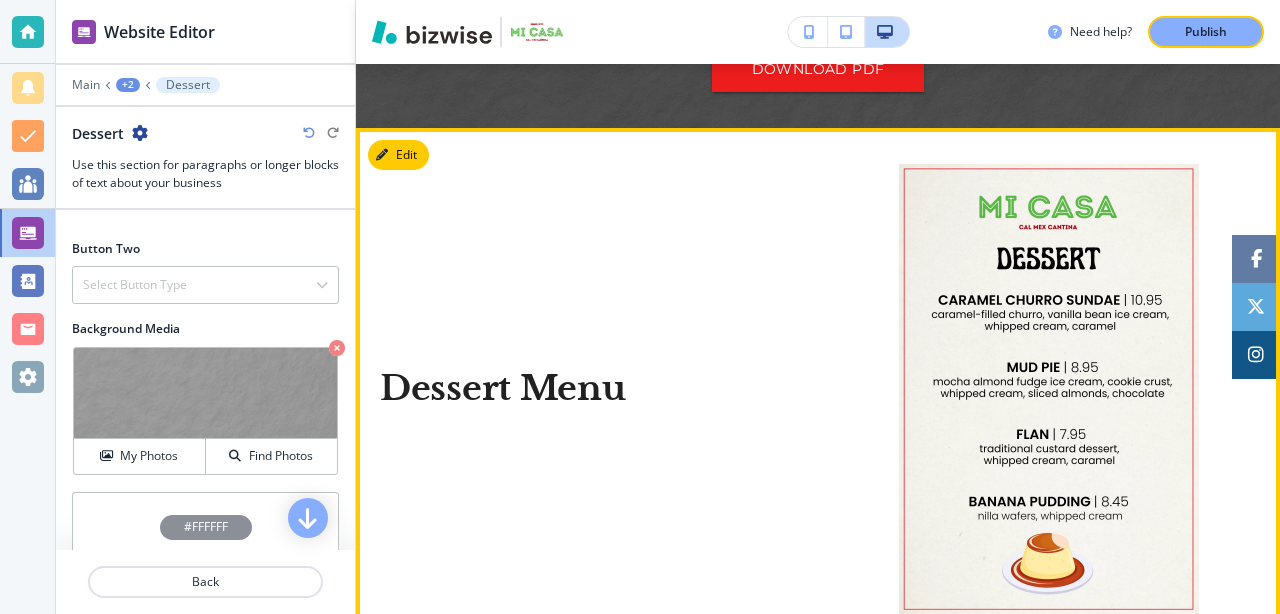 scroll, scrollTop: 1351, scrollLeft: 0, axis: vertical 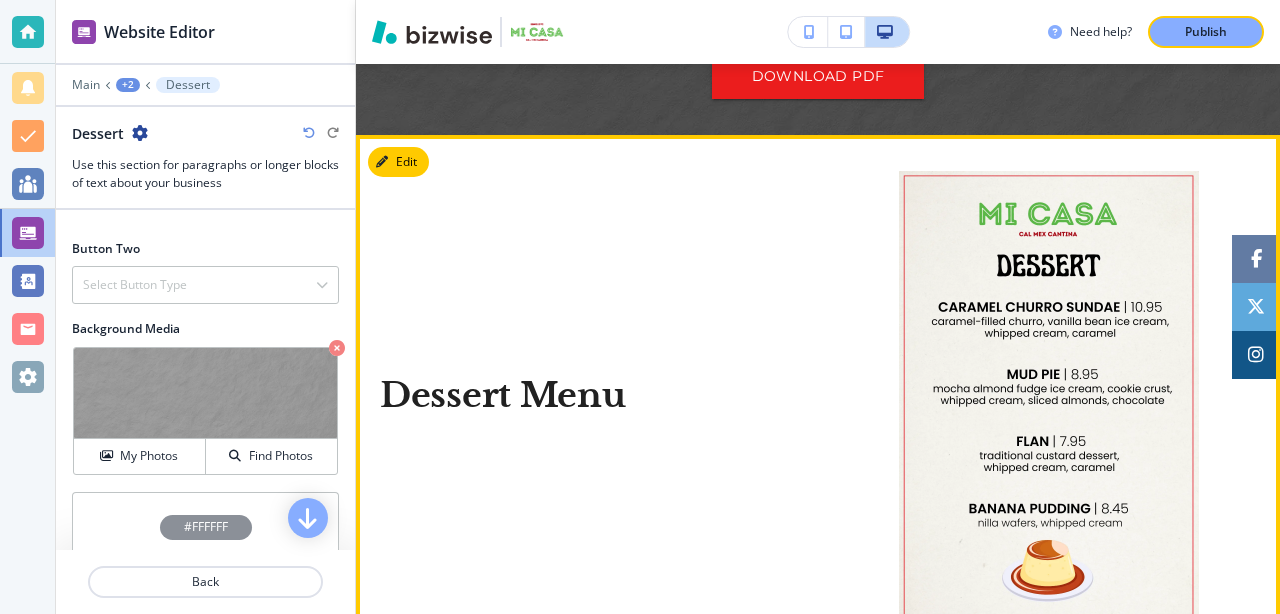 click on "Dessert Menu" at bounding box center [818, 396] 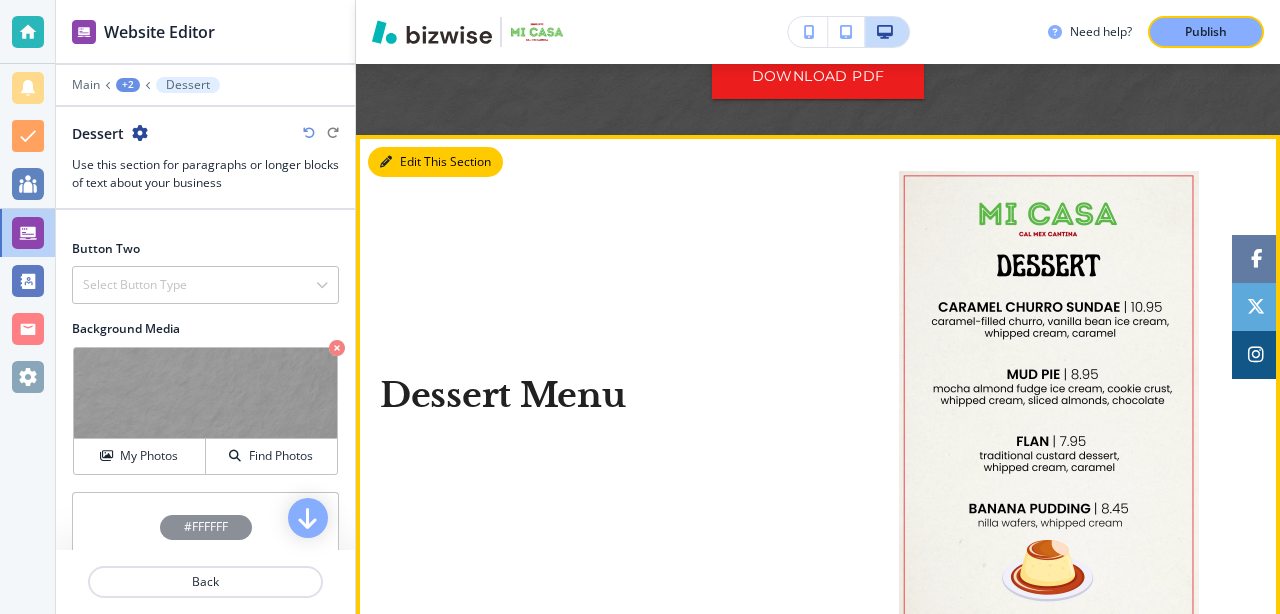 click on "Edit This Section" at bounding box center (435, 162) 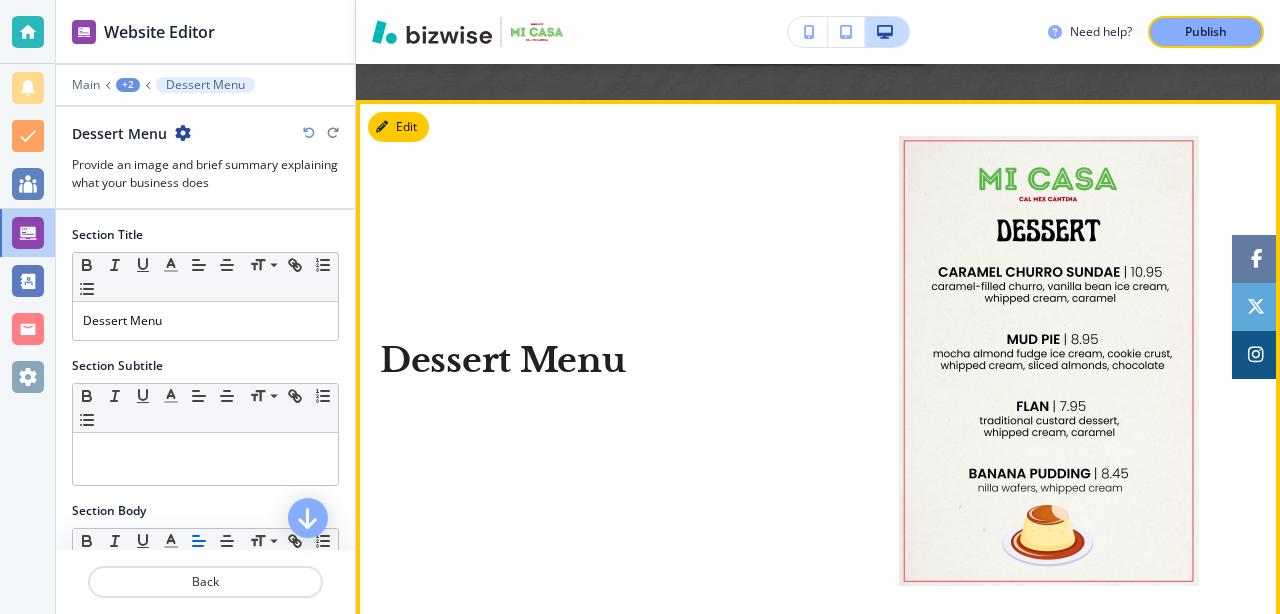 scroll, scrollTop: 1422, scrollLeft: 0, axis: vertical 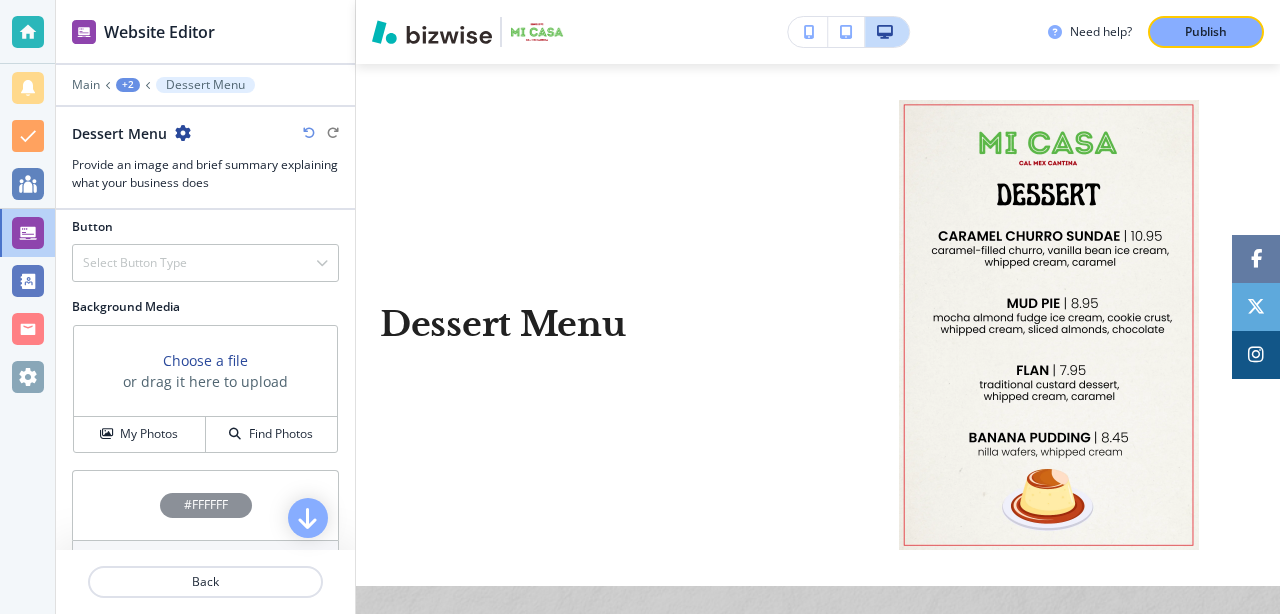 click on "Choose a file" at bounding box center [205, 360] 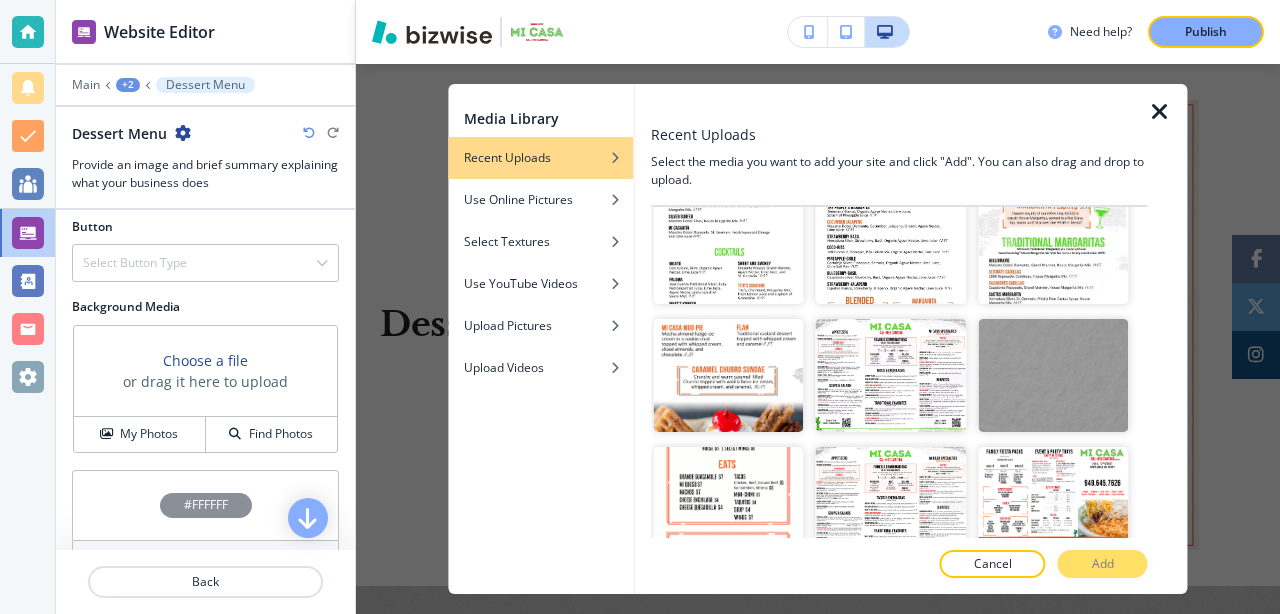 scroll, scrollTop: 1105, scrollLeft: 0, axis: vertical 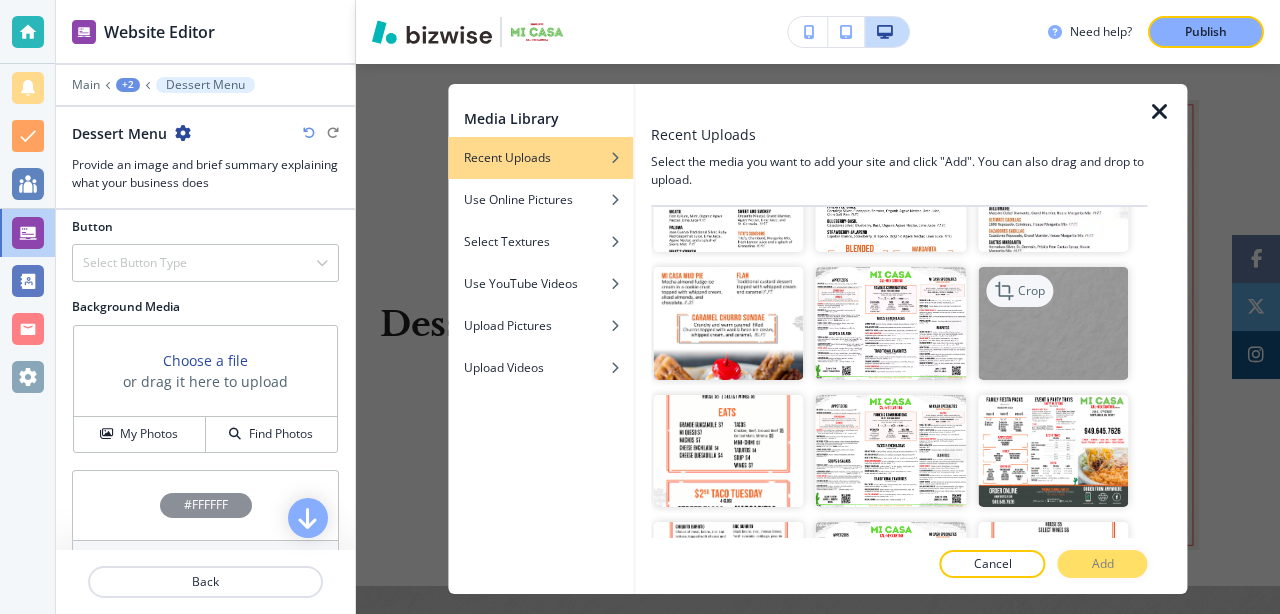 click on "Crop" at bounding box center [1019, 291] 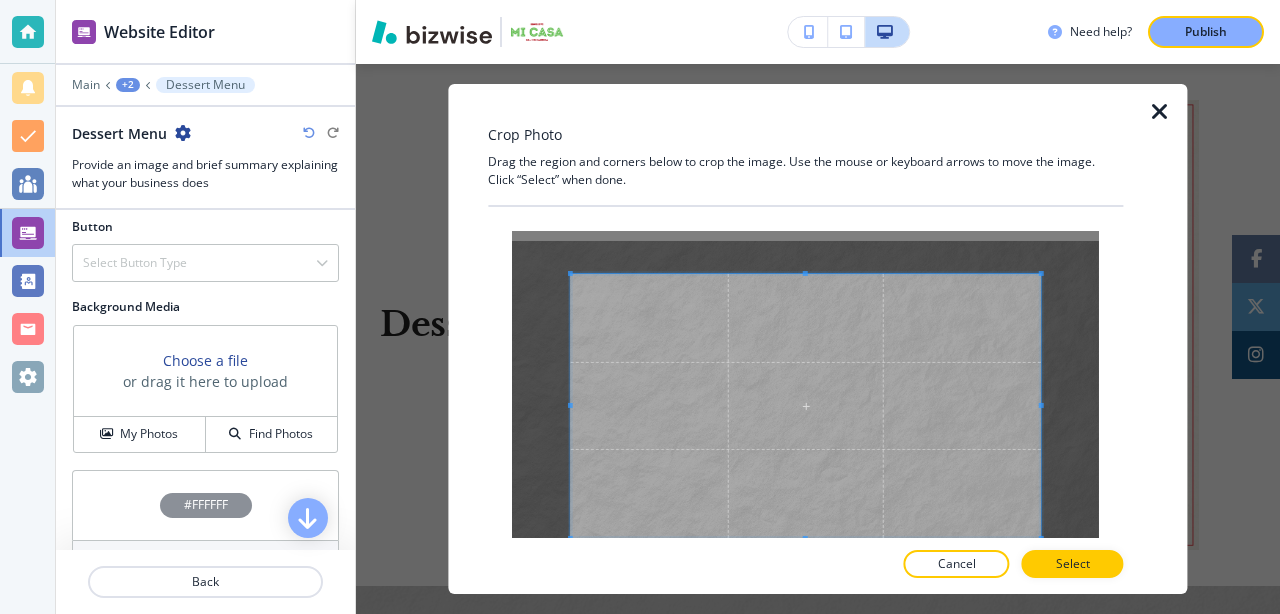 click at bounding box center (1160, 112) 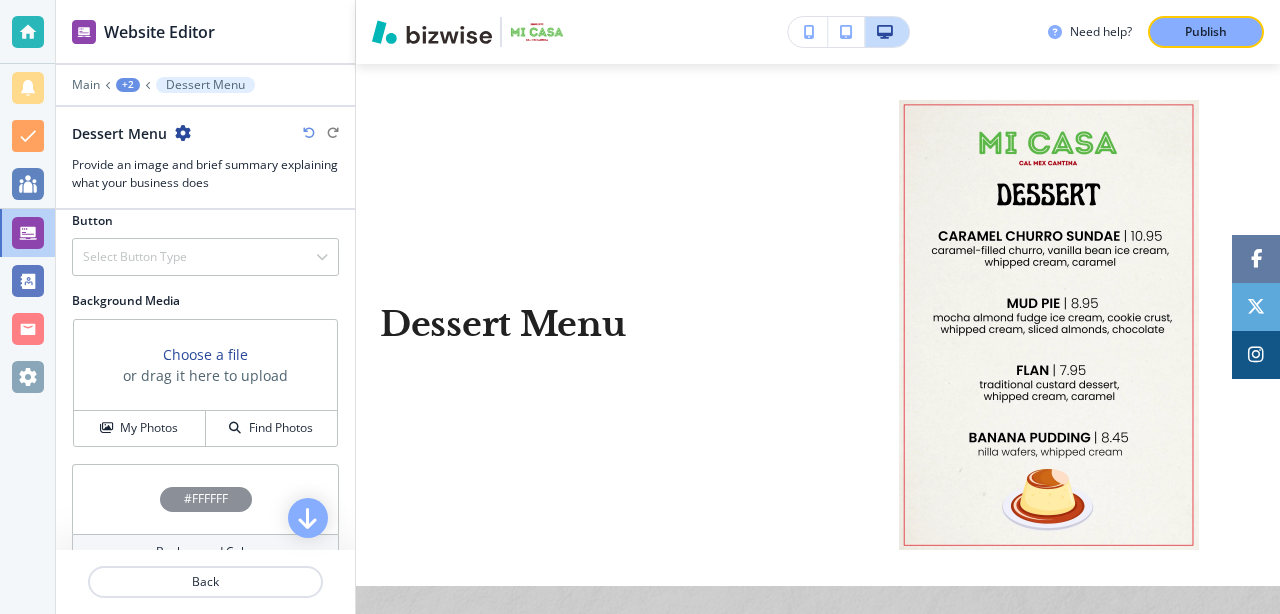 scroll, scrollTop: 817, scrollLeft: 0, axis: vertical 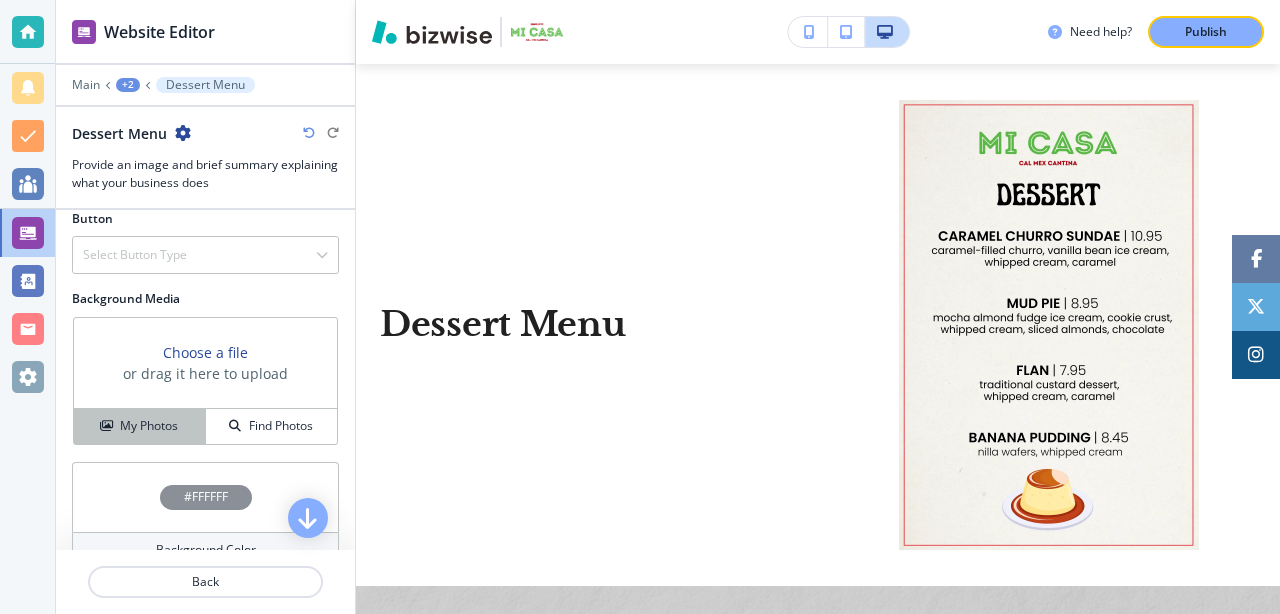 click on "My Photos" at bounding box center (140, 426) 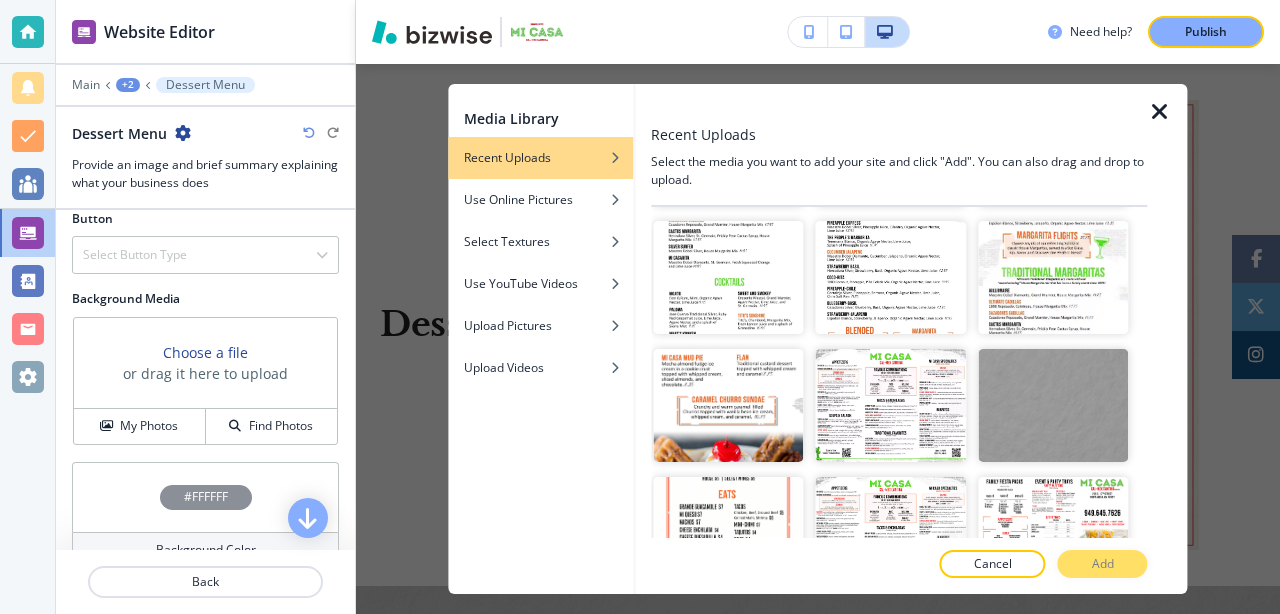 scroll, scrollTop: 1036, scrollLeft: 0, axis: vertical 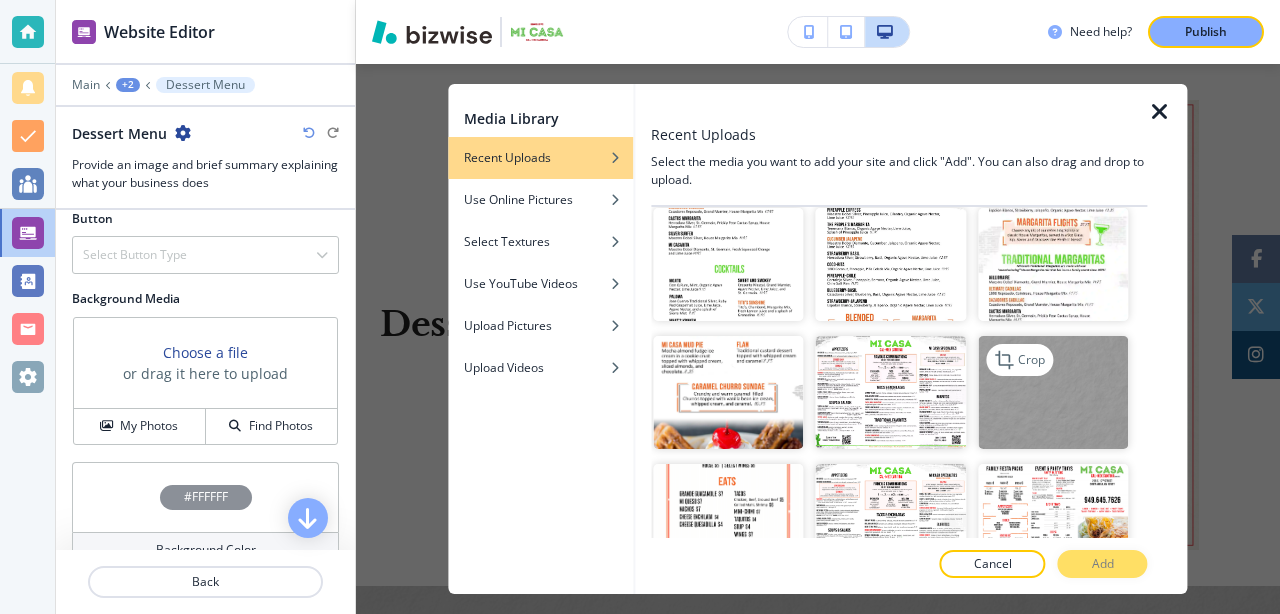 click at bounding box center [1053, 392] 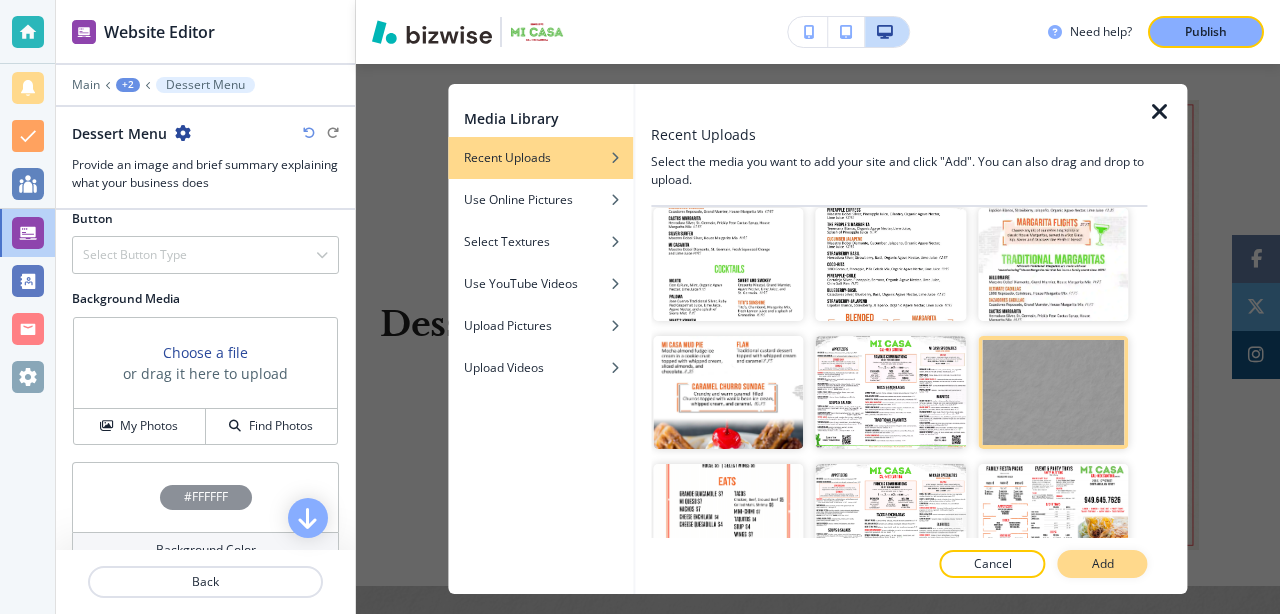 click on "Add" at bounding box center (1103, 564) 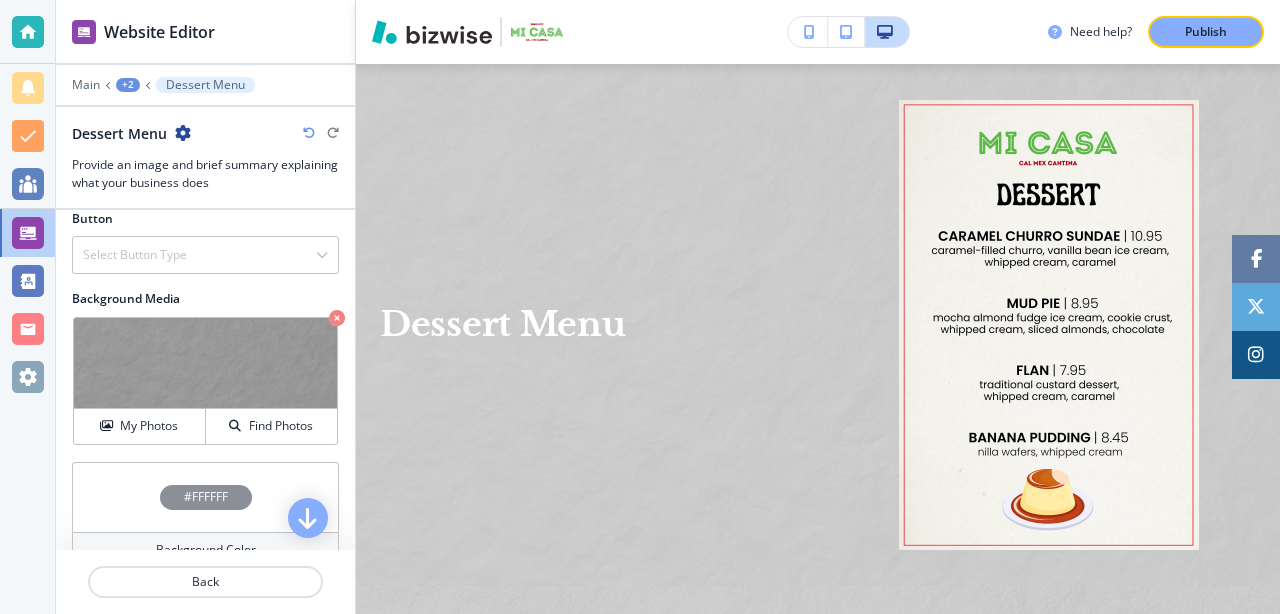click on "Dessert Menu" at bounding box center [818, 325] 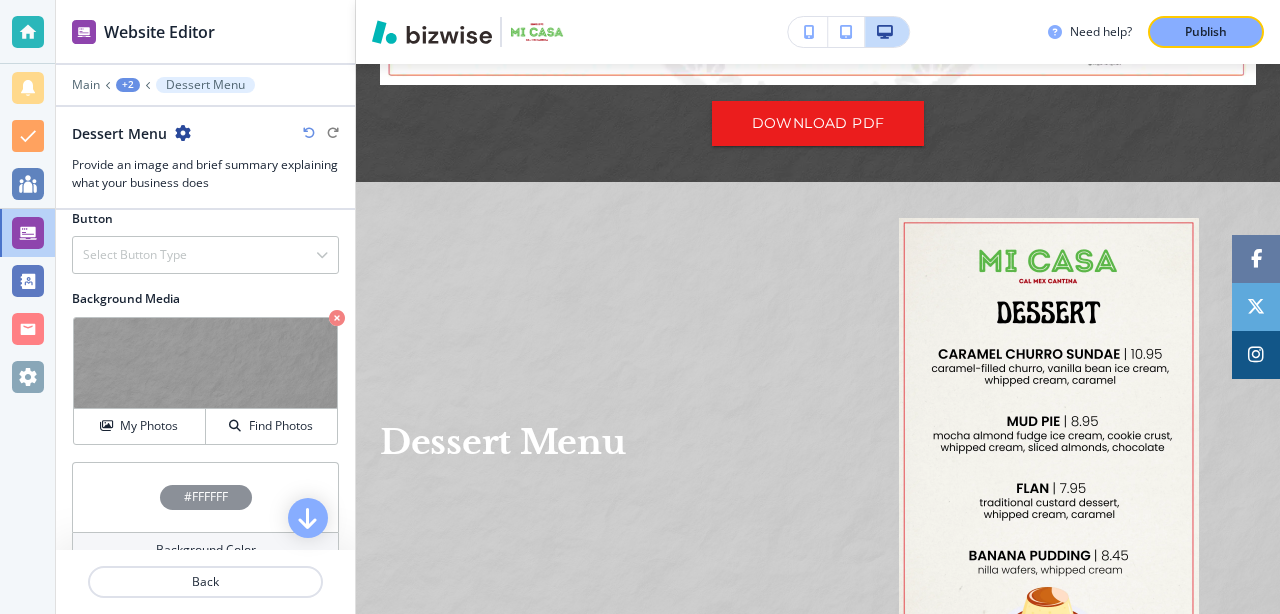 scroll, scrollTop: 1288, scrollLeft: 0, axis: vertical 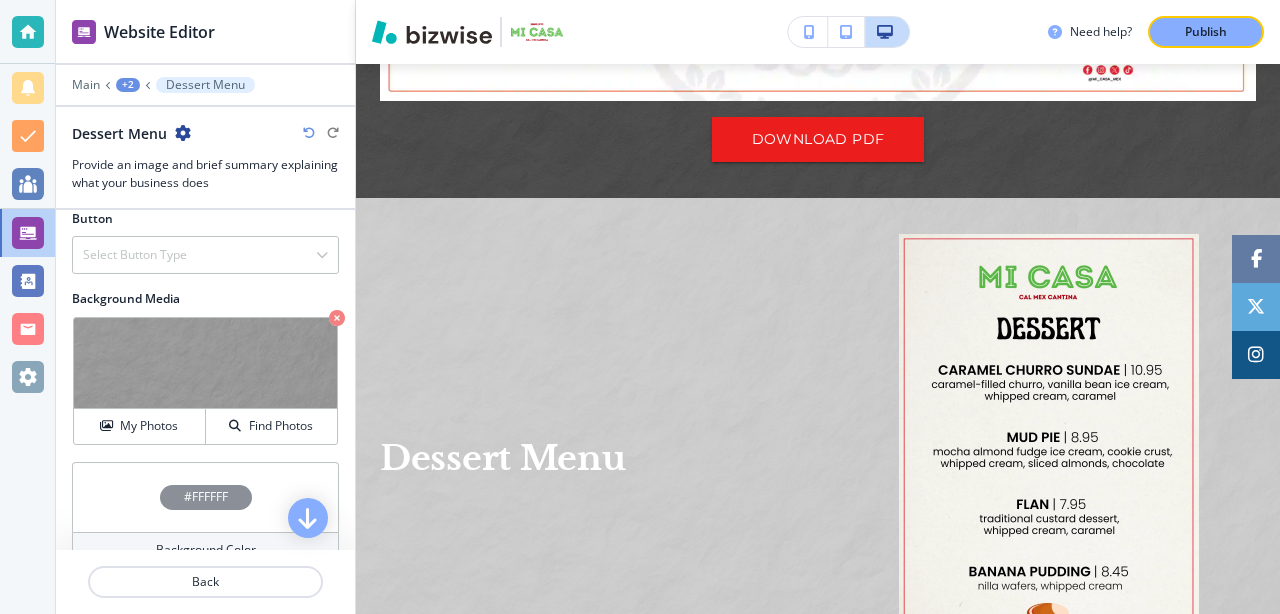 click on "Dessert Menu" at bounding box center [503, 458] 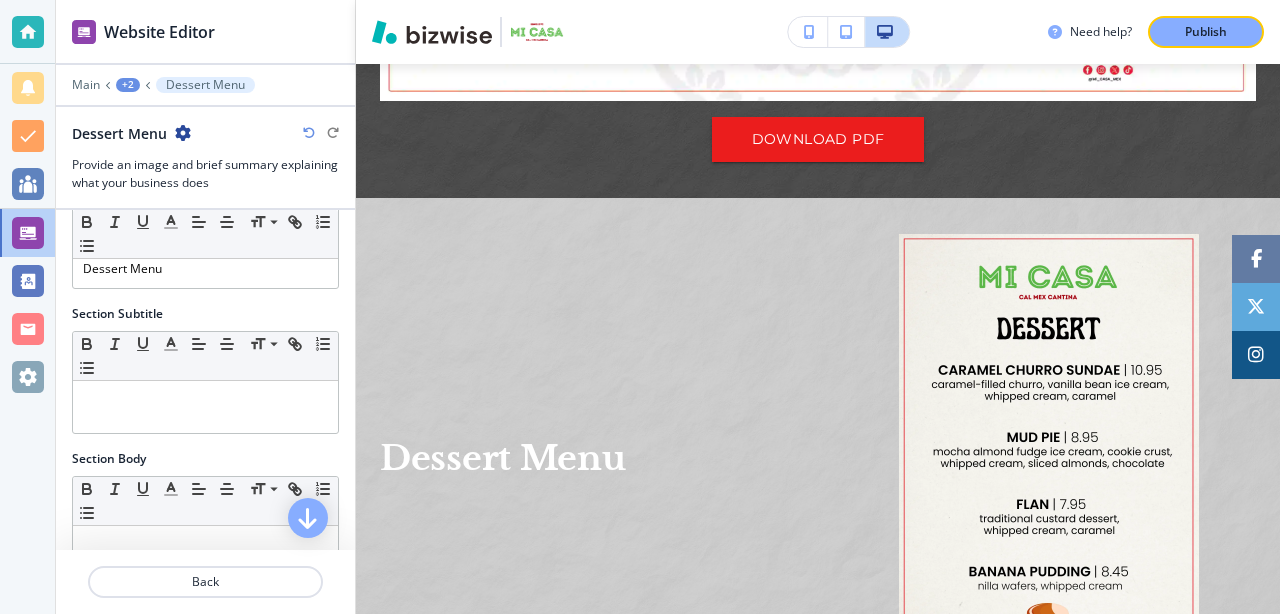scroll, scrollTop: 0, scrollLeft: 0, axis: both 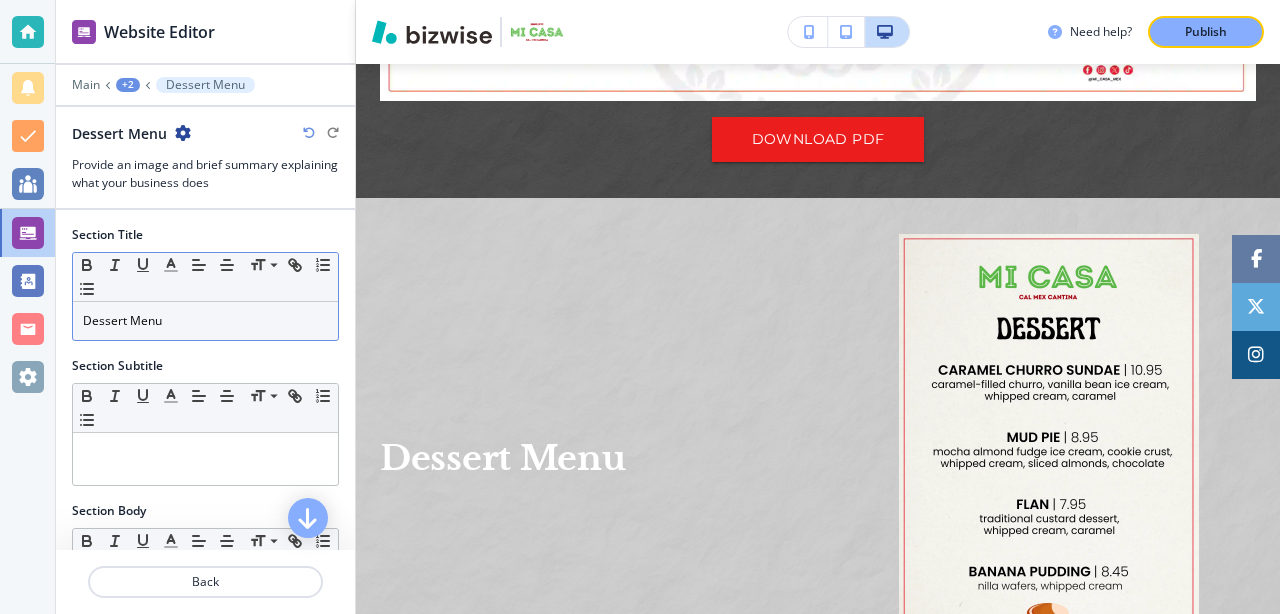 click on "Dessert Menu" at bounding box center (205, 321) 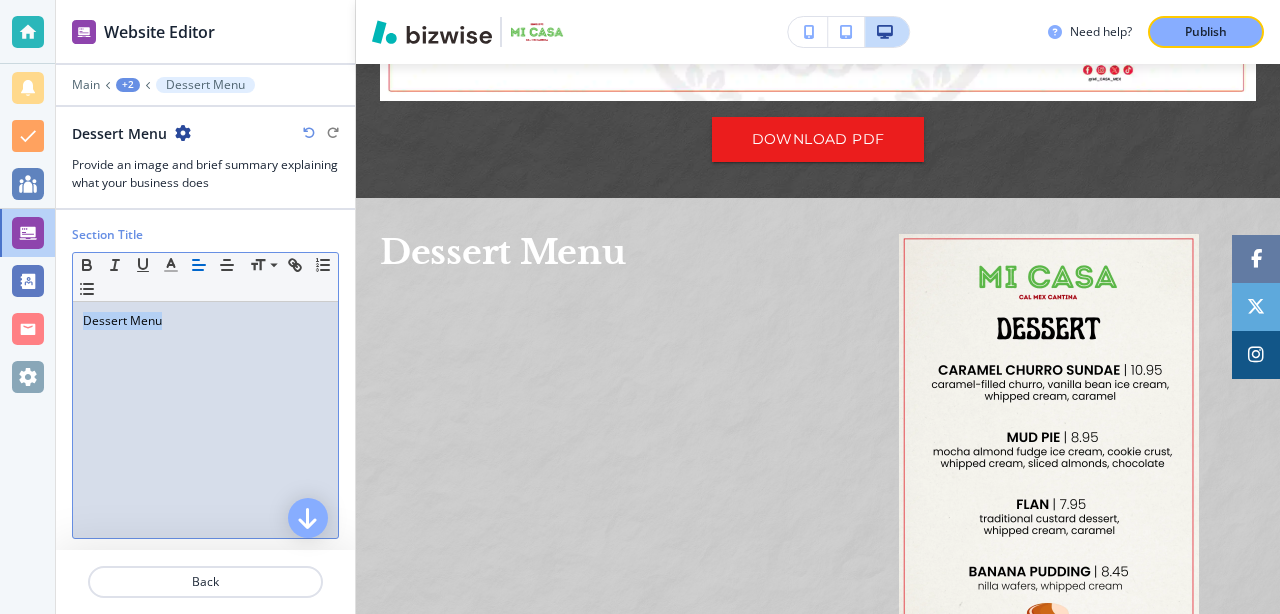 drag, startPoint x: 162, startPoint y: 319, endPoint x: 68, endPoint y: 317, distance: 94.02127 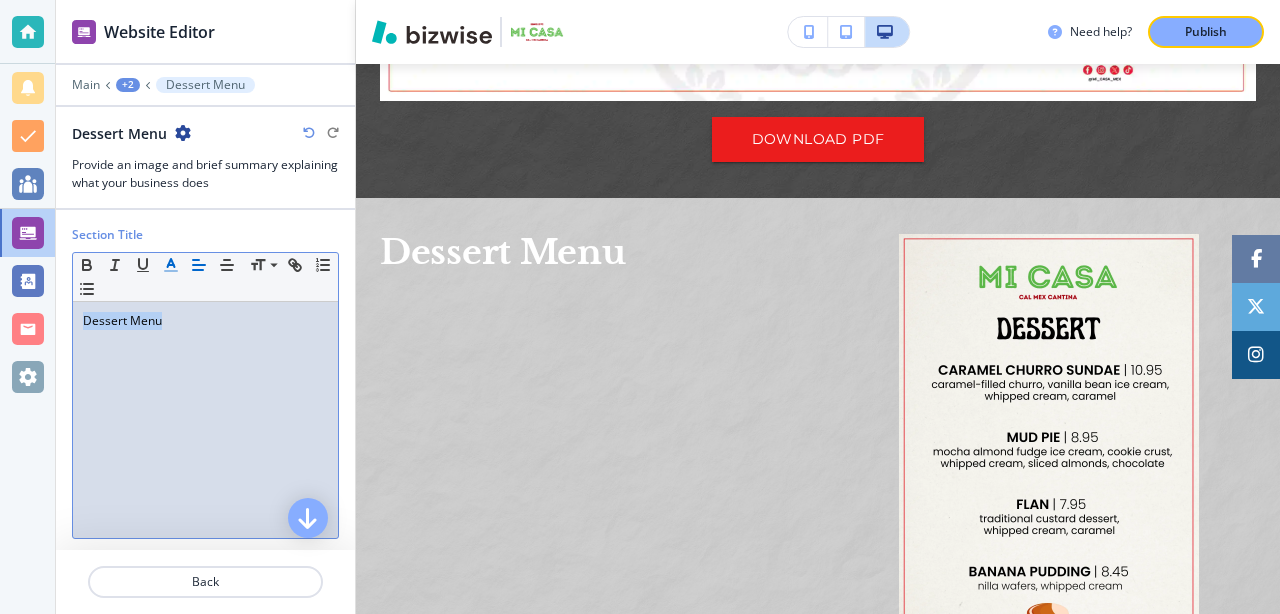 click 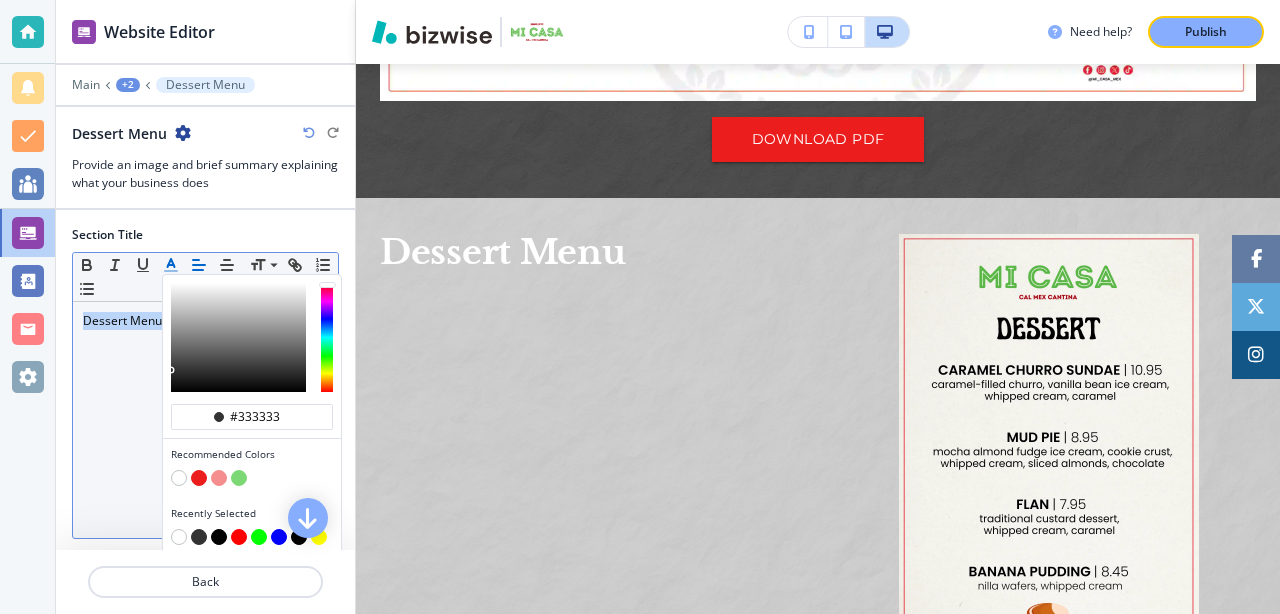 type on "#525252" 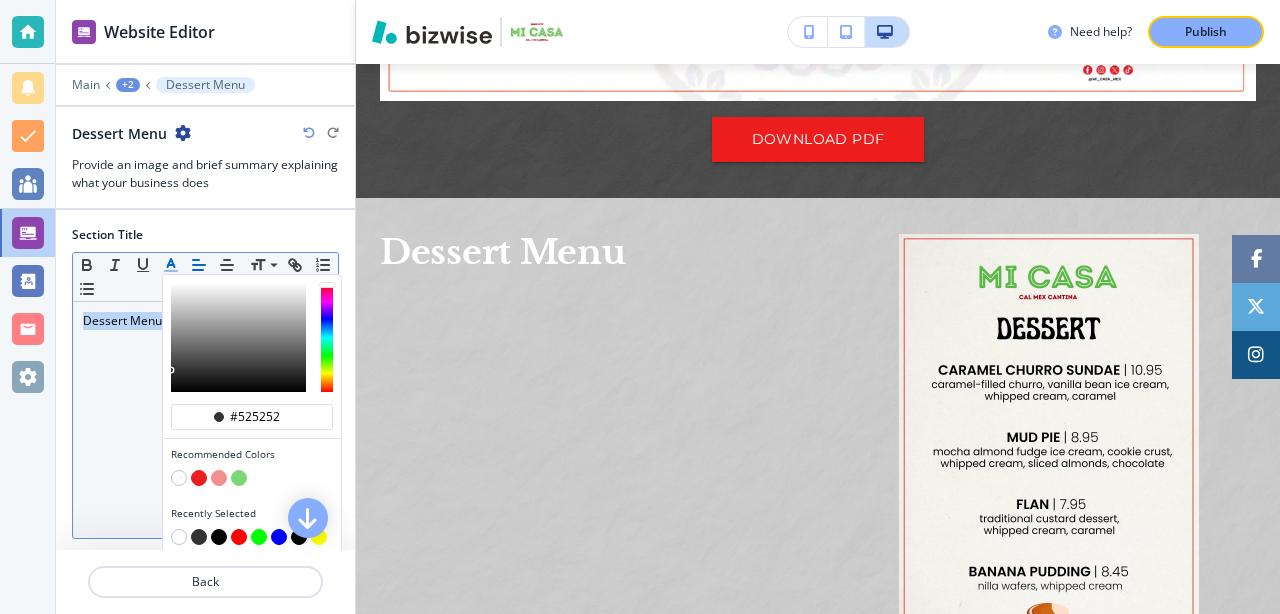 click at bounding box center [238, 337] 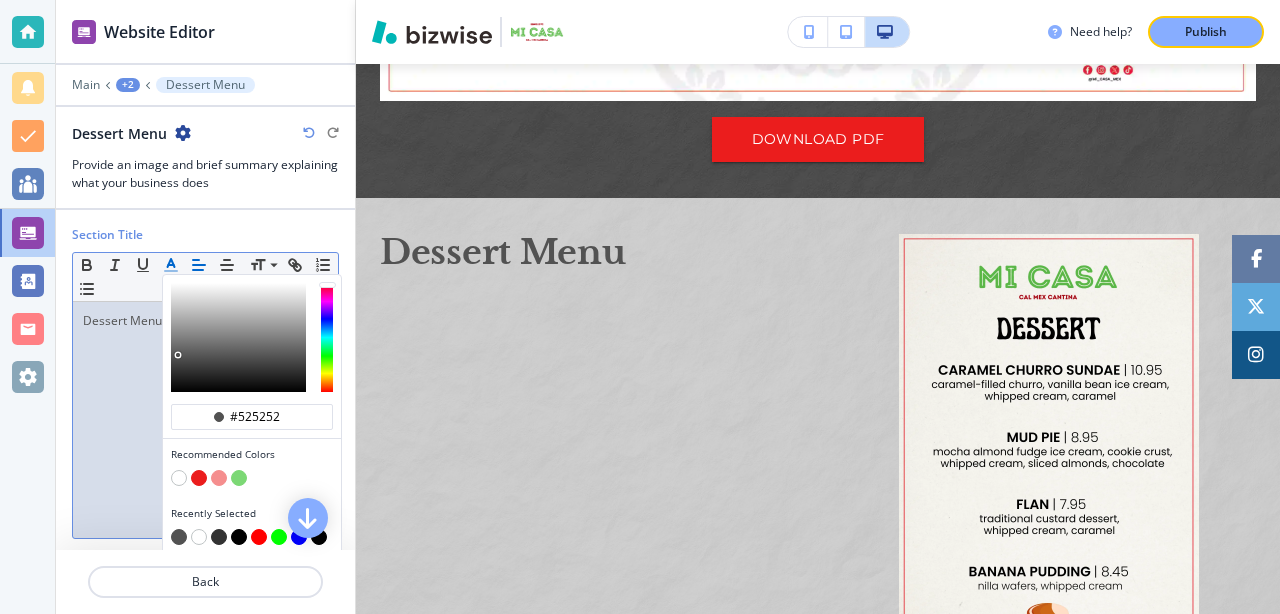 click at bounding box center [179, 537] 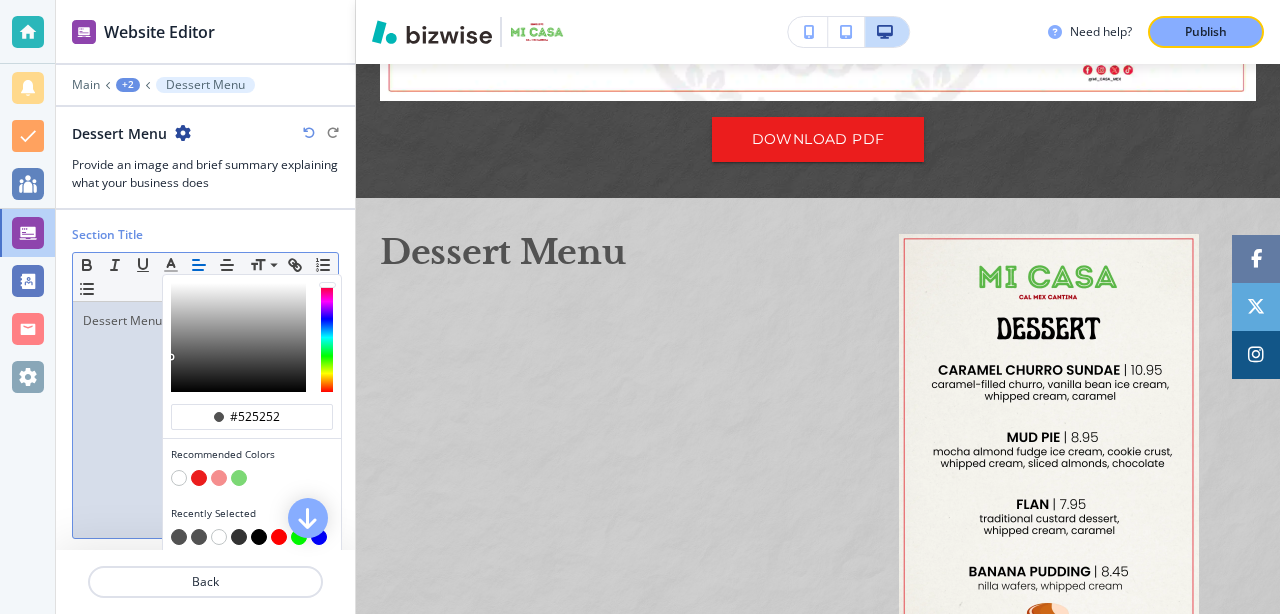 click at bounding box center [205, 465] 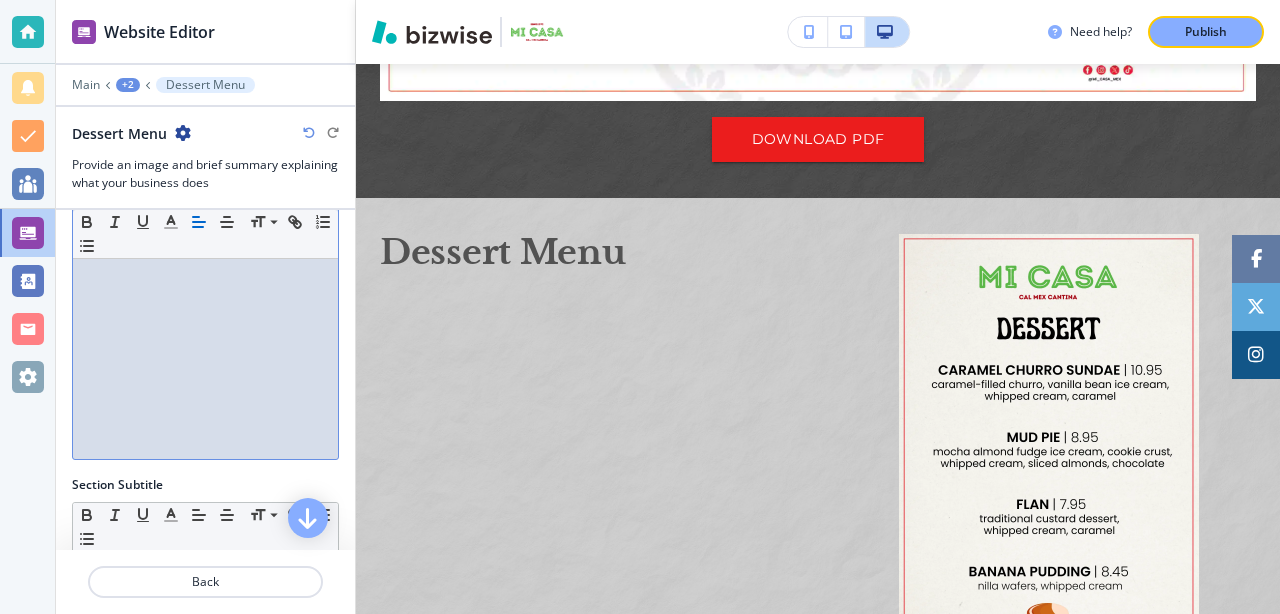 scroll, scrollTop: 3, scrollLeft: 0, axis: vertical 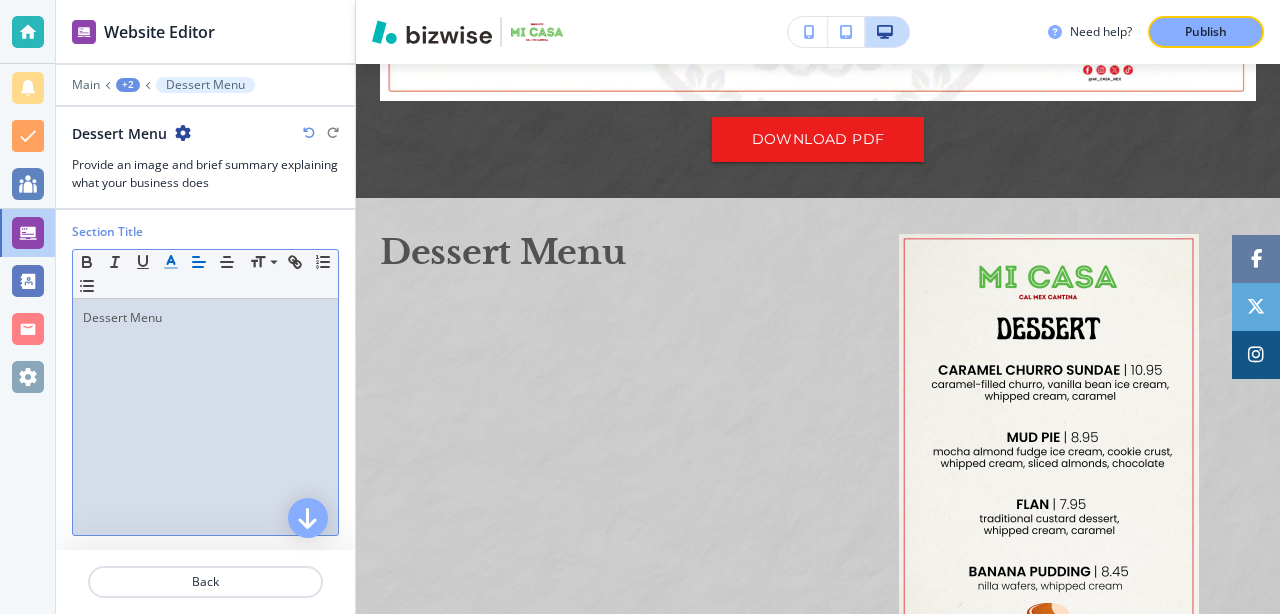 click 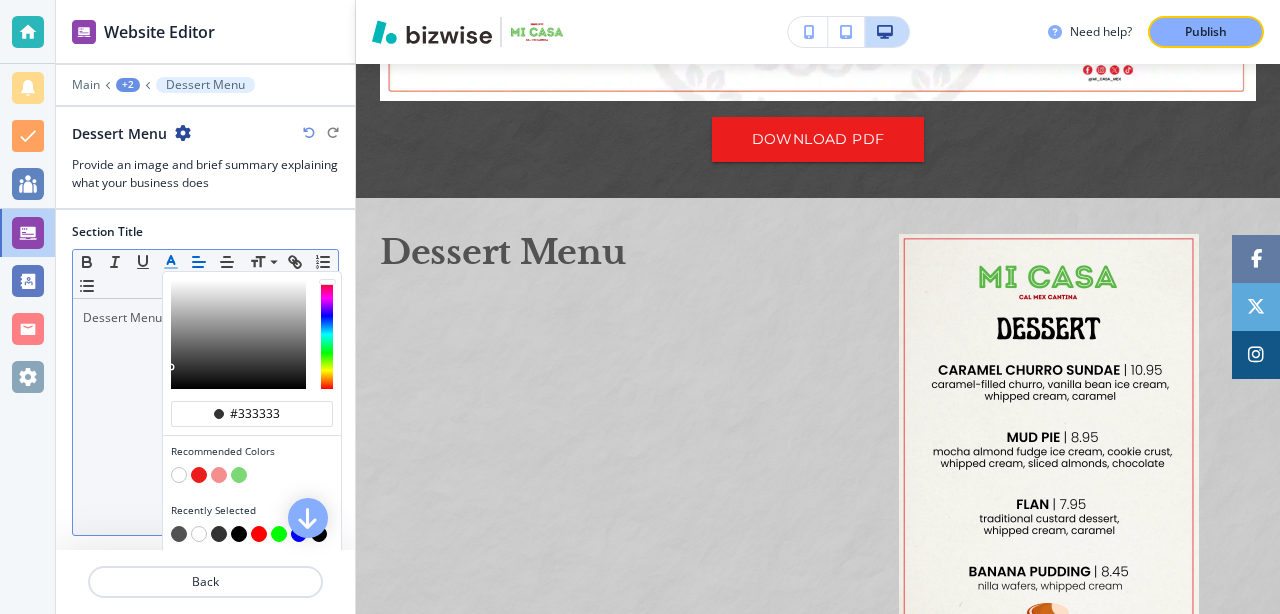 click at bounding box center (239, 534) 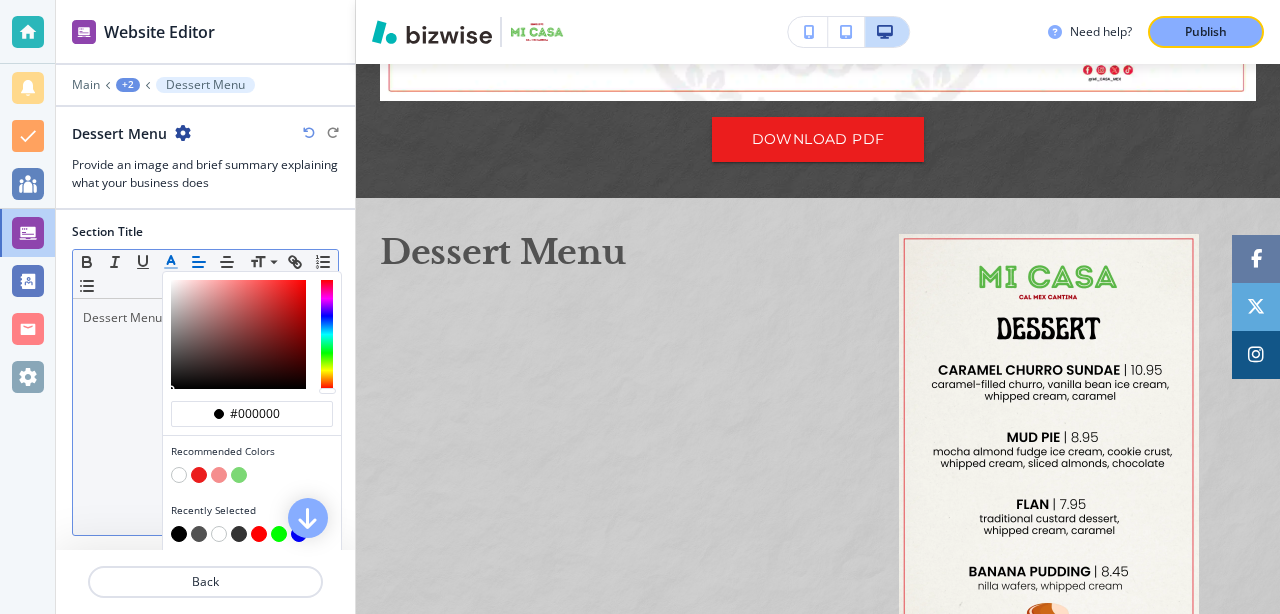 click at bounding box center (239, 534) 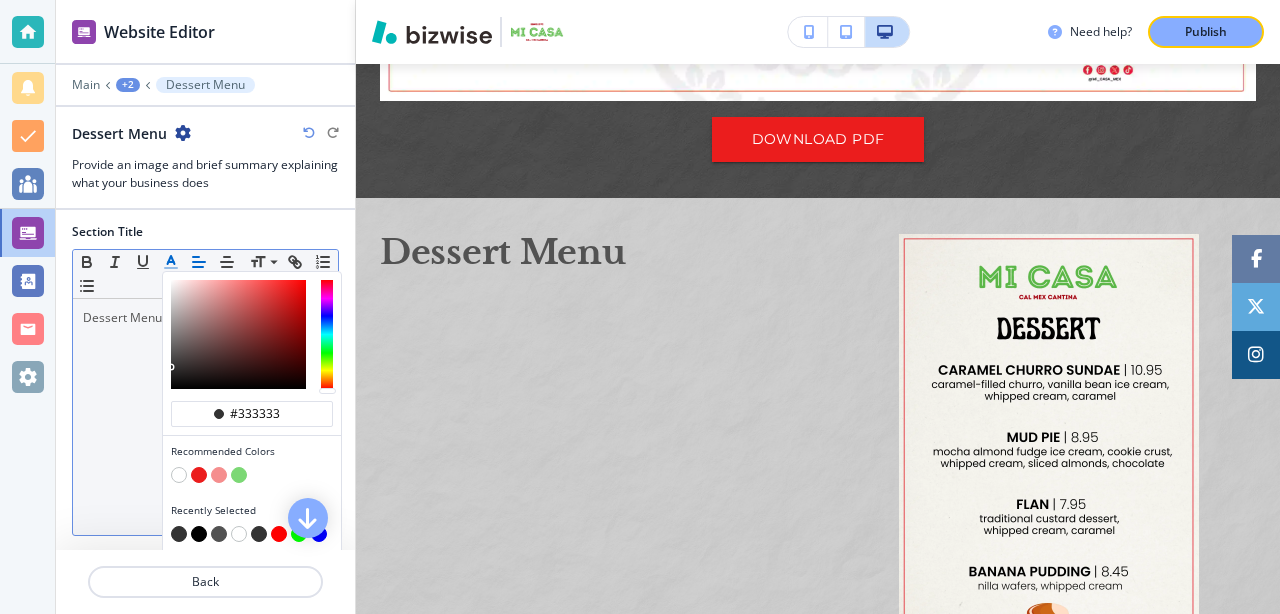 click at bounding box center [259, 534] 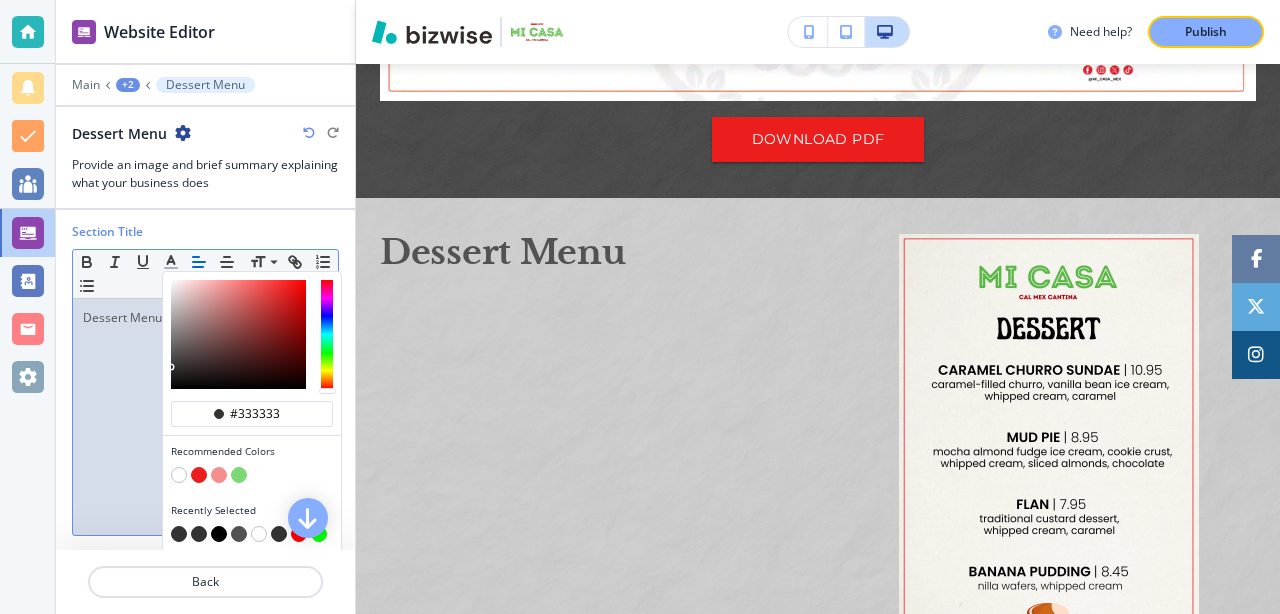 click at bounding box center [205, 390] 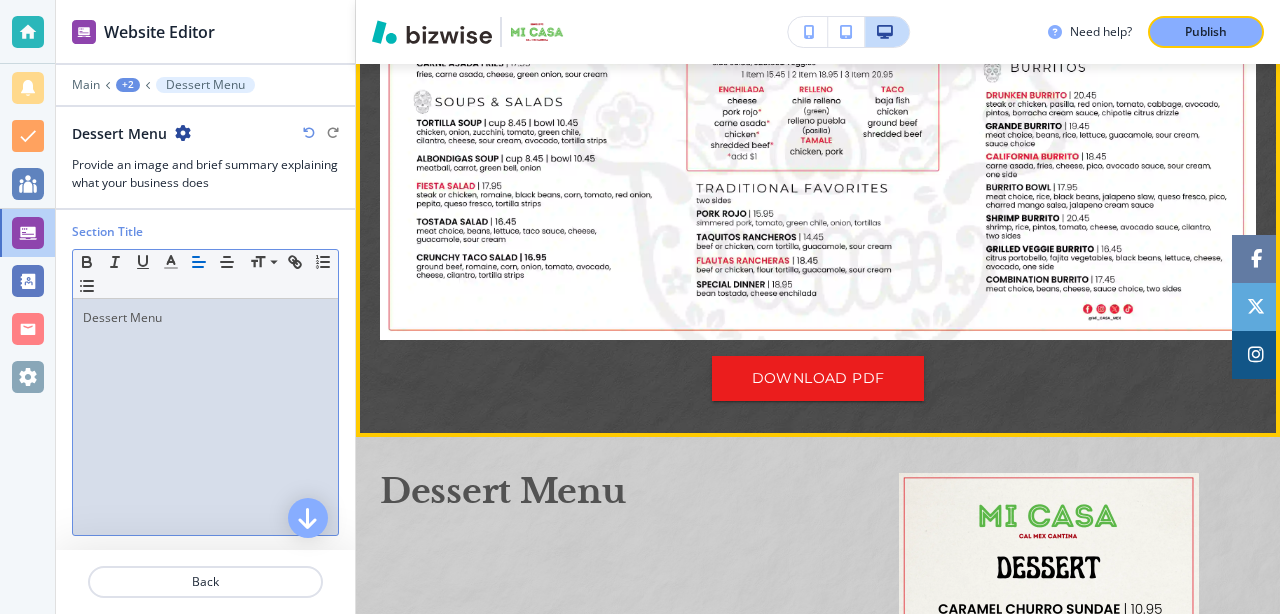 click on "DOWNLOAD PDF" at bounding box center [818, 370] 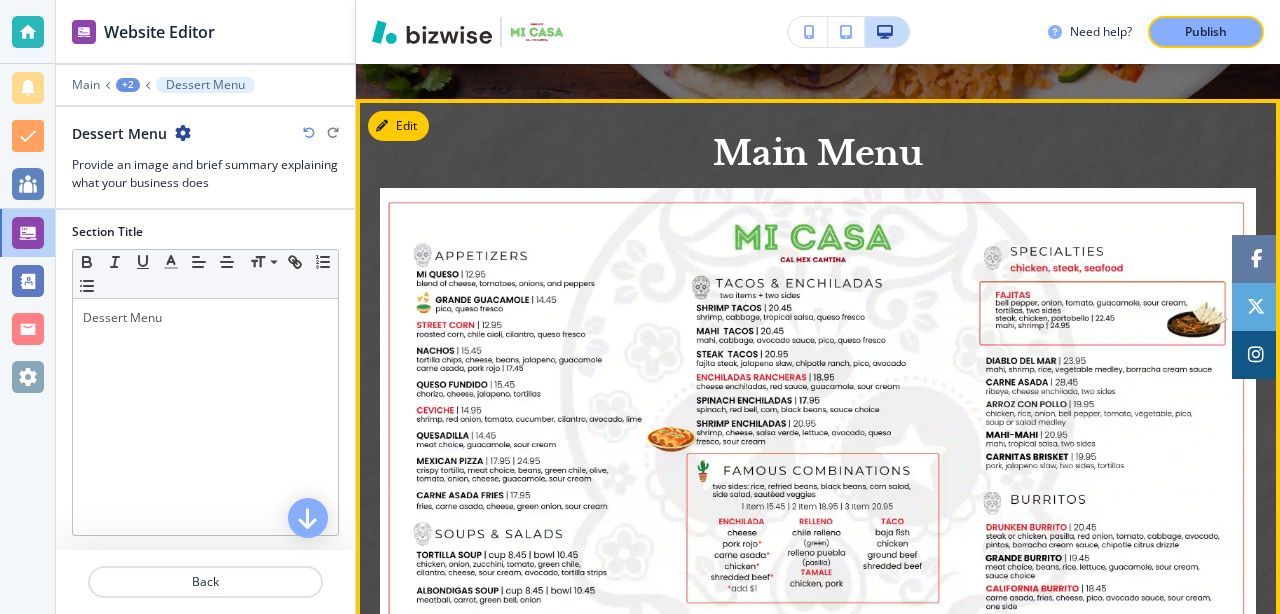 scroll, scrollTop: 558, scrollLeft: 0, axis: vertical 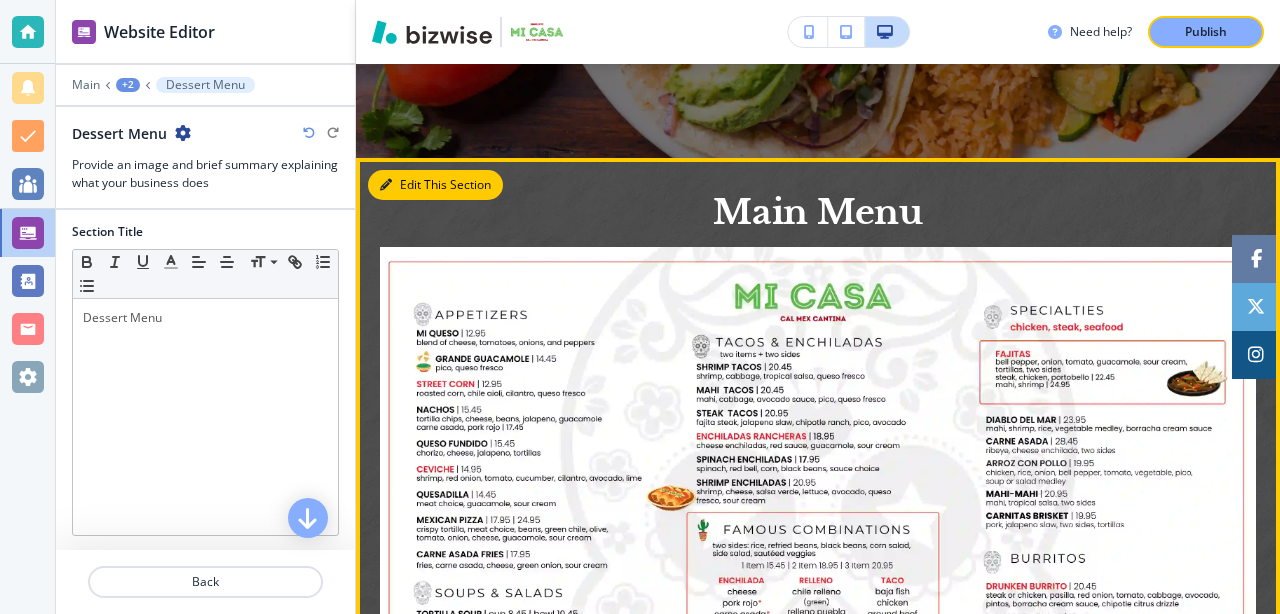 click on "Edit This Section" at bounding box center [435, 185] 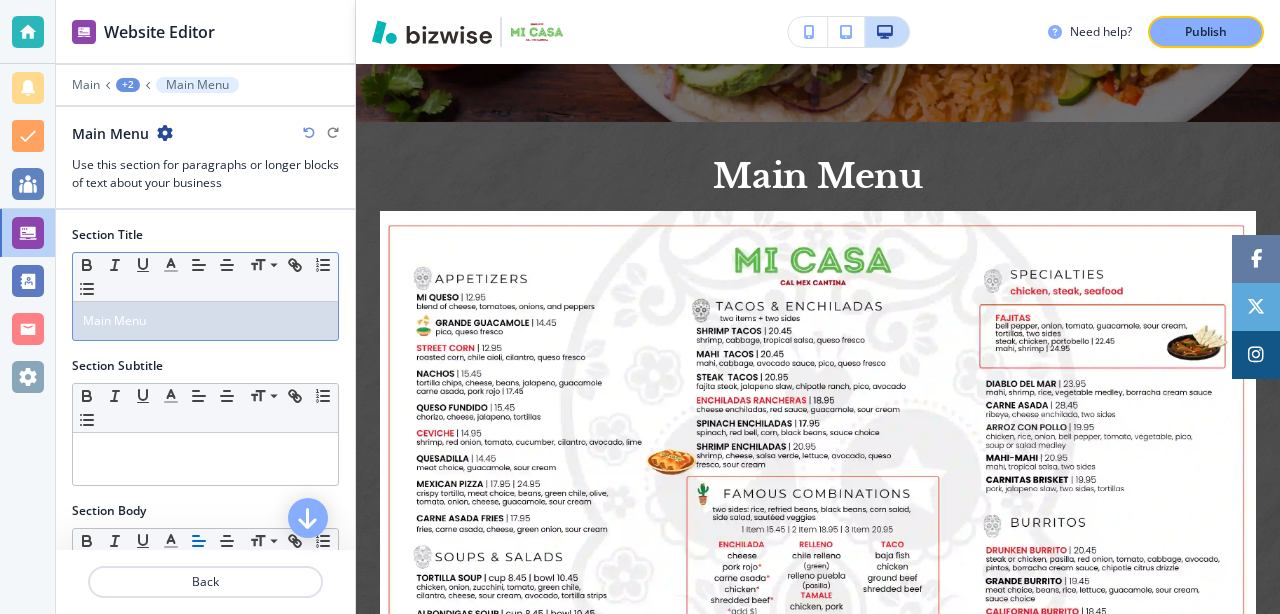 scroll, scrollTop: 652, scrollLeft: 0, axis: vertical 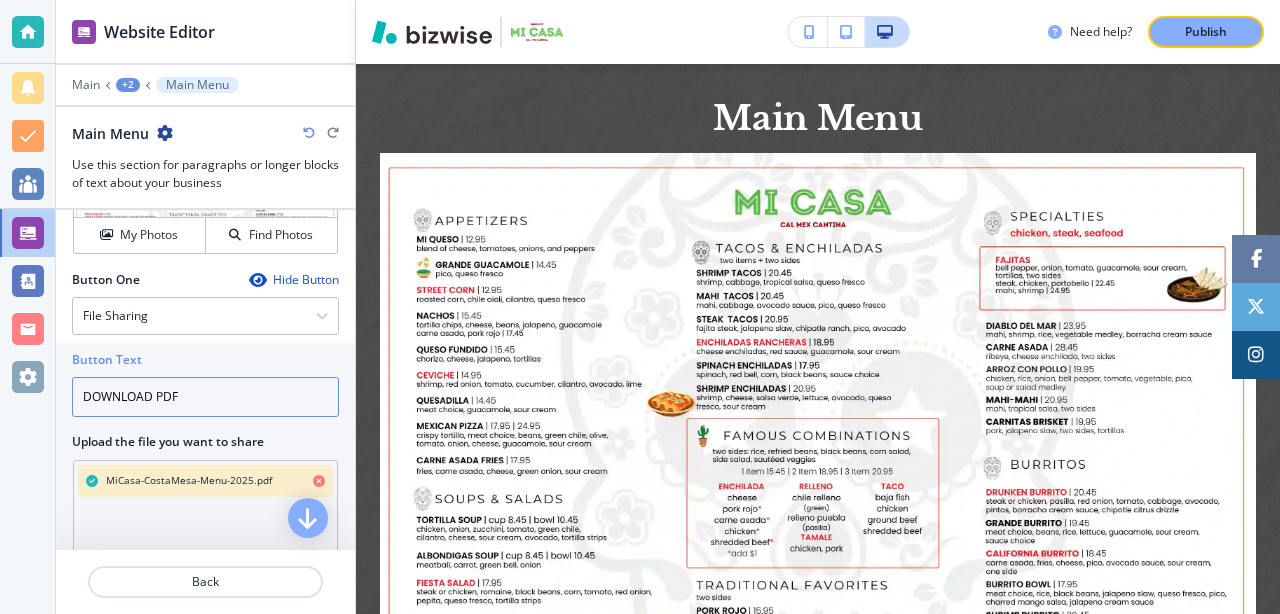 drag, startPoint x: 187, startPoint y: 397, endPoint x: 158, endPoint y: 397, distance: 29 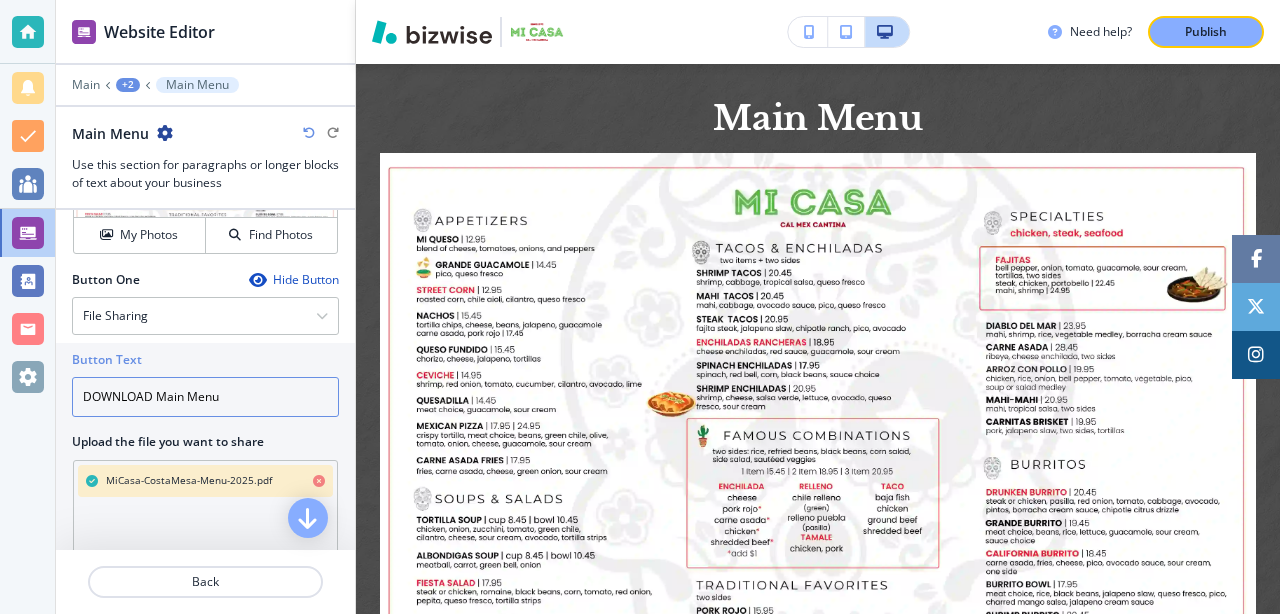drag, startPoint x: 153, startPoint y: 393, endPoint x: 101, endPoint y: 394, distance: 52.009613 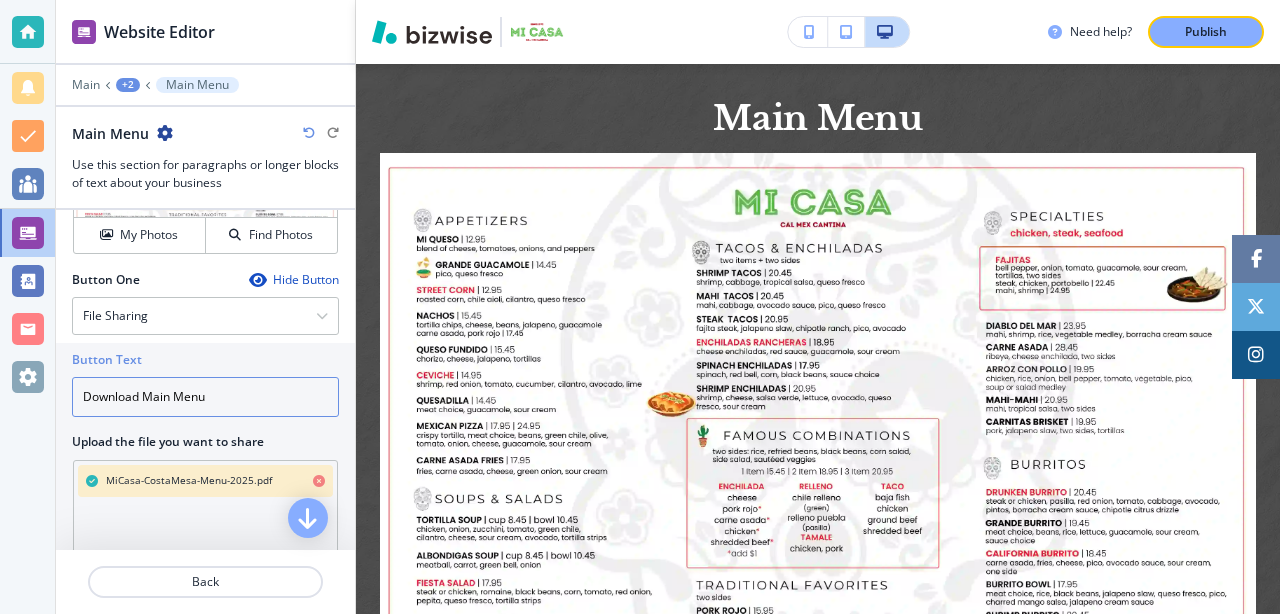click on "Download Main Menu" at bounding box center (205, 397) 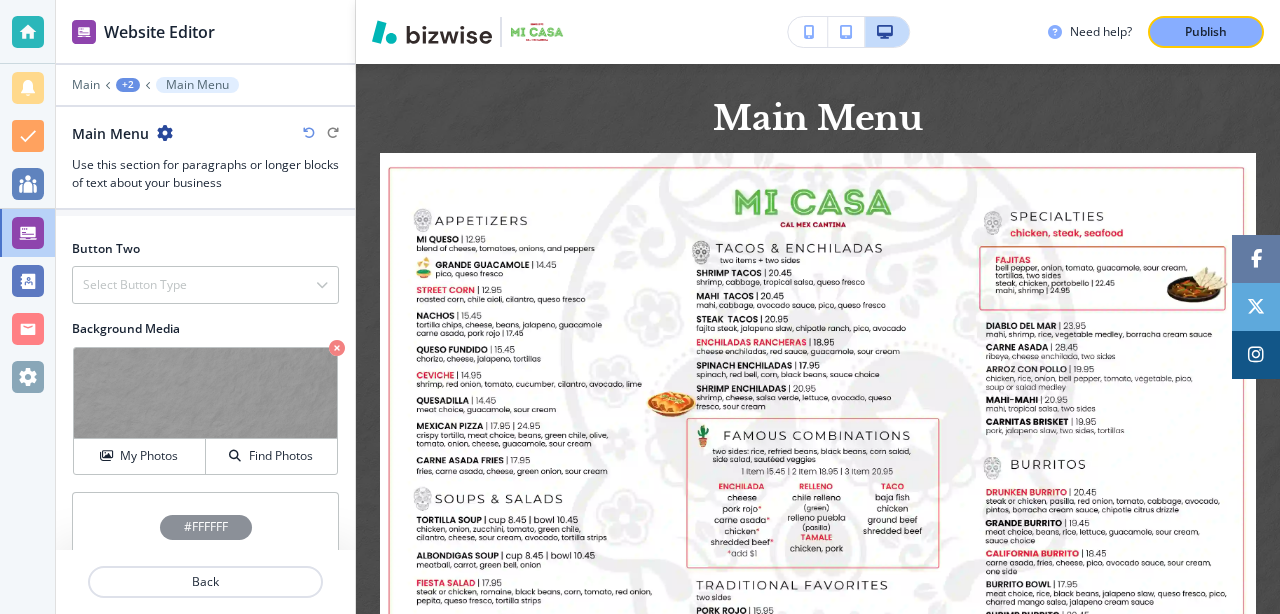 scroll, scrollTop: 1209, scrollLeft: 0, axis: vertical 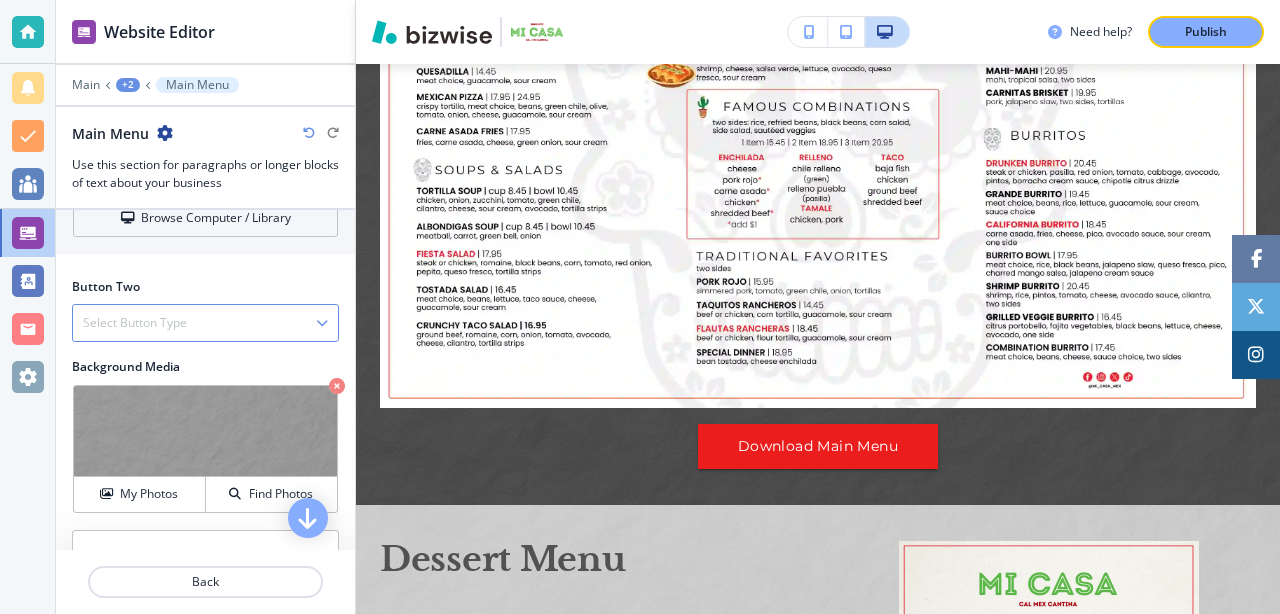 type on "Download Main Menu" 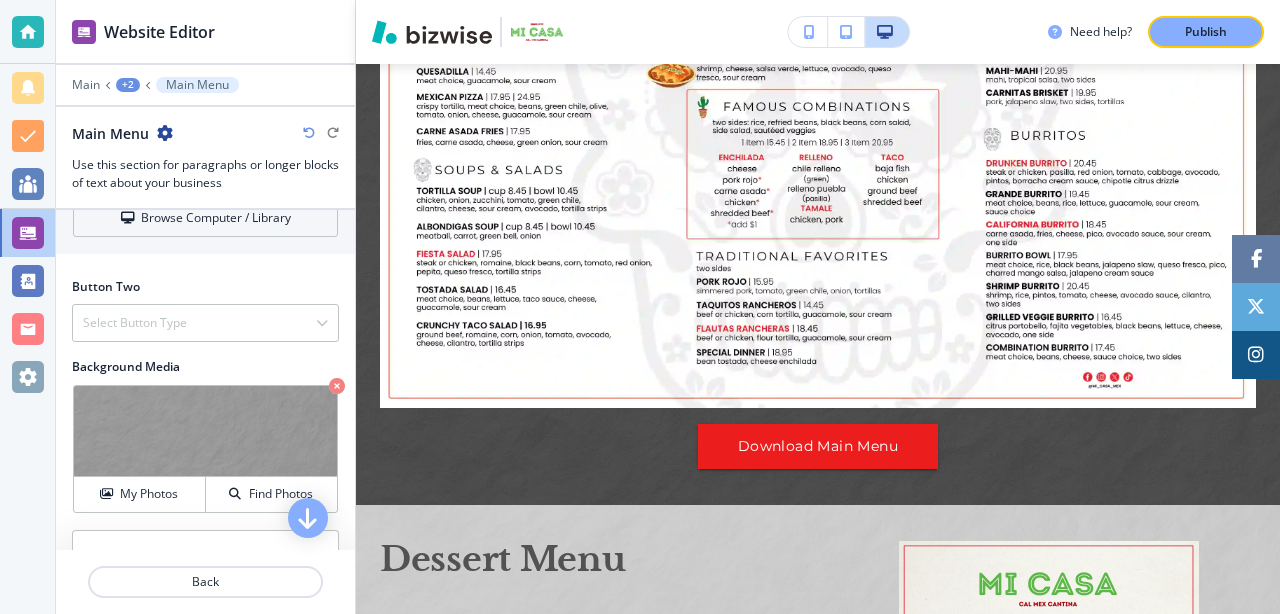 click on "Button One Hide Button File Sharing Telephone External Link Social Media Email File Sharing Internal Link Button Text Download Main Menu Upload the file you want to share MiCasa-CostaMesa-Menu-2025.pdf Browse Computer / Library" at bounding box center [205, 99] 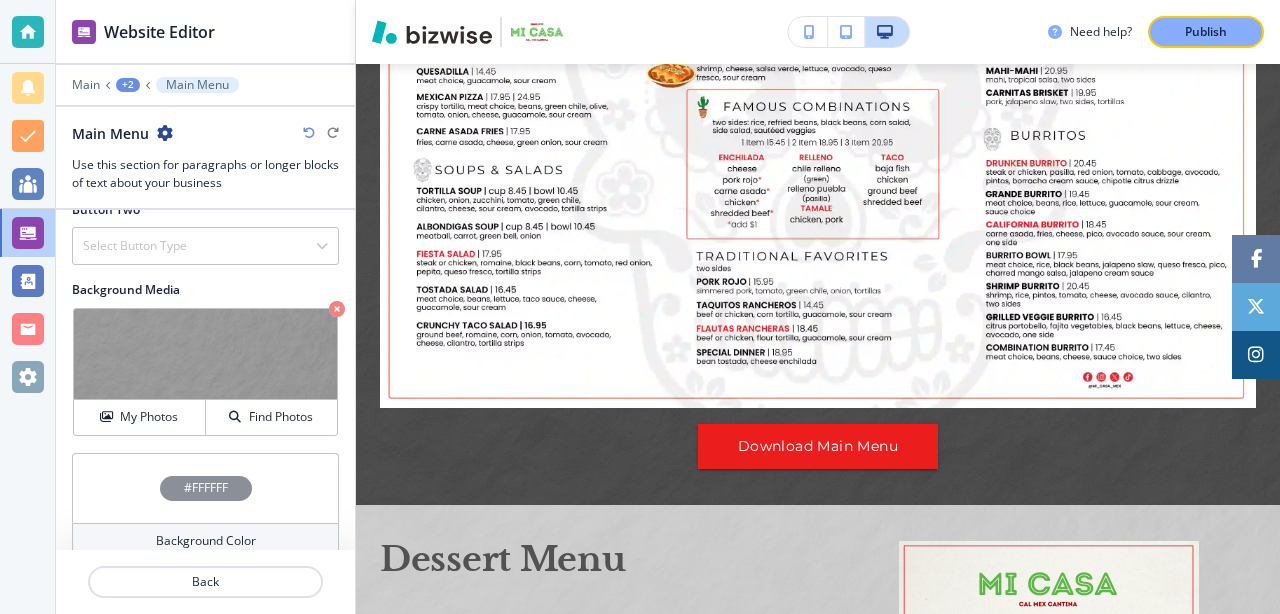 scroll, scrollTop: 1209, scrollLeft: 0, axis: vertical 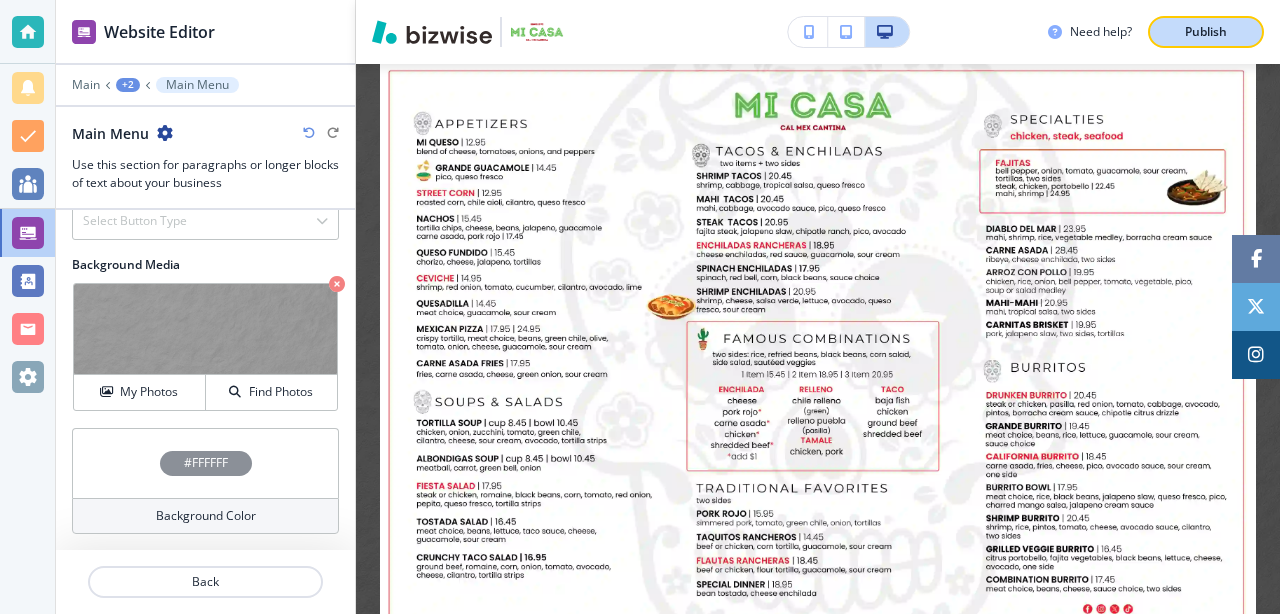 click on "Publish" at bounding box center [1206, 32] 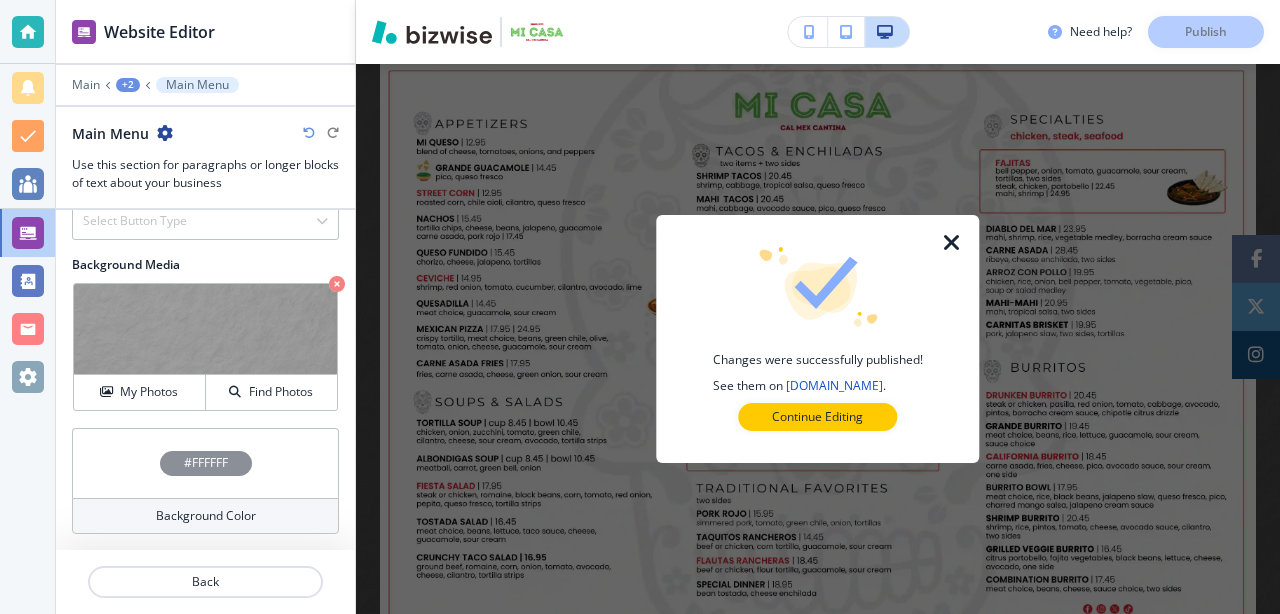 click at bounding box center [952, 243] 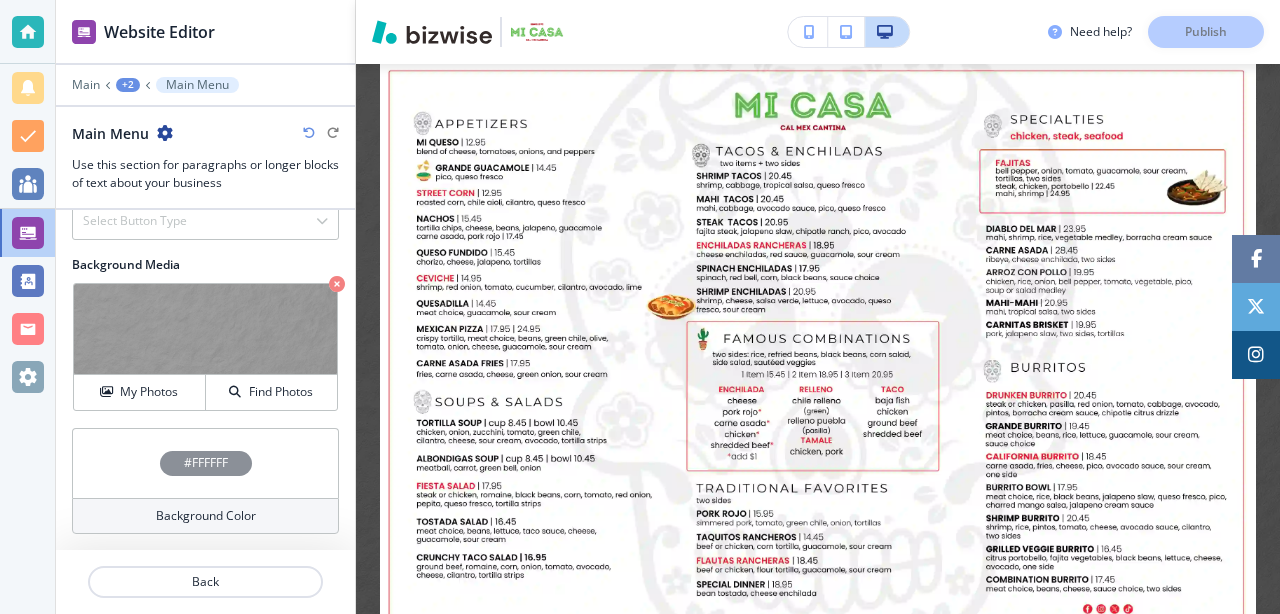 click on "+2" at bounding box center (128, 85) 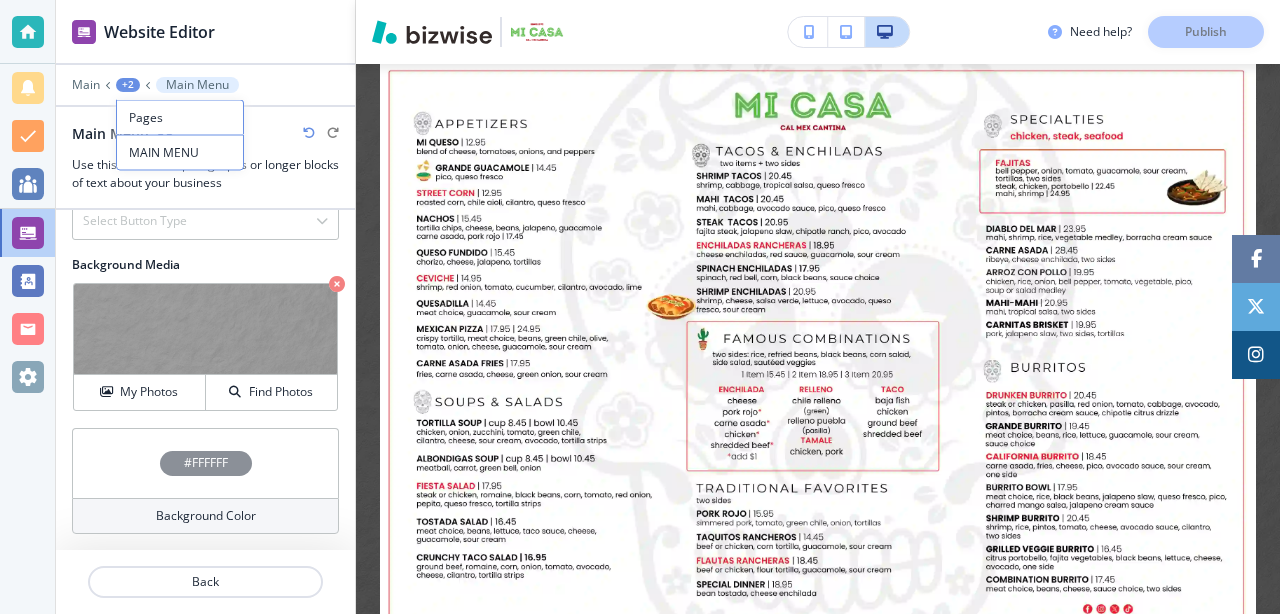 click at bounding box center (205, 71) 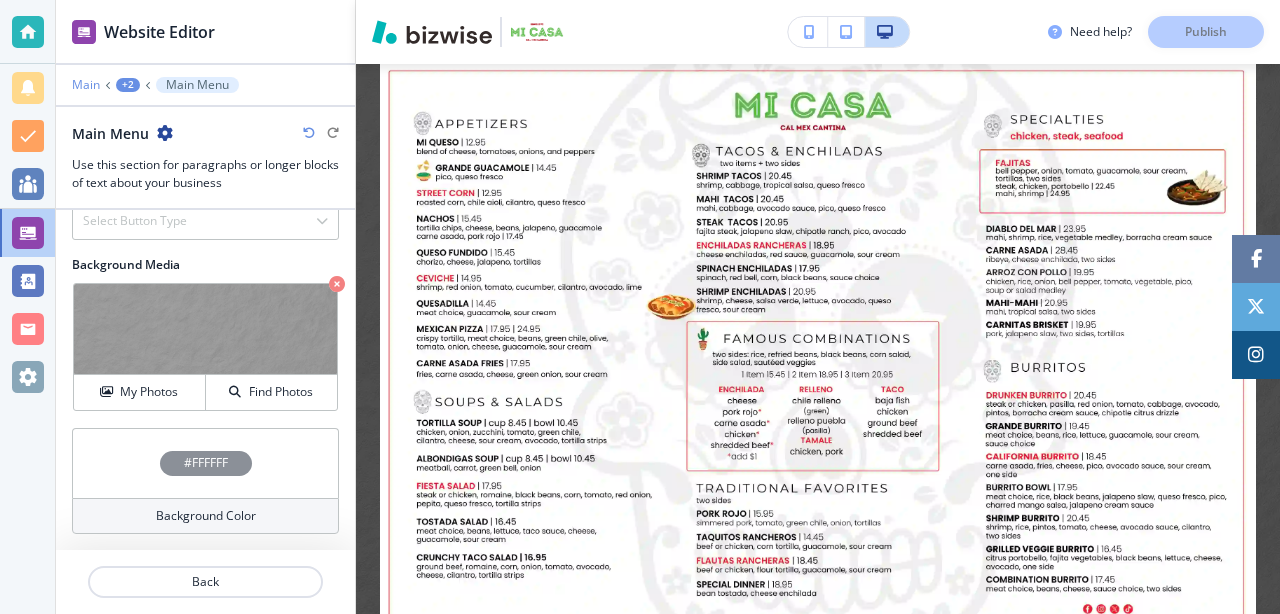 click on "Main" at bounding box center [86, 85] 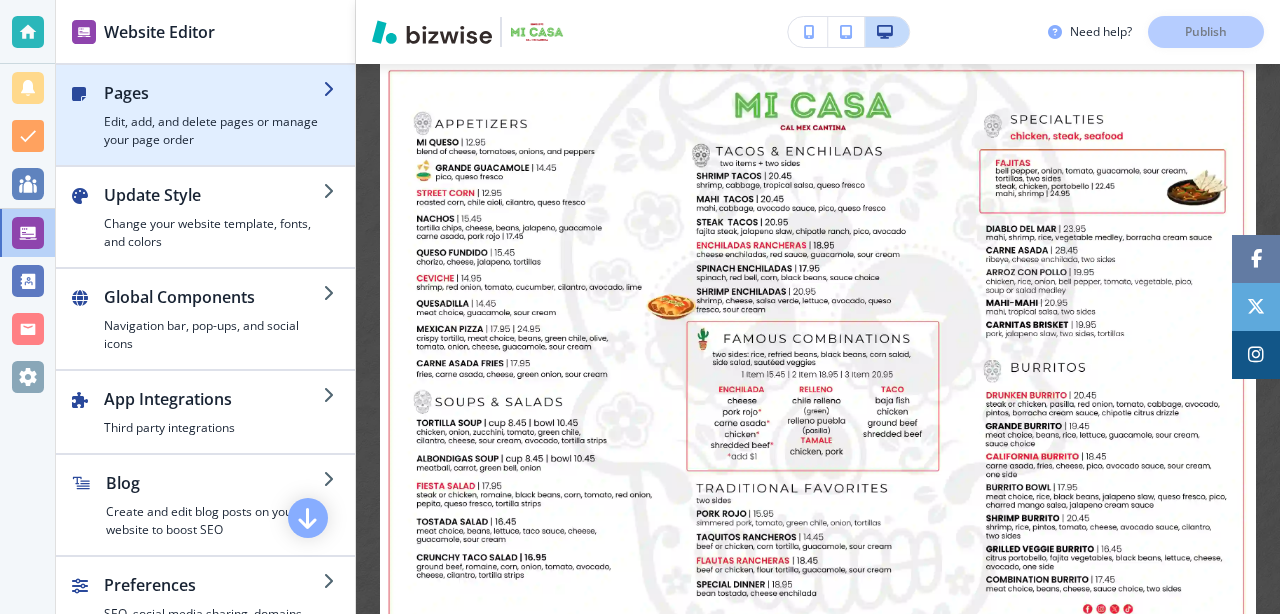 click on "Edit, add, and delete pages or manage your page order" at bounding box center (213, 131) 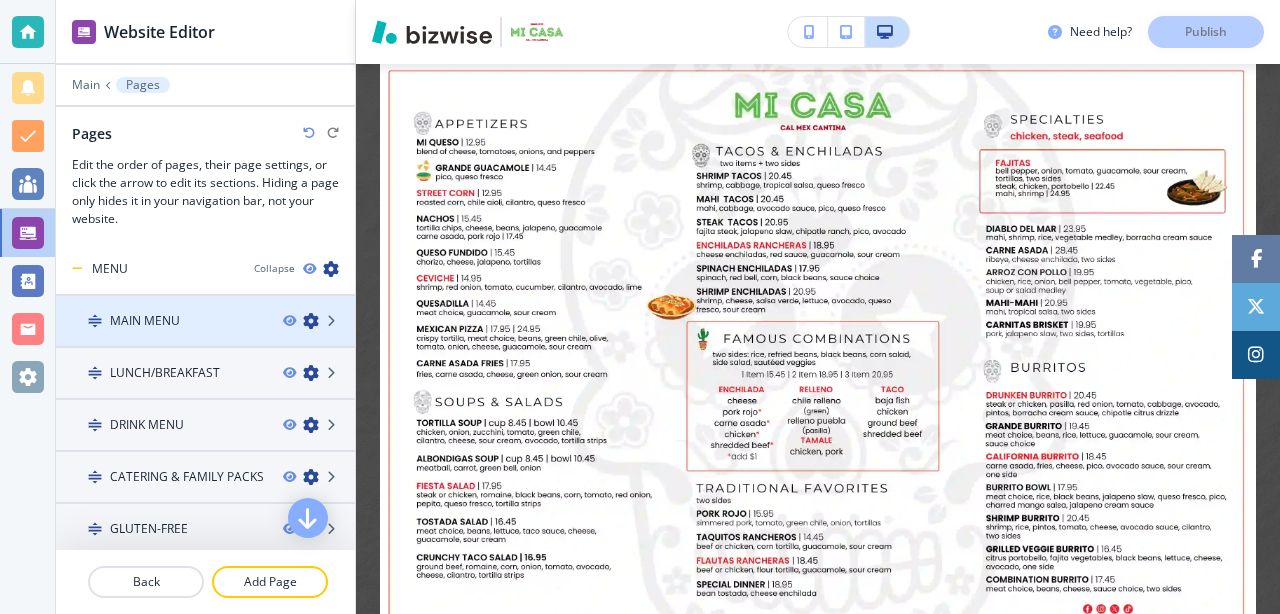 scroll, scrollTop: 114, scrollLeft: 0, axis: vertical 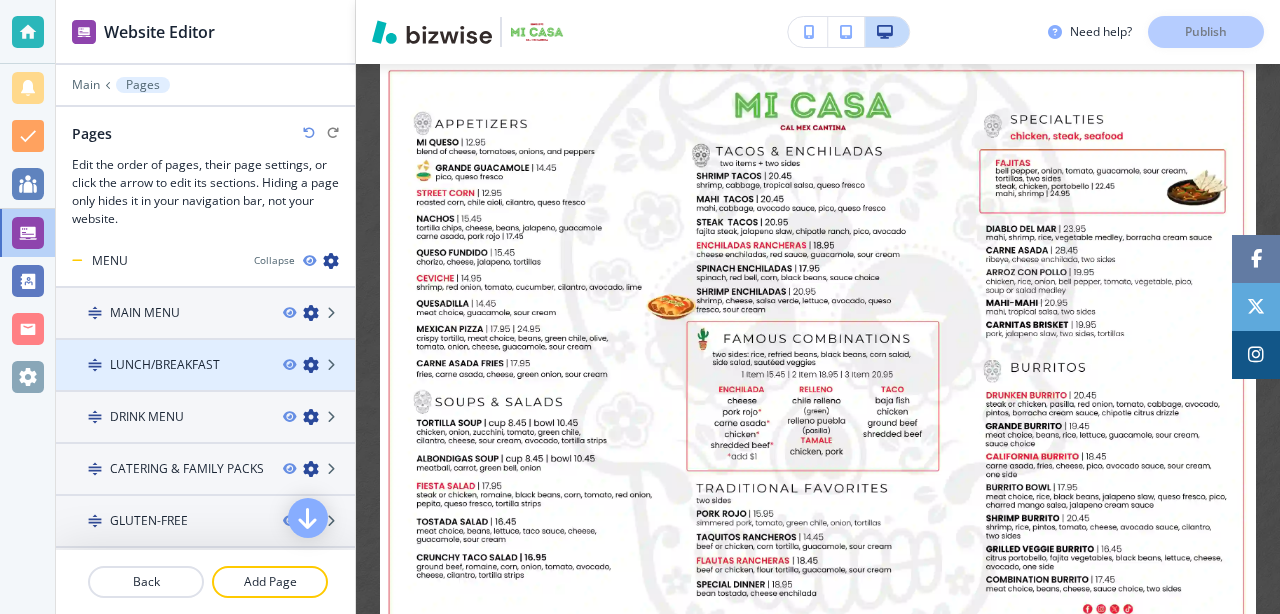 click on "LUNCH/BREAKFAST" at bounding box center (165, 365) 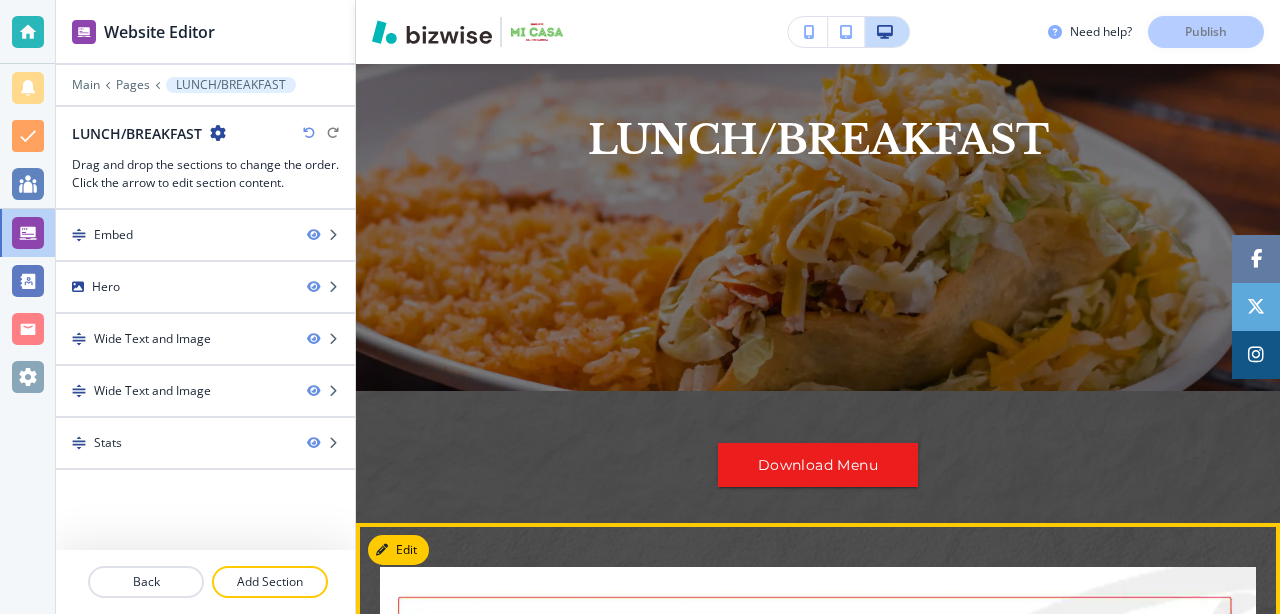 scroll, scrollTop: 0, scrollLeft: 0, axis: both 